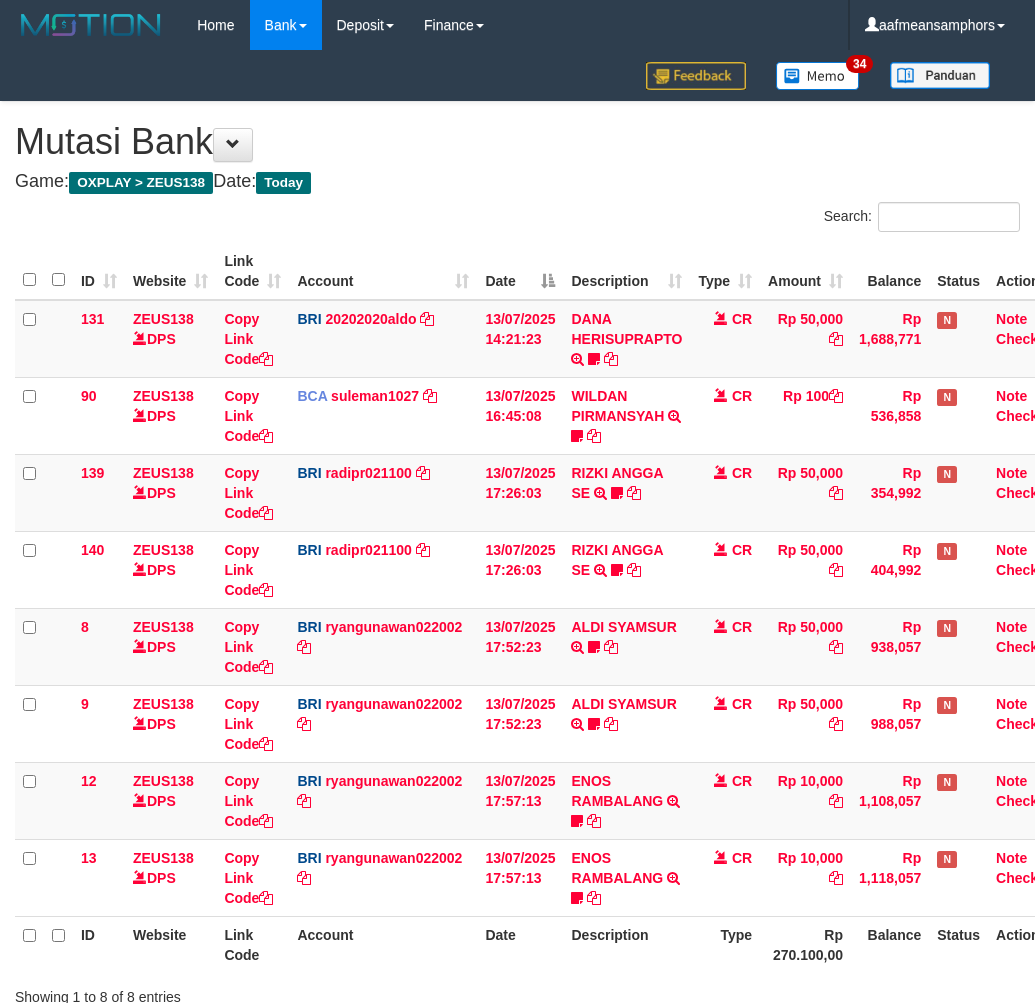 scroll, scrollTop: 147, scrollLeft: 0, axis: vertical 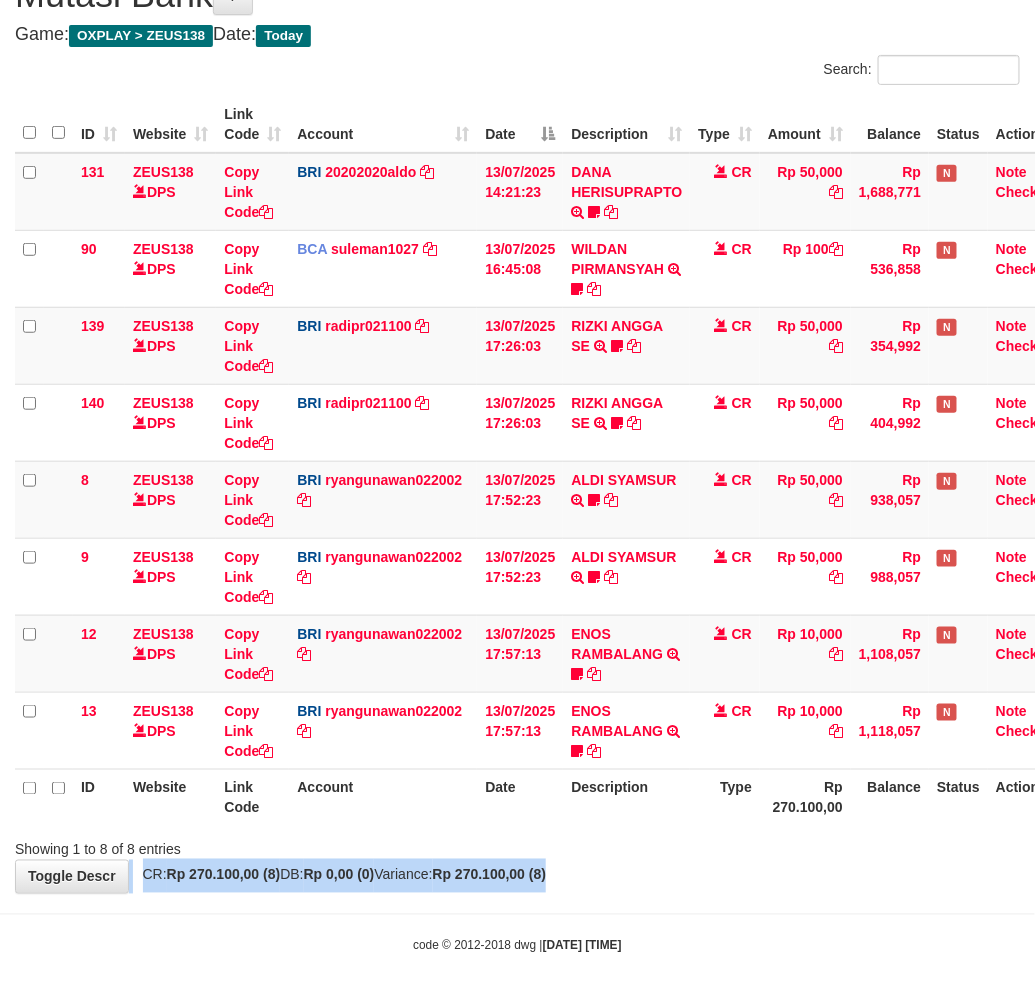 drag, startPoint x: 845, startPoint y: 861, endPoint x: 846, endPoint y: 847, distance: 14.035668 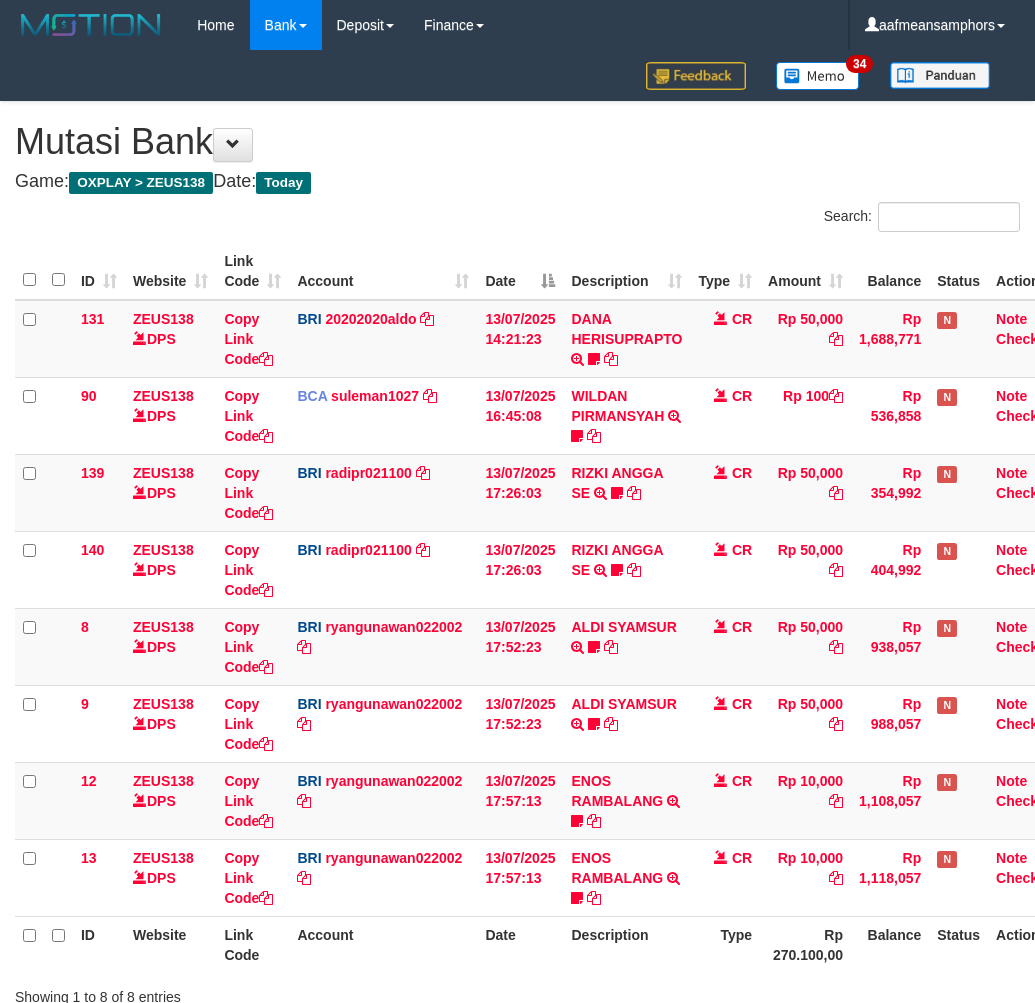 scroll, scrollTop: 147, scrollLeft: 0, axis: vertical 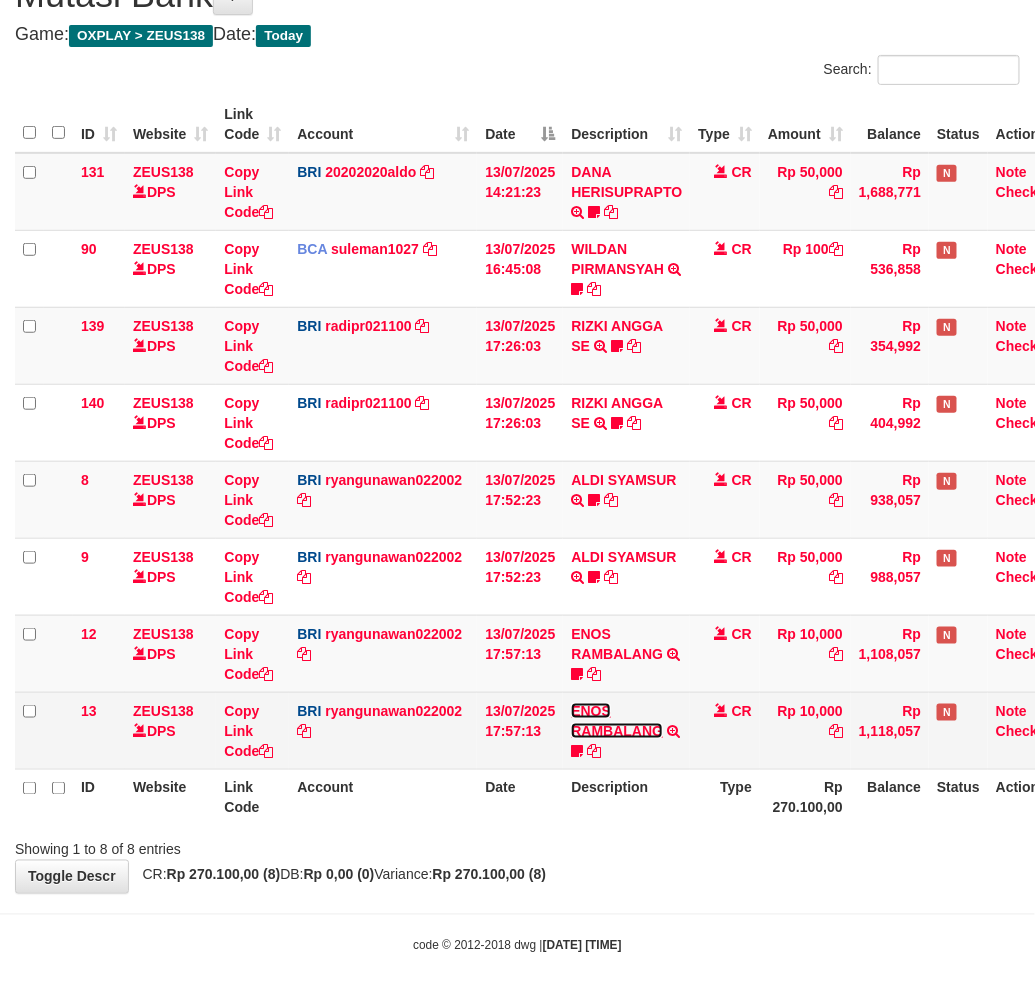 click on "ENOS RAMBALANG" at bounding box center (617, 721) 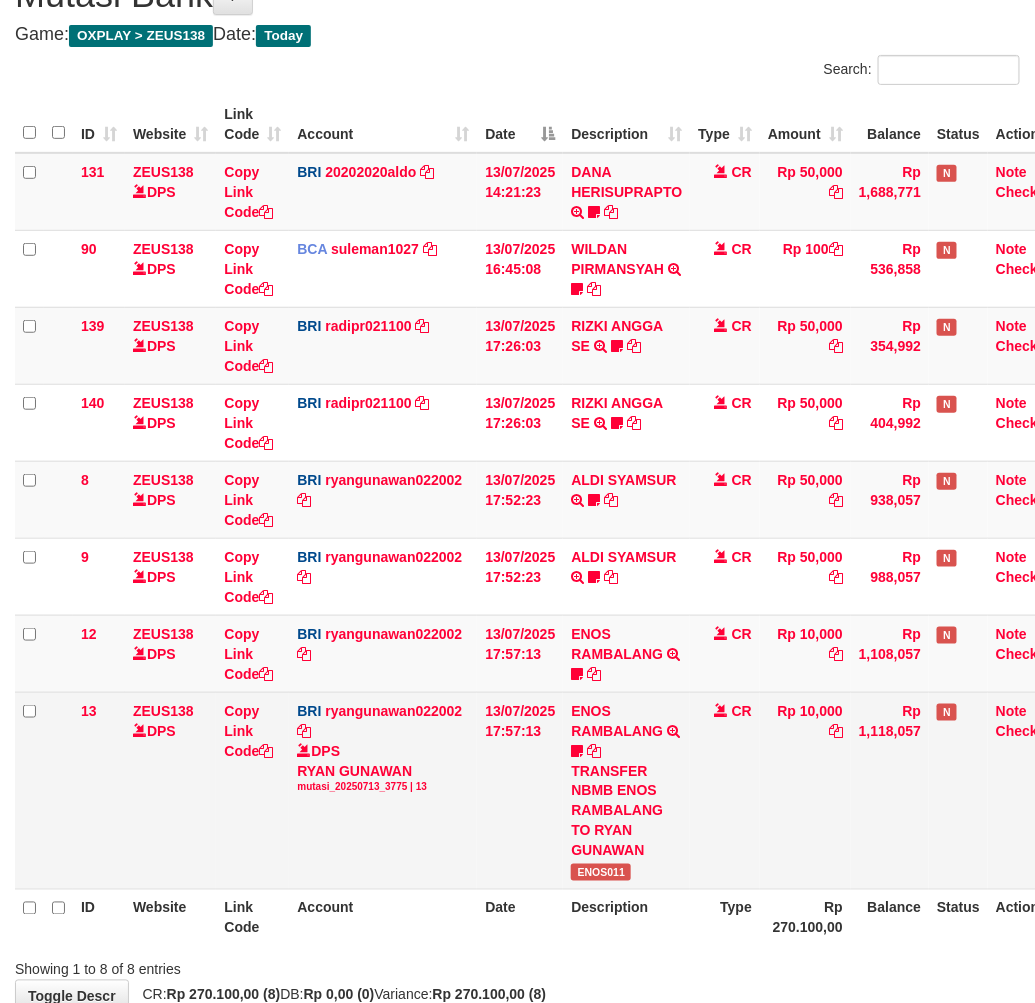 click on "ENOS RAMBALANG            TRANSFER NBMB ENOS RAMBALANG TO RYAN GUNAWAN    ENOS011" at bounding box center [626, 790] 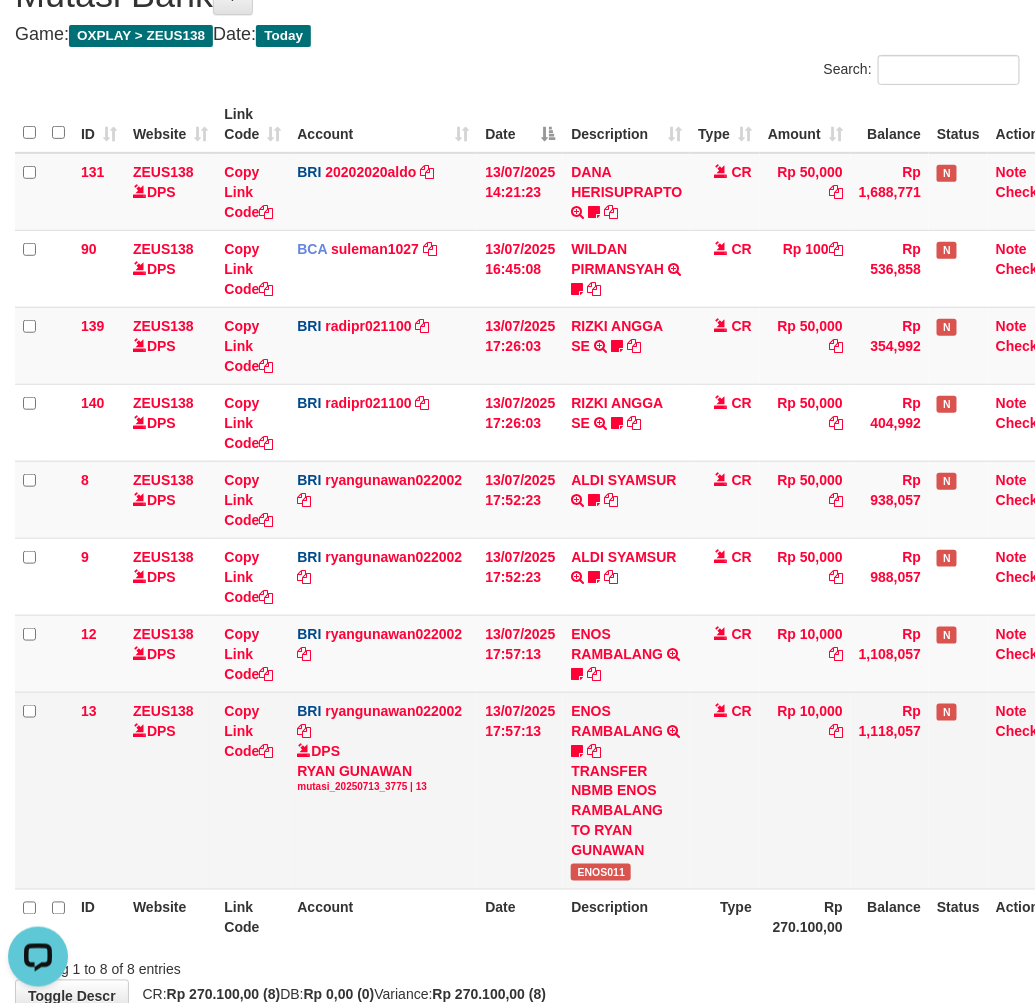 scroll, scrollTop: 0, scrollLeft: 0, axis: both 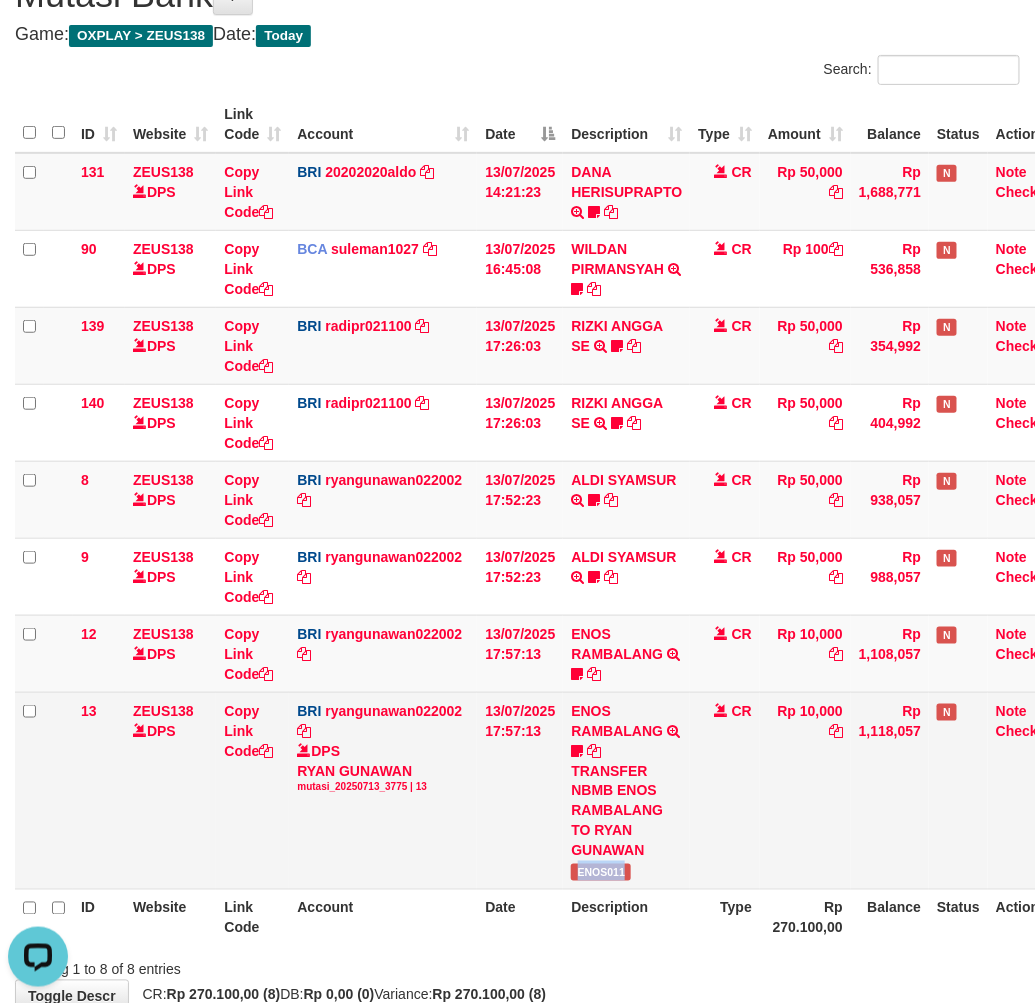 click on "ENOS RAMBALANG            TRANSFER NBMB ENOS RAMBALANG TO RYAN GUNAWAN    ENOS011" at bounding box center (626, 790) 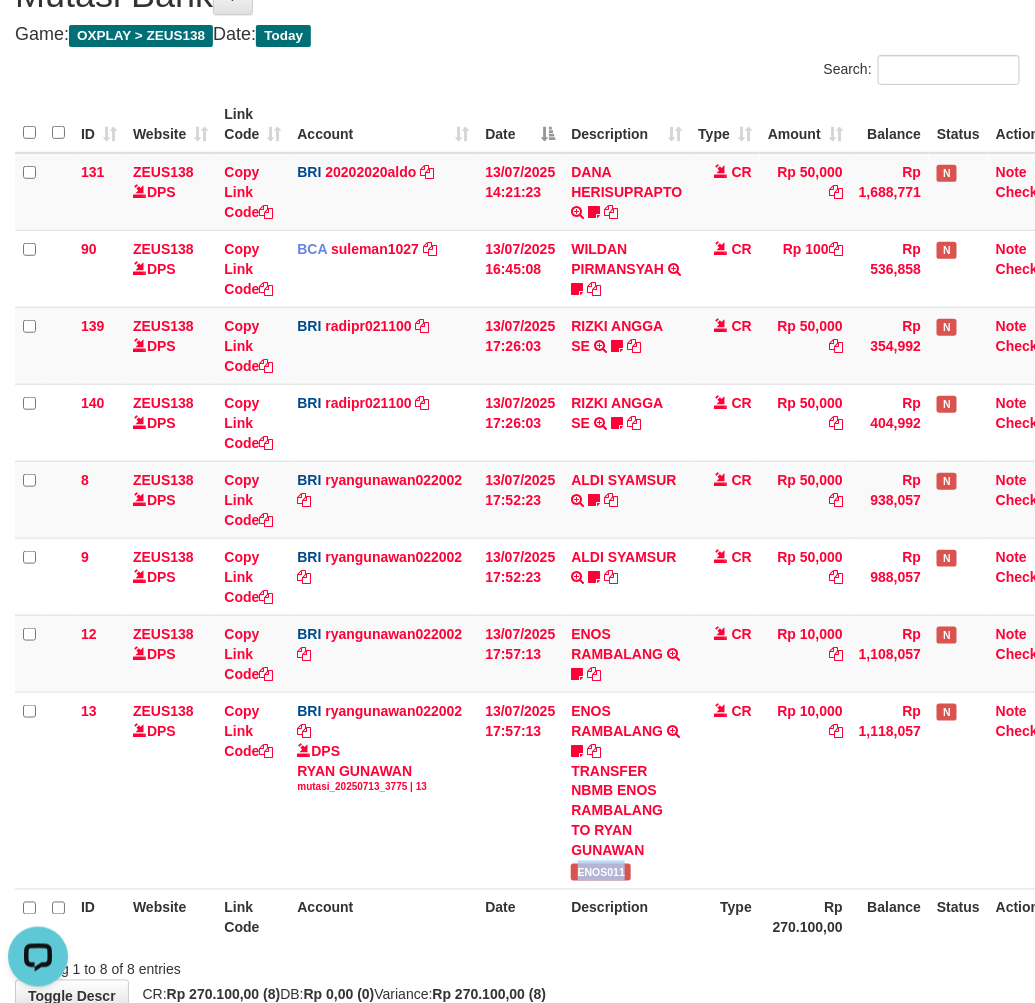 click on "Rp 270.100,00" at bounding box center [805, 917] 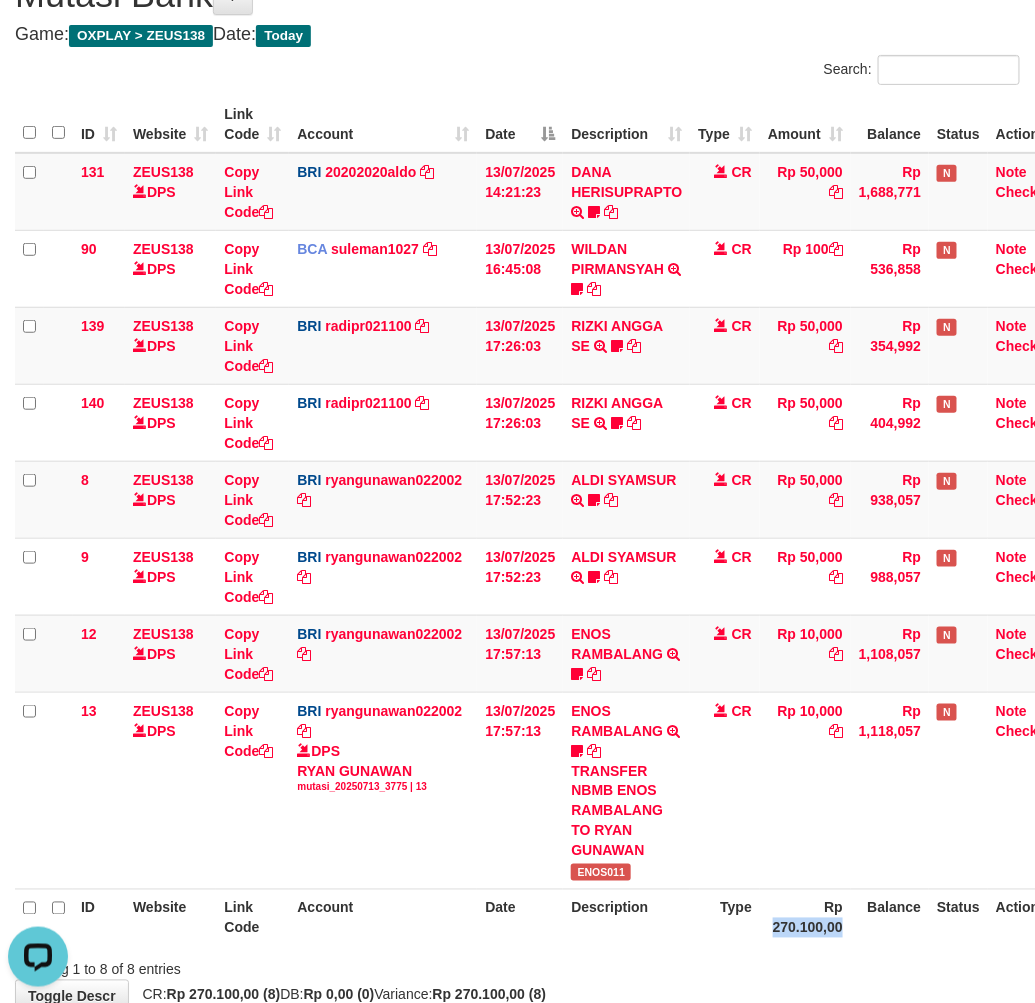 click on "Rp 270.100,00" at bounding box center [805, 917] 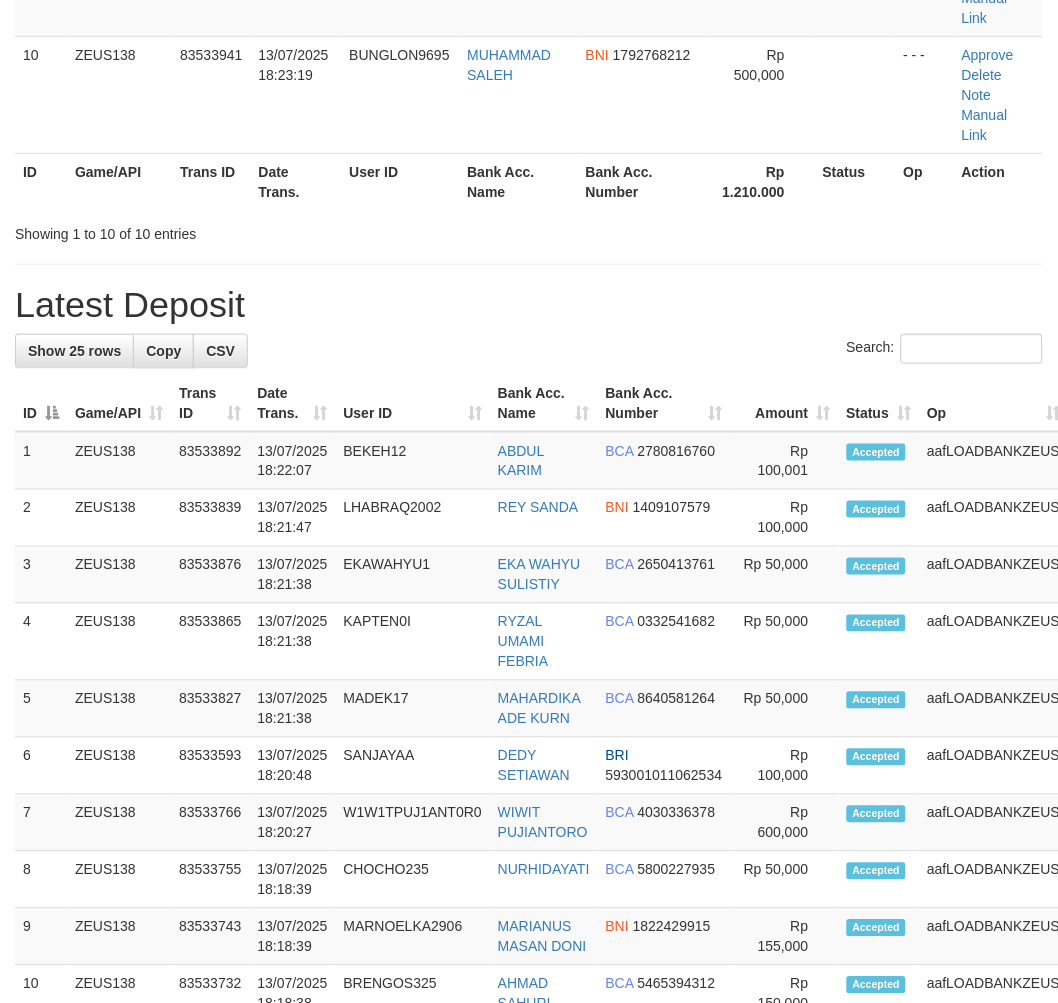 scroll, scrollTop: 1013, scrollLeft: 0, axis: vertical 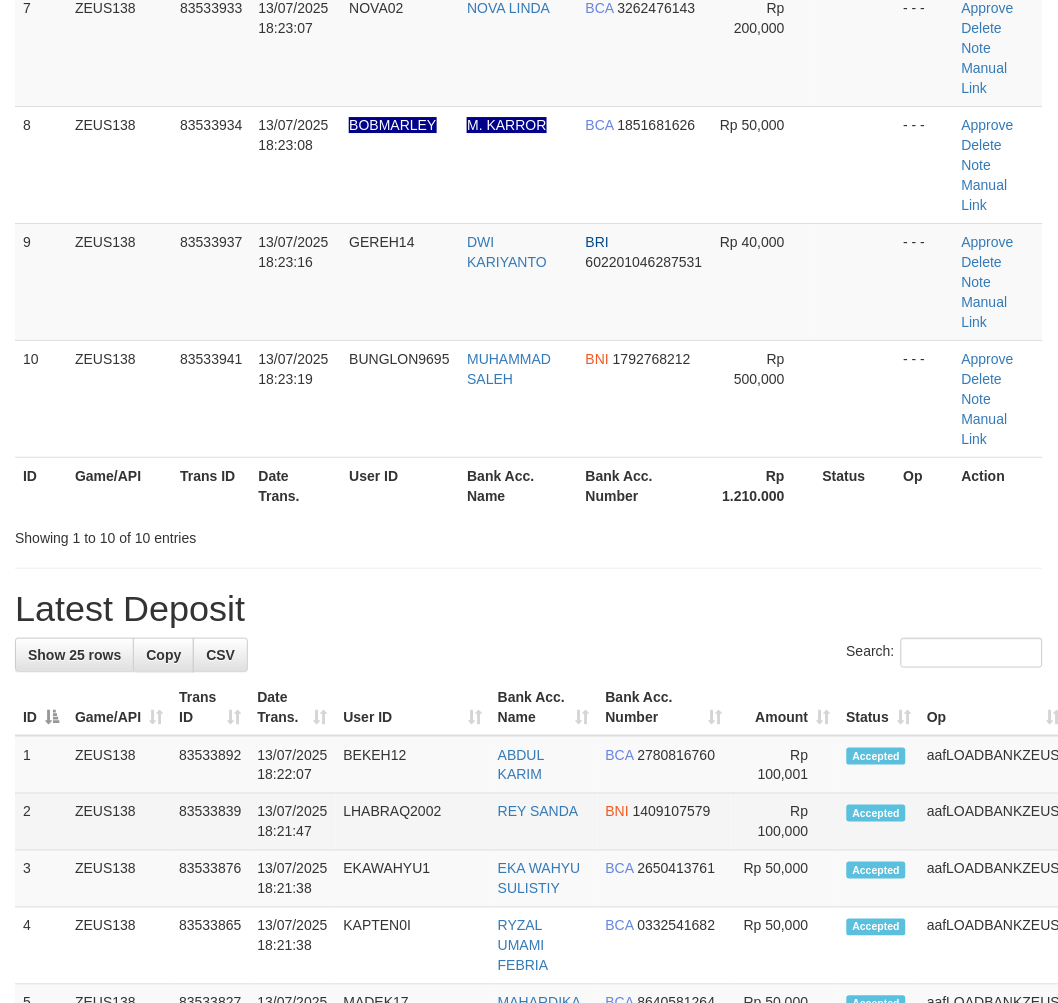 drag, startPoint x: 390, startPoint y: 841, endPoint x: 428, endPoint y: 842, distance: 38.013157 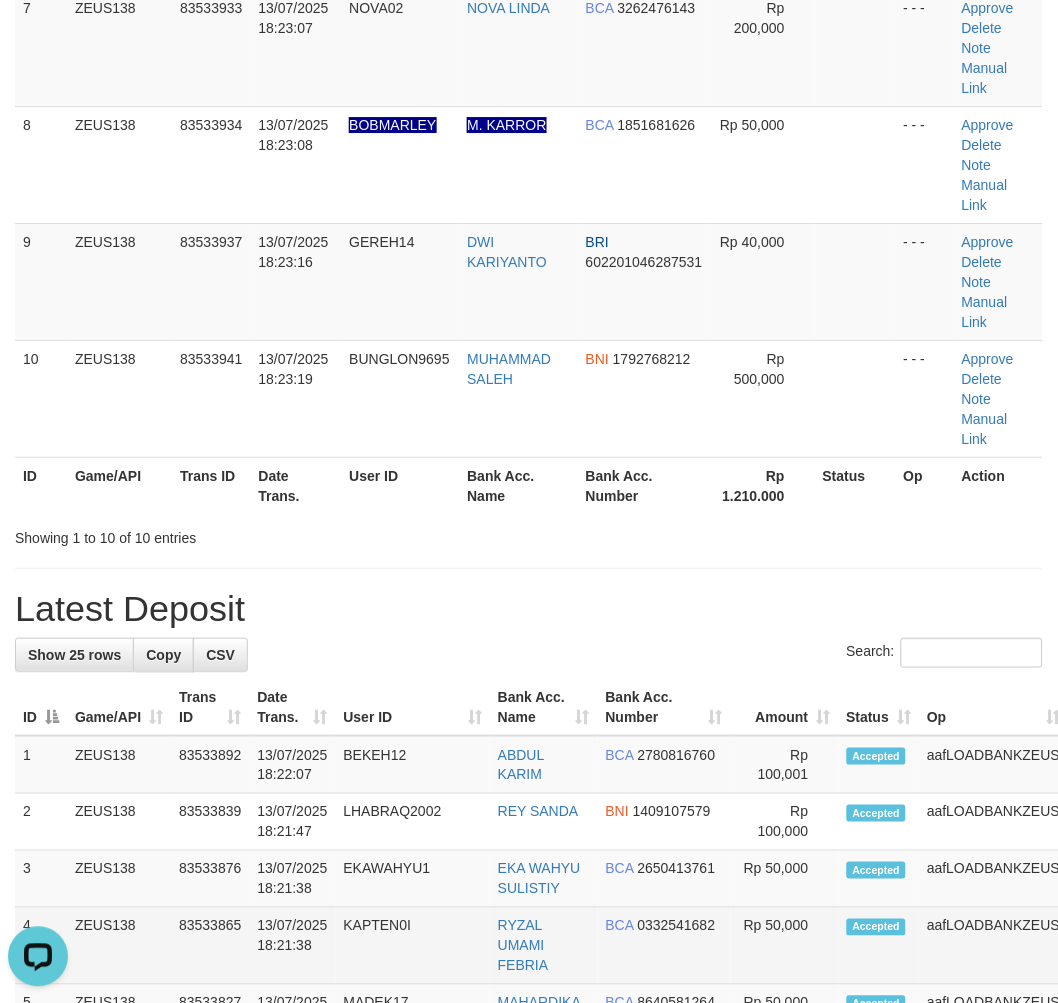 scroll, scrollTop: 0, scrollLeft: 0, axis: both 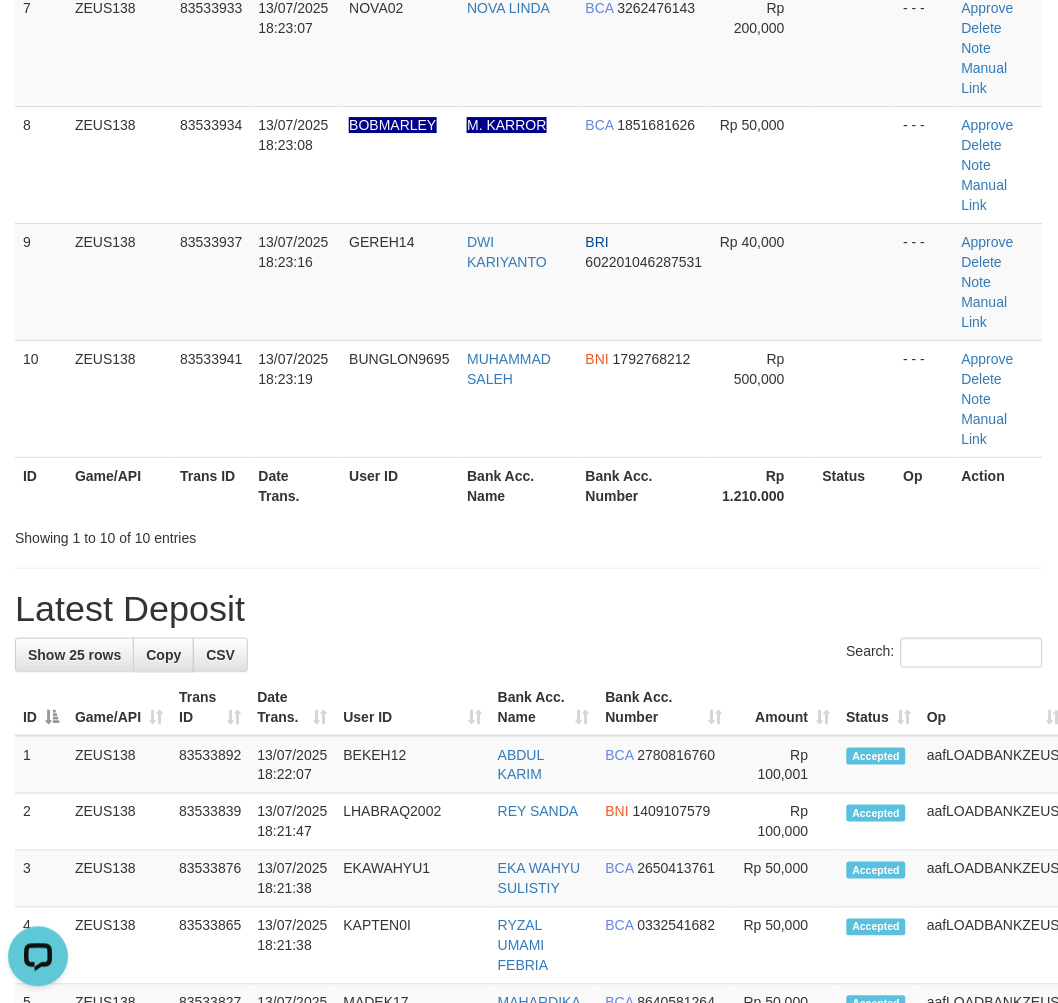 click on "Showing 1 to 10 of 10 entries" at bounding box center [220, 534] 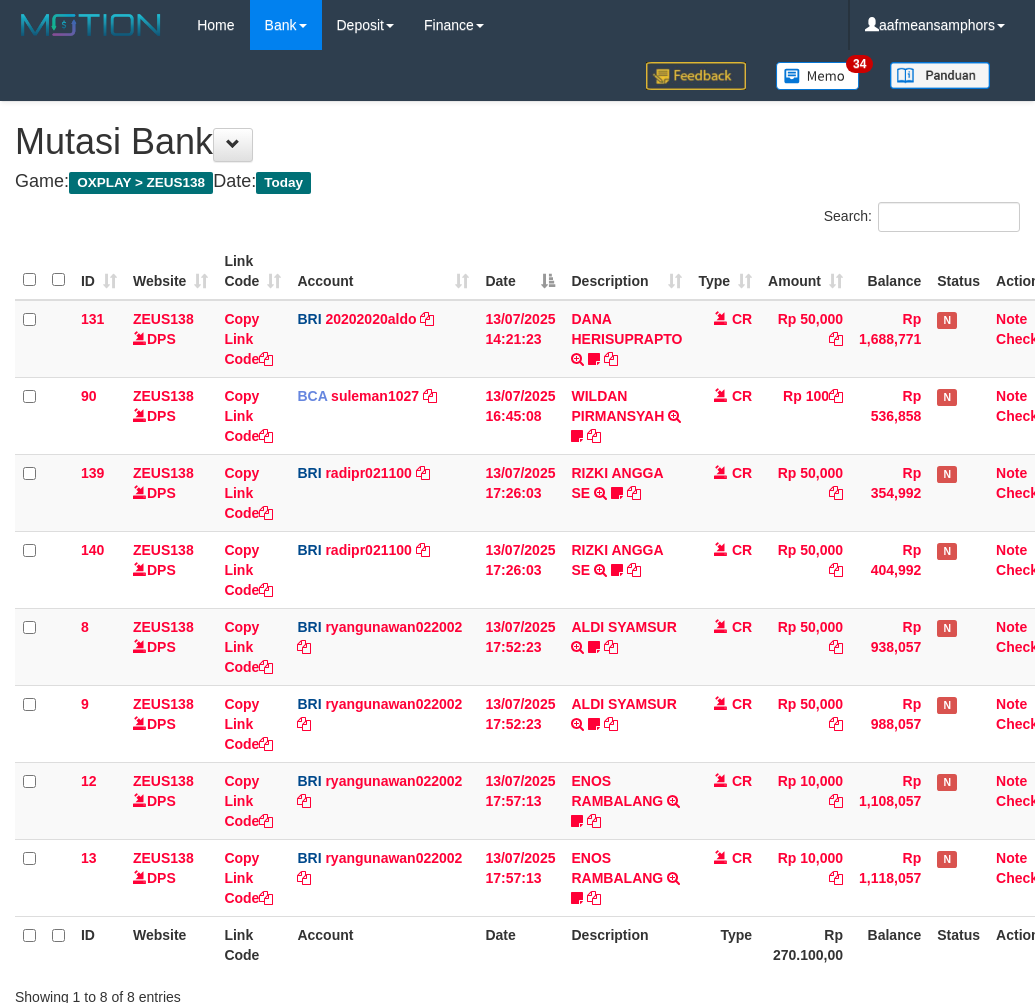 scroll, scrollTop: 147, scrollLeft: 0, axis: vertical 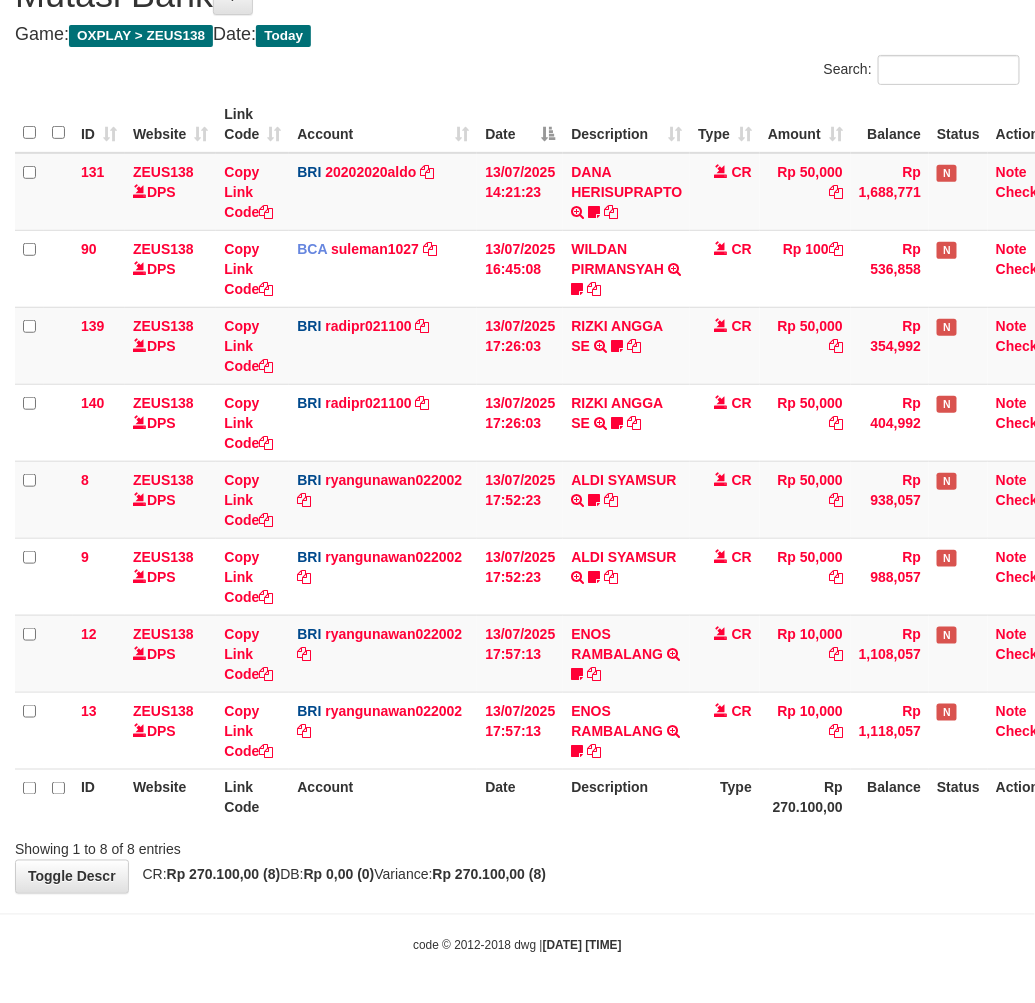 click on "**********" at bounding box center [517, 424] 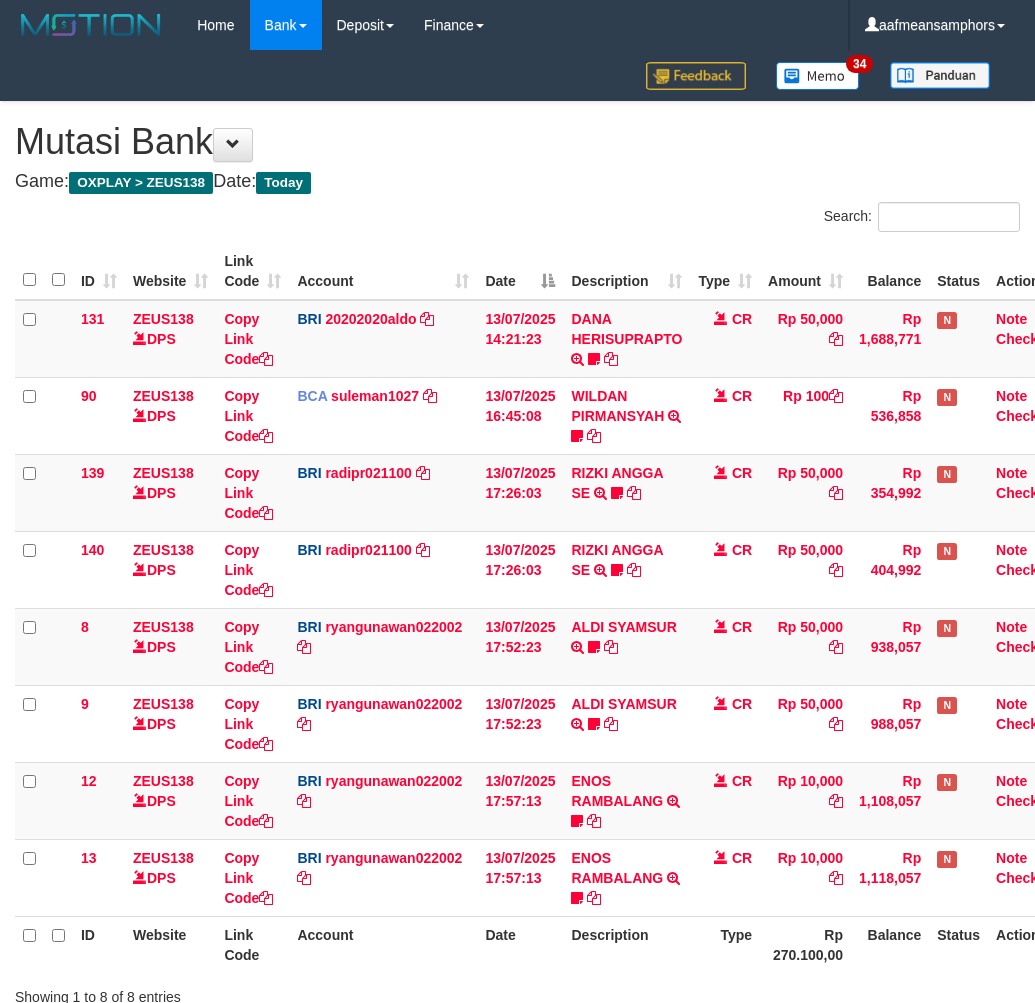 scroll, scrollTop: 147, scrollLeft: 0, axis: vertical 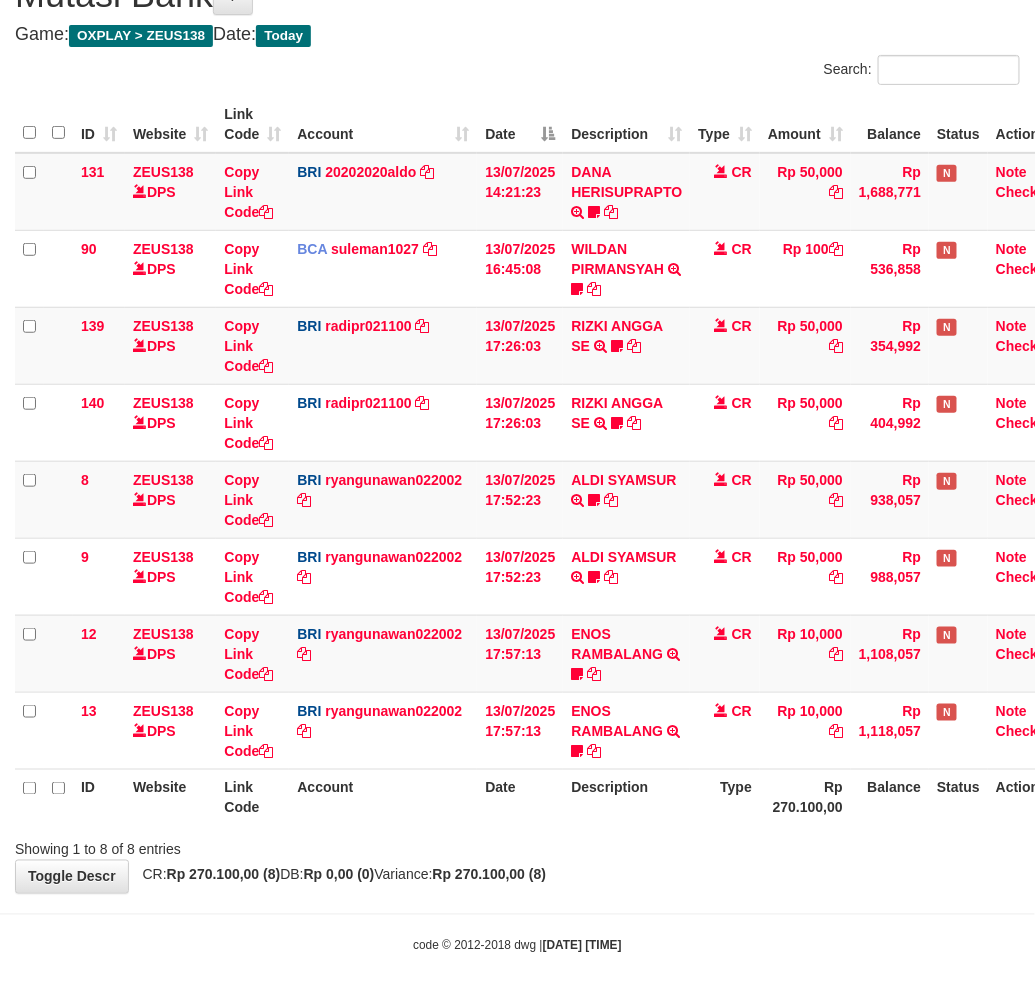 drag, startPoint x: 706, startPoint y: 894, endPoint x: 693, endPoint y: 904, distance: 16.40122 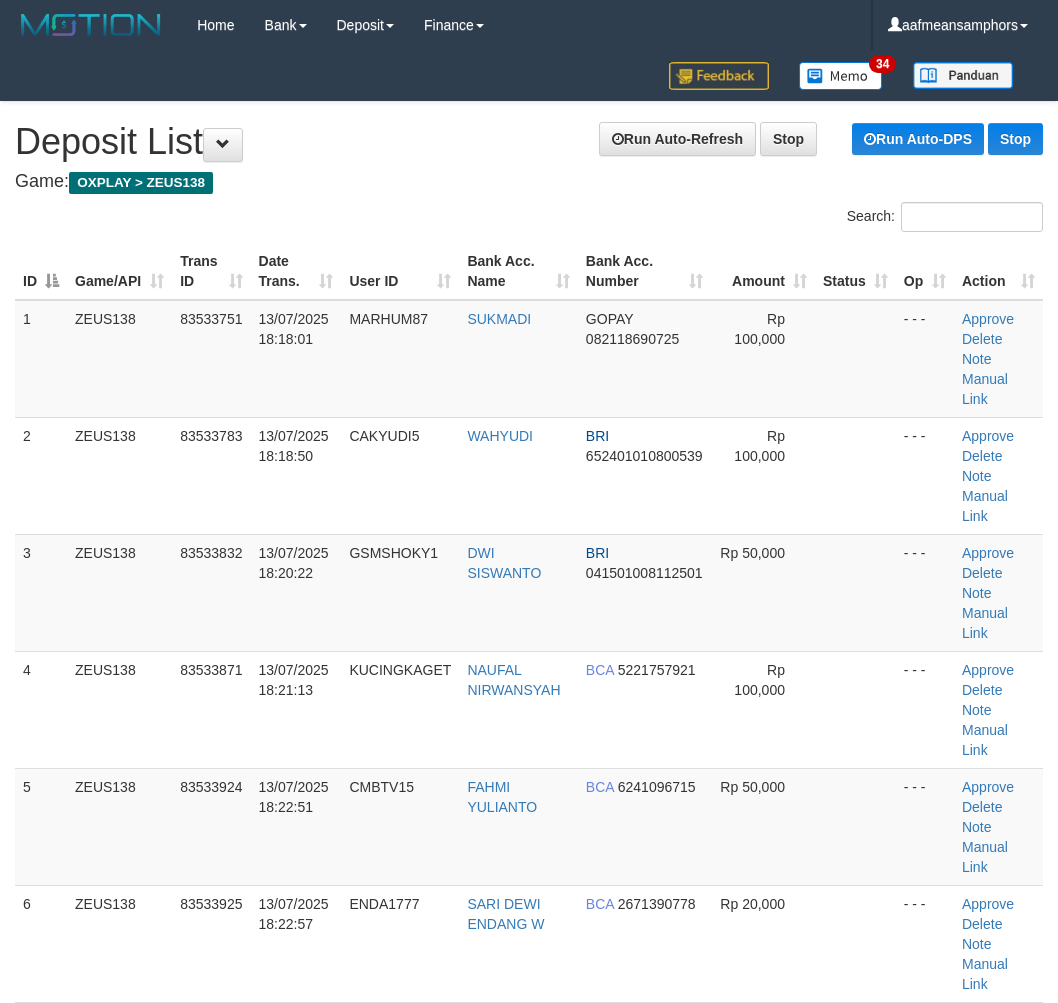 scroll, scrollTop: 1487, scrollLeft: 0, axis: vertical 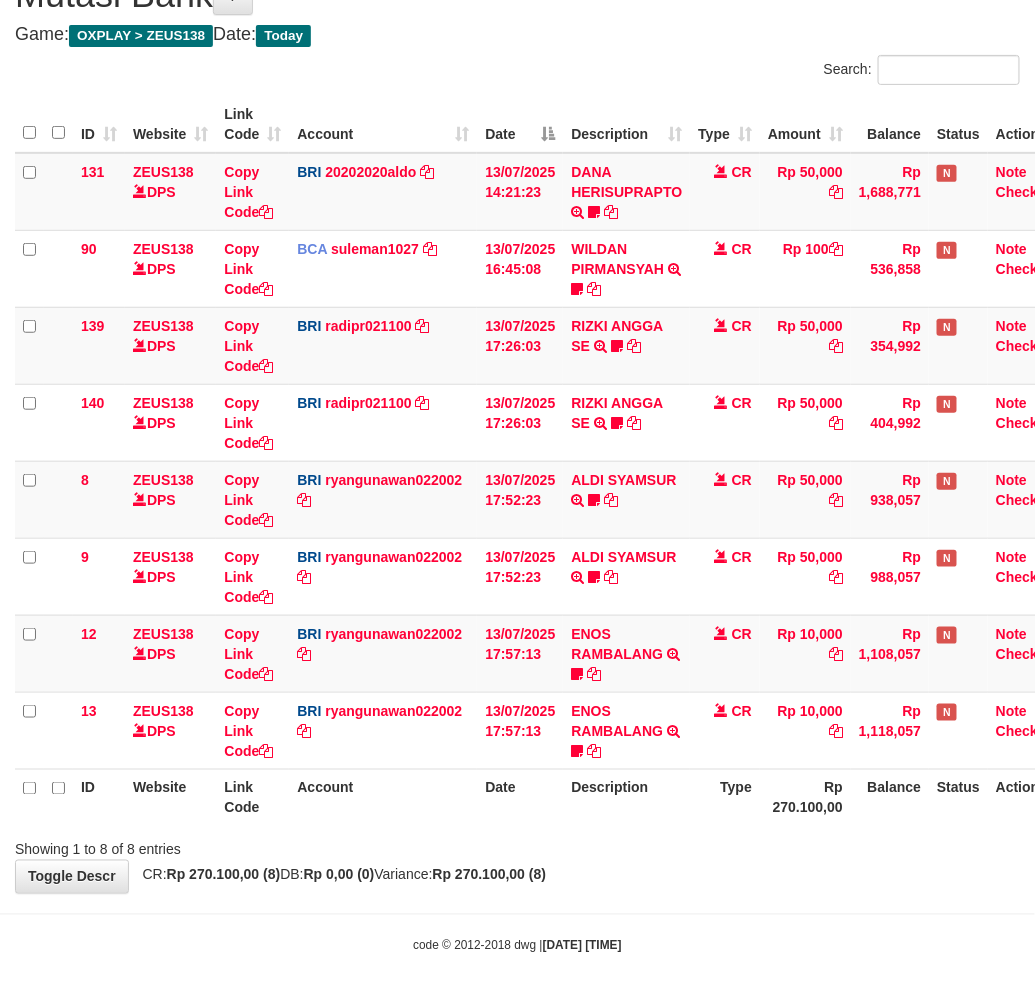 drag, startPoint x: 0, startPoint y: 0, endPoint x: 746, endPoint y: 917, distance: 1182.1189 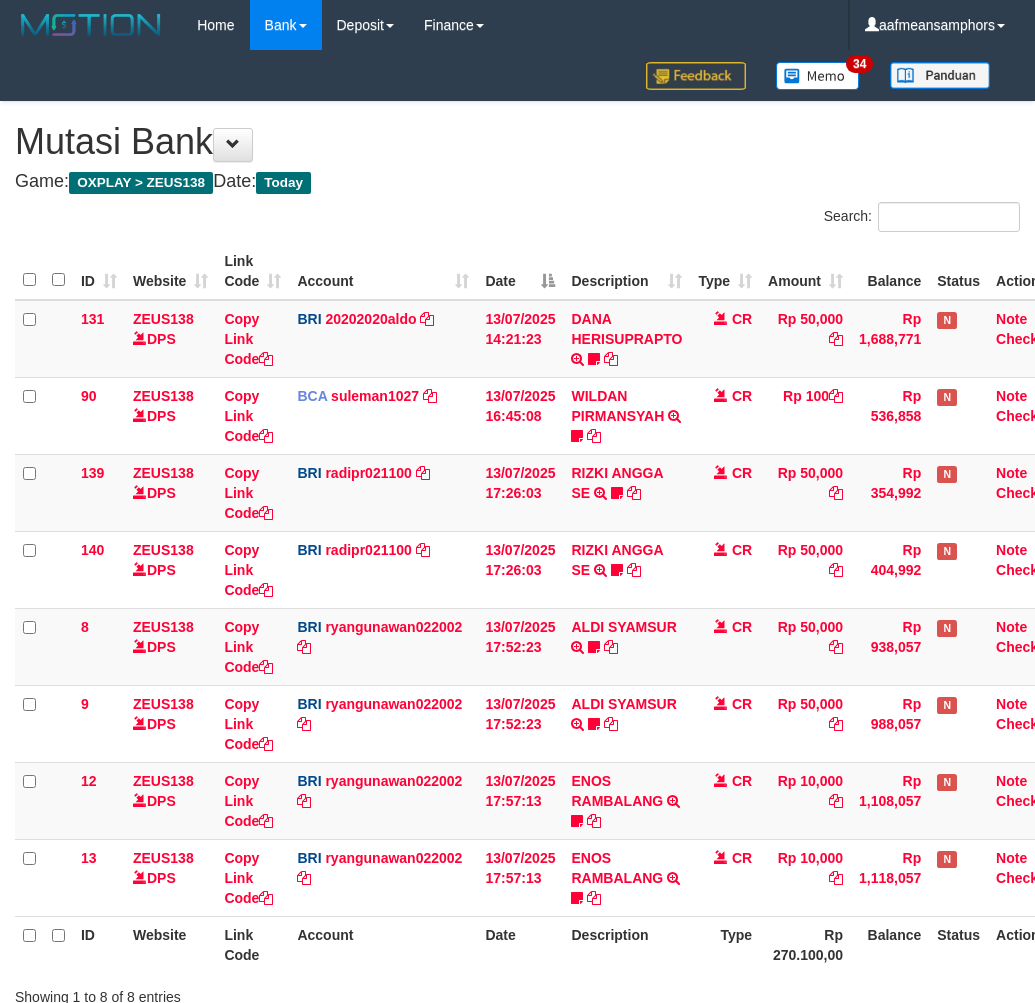 scroll, scrollTop: 147, scrollLeft: 0, axis: vertical 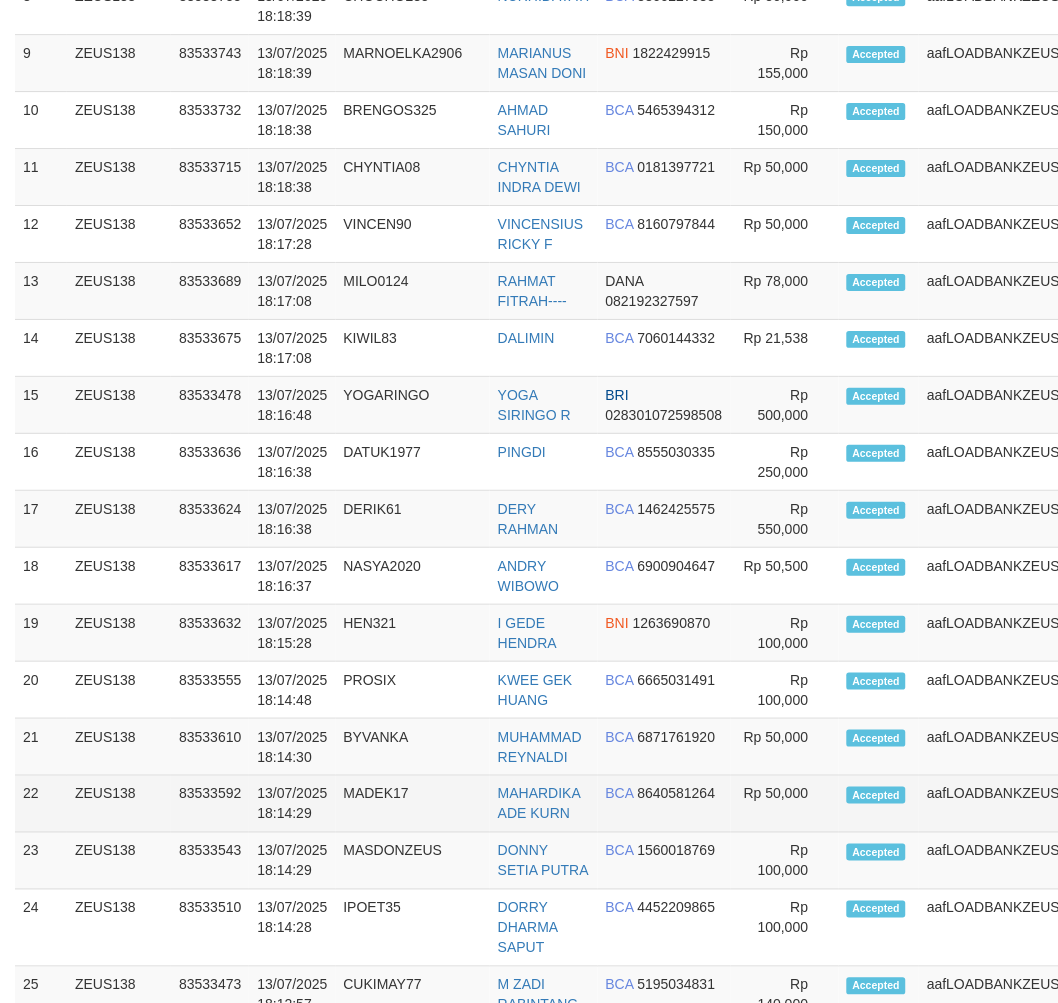 click on "MADEK17" at bounding box center [413, 804] 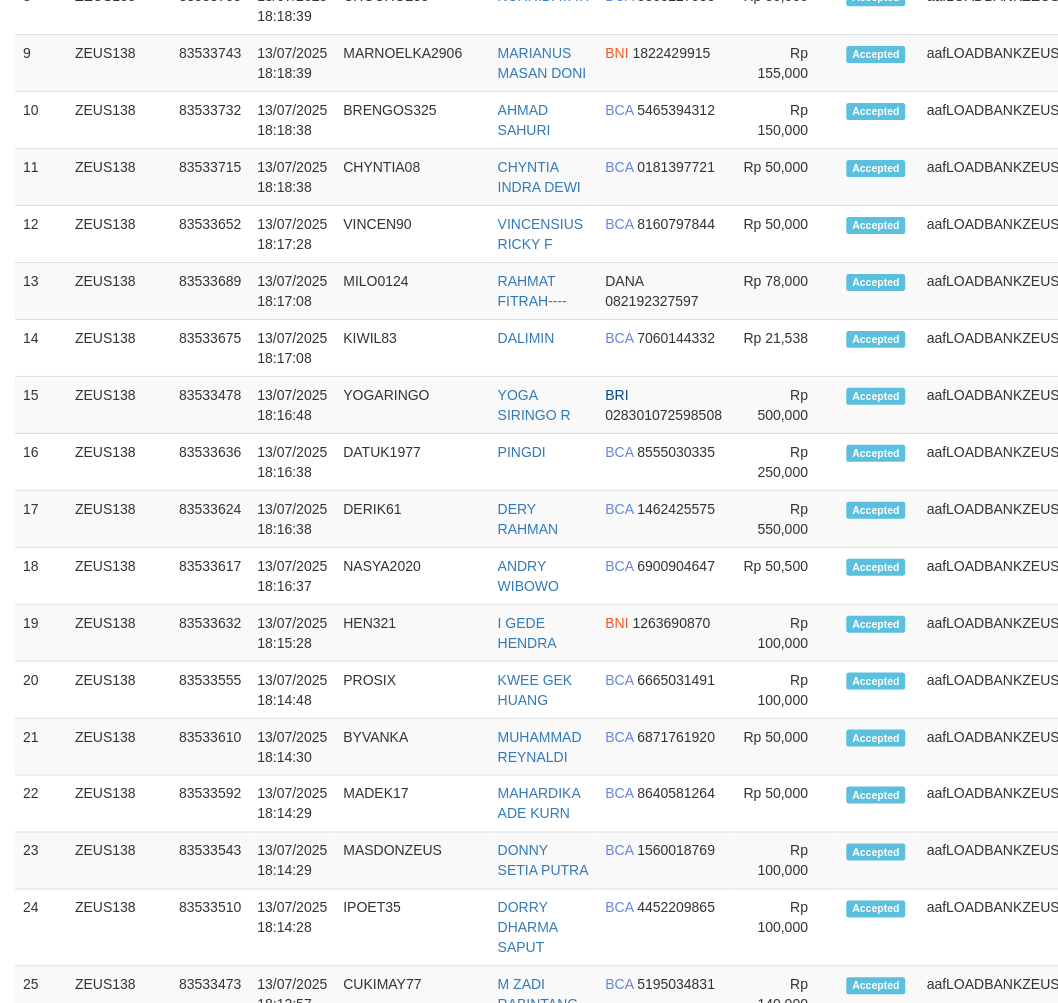 scroll, scrollTop: 1986, scrollLeft: 0, axis: vertical 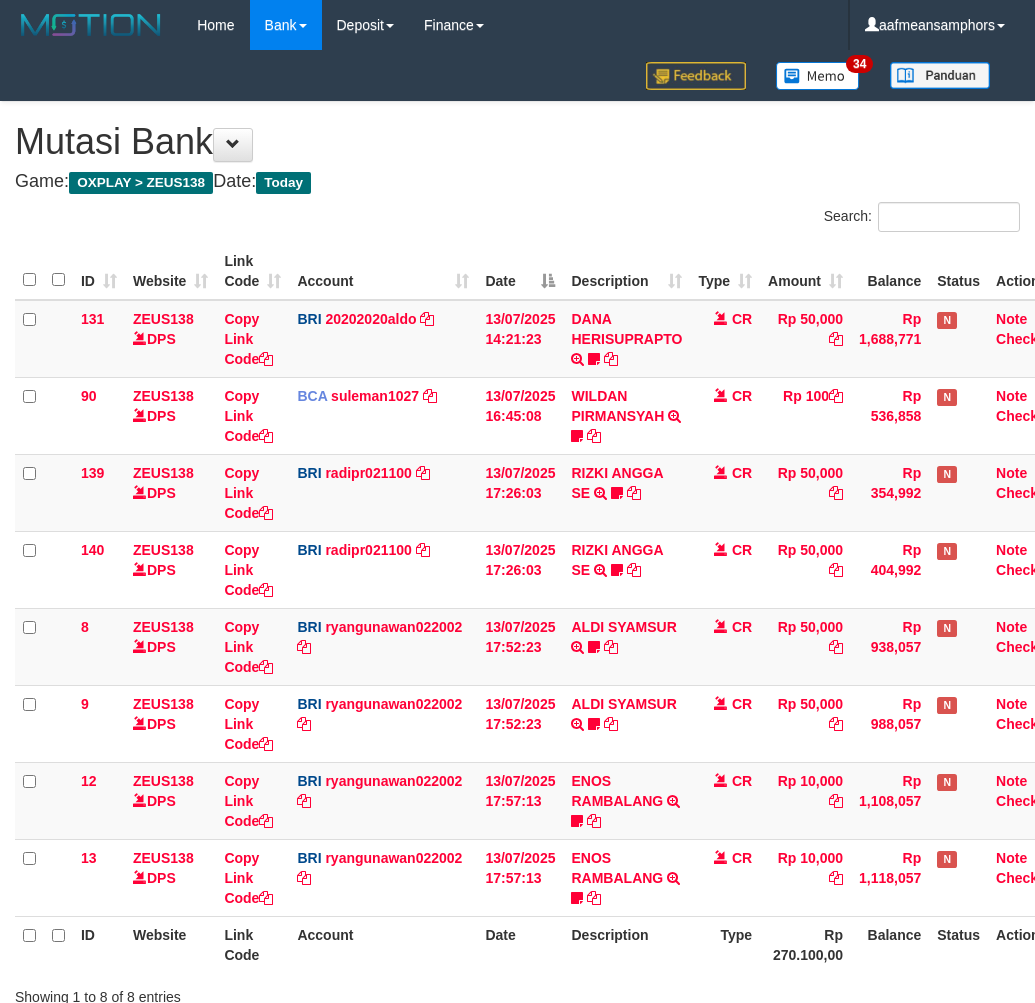 click on "**********" at bounding box center [517, 571] 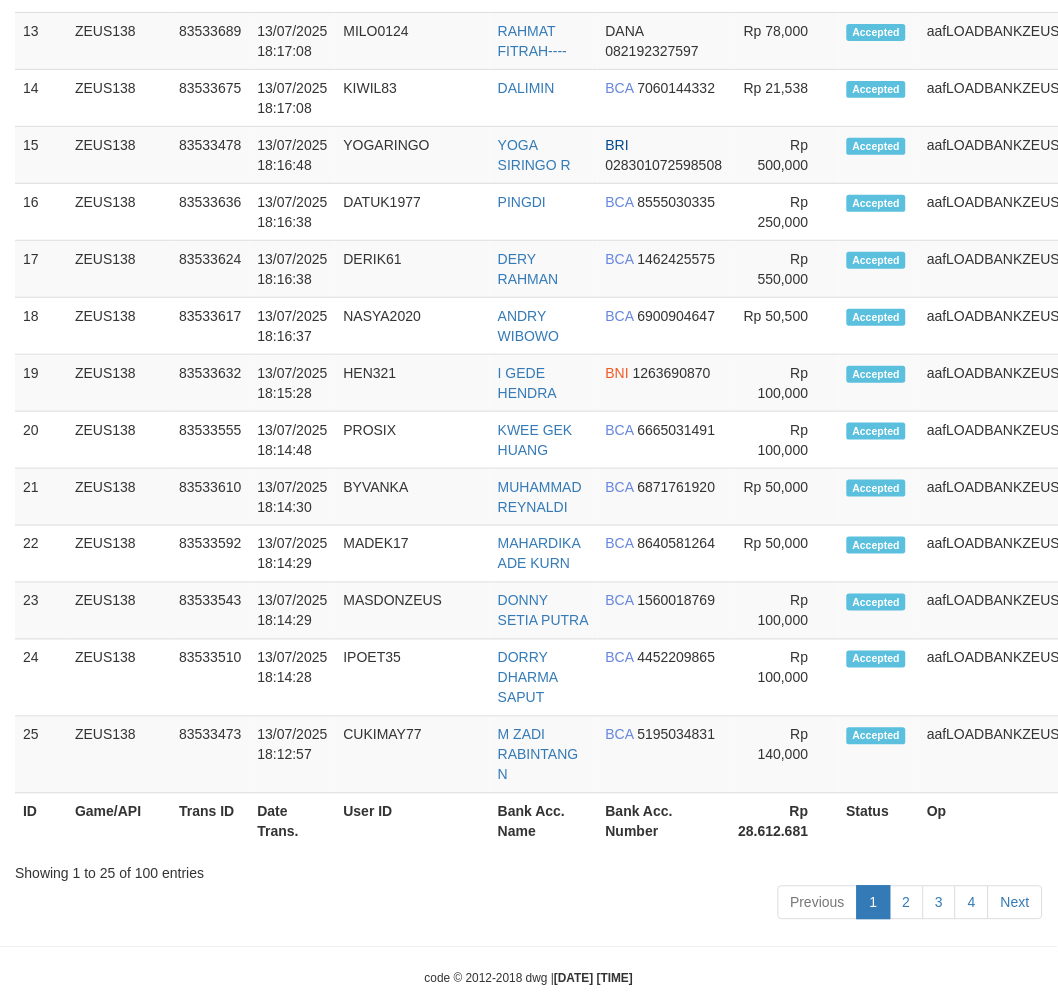 scroll, scrollTop: 2236, scrollLeft: 0, axis: vertical 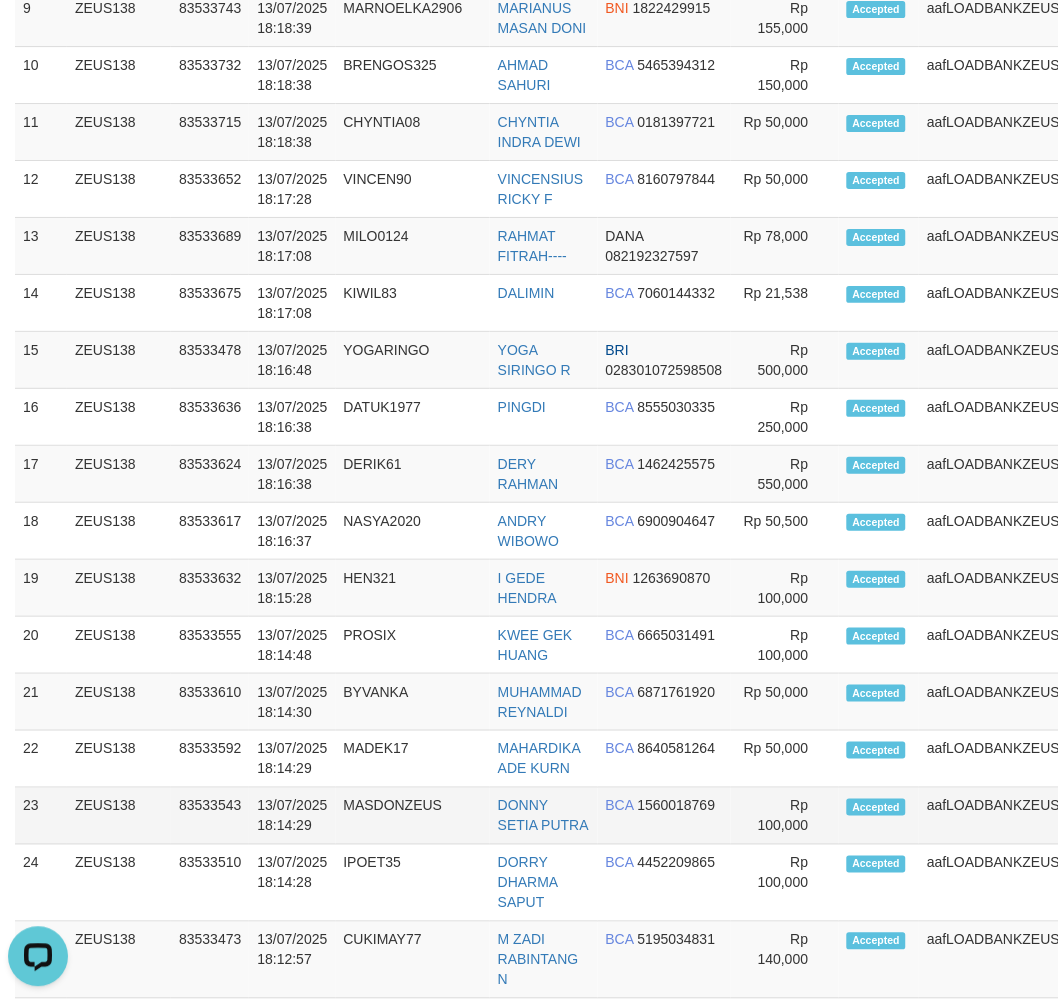 drag, startPoint x: 434, startPoint y: 817, endPoint x: 423, endPoint y: 814, distance: 11.401754 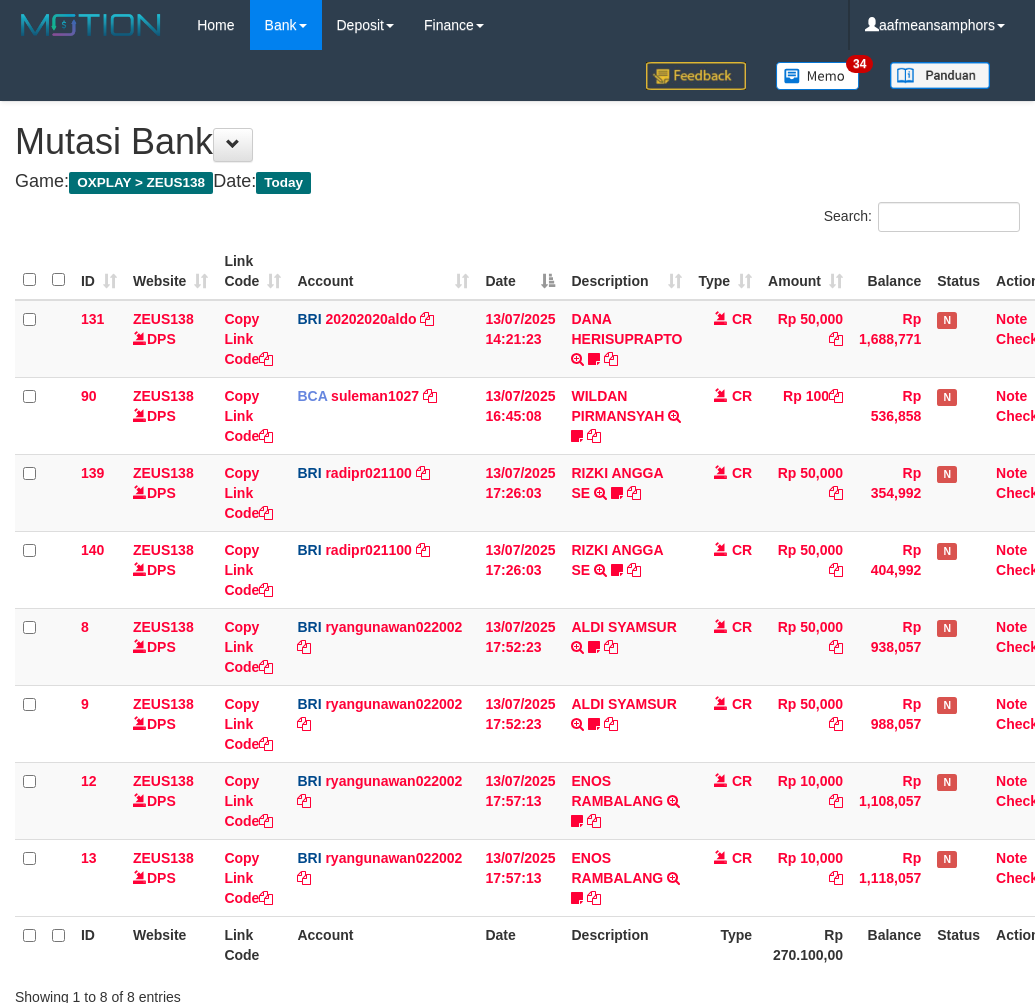 scroll, scrollTop: 147, scrollLeft: 0, axis: vertical 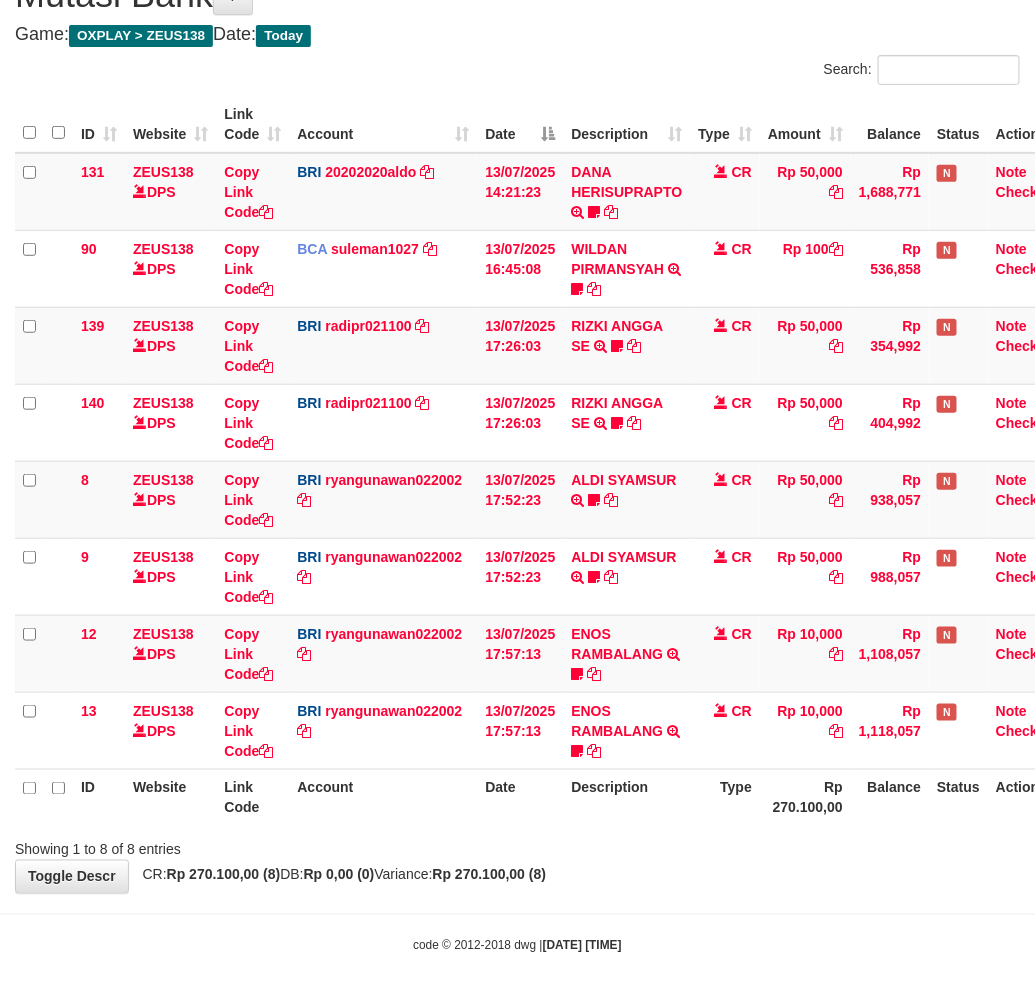 click on "Showing 1 to 8 of 8 entries" at bounding box center [517, 846] 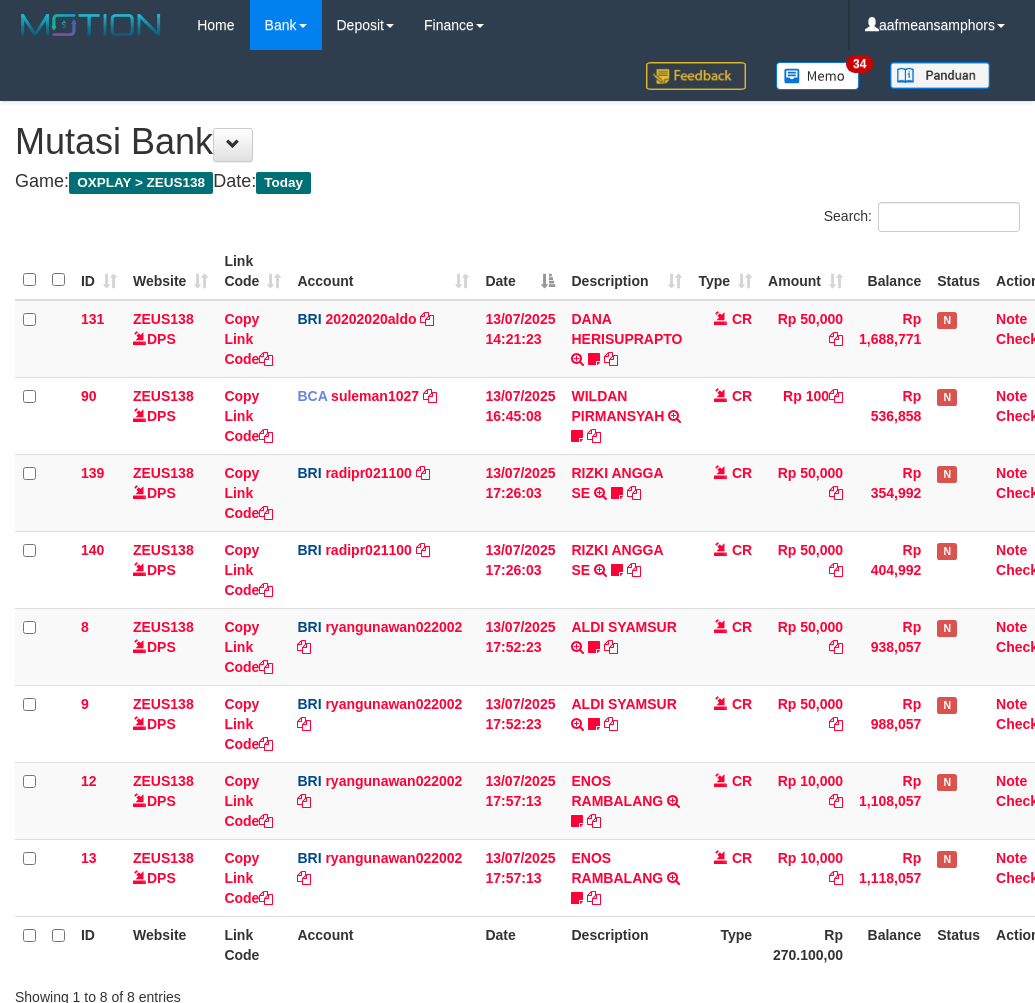 scroll, scrollTop: 147, scrollLeft: 0, axis: vertical 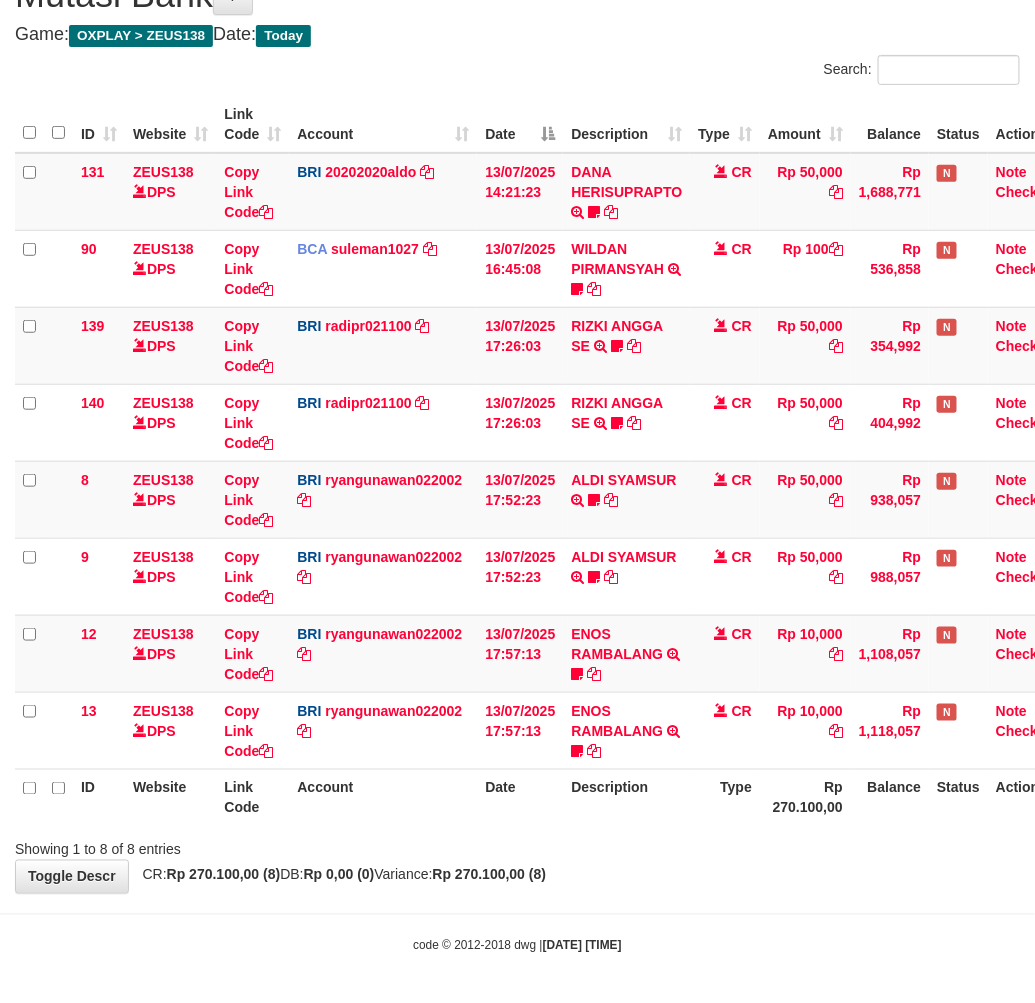 click on "**********" at bounding box center [517, 424] 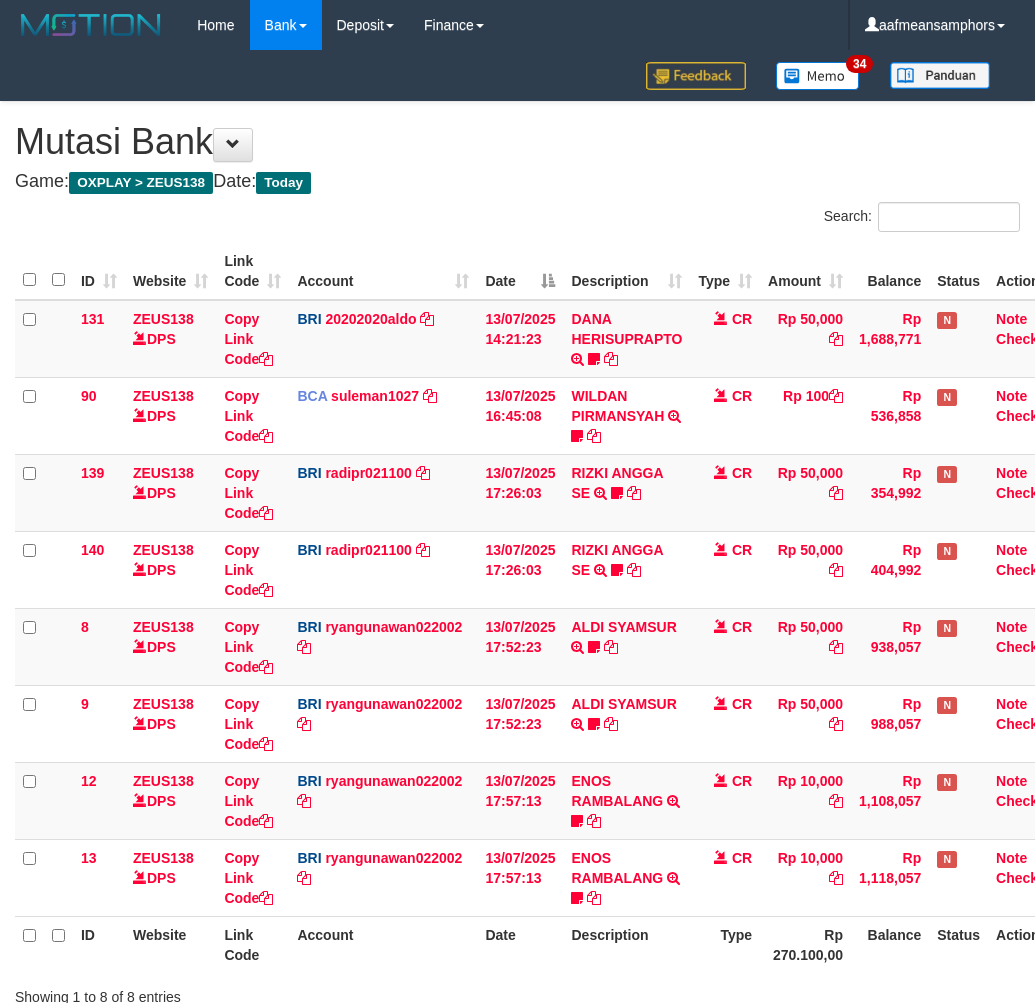 scroll, scrollTop: 147, scrollLeft: 0, axis: vertical 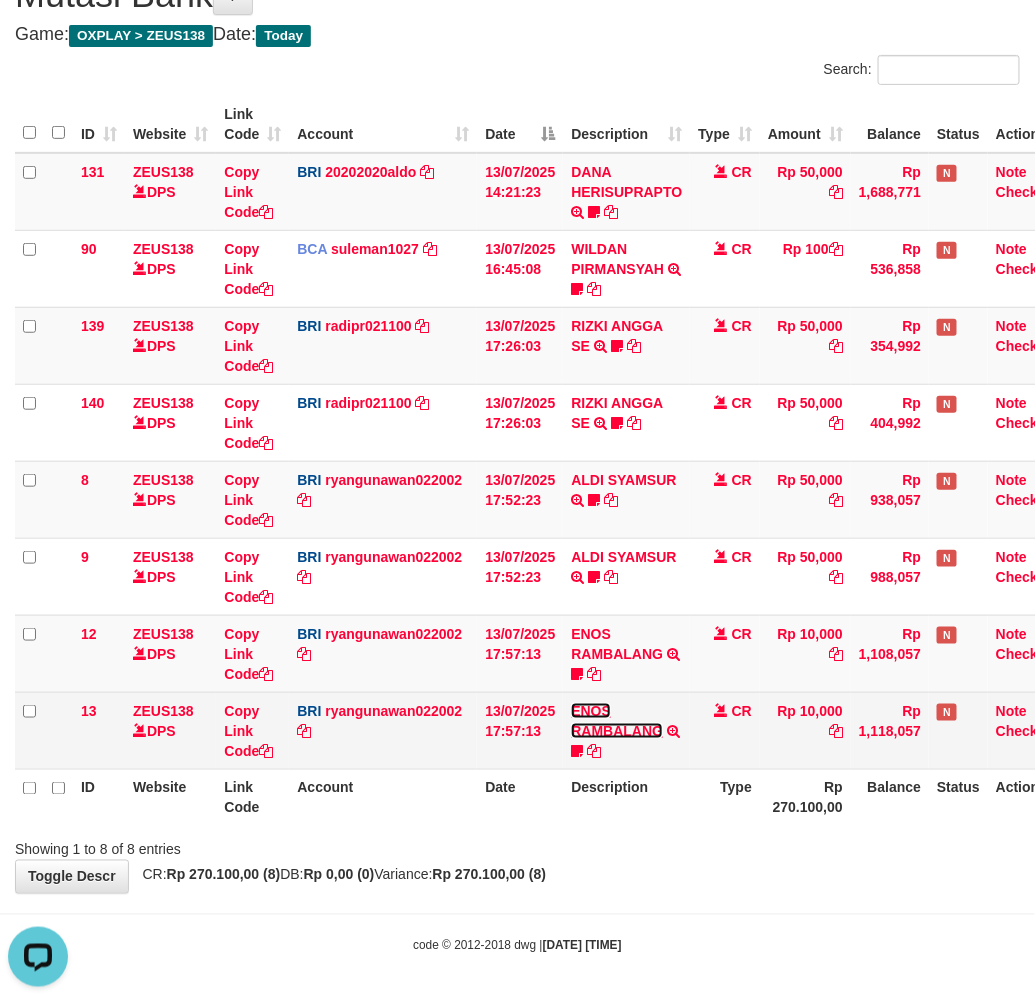 click on "ENOS RAMBALANG" at bounding box center [617, 721] 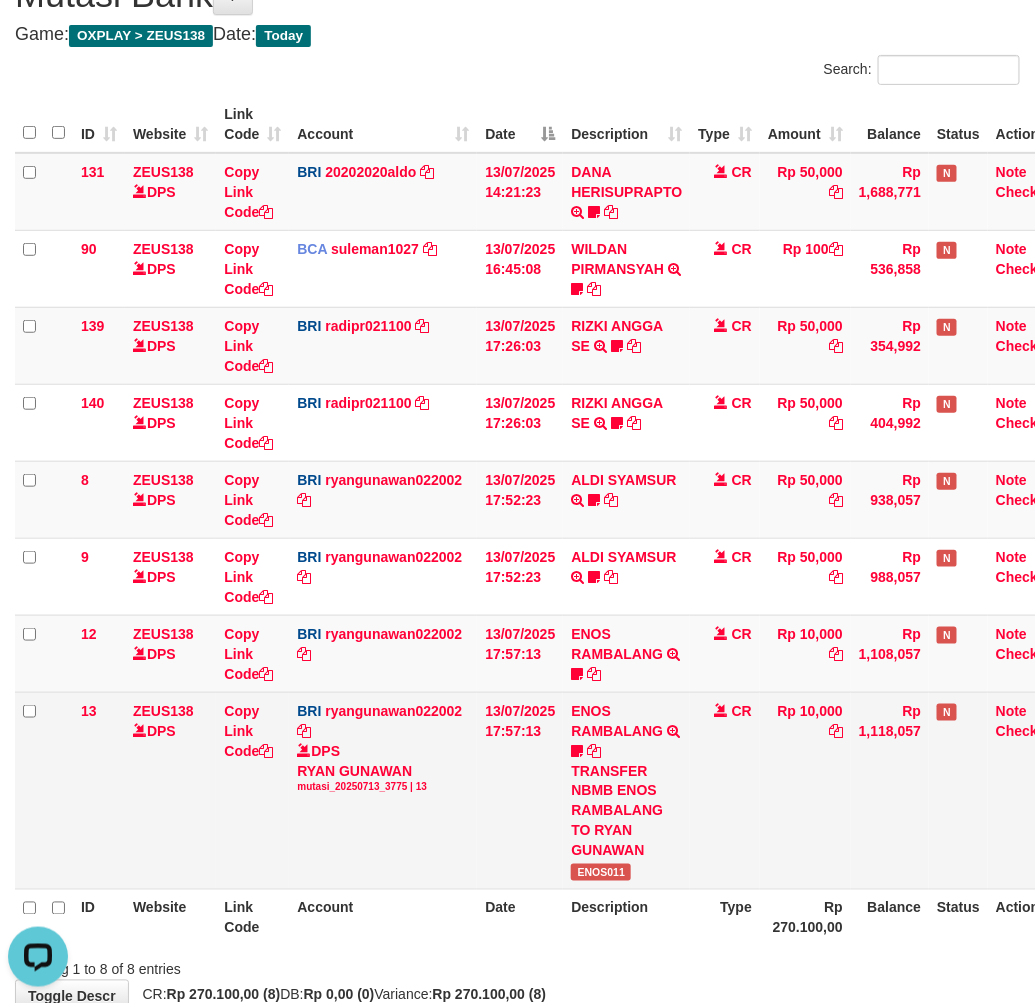 click on "ENOS011" at bounding box center [601, 872] 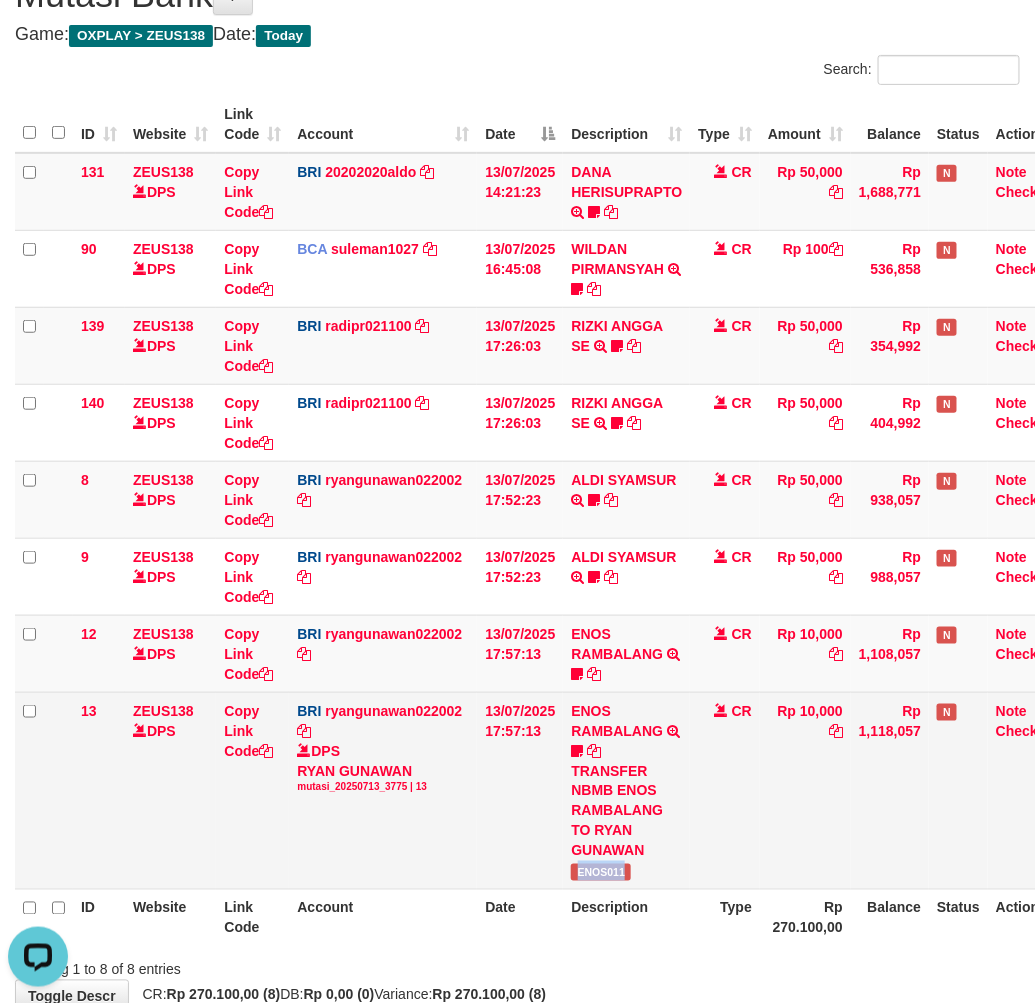 copy on "ENOS011" 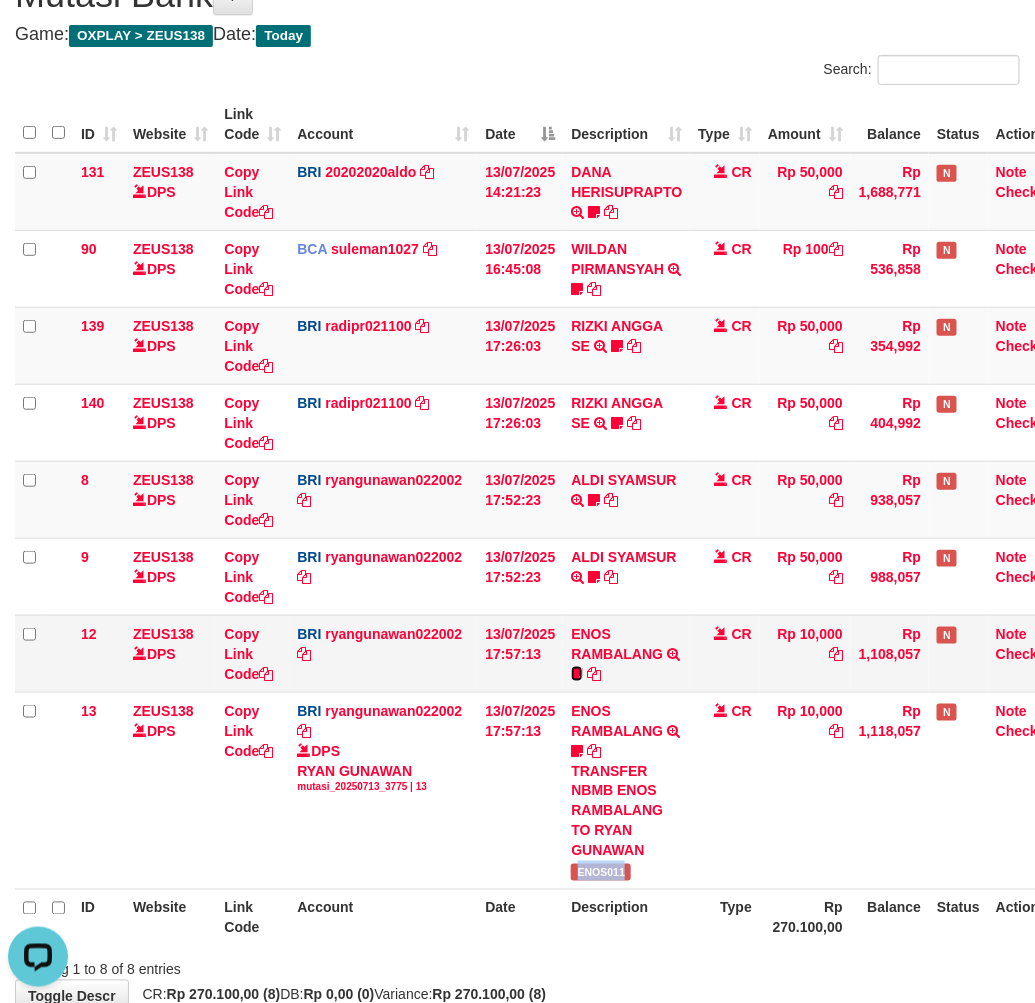 drag, startPoint x: 581, startPoint y: 668, endPoint x: 577, endPoint y: 681, distance: 13.601471 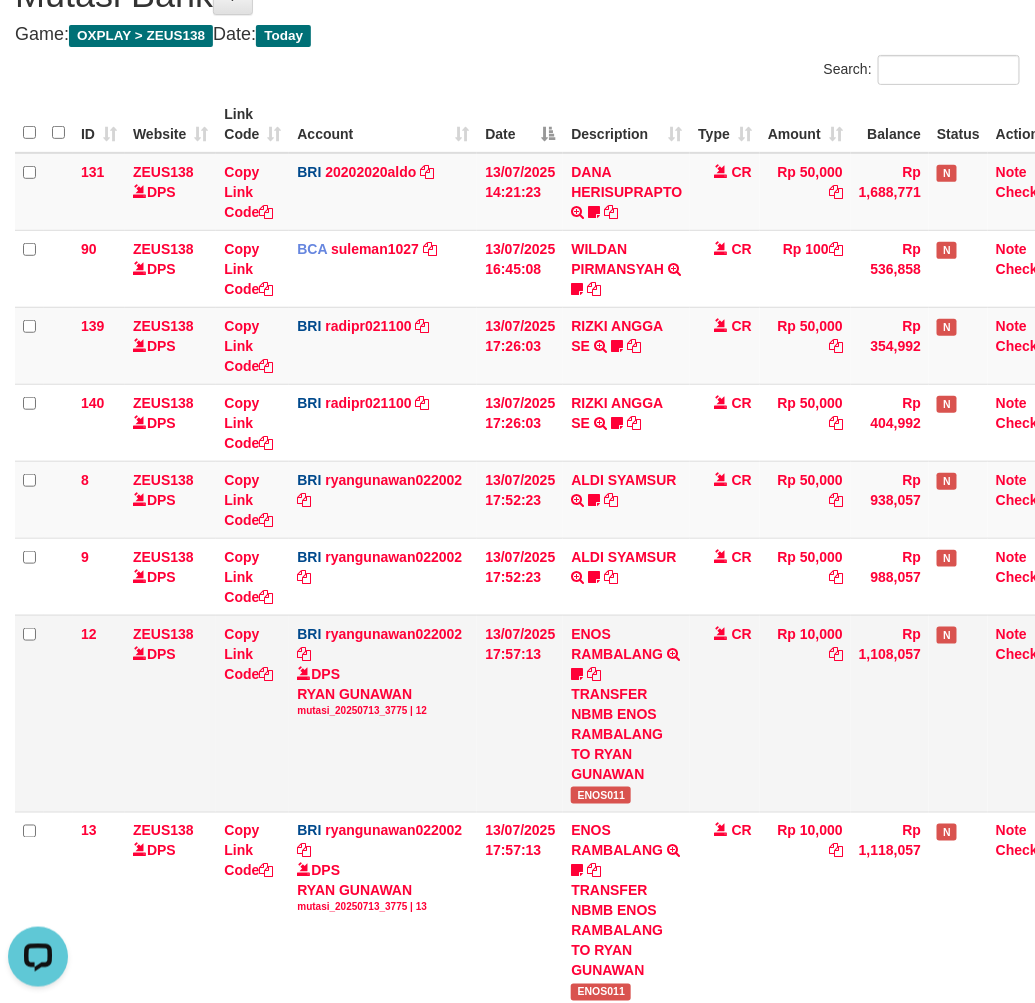 click on "ENOS011" at bounding box center (601, 795) 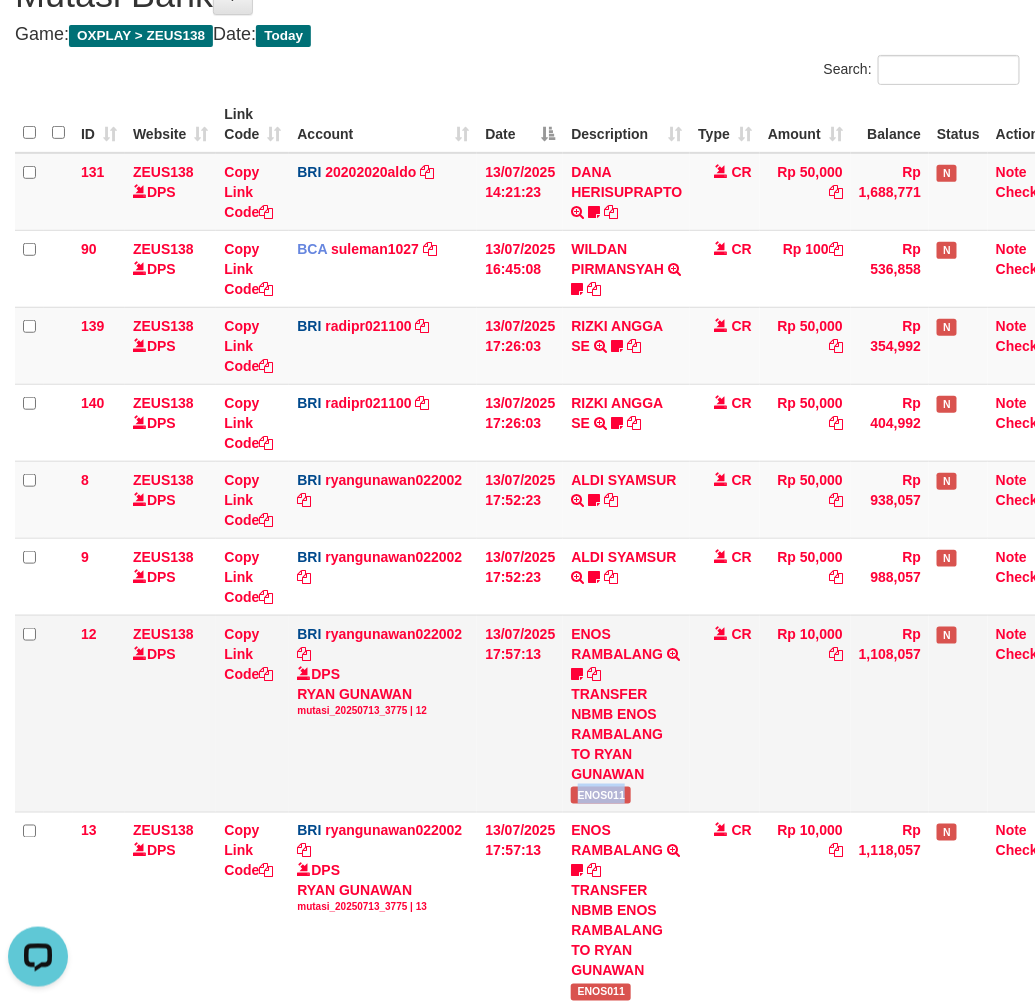 copy on "ENOS011" 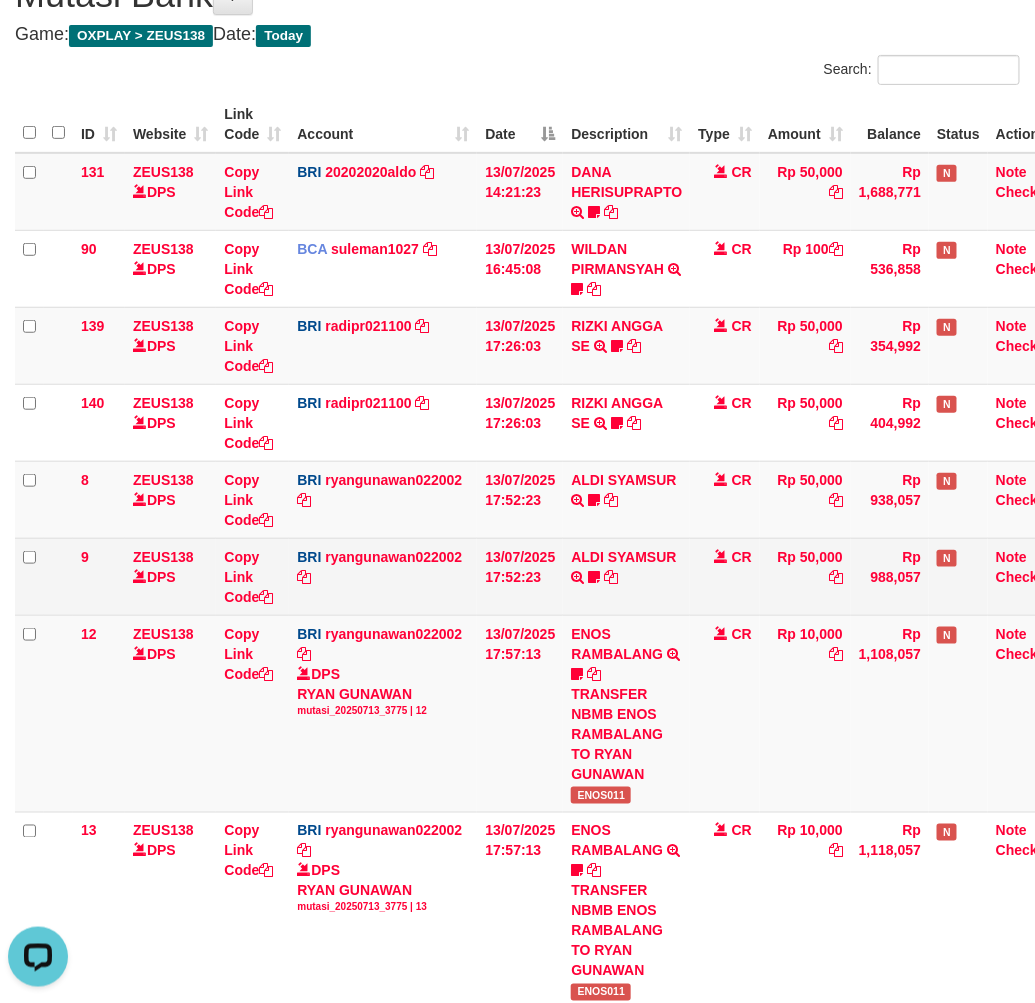 drag, startPoint x: 664, startPoint y: 612, endPoint x: 651, endPoint y: 601, distance: 17.029387 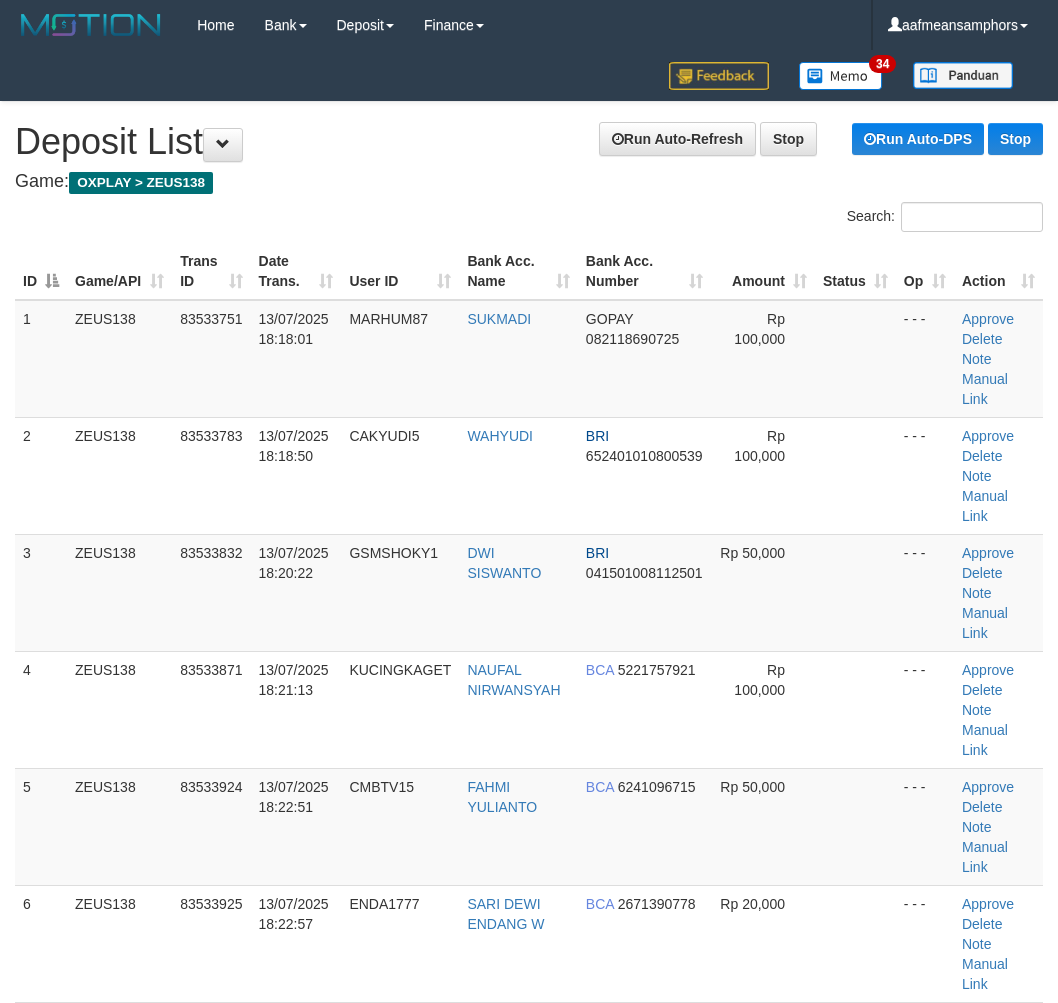 scroll, scrollTop: 2476, scrollLeft: 0, axis: vertical 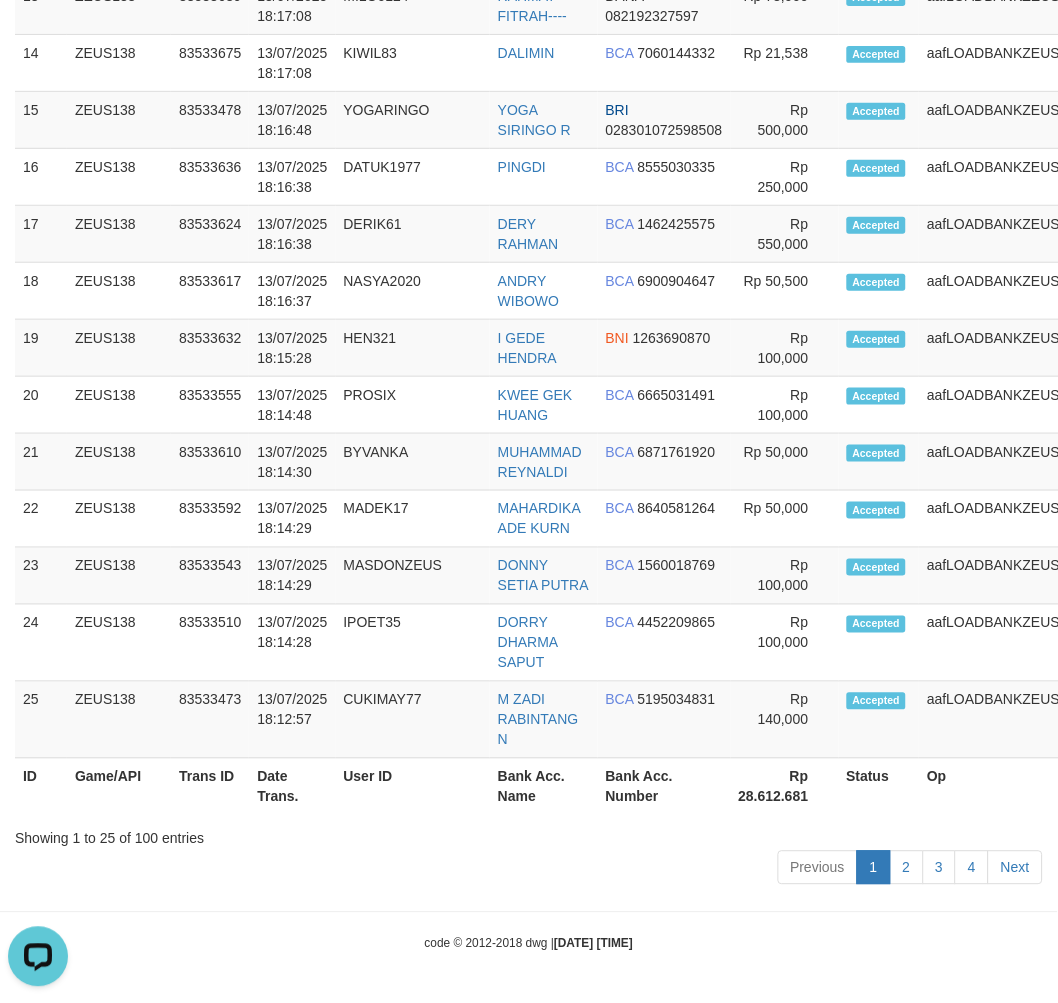 drag, startPoint x: 375, startPoint y: 837, endPoint x: 508, endPoint y: 840, distance: 133.03383 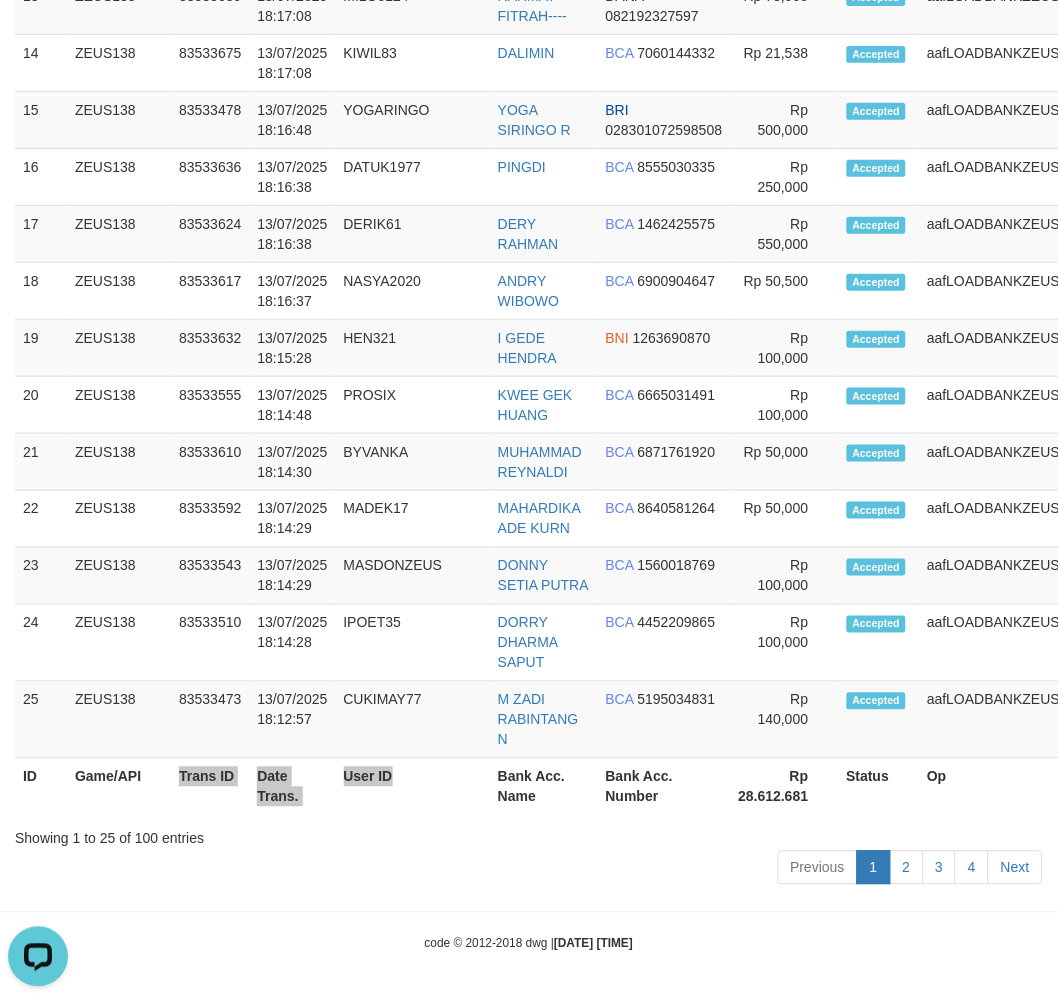 click on "ID Game/API Trans ID Date Trans. User ID Bank Acc. Name Bank Acc. Number Rp 28.612.681 Status Op Action" at bounding box center [582, 787] 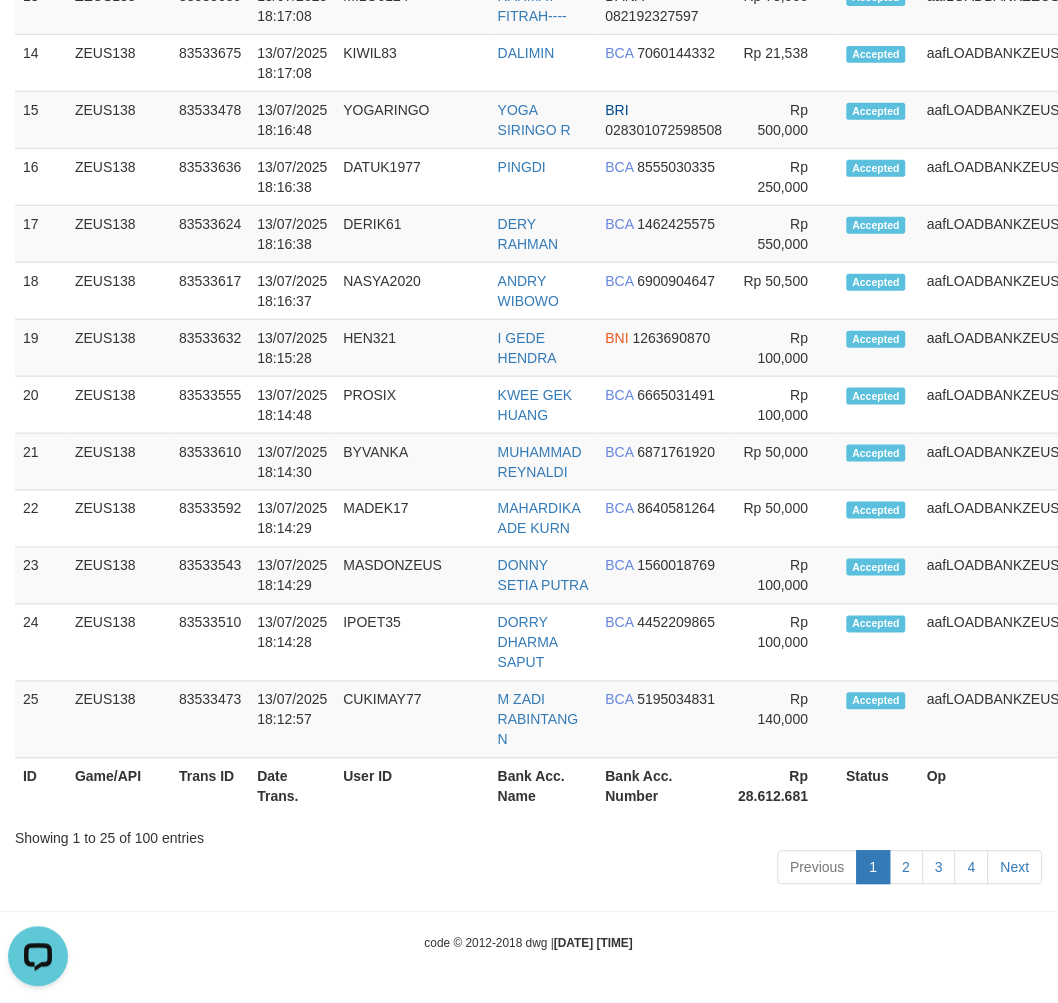 click on "Showing 1 to 25 of 100 entries" at bounding box center [529, 835] 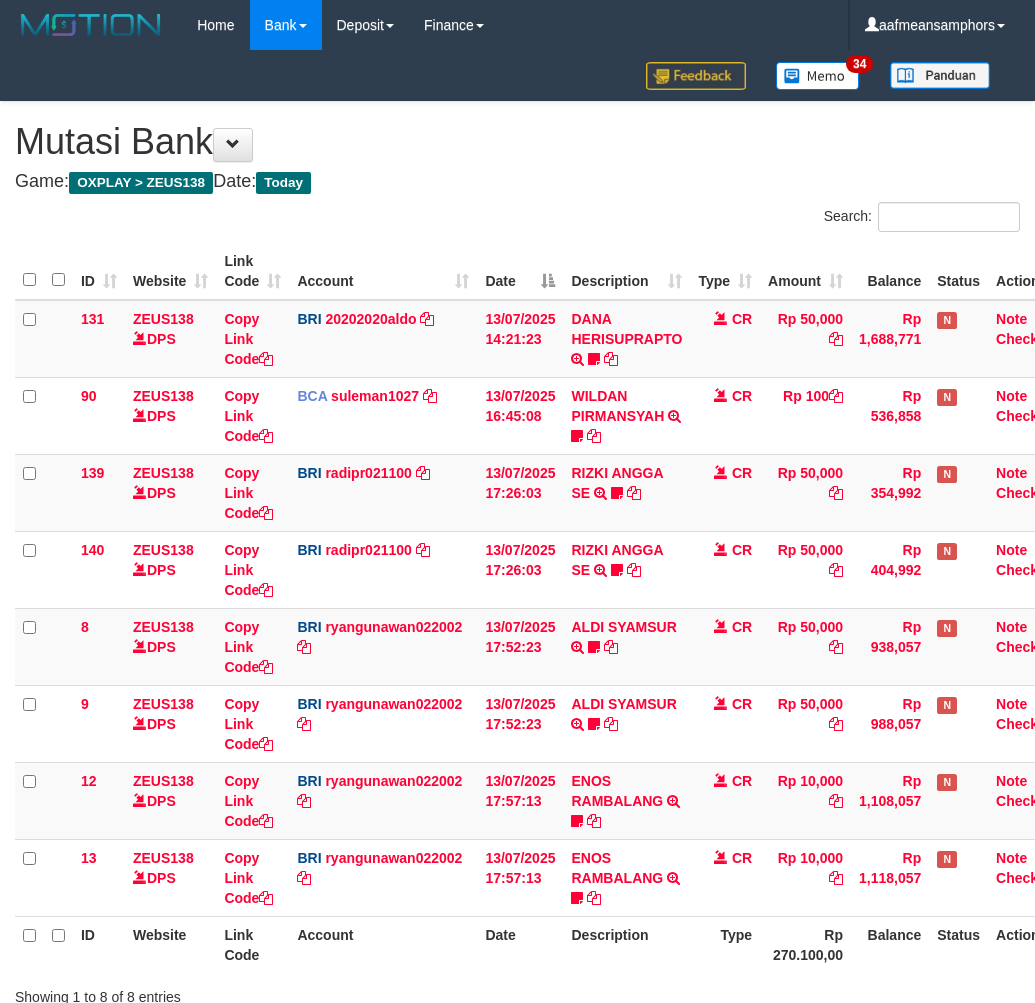 scroll, scrollTop: 147, scrollLeft: 0, axis: vertical 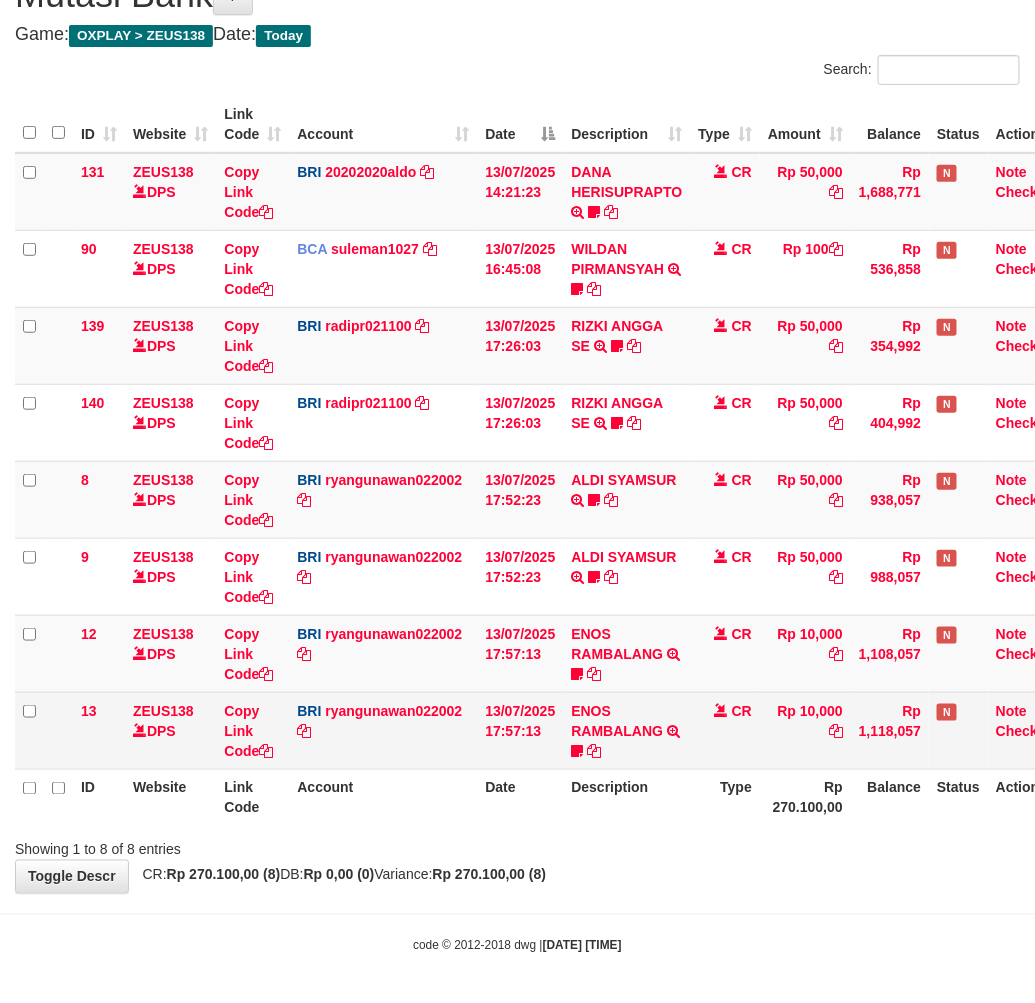 click on "ENOS RAMBALANG            TRANSFER NBMB ENOS RAMBALANG TO RYAN GUNAWAN    ENOS011" at bounding box center (626, 730) 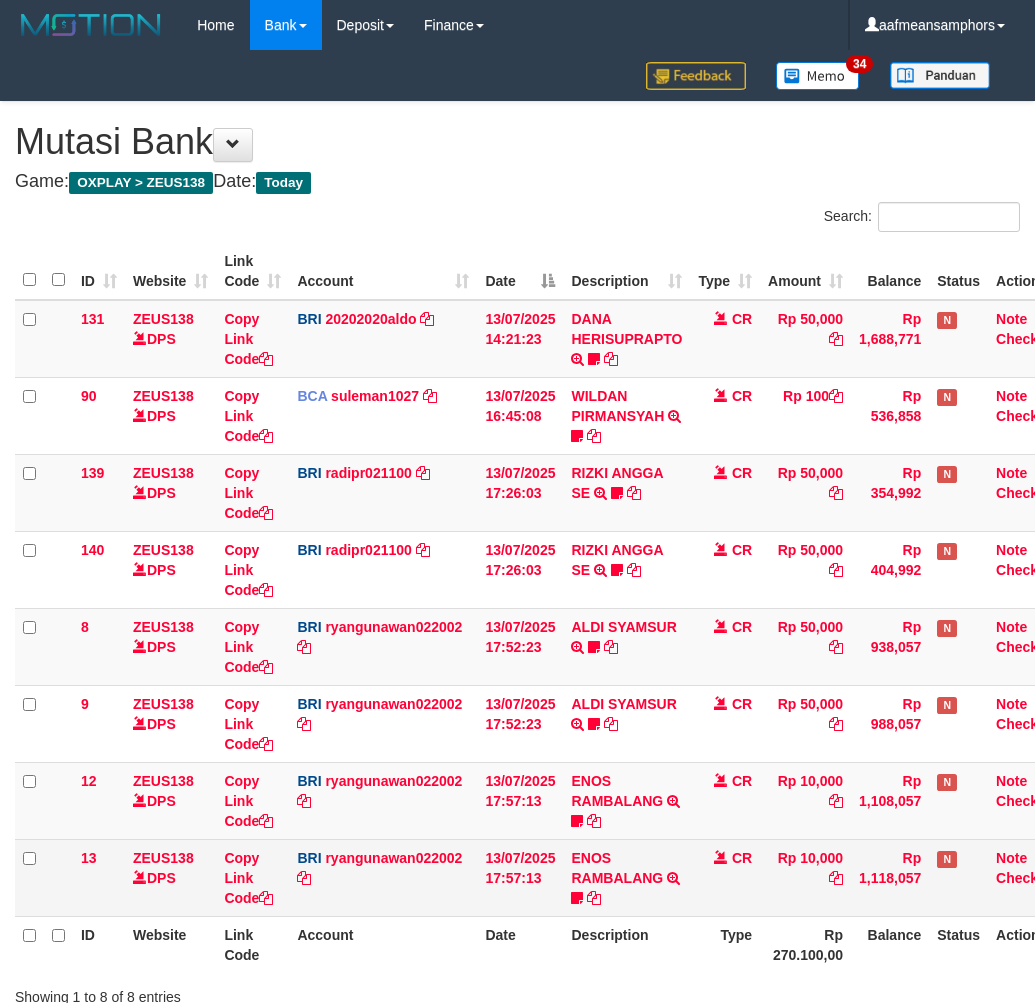scroll, scrollTop: 147, scrollLeft: 0, axis: vertical 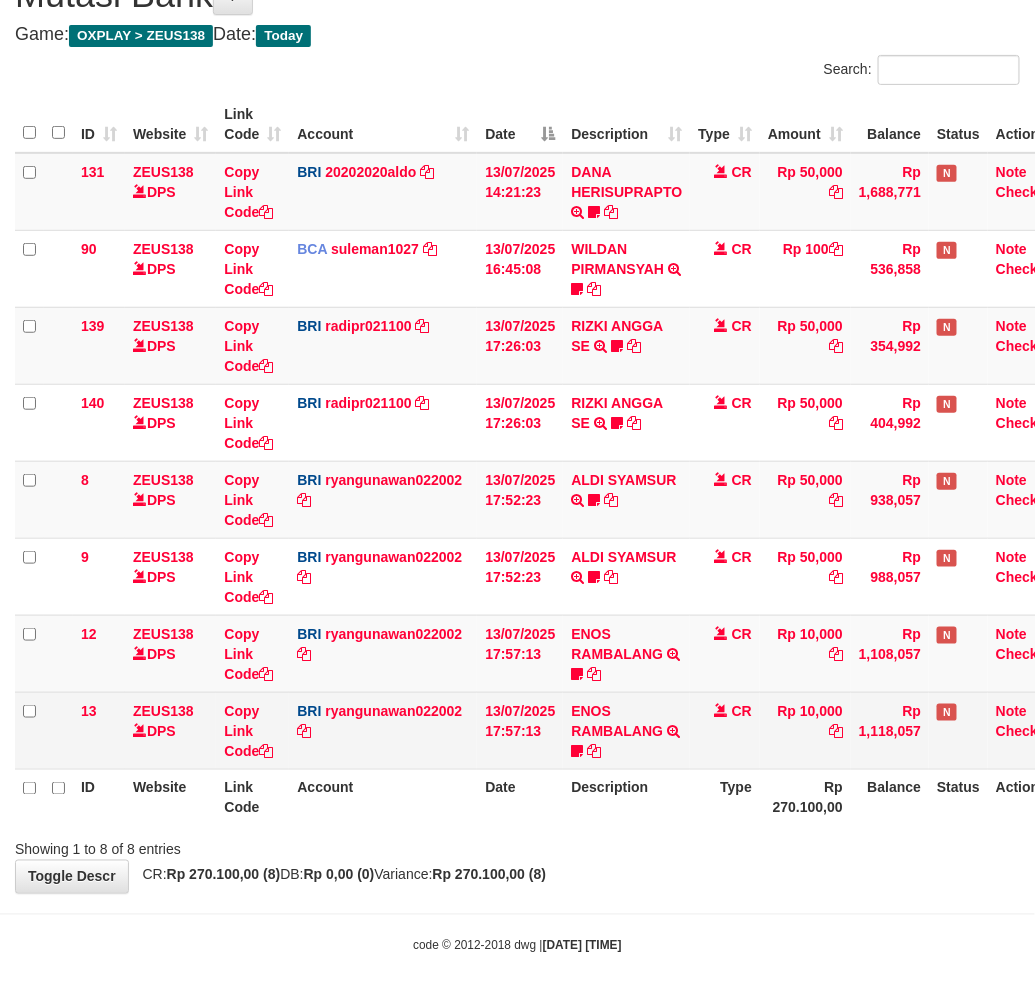 click on "ENOS RAMBALANG            TRANSFER NBMB ENOS RAMBALANG TO RYAN GUNAWAN    ENOS011" at bounding box center (626, 730) 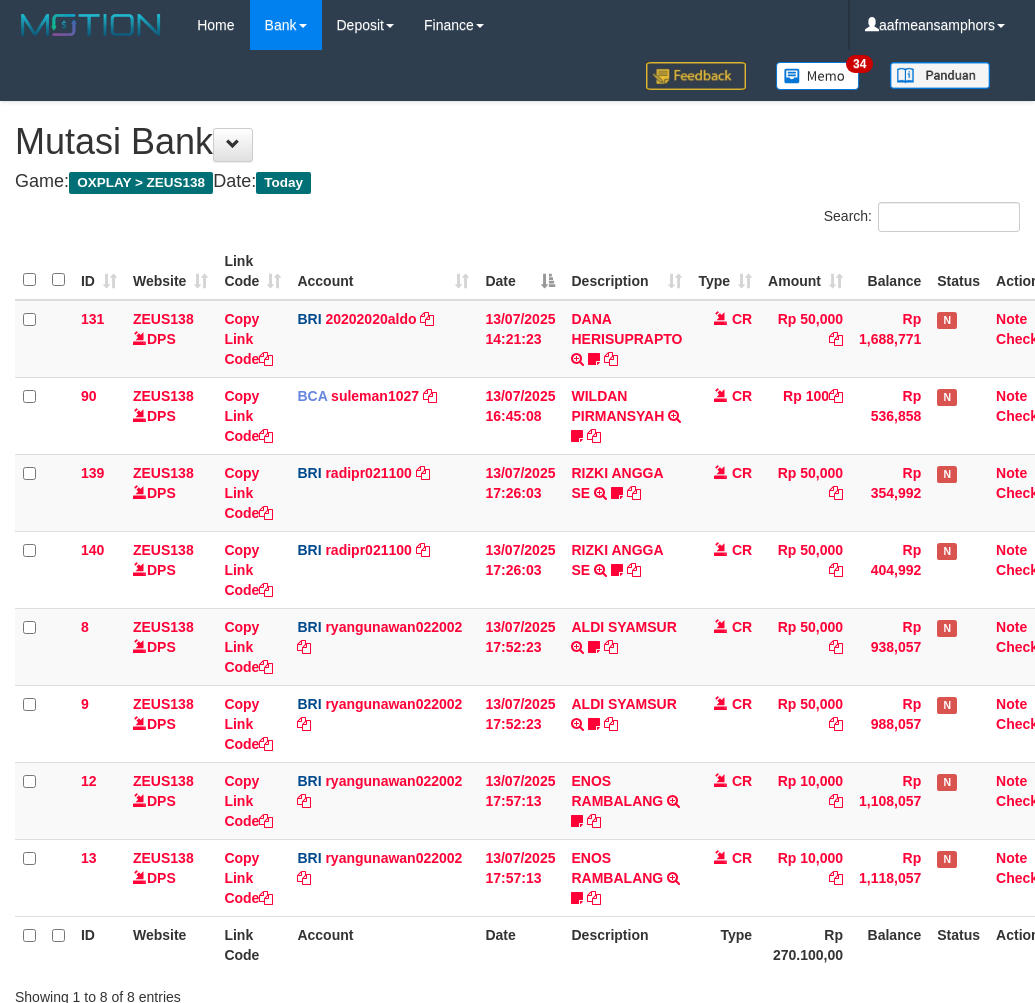 scroll, scrollTop: 147, scrollLeft: 0, axis: vertical 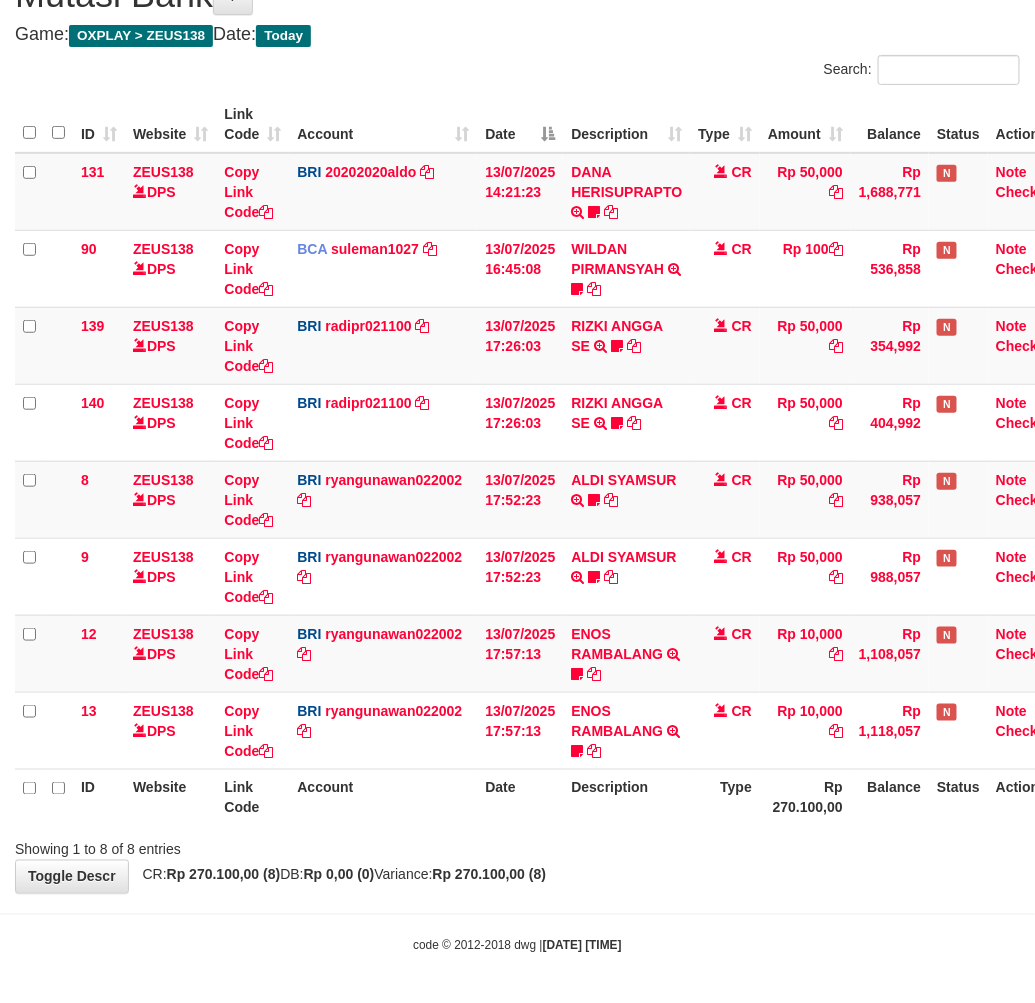 click on "**********" at bounding box center (517, 424) 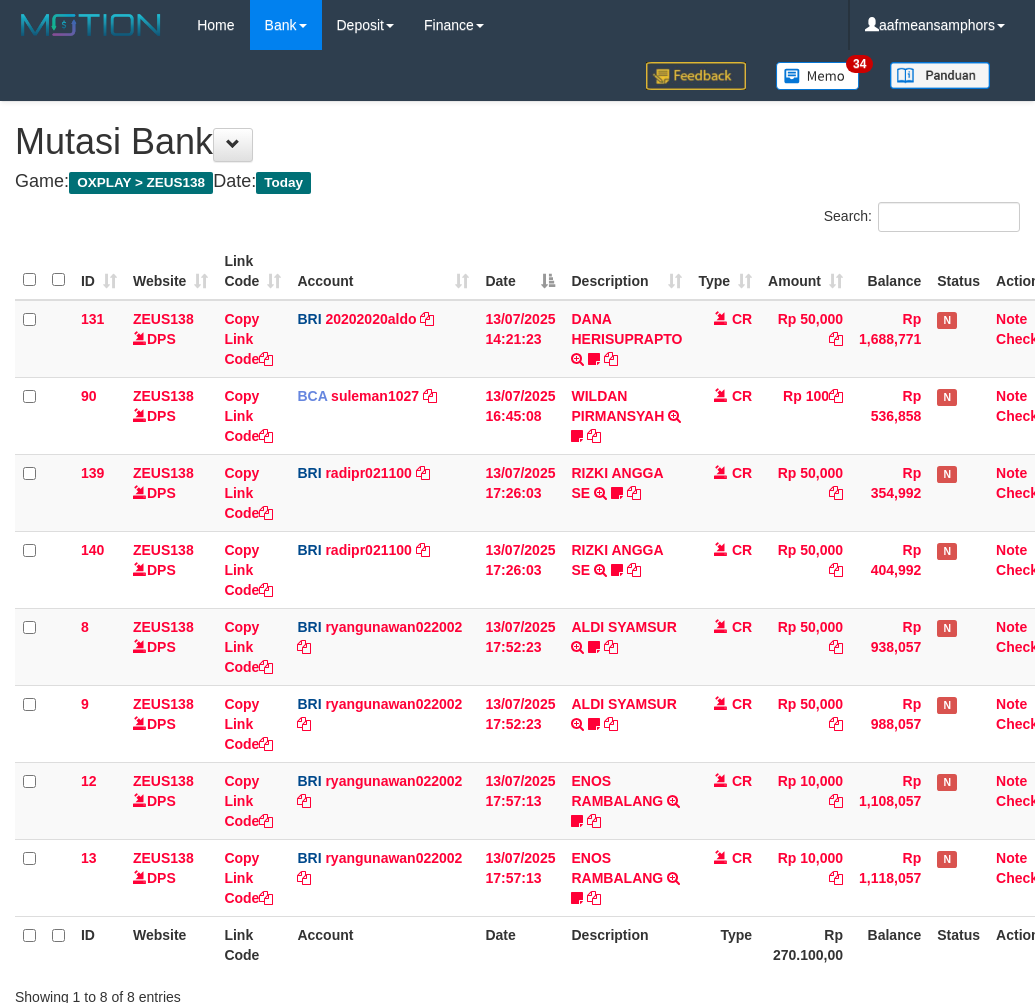 scroll, scrollTop: 147, scrollLeft: 0, axis: vertical 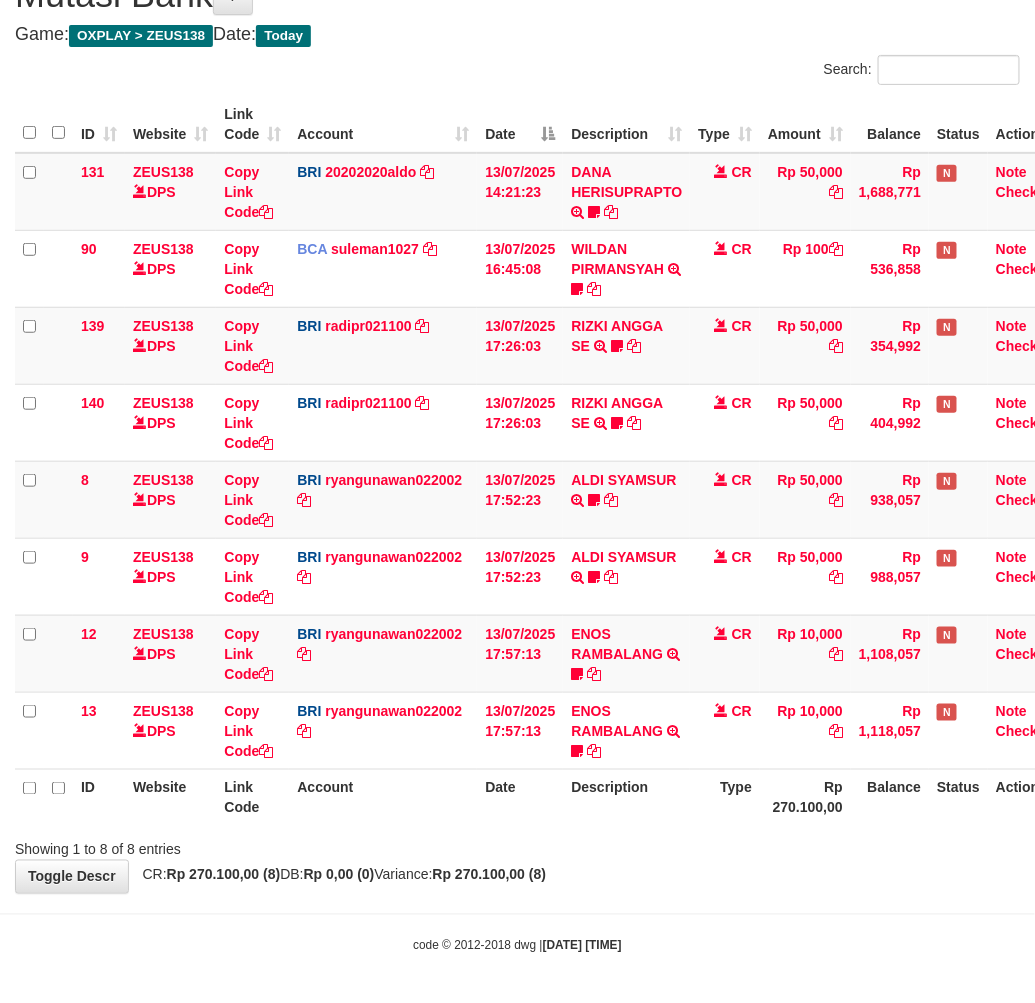 drag, startPoint x: 0, startPoint y: 0, endPoint x: 650, endPoint y: 787, distance: 1020.71985 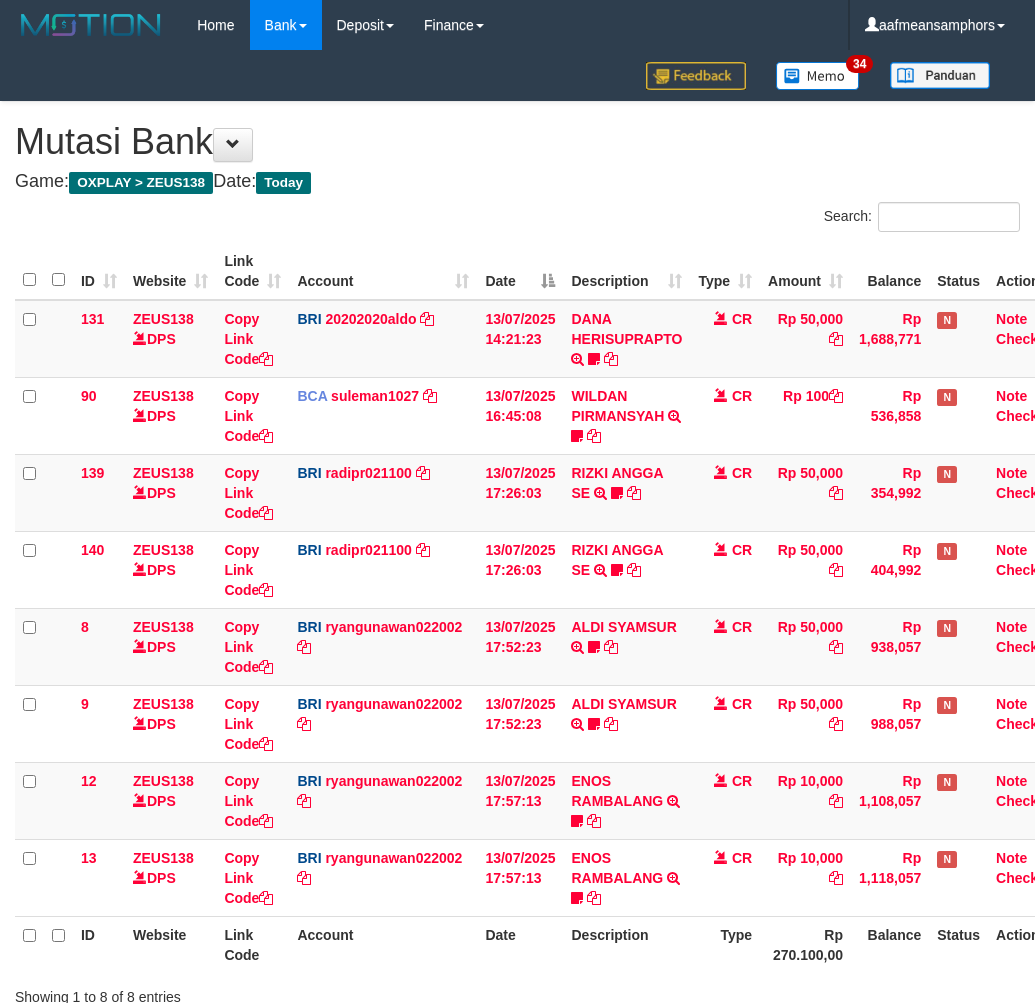 scroll, scrollTop: 147, scrollLeft: 0, axis: vertical 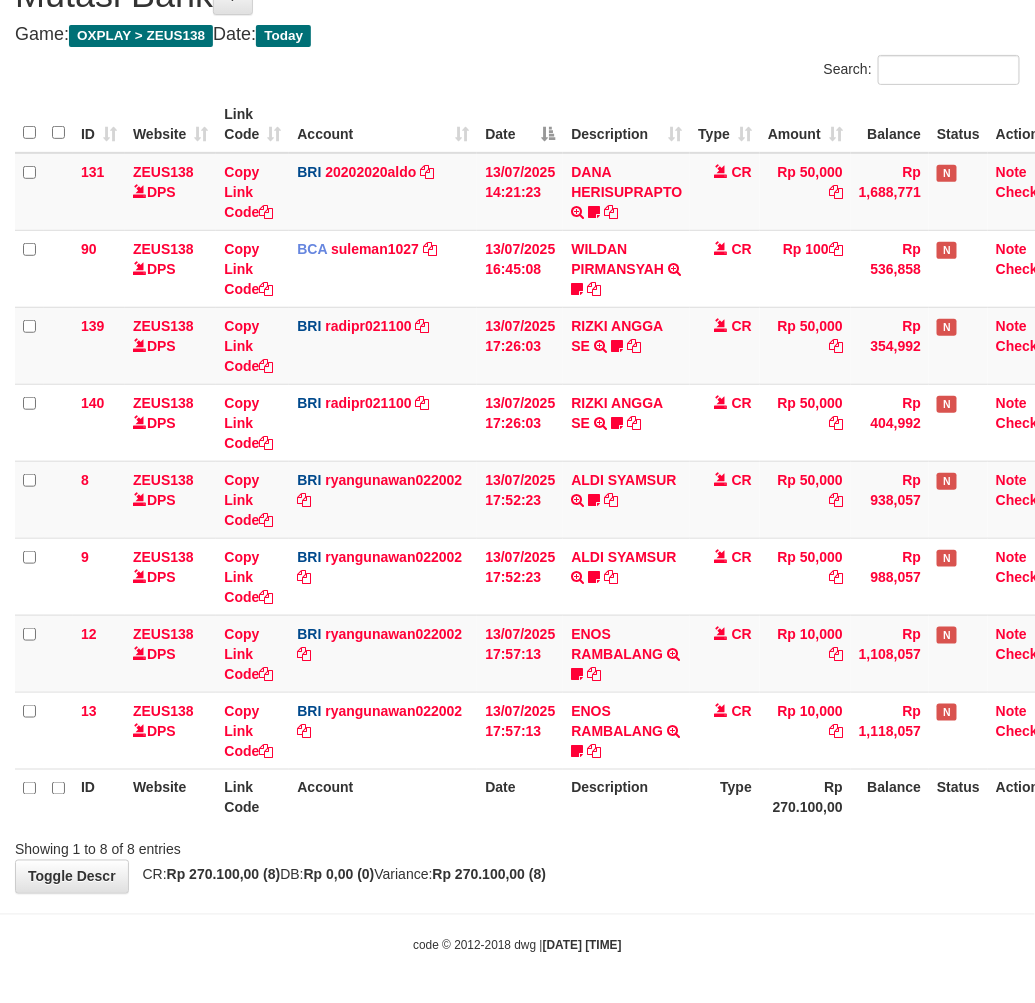 click on "Type" at bounding box center [725, 797] 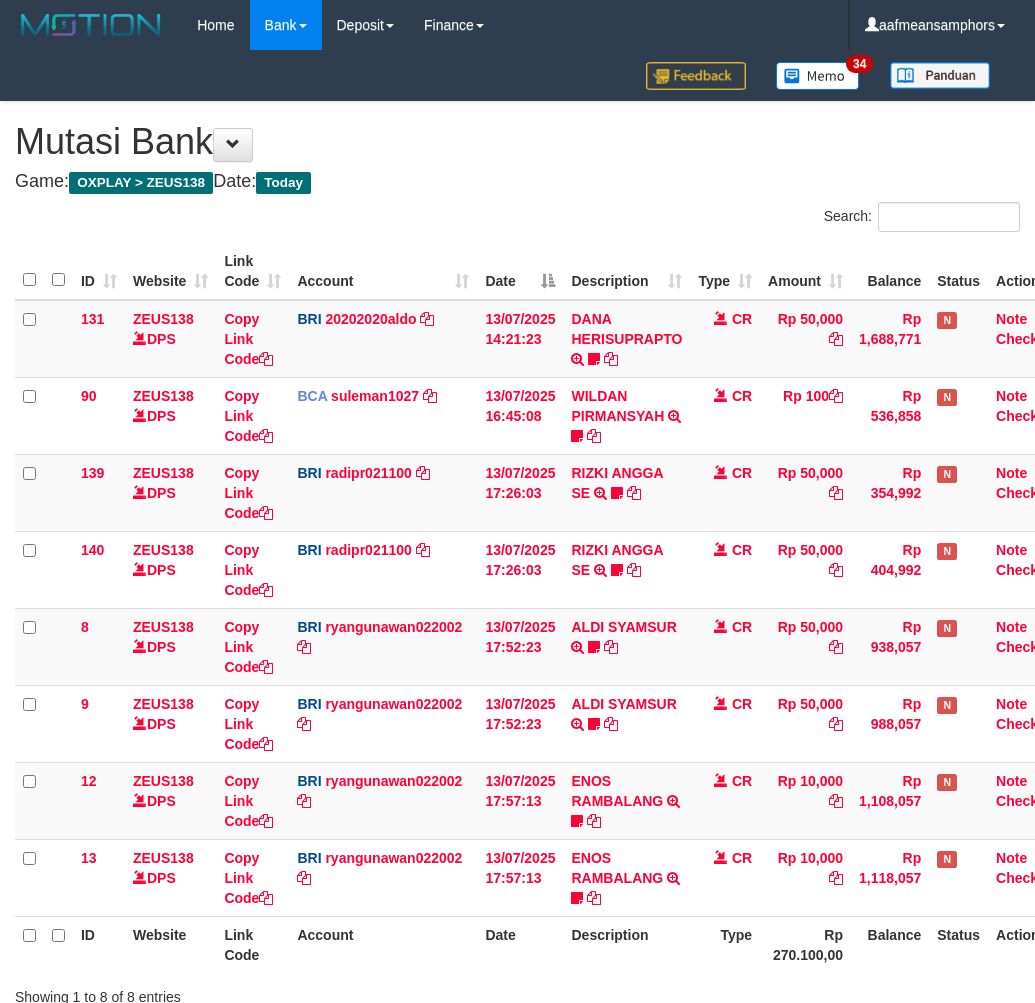 scroll, scrollTop: 147, scrollLeft: 0, axis: vertical 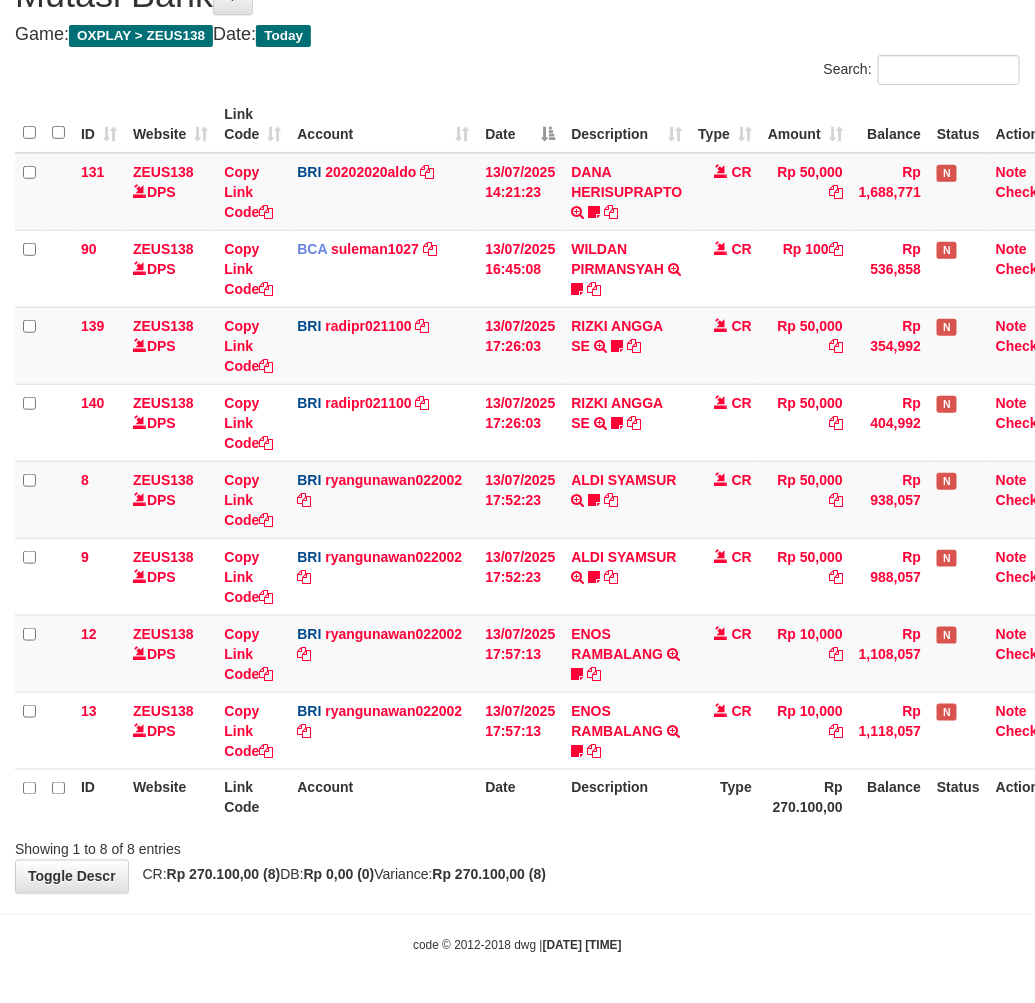 click on "Rp 270.100,00" at bounding box center [805, 797] 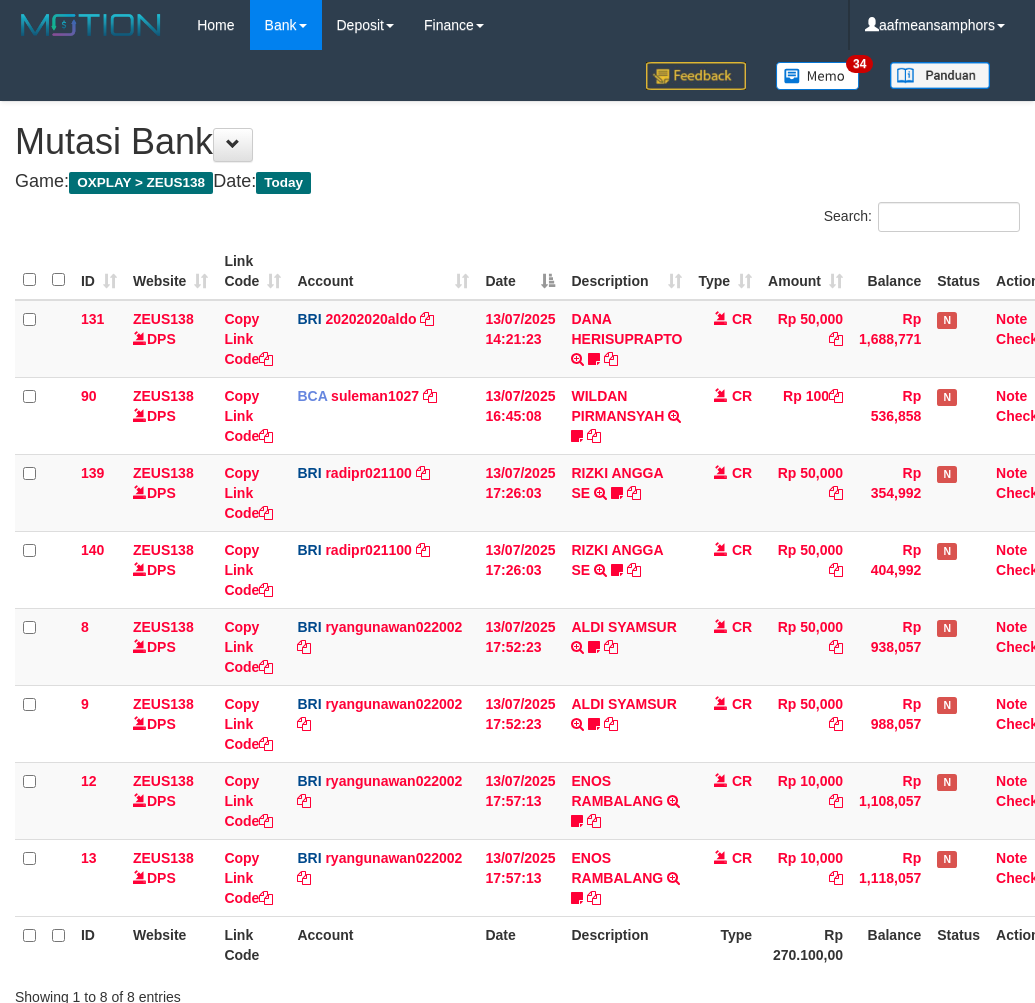 scroll, scrollTop: 147, scrollLeft: 0, axis: vertical 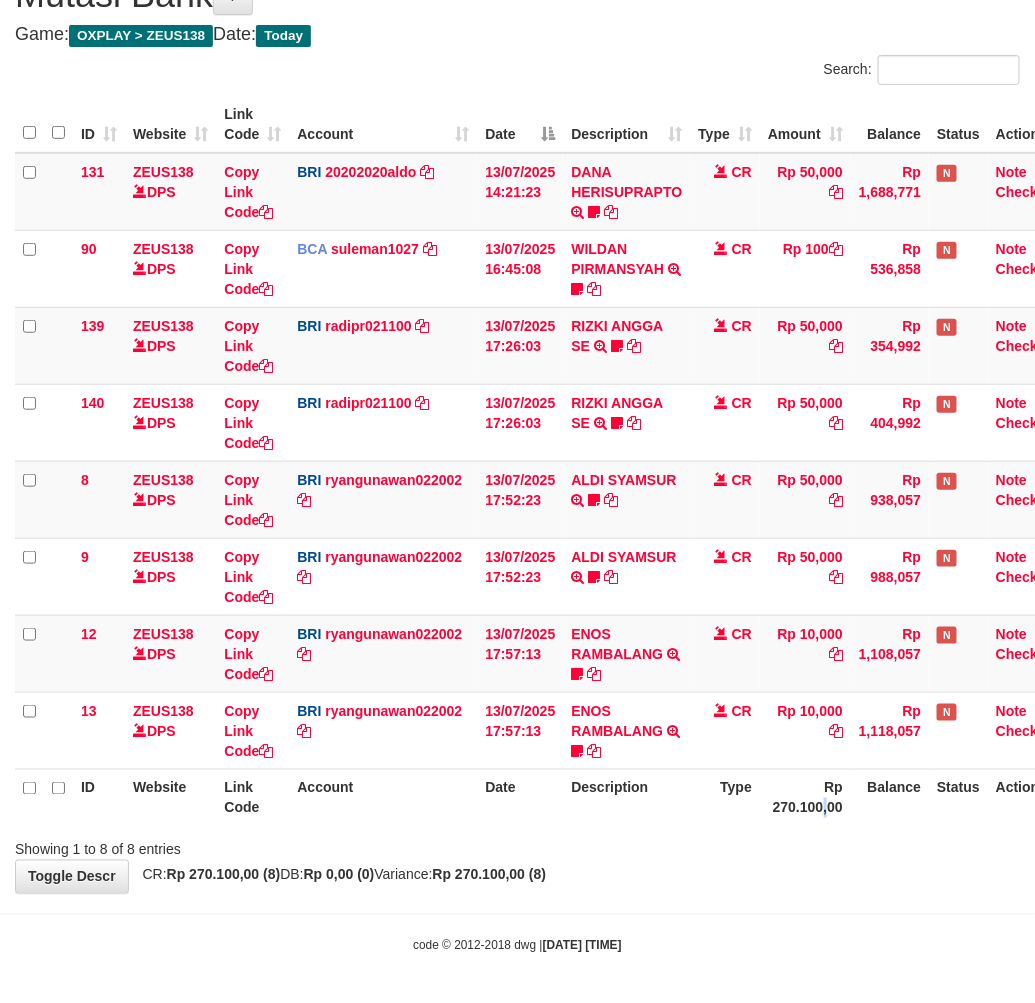 click on "Rp 270.100,00" at bounding box center [805, 797] 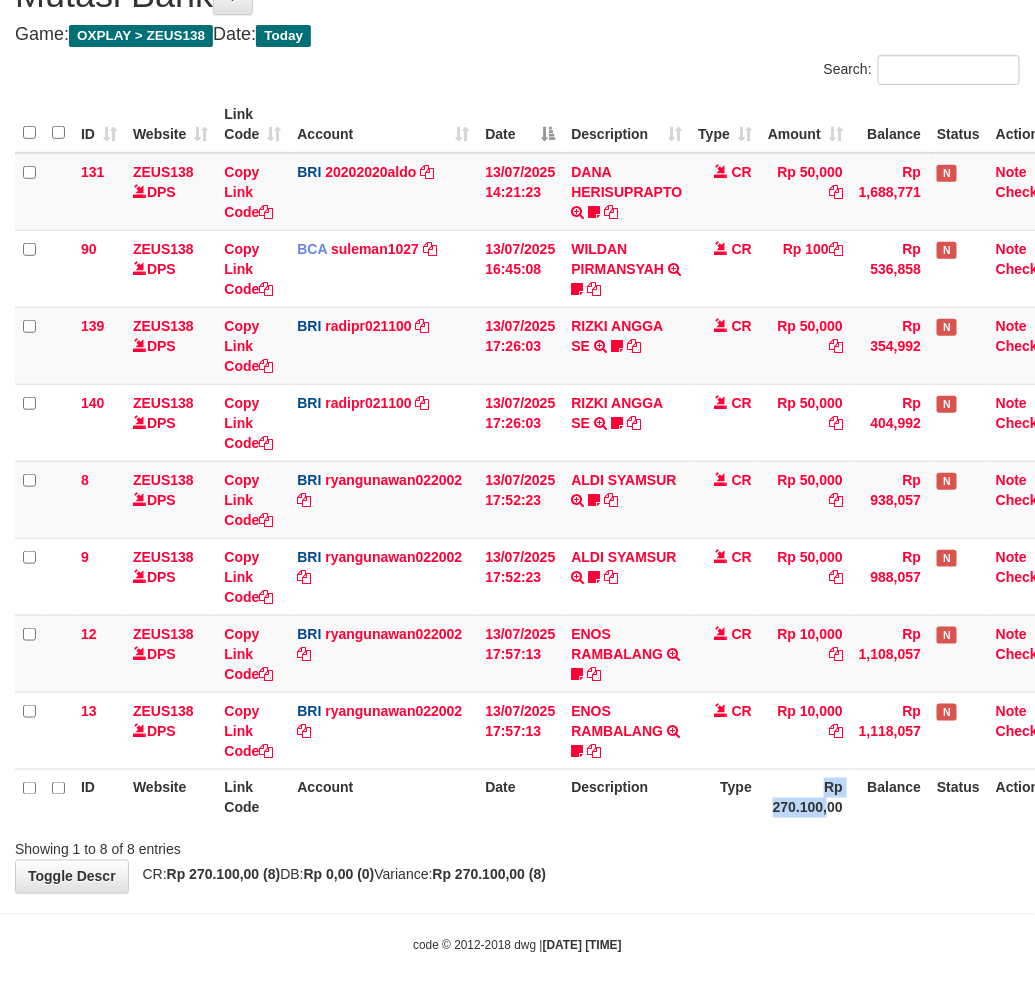 click on "Rp 270.100,00" at bounding box center (805, 797) 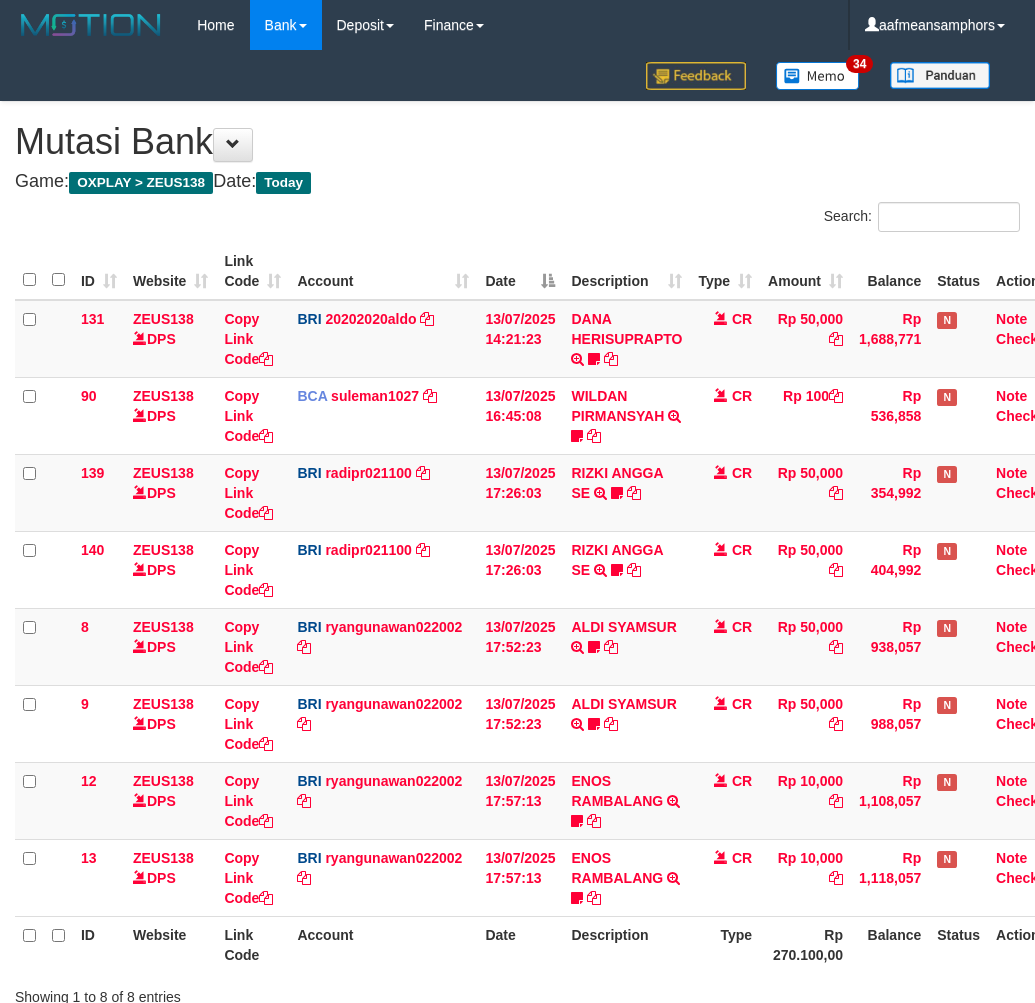 scroll, scrollTop: 147, scrollLeft: 0, axis: vertical 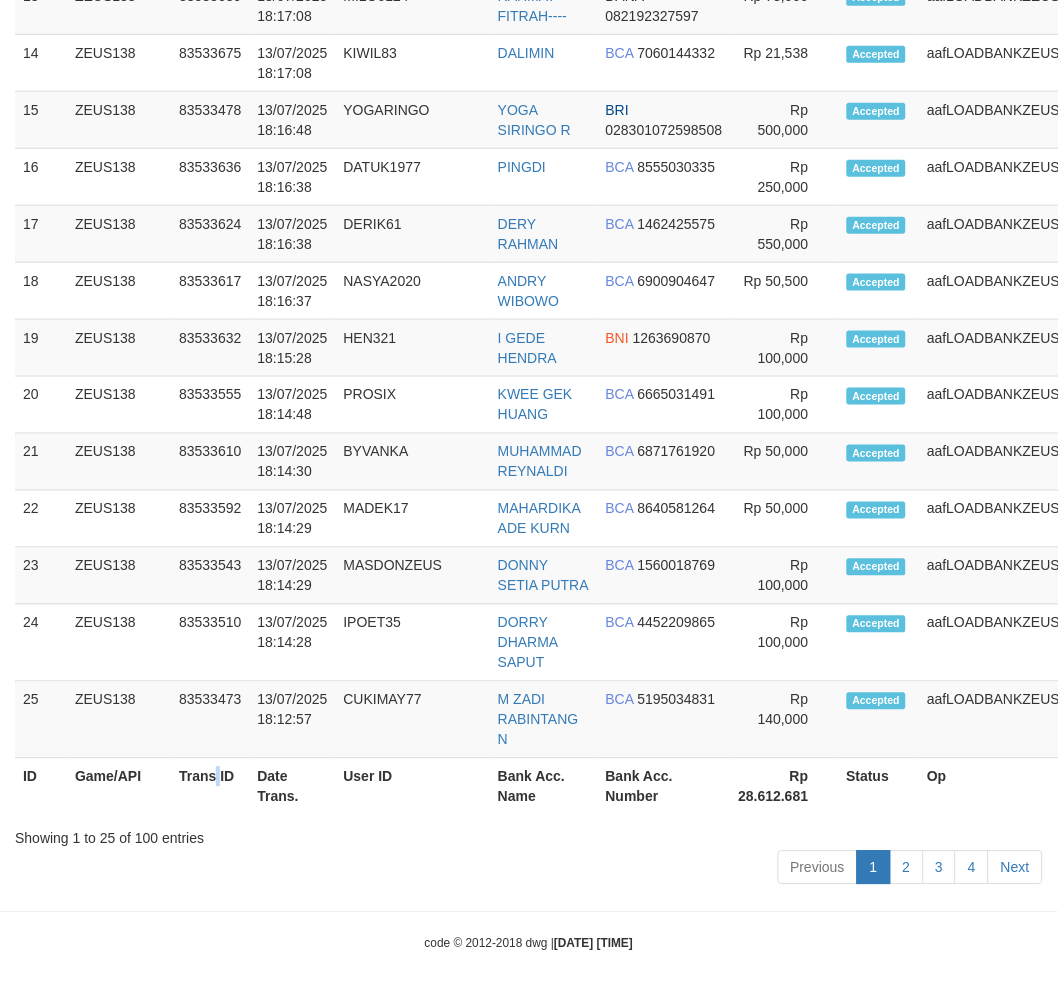 click on "Trans ID" at bounding box center [210, 787] 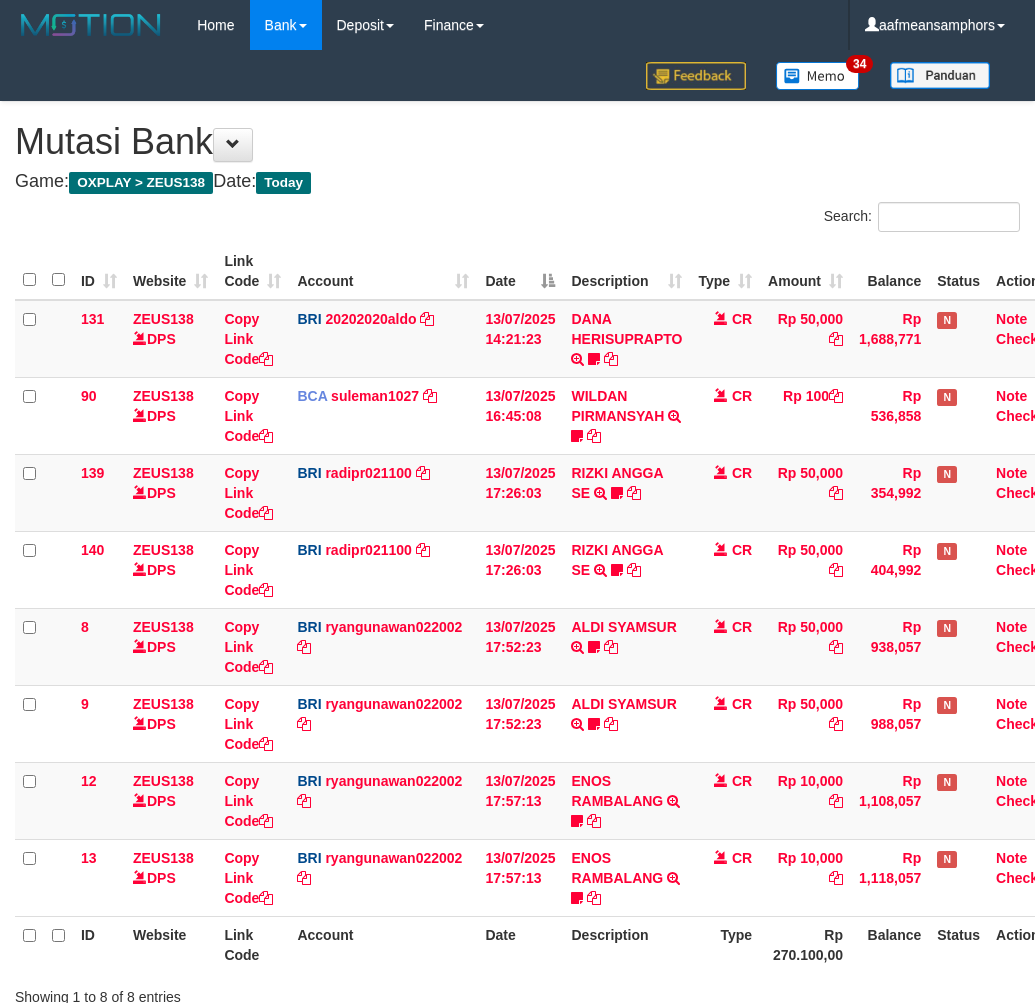scroll, scrollTop: 147, scrollLeft: 0, axis: vertical 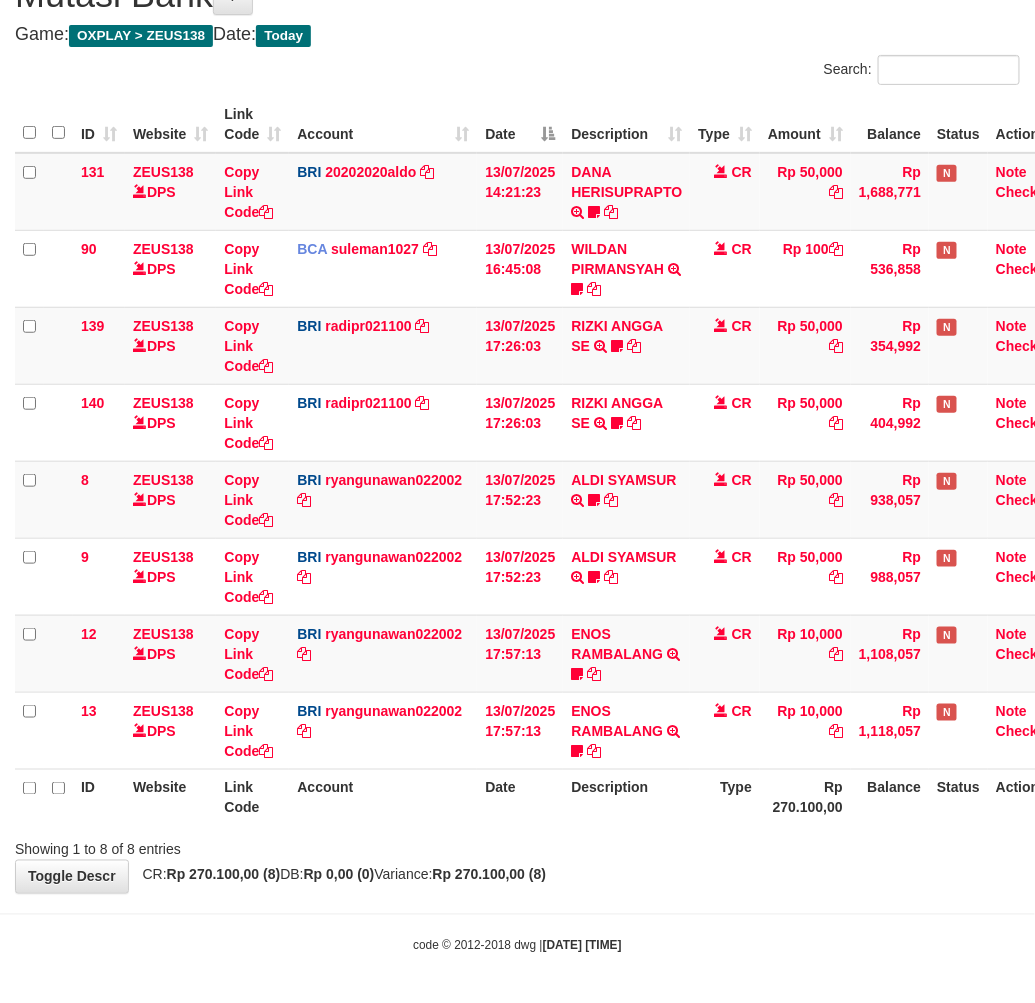 click on "Balance" at bounding box center (890, 797) 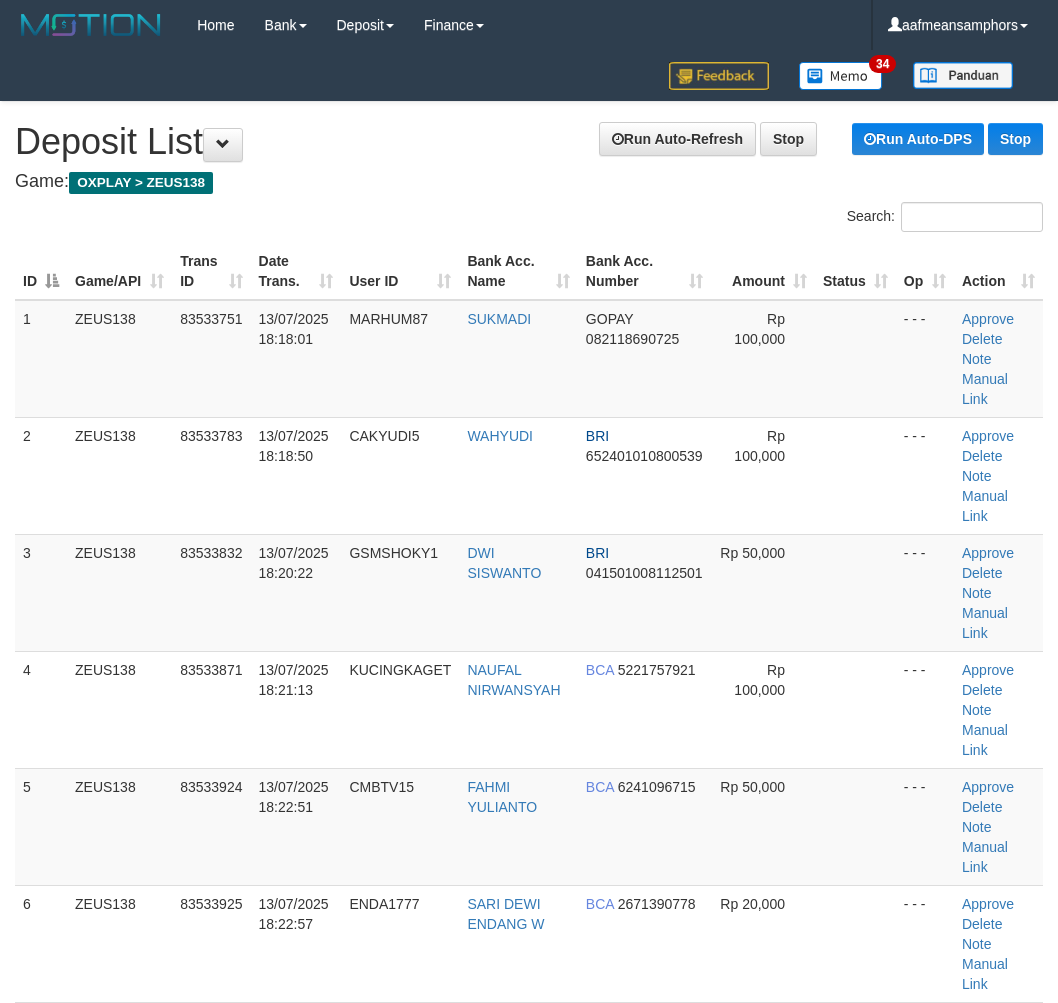 scroll, scrollTop: 2594, scrollLeft: 0, axis: vertical 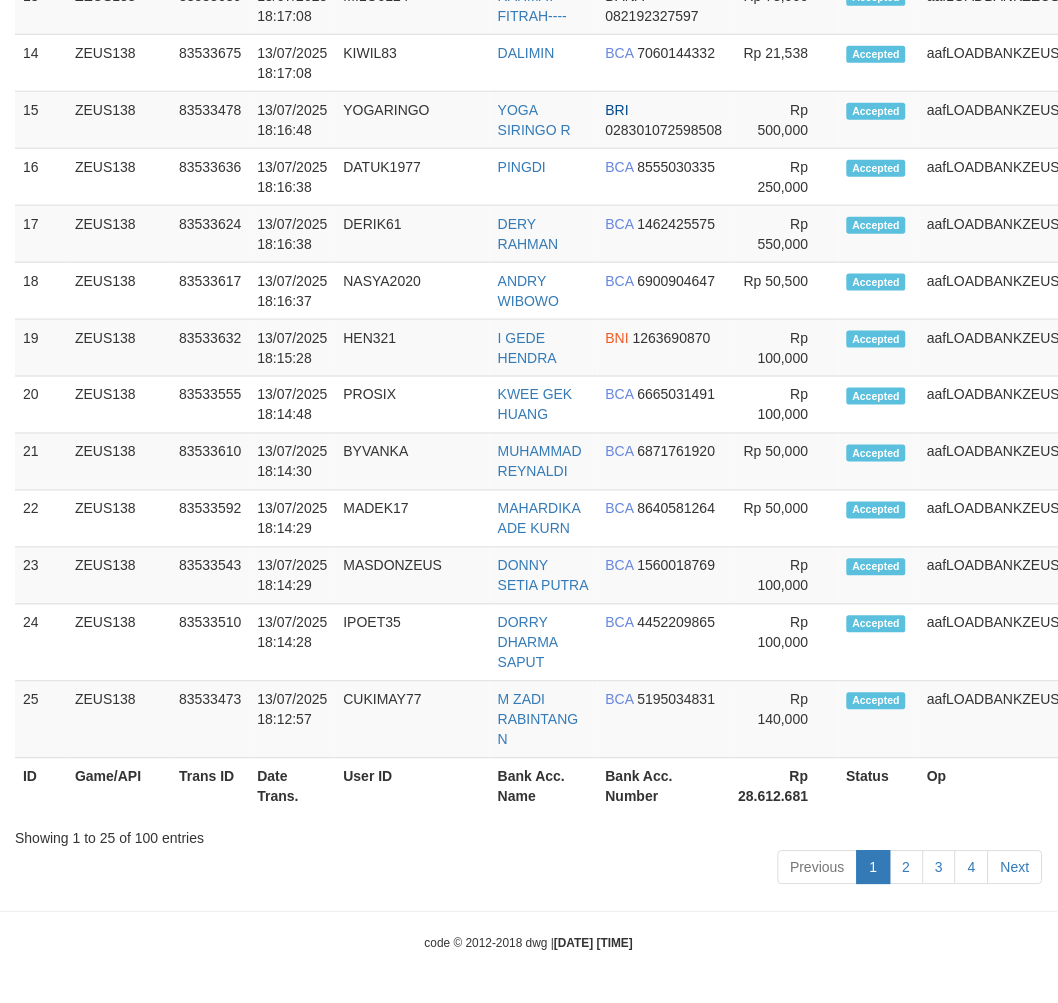 click on "Previous 1 2 3 4 Next" at bounding box center [529, 870] 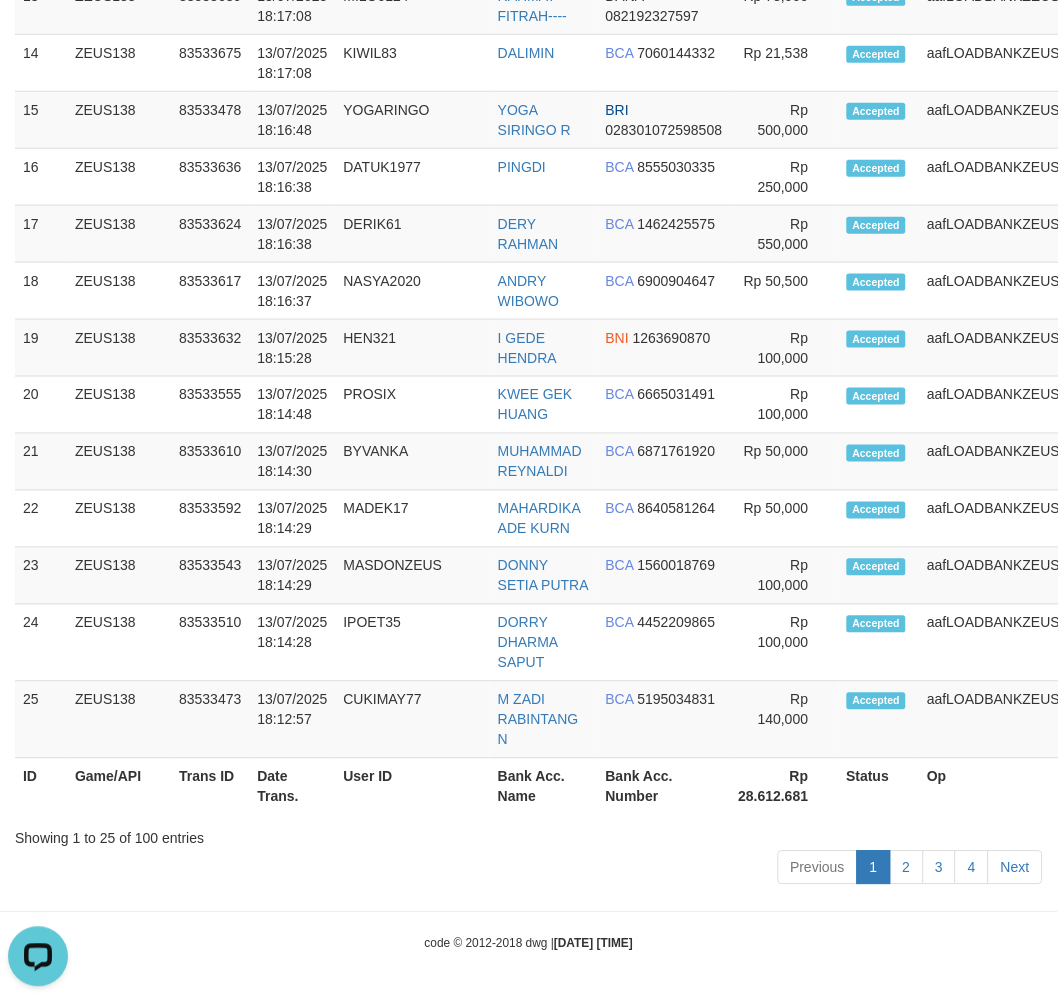 scroll, scrollTop: 0, scrollLeft: 0, axis: both 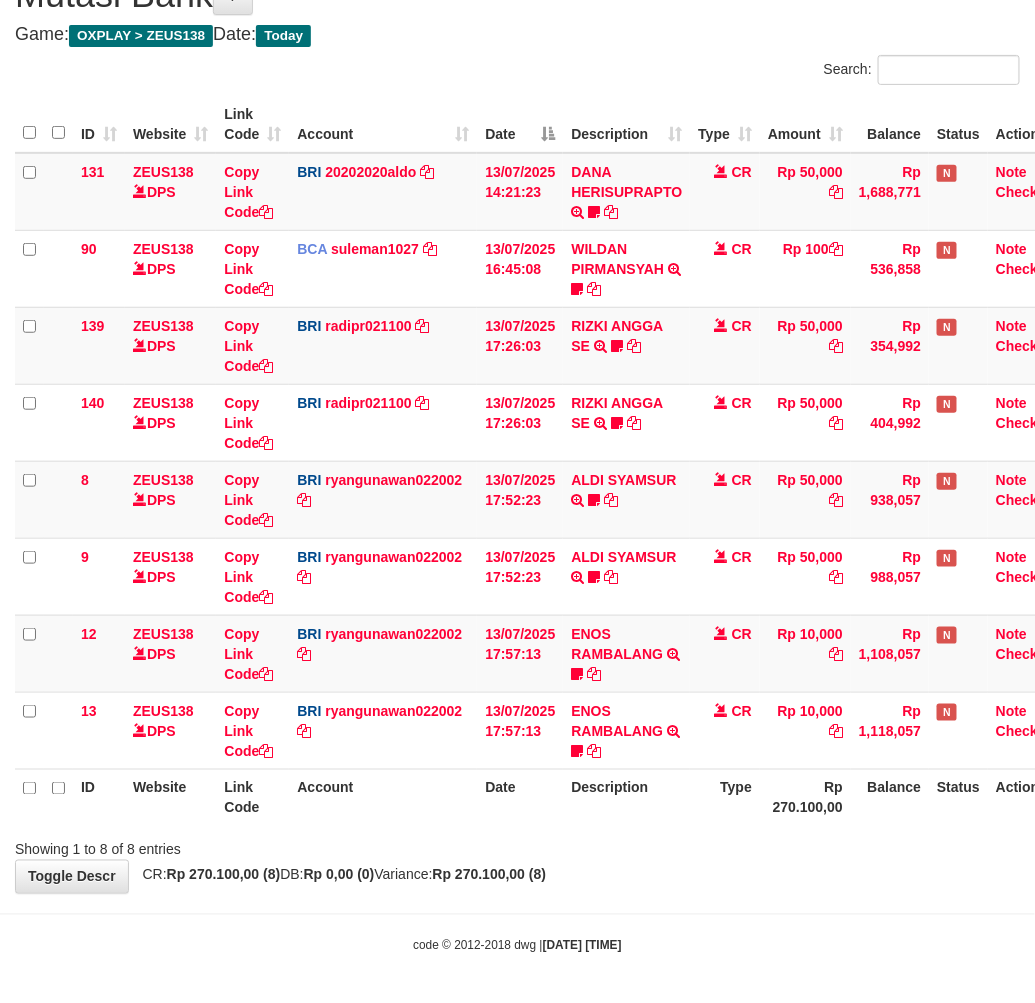 drag, startPoint x: 826, startPoint y: 838, endPoint x: 785, endPoint y: 841, distance: 41.109608 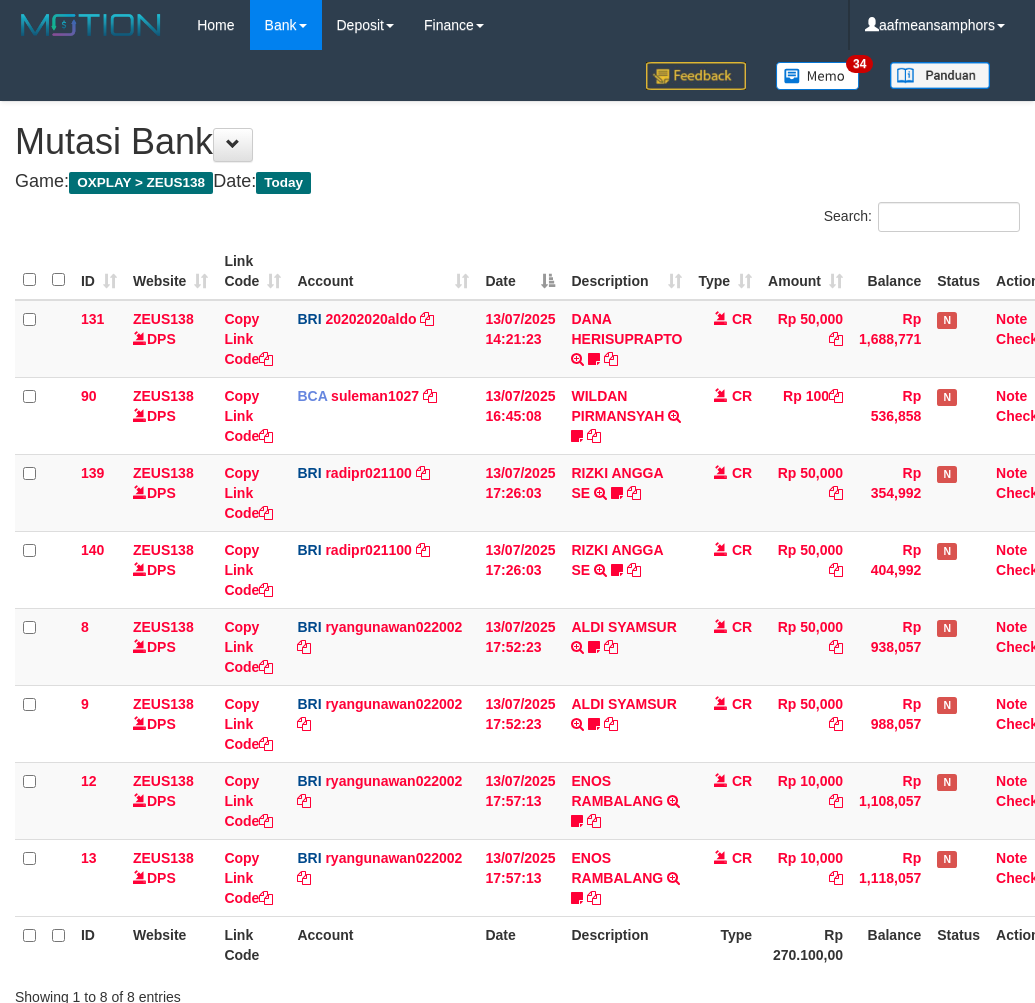 scroll, scrollTop: 147, scrollLeft: 0, axis: vertical 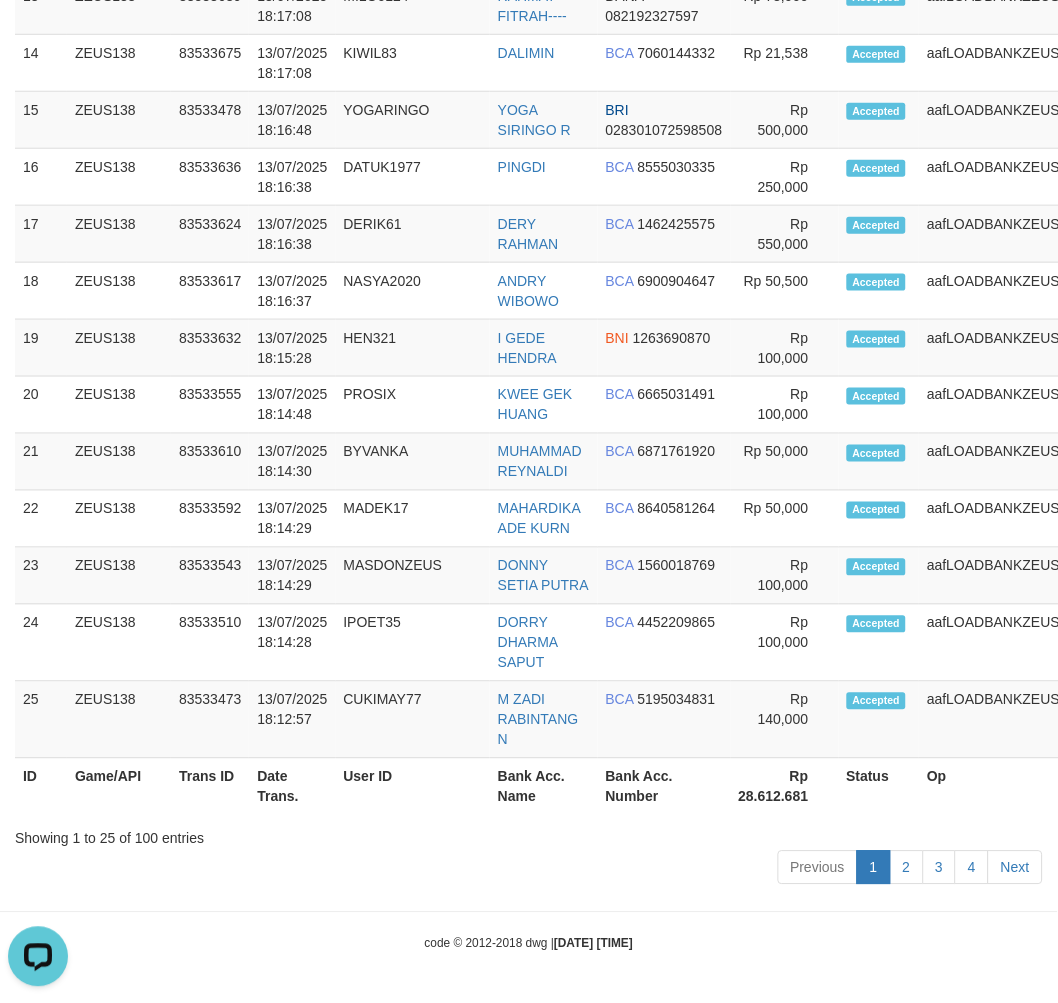 click on "Toggle navigation
Home
Bank
Account List
Load
By Website
Group
[OXPLAY]													ZEUS138
By Load Group (DPS)" at bounding box center [529, -795] 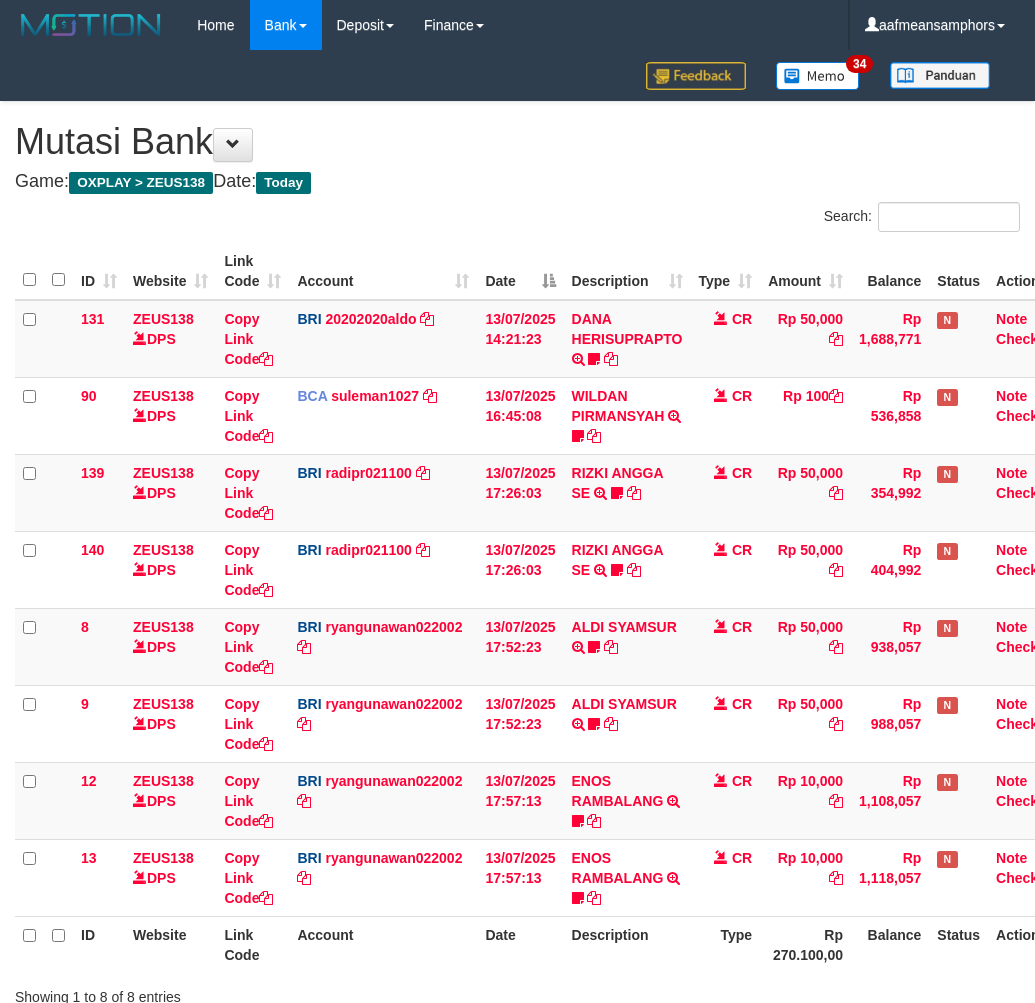 scroll, scrollTop: 147, scrollLeft: 0, axis: vertical 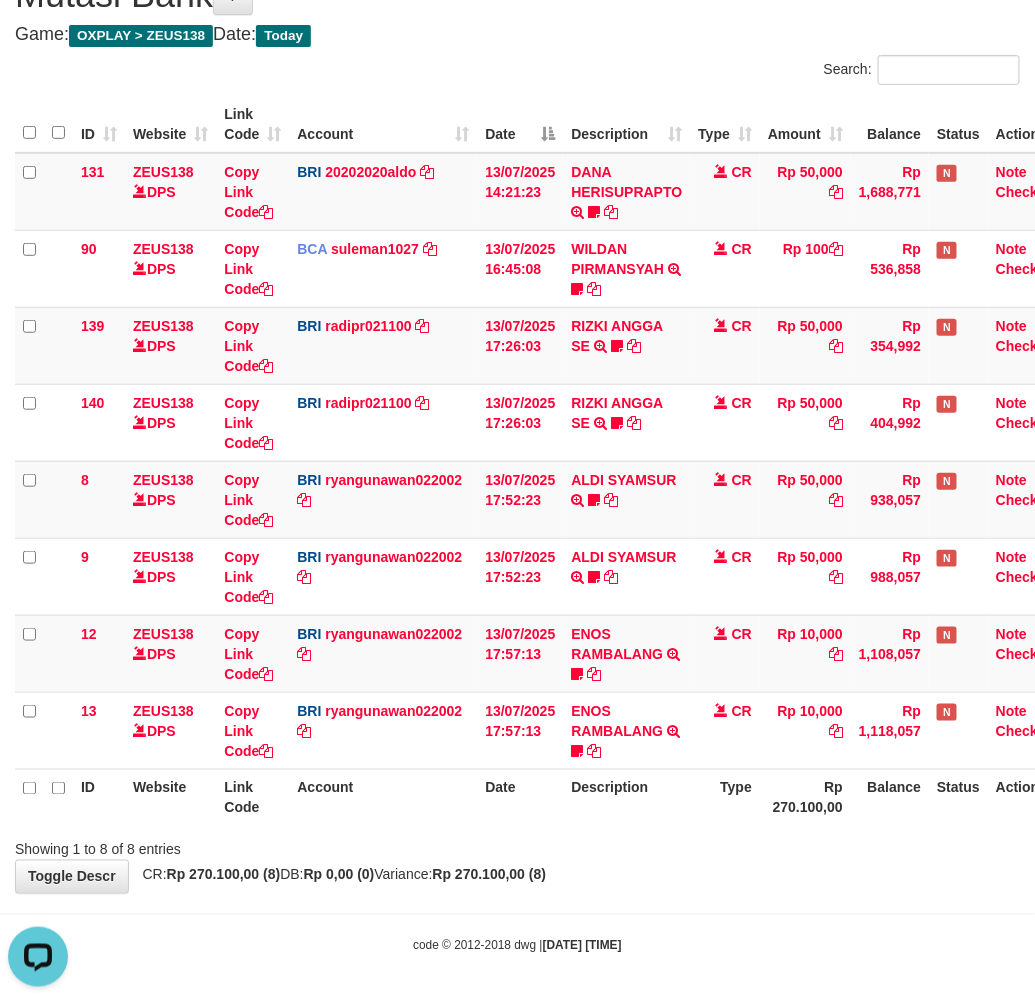 click on "Toggle navigation
Home
Bank
Account List
Load
By Website
Group
[OXPLAY]													ZEUS138
By Load Group (DPS)" at bounding box center [517, 429] 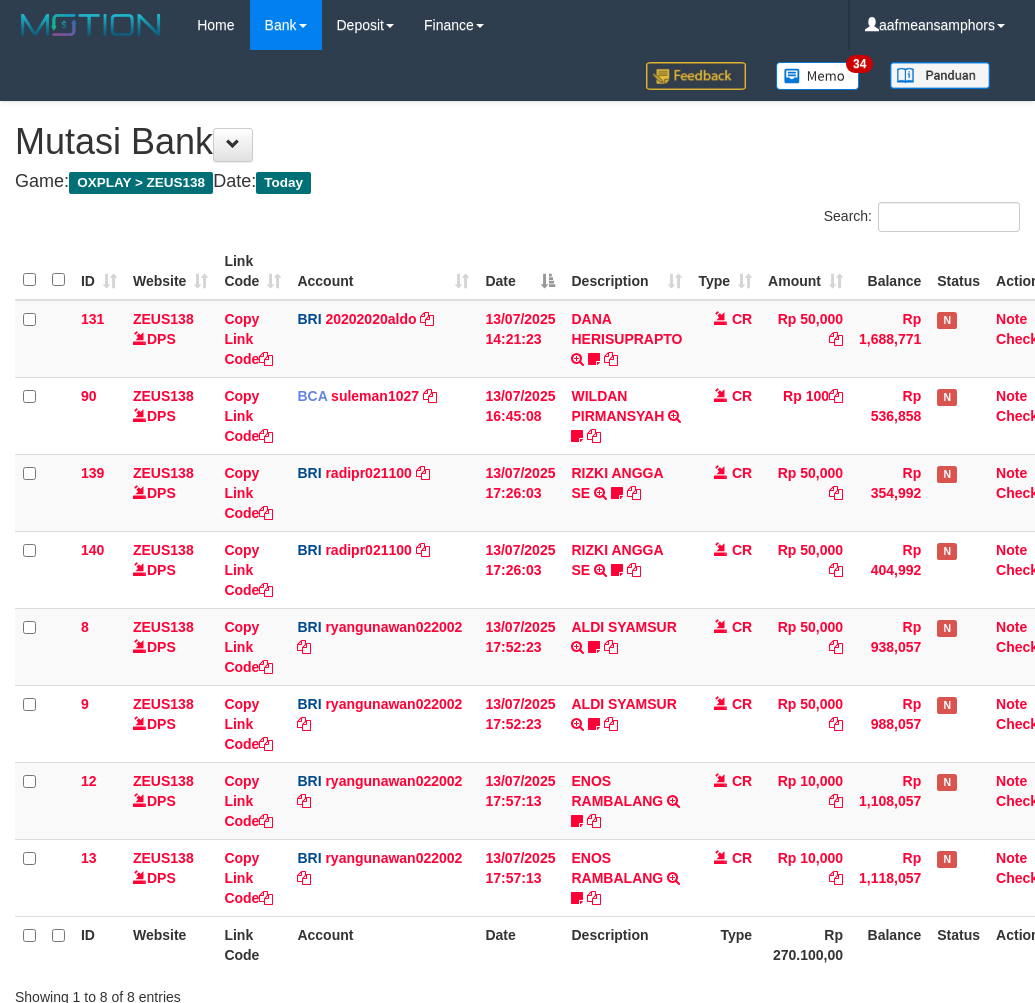 scroll, scrollTop: 147, scrollLeft: 0, axis: vertical 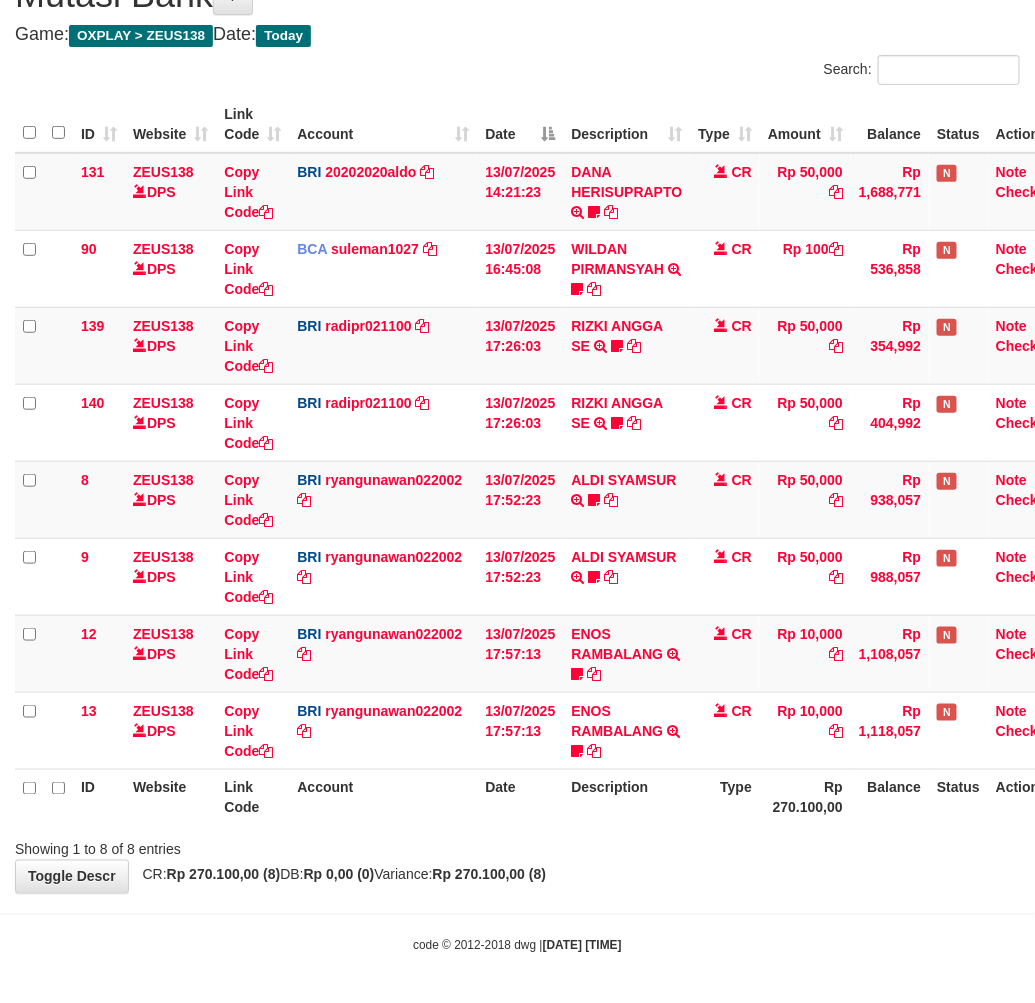 click on "Toggle navigation
Home
Bank
Account List
Load
By Website
Group
[OXPLAY]													ZEUS138
By Load Group (DPS)" at bounding box center (517, 429) 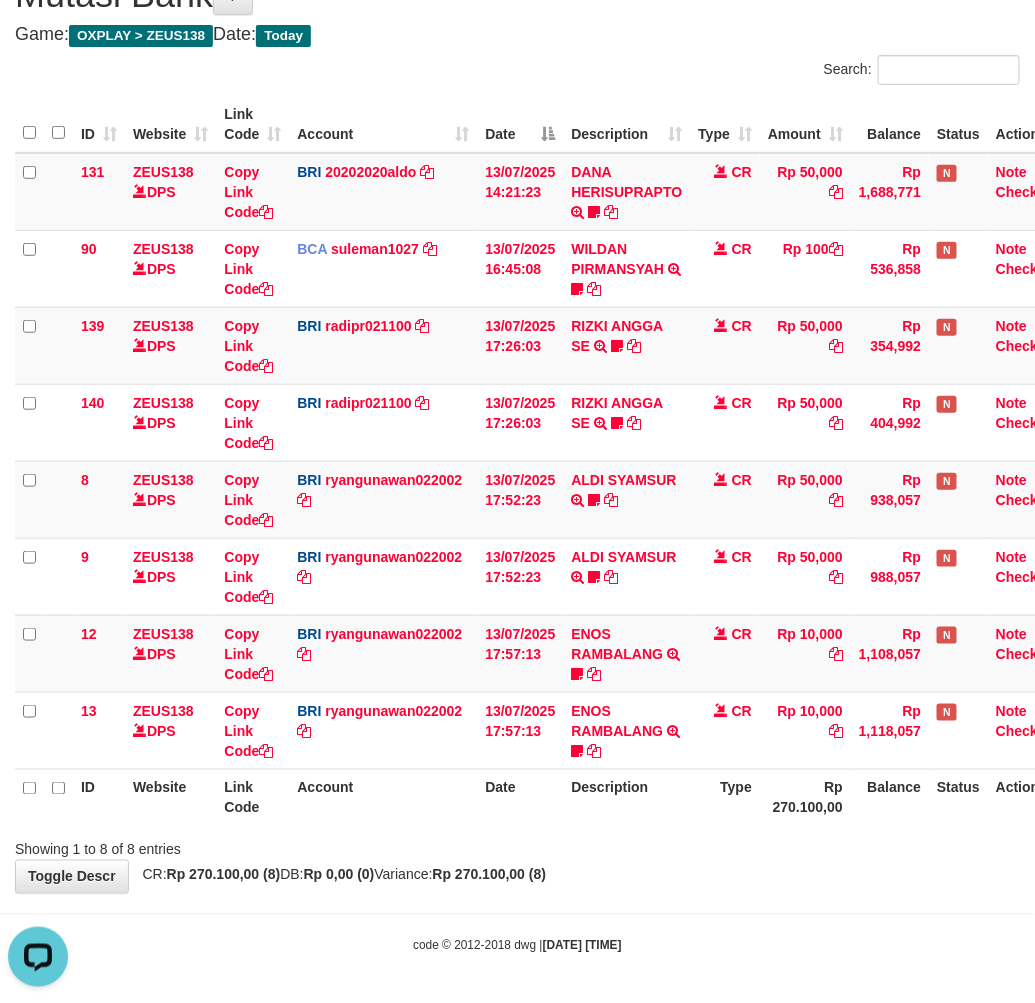 scroll, scrollTop: 0, scrollLeft: 0, axis: both 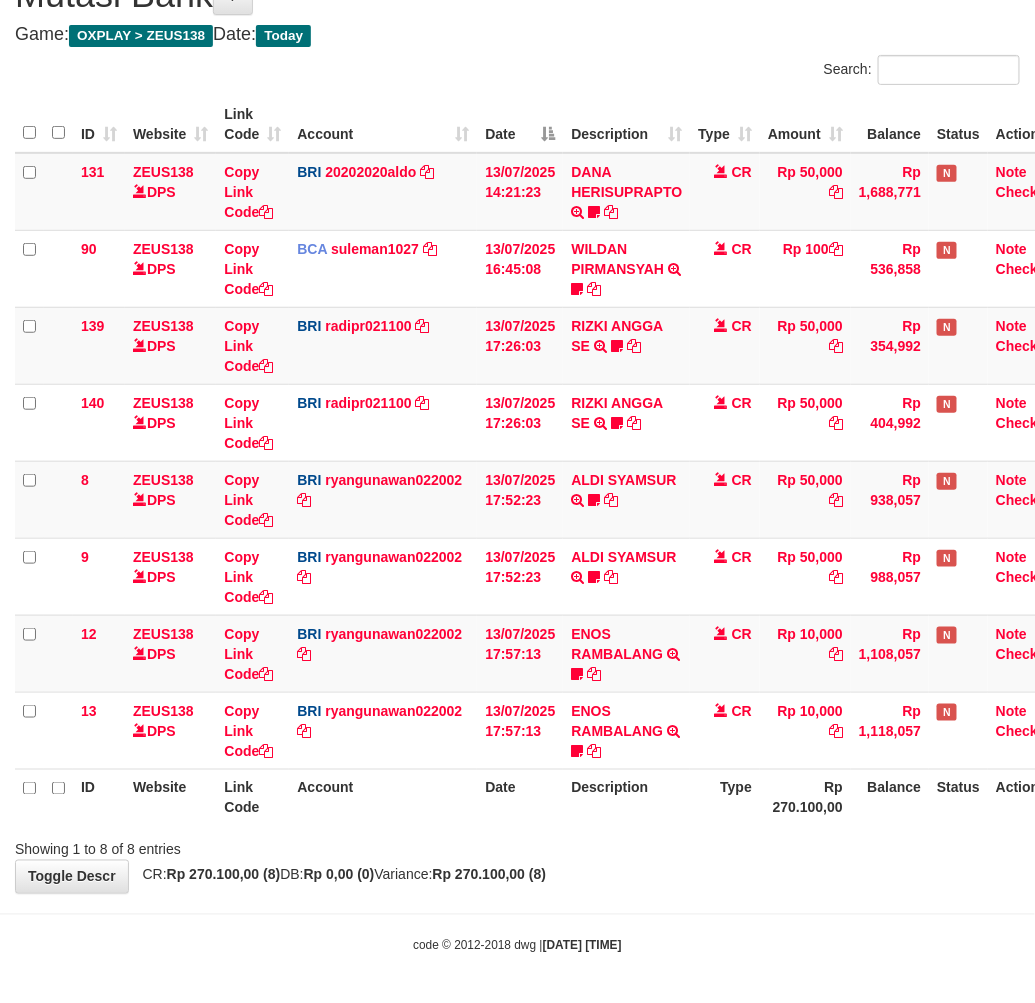 click on "Showing 1 to 8 of 8 entries" at bounding box center (517, 846) 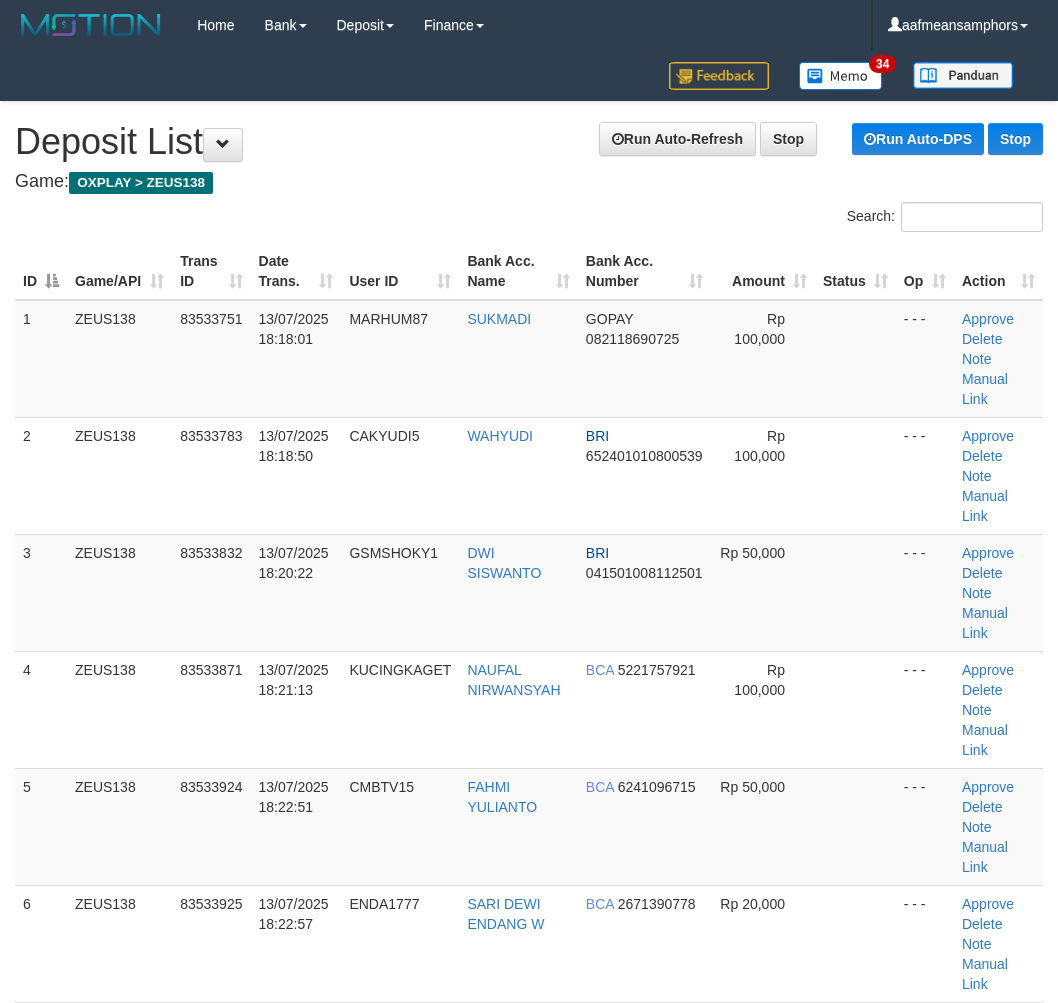 scroll, scrollTop: 2711, scrollLeft: 0, axis: vertical 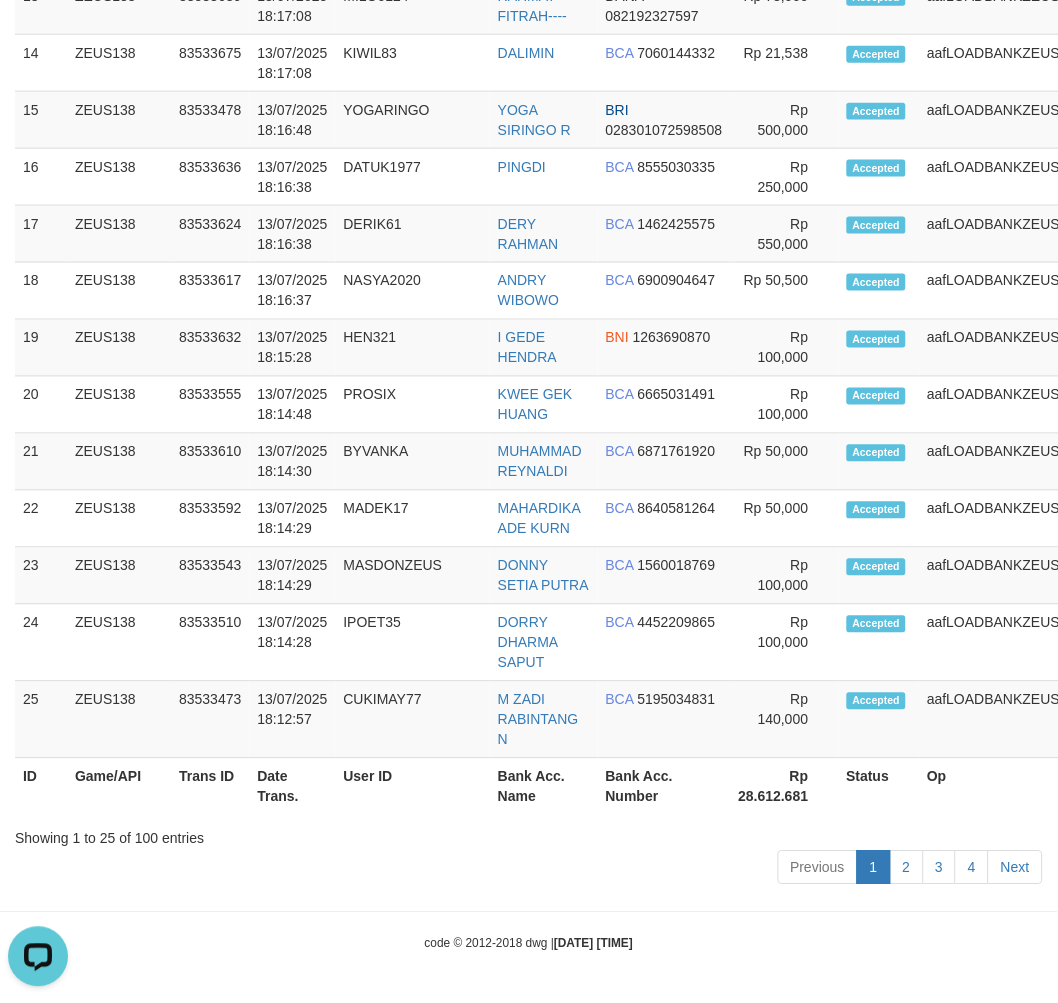 click on "Toggle navigation
Home
Bank
Account List
Load
By Website
Group
[OXPLAY]													ZEUS138
By Load Group (DPS)" at bounding box center (529, -854) 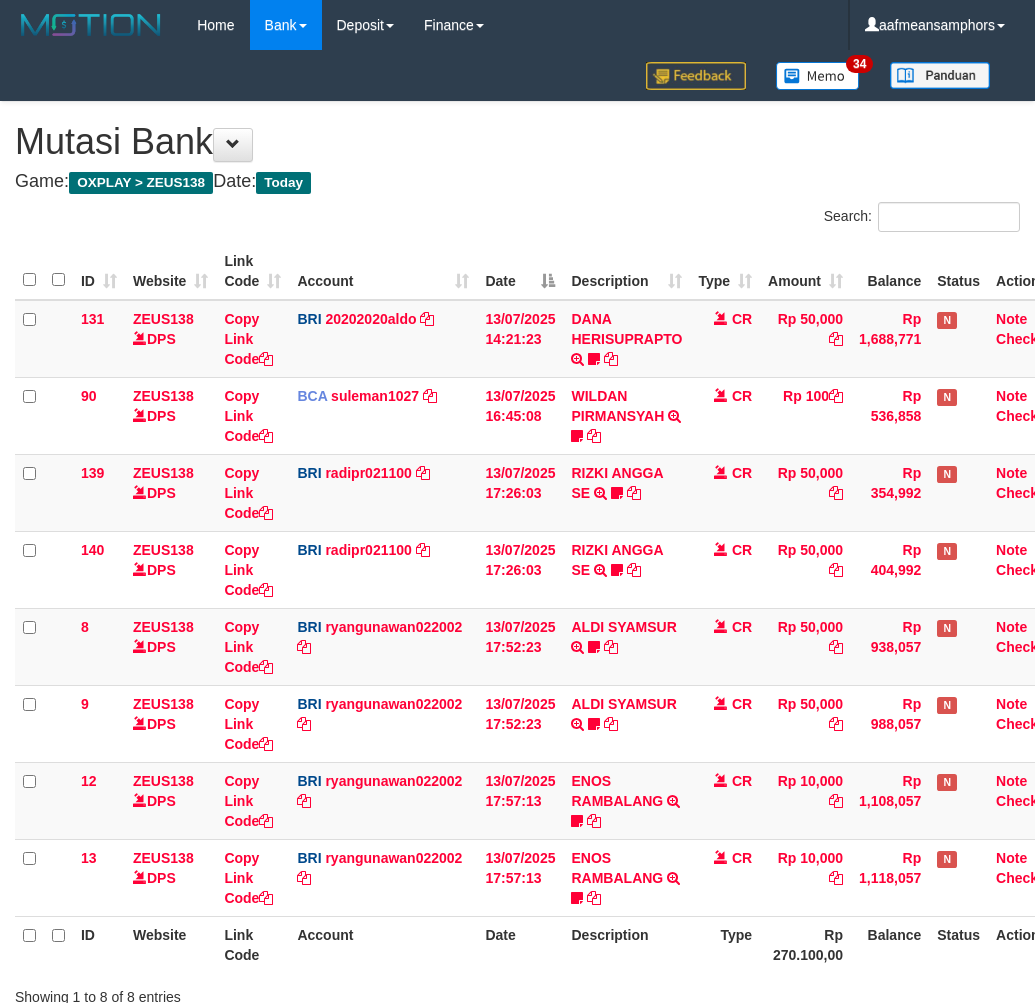 scroll, scrollTop: 147, scrollLeft: 0, axis: vertical 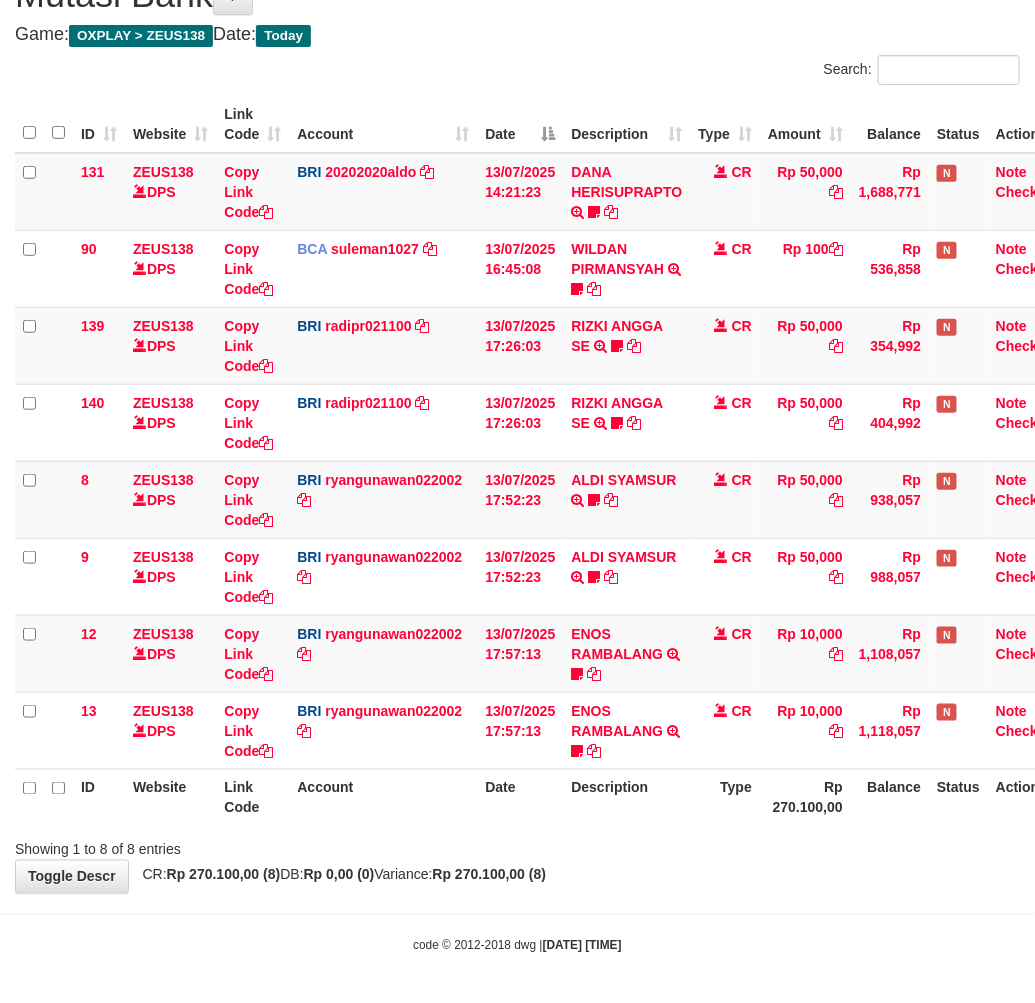 click on "Showing 1 to 8 of 8 entries" at bounding box center (517, 846) 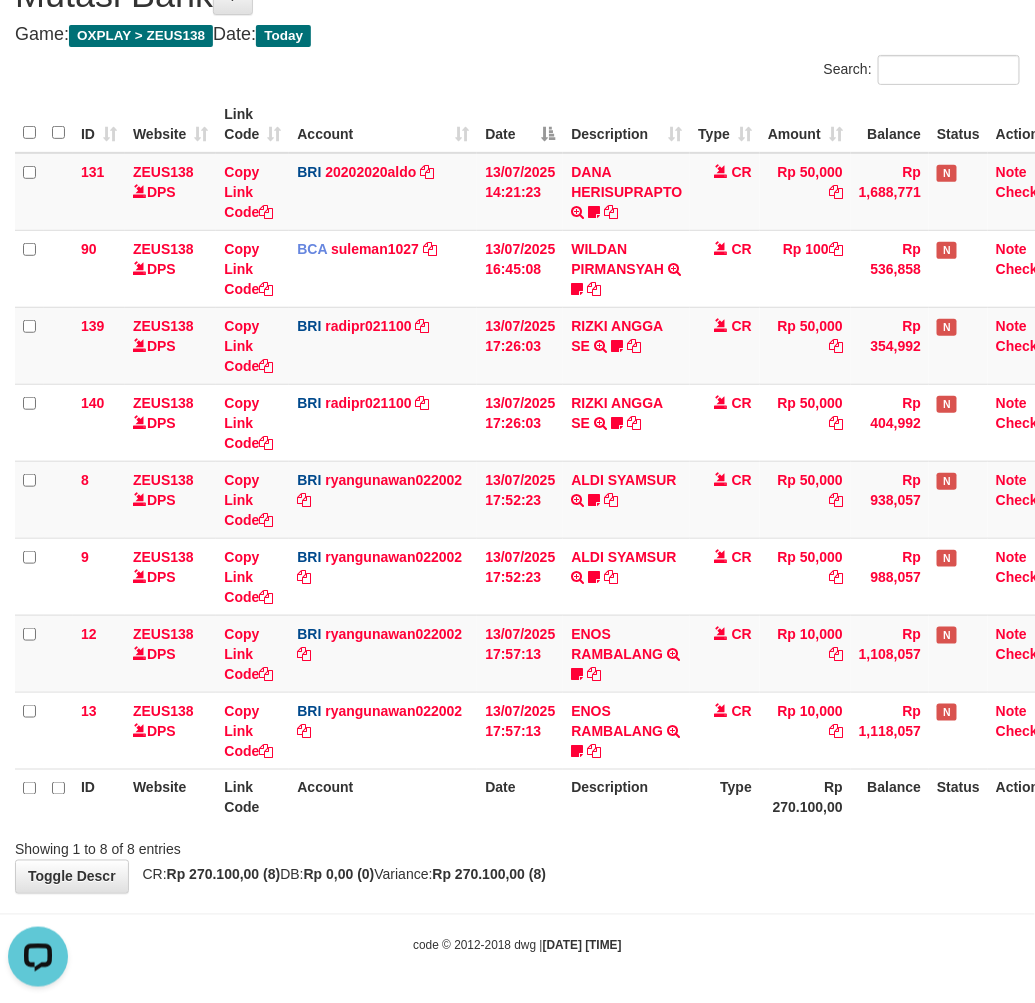 scroll, scrollTop: 0, scrollLeft: 0, axis: both 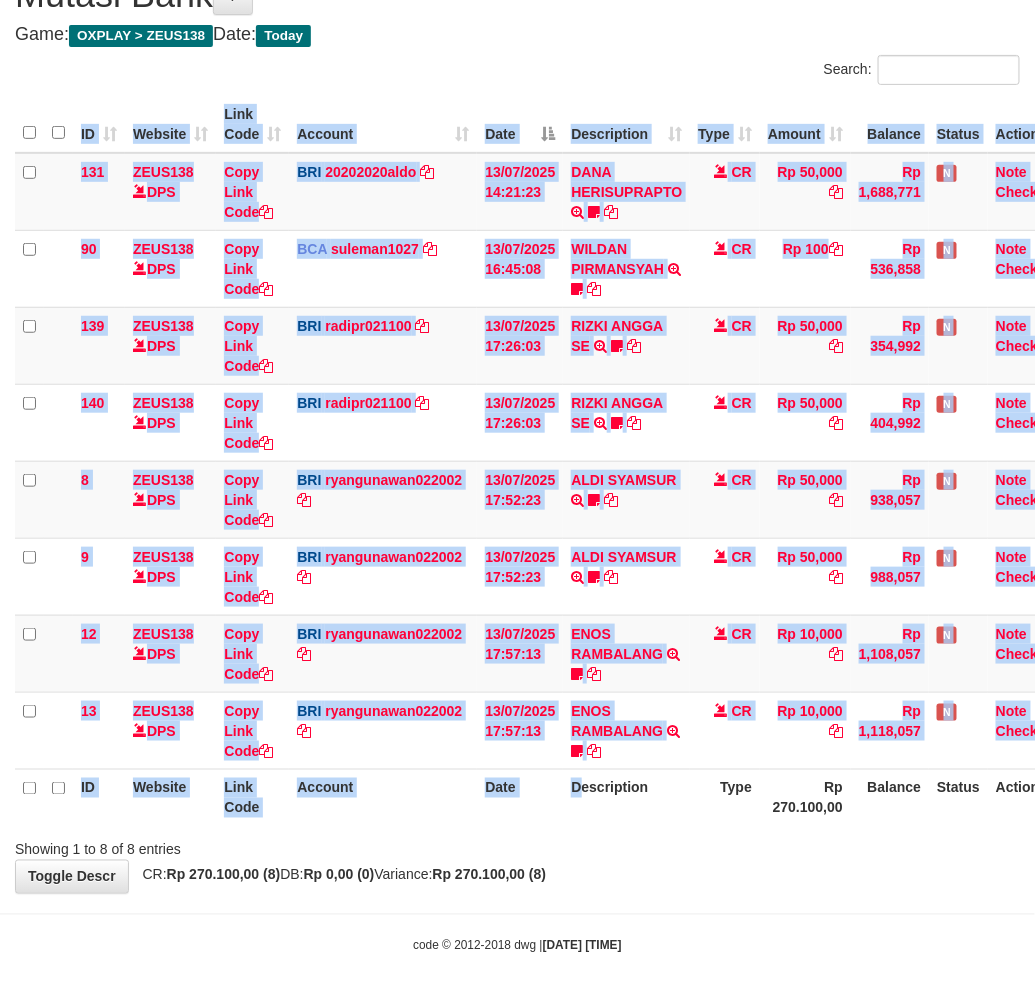 click on "ID Website Link Code Account Date Description Type Amount Balance Status Action
131
ZEUS138    DPS
Copy Link Code
BRI
20202020aldo
DPS
[FIRST] [LAST]
mutasi_[DATE]_[NUMBER] | 131
mutasi_[DATE]_[NUMBER] | 131
[DATE] [TIME]
[FIRST] [LAST]            TRANSFER NBMB [FIRST] [LAST] TO [FIRST] [LAST]    [LAST]
CR
Rp [AMOUNT]
Rp [AMOUNT]
N
Note
Check
90
ZEUS138    DPS
Copy Link Code
BCA
suleman1027" at bounding box center (517, 461) 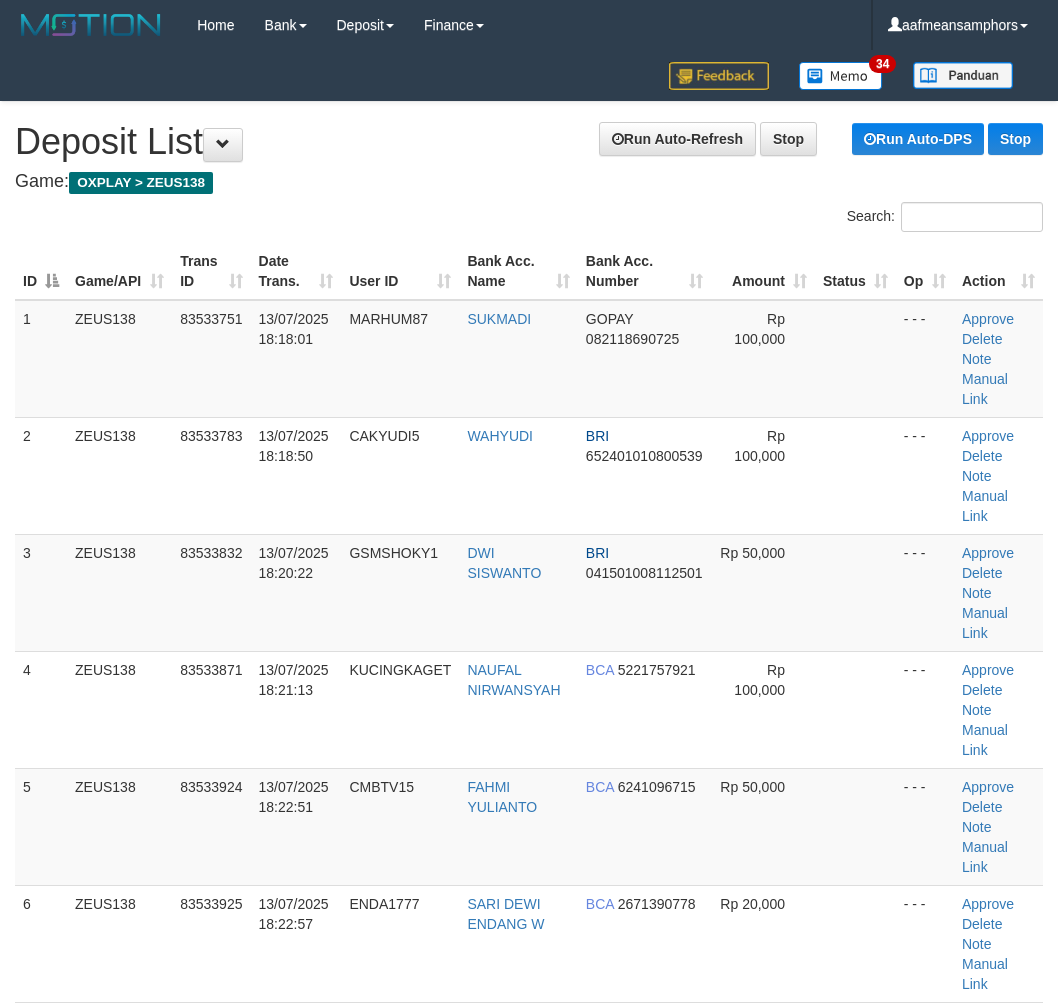 scroll, scrollTop: 2711, scrollLeft: 0, axis: vertical 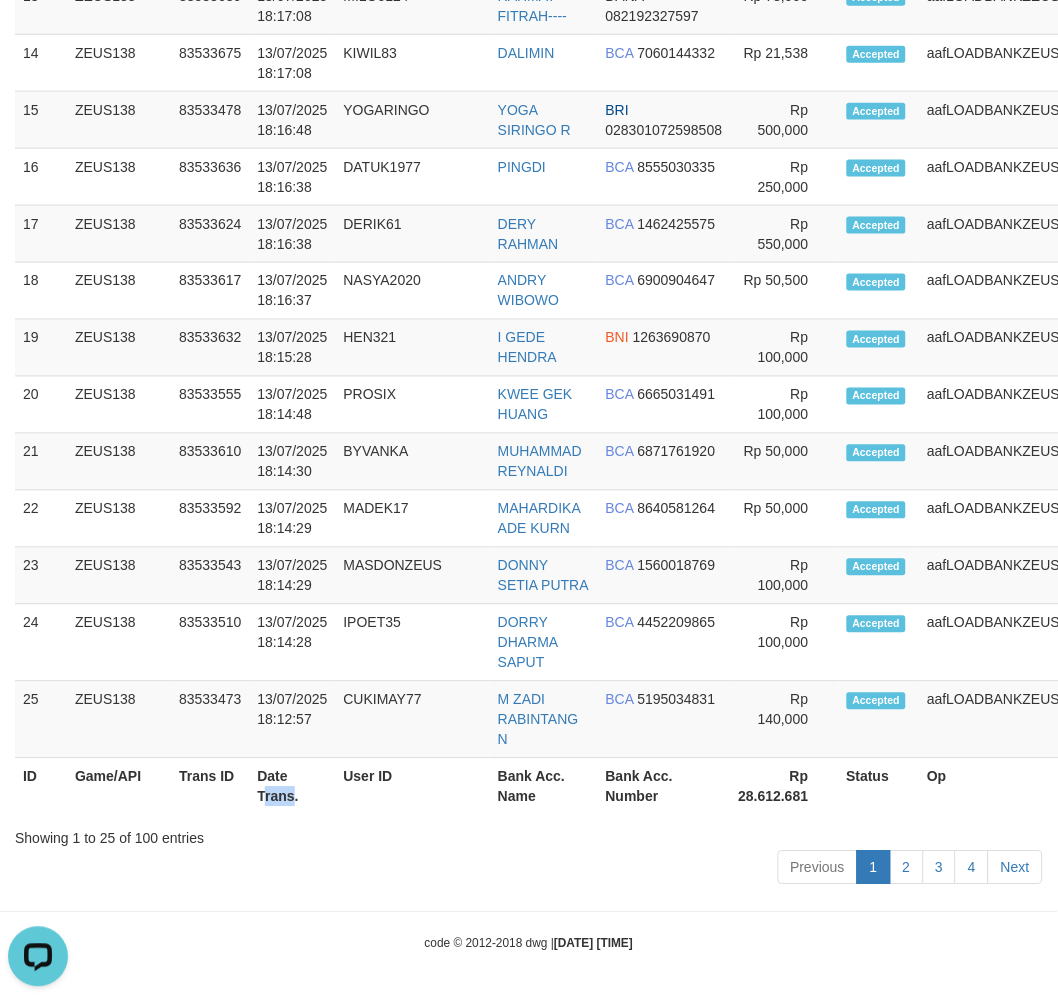 click on "Date Trans." at bounding box center (292, 787) 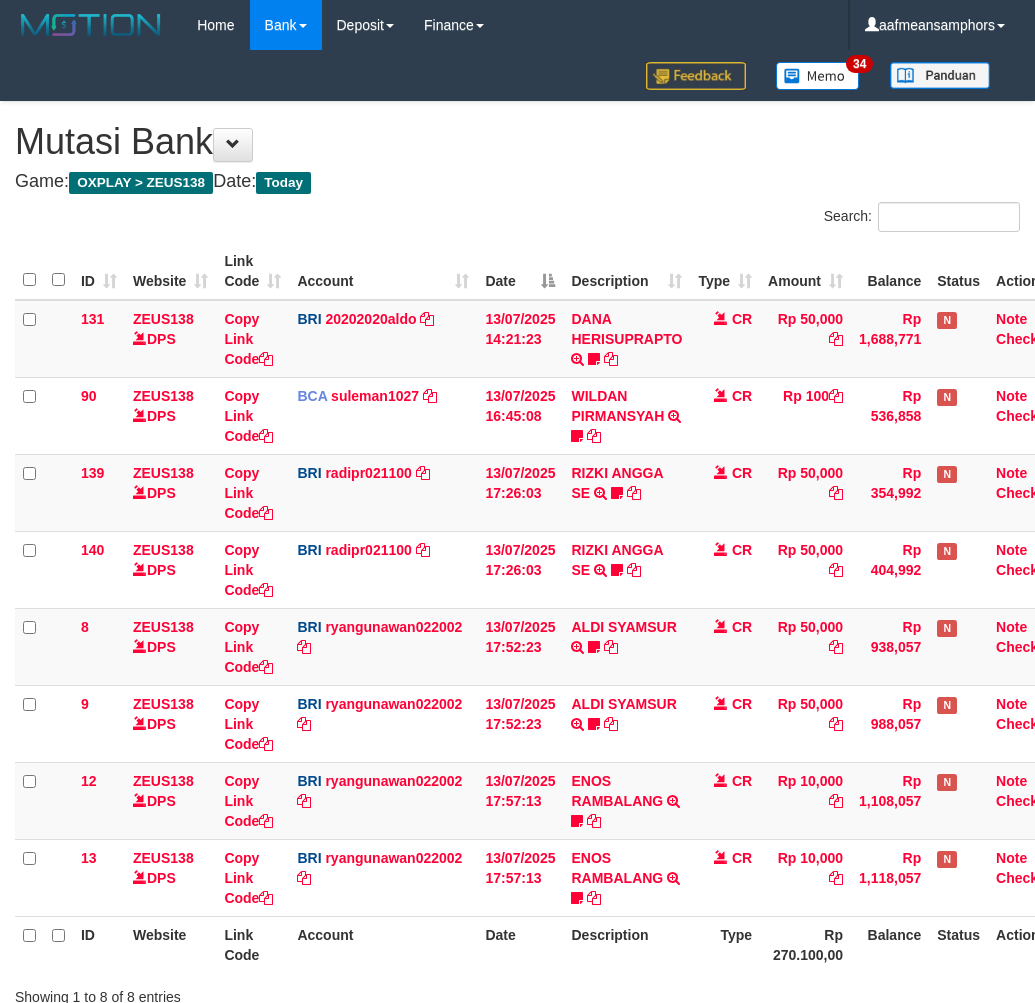 scroll, scrollTop: 147, scrollLeft: 0, axis: vertical 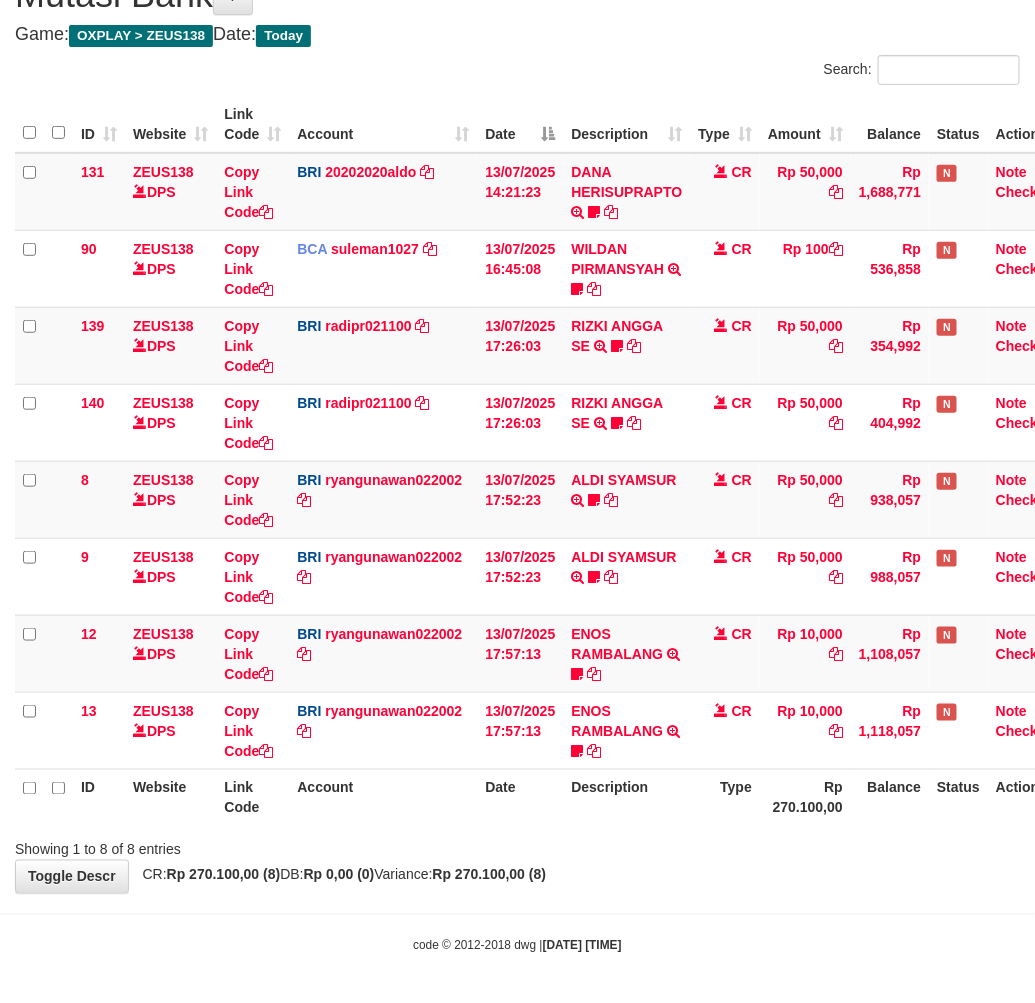 click on "Type" at bounding box center (725, 797) 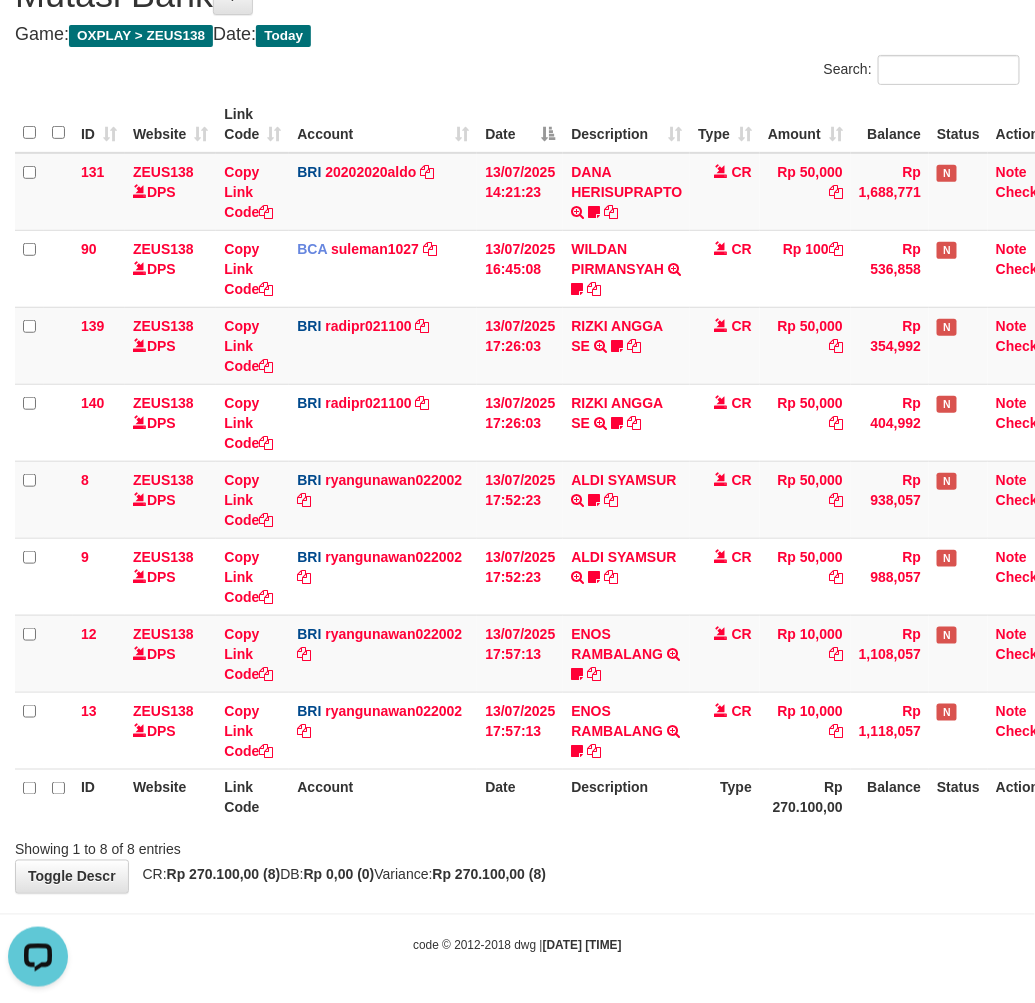 scroll, scrollTop: 0, scrollLeft: 0, axis: both 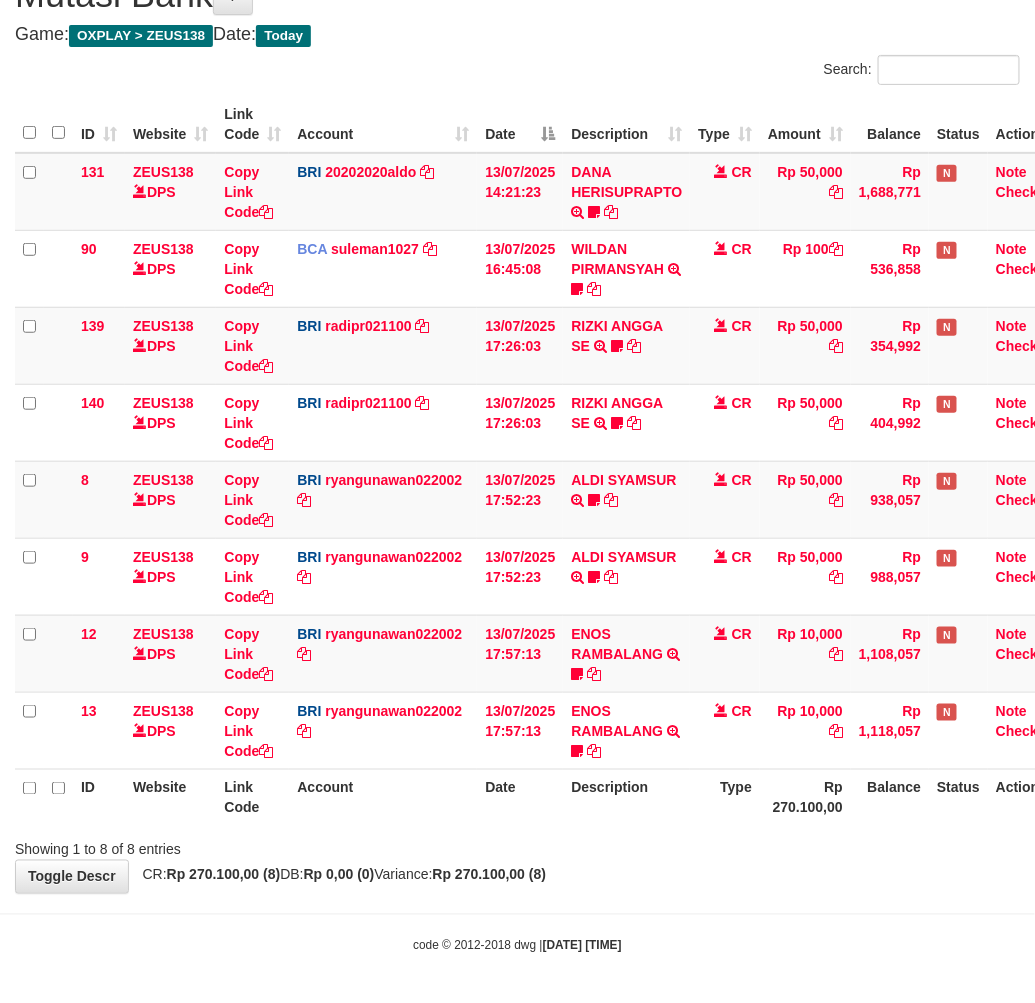 click at bounding box center [733, 832] 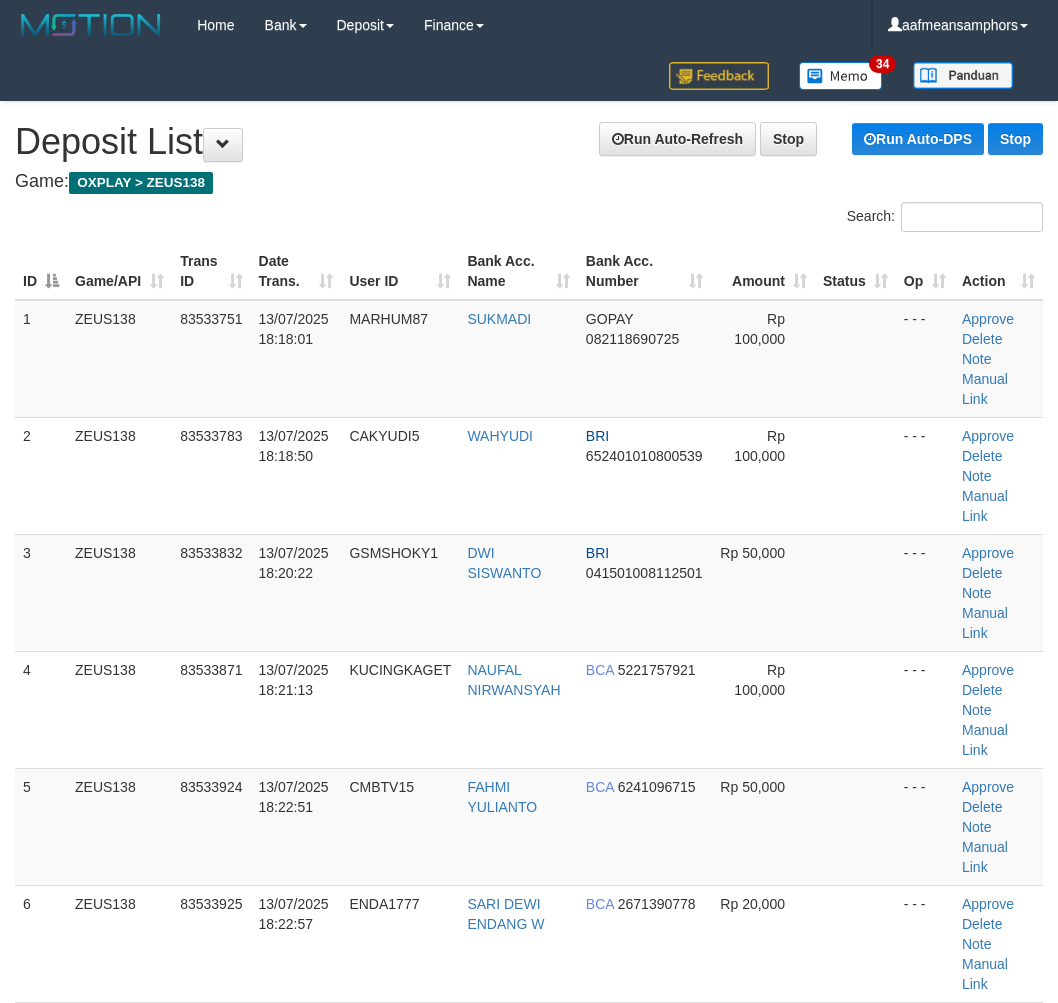scroll, scrollTop: 2711, scrollLeft: 0, axis: vertical 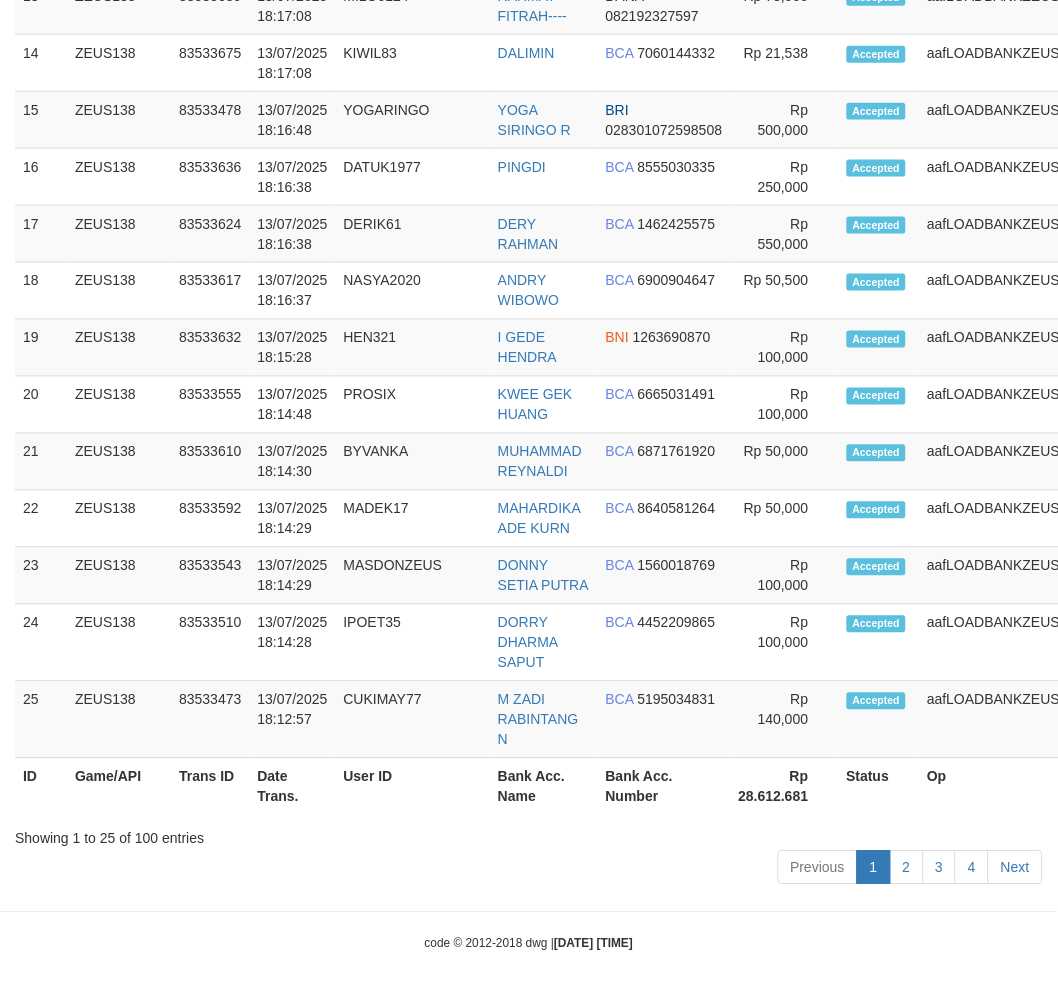 click on "Previous 1 2 3 4 Next" at bounding box center [529, 870] 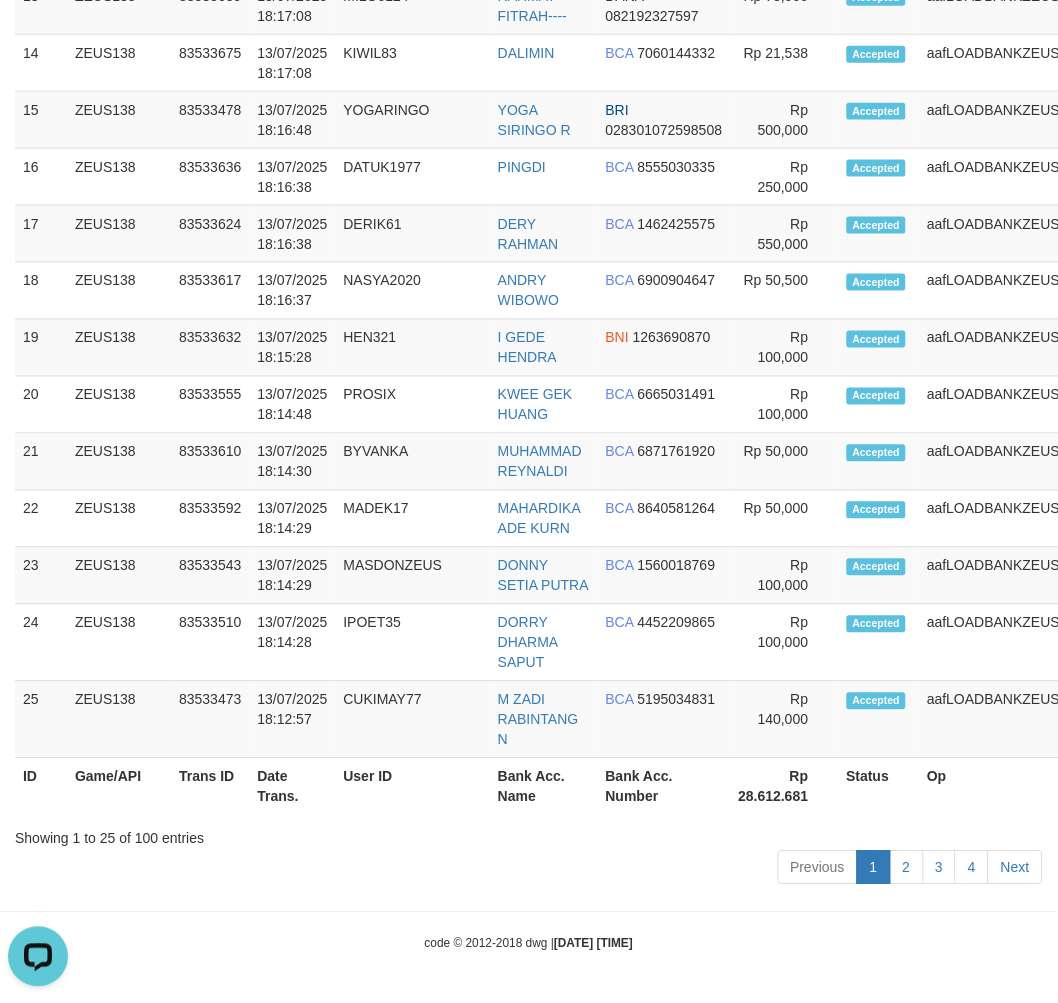 scroll, scrollTop: 0, scrollLeft: 0, axis: both 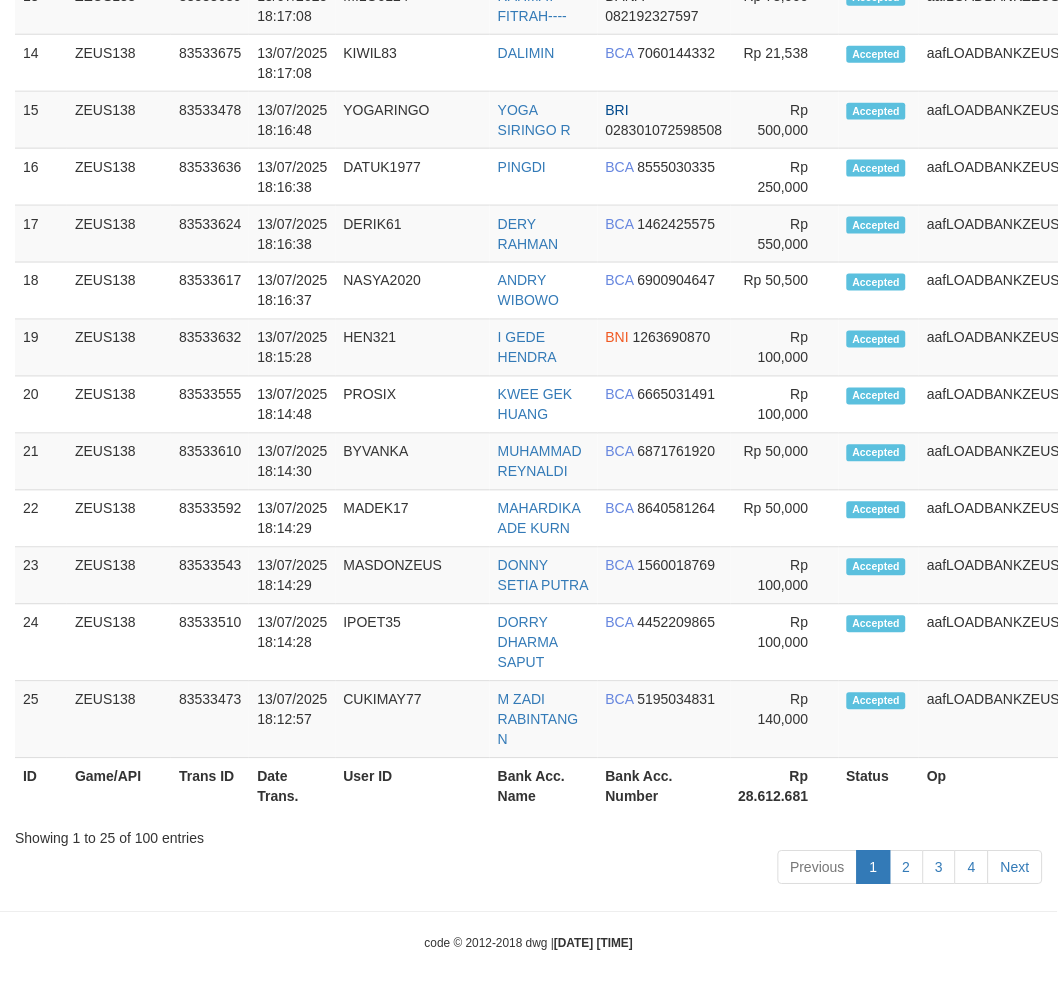 click on "Previous 1 2 3 4 Next" at bounding box center (529, 870) 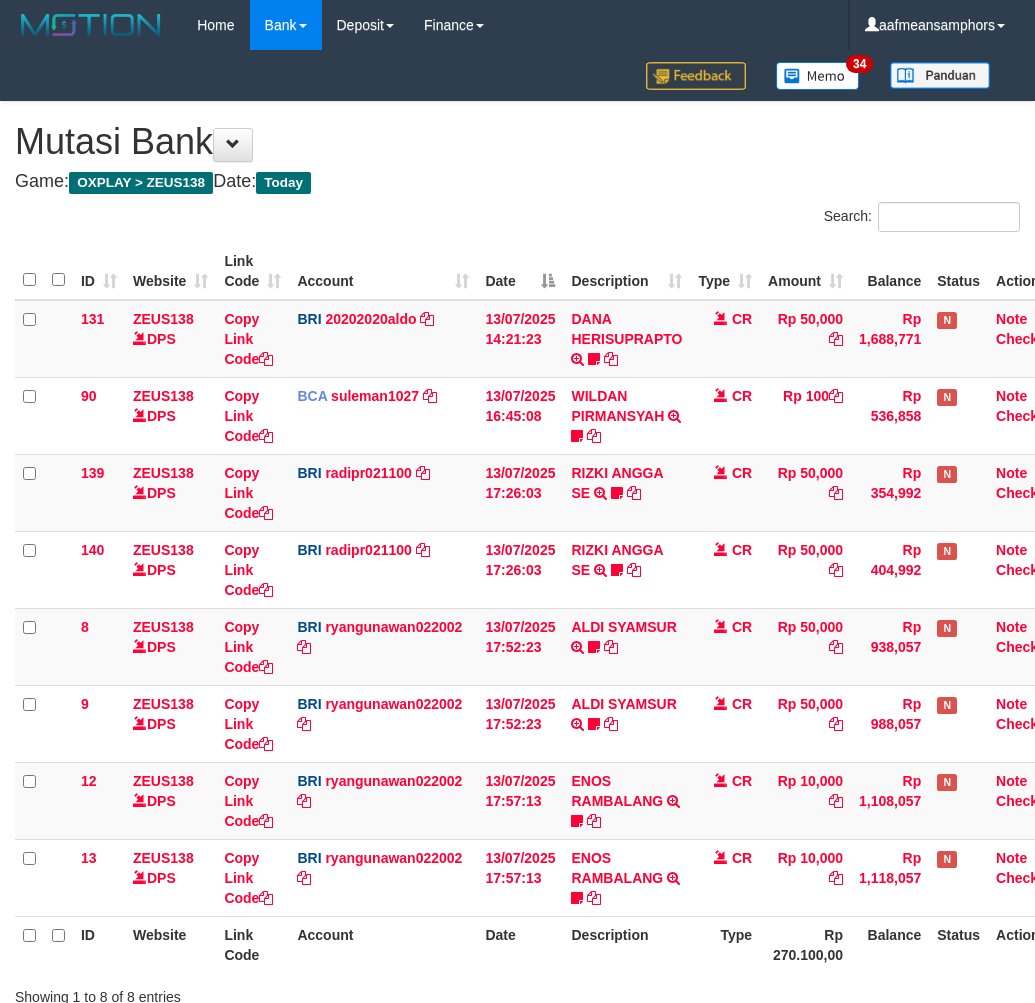 click on "Showing 1 to 8 of 8 entries" at bounding box center (517, 993) 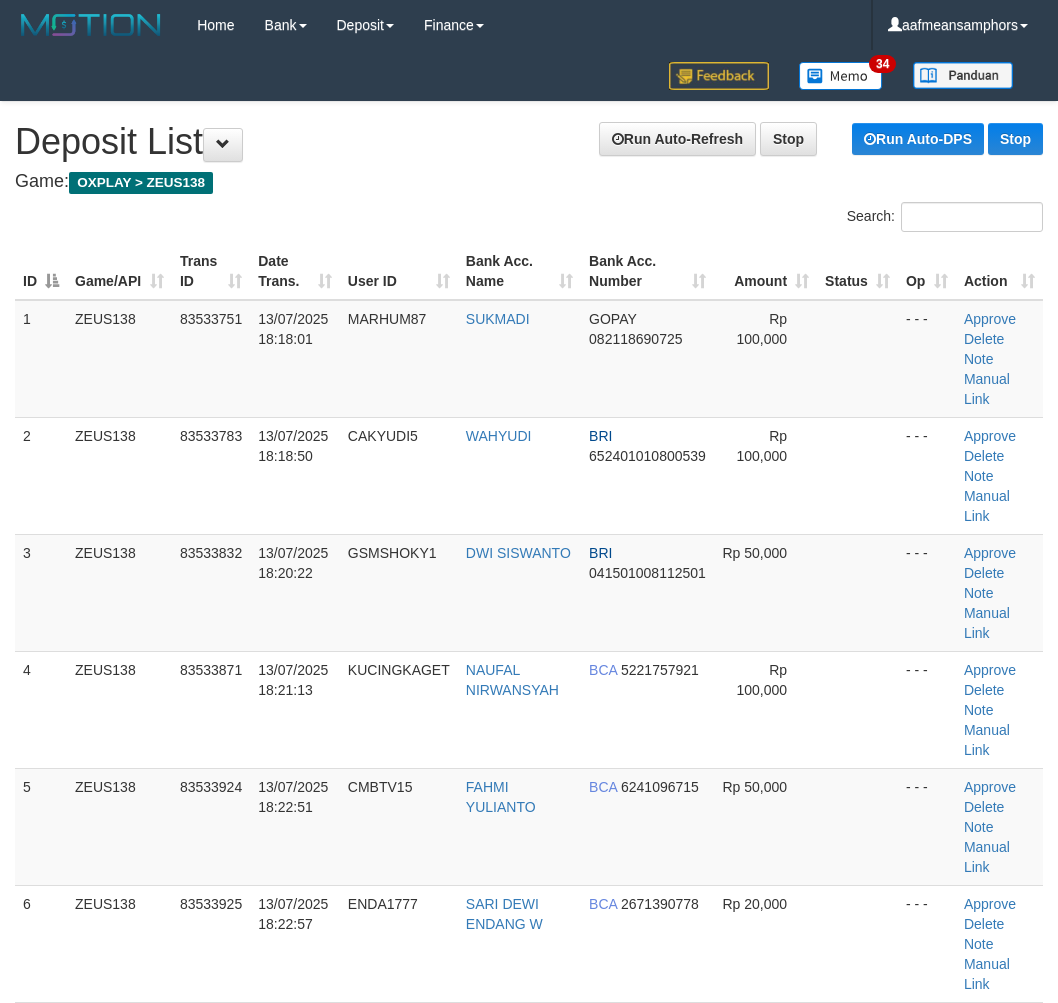 scroll, scrollTop: 2945, scrollLeft: 0, axis: vertical 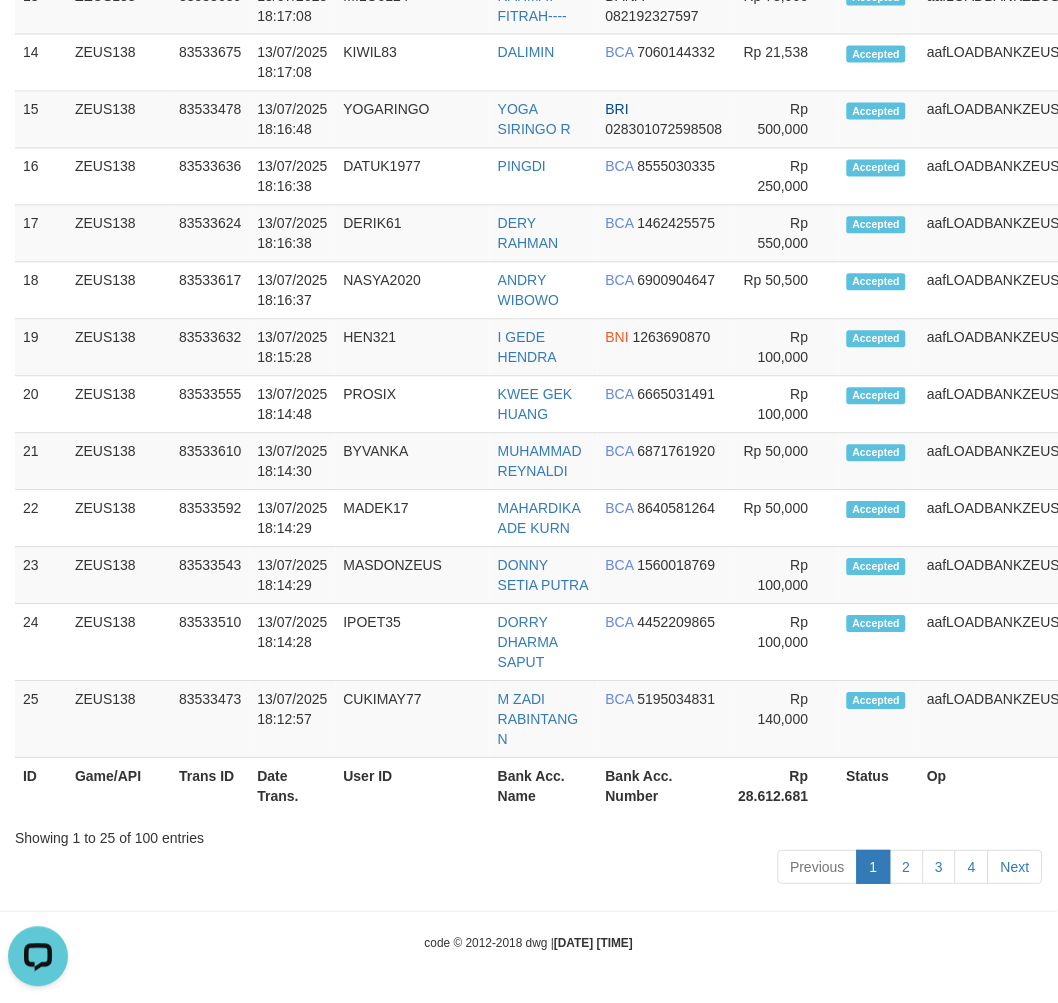 drag, startPoint x: 283, startPoint y: 862, endPoint x: 318, endPoint y: 868, distance: 35.510563 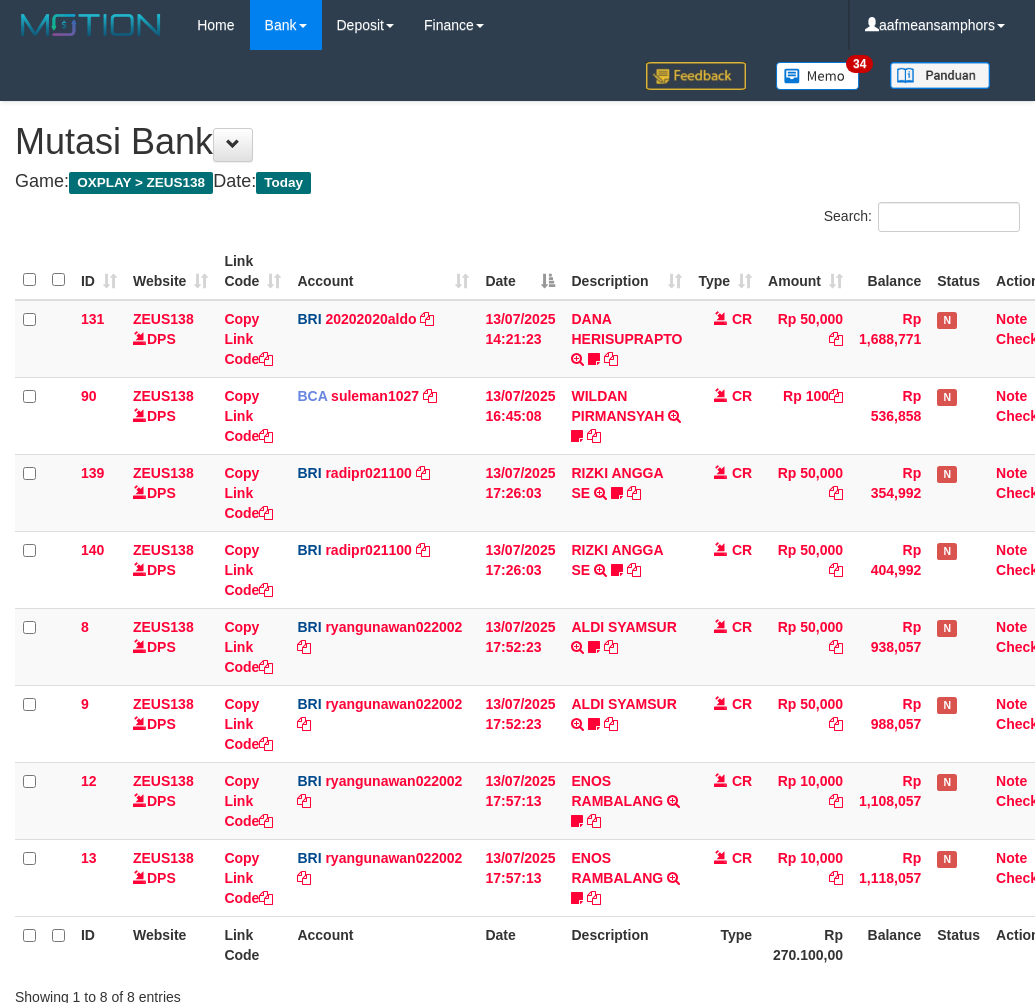 scroll, scrollTop: 147, scrollLeft: 0, axis: vertical 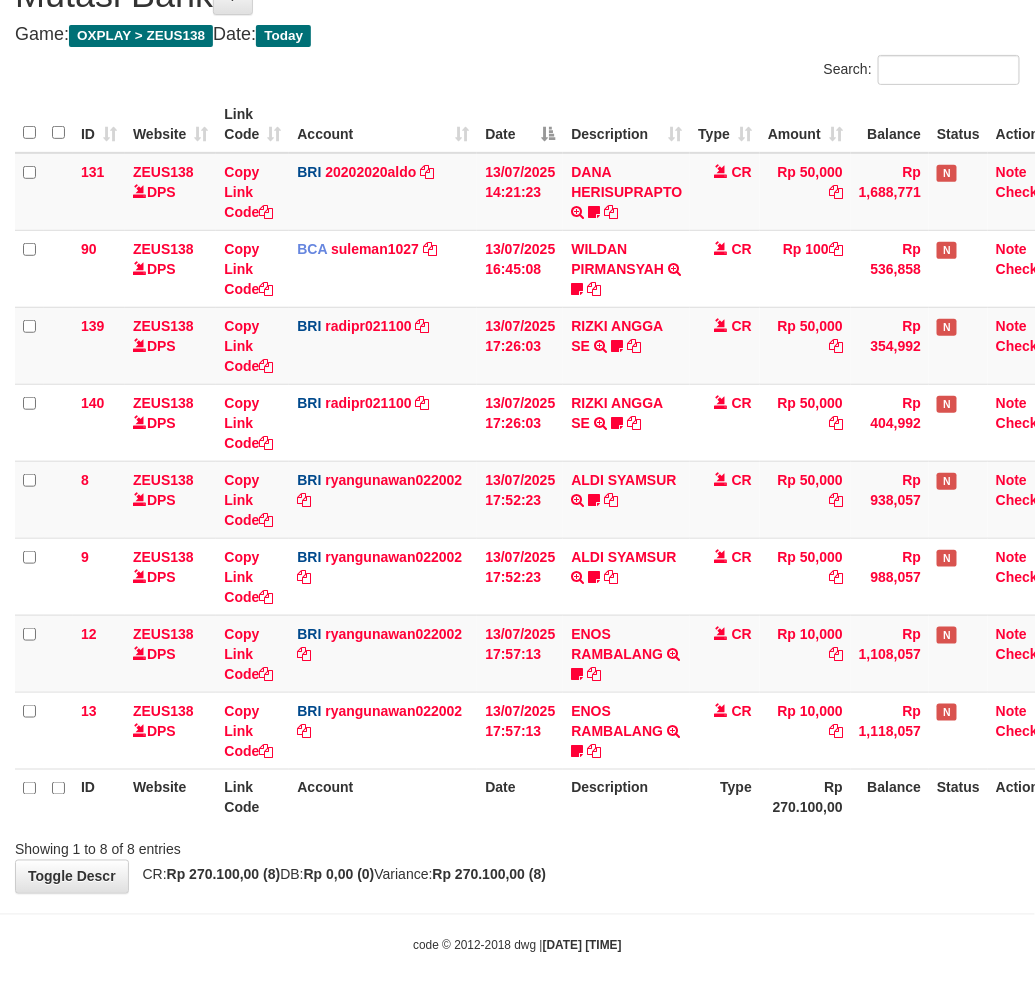 click at bounding box center (733, 832) 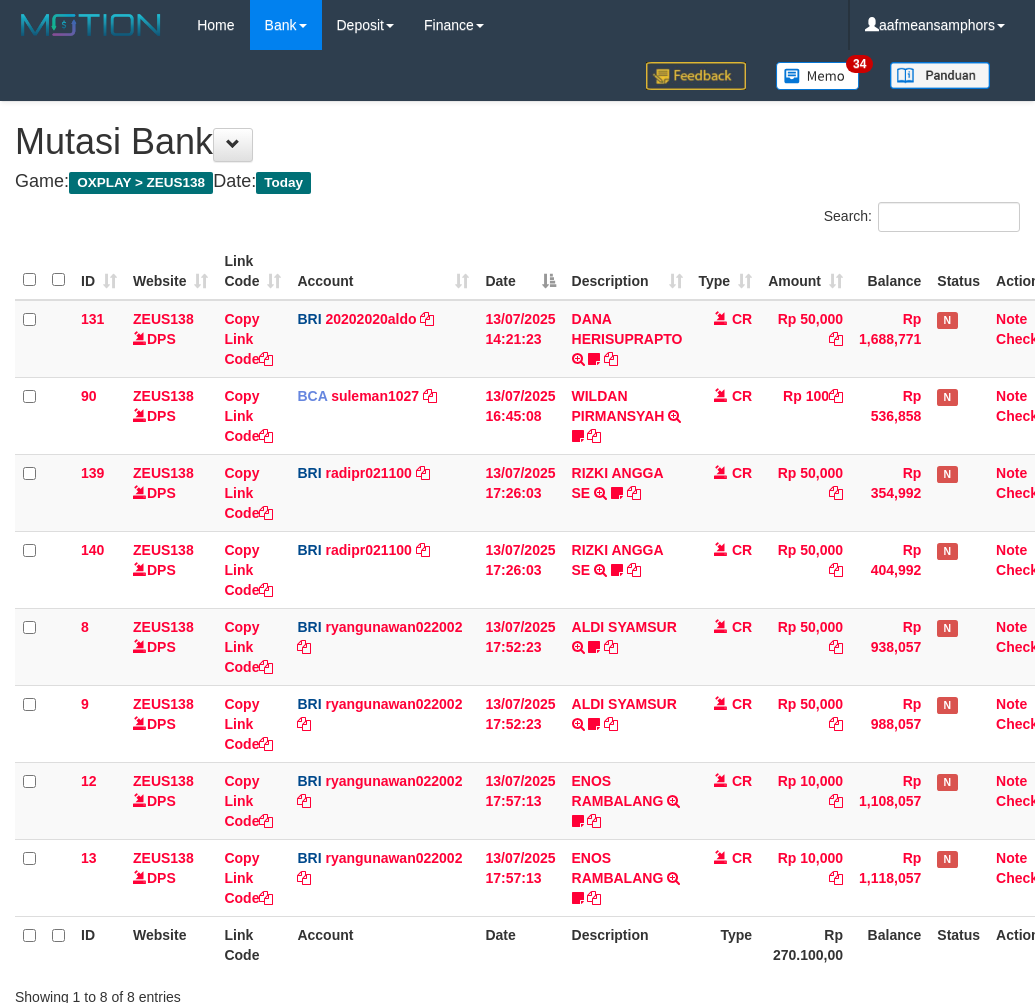click on "ID Website Link Code Account Date Description Type Amount Balance Status Action
131
ZEUS138    DPS
Copy Link Code
BRI
20202020aldo
DPS
REVALDO SAGITA
mutasi_20250713_3778 | 131
mutasi_20250713_3778 | 131
13/07/2025 14:21:23
DANA HERISUPRAPTO            TRANSFER NBMB DANA HERISUPRAPTO TO REVALDO SAGITA    Herisuprapto
CR
Rp 50,000
Rp 1,688,771
N
Note
Check
90
ZEUS138    DPS
Copy Link Code
BCA
suleman1027" at bounding box center (517, 608) 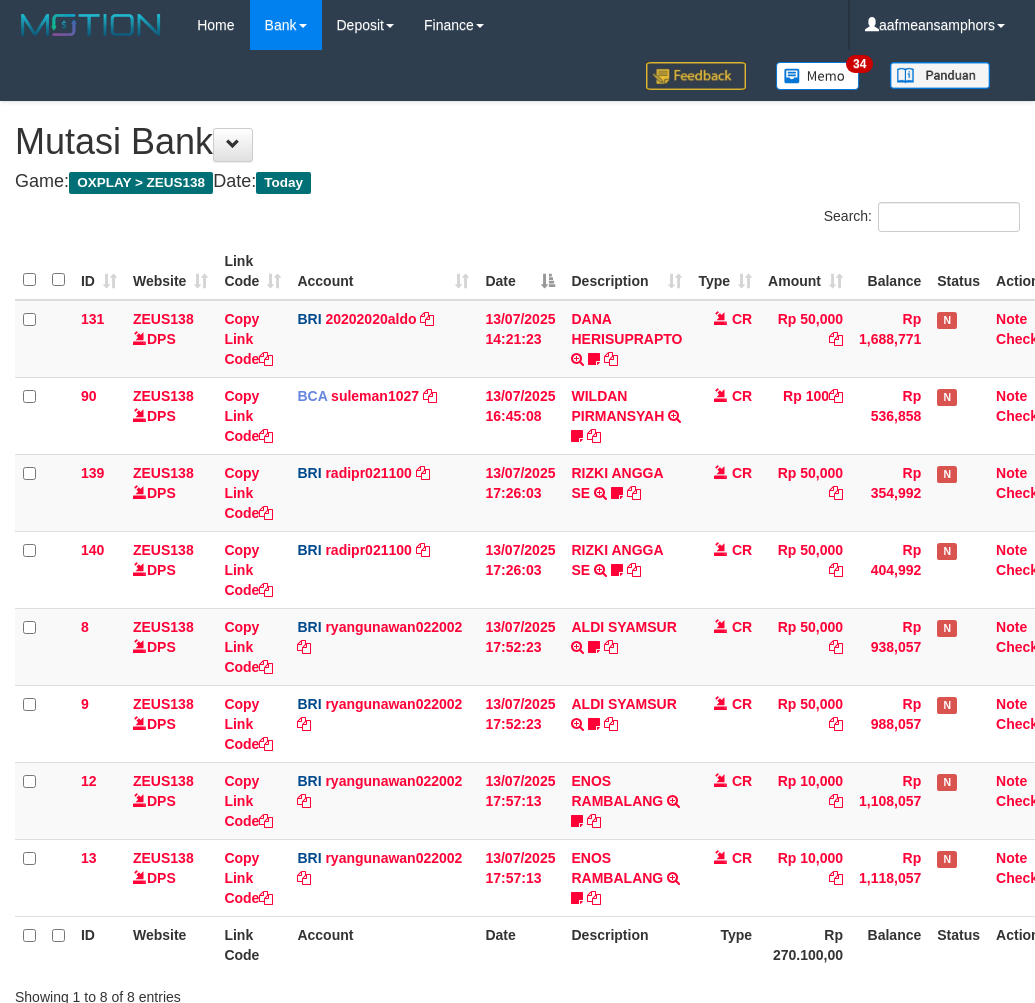 scroll, scrollTop: 147, scrollLeft: 0, axis: vertical 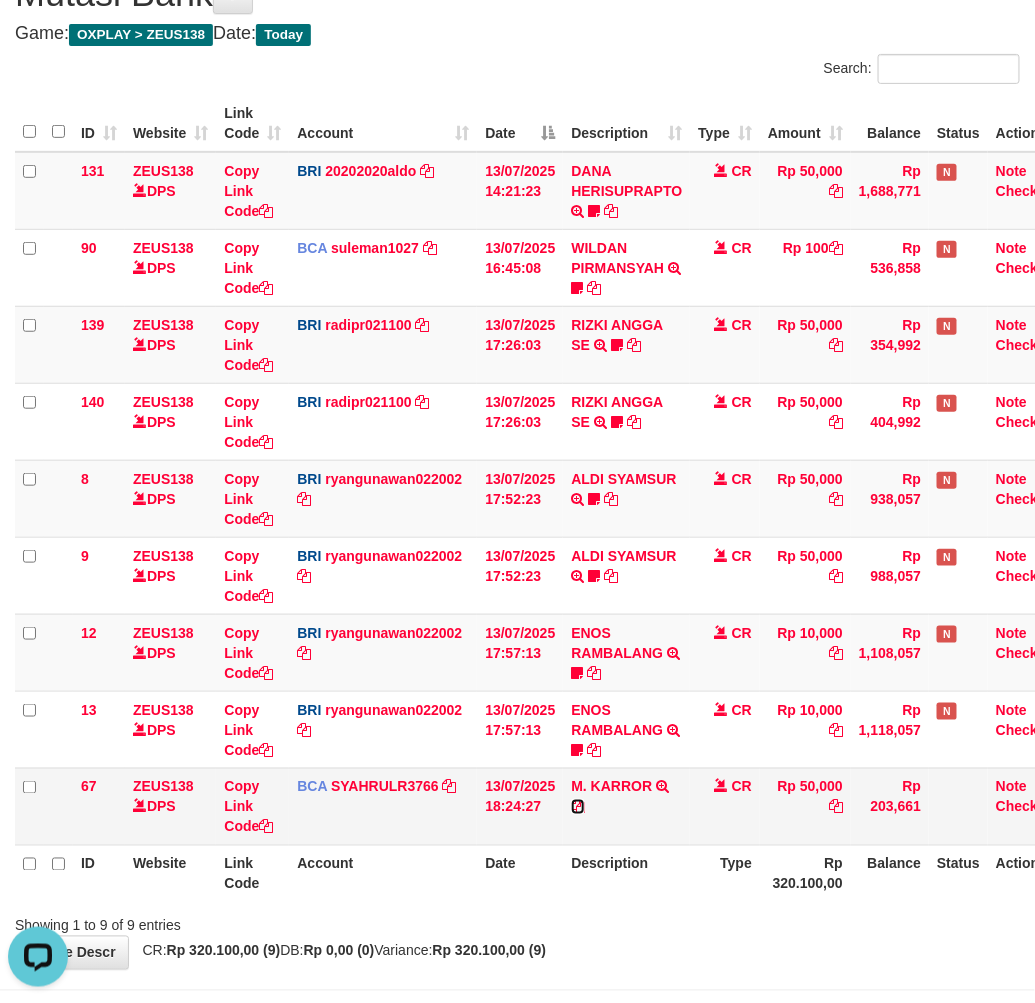 click at bounding box center (578, 807) 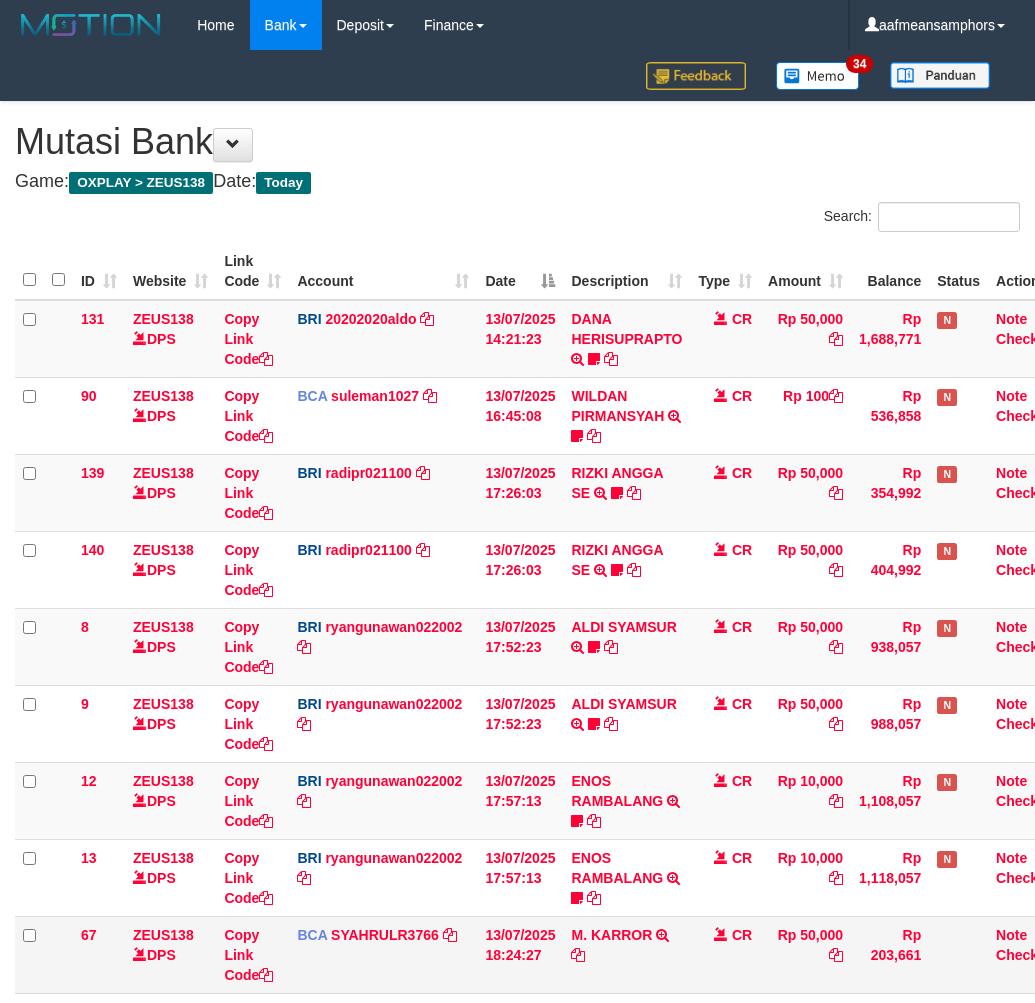 scroll, scrollTop: 150, scrollLeft: 0, axis: vertical 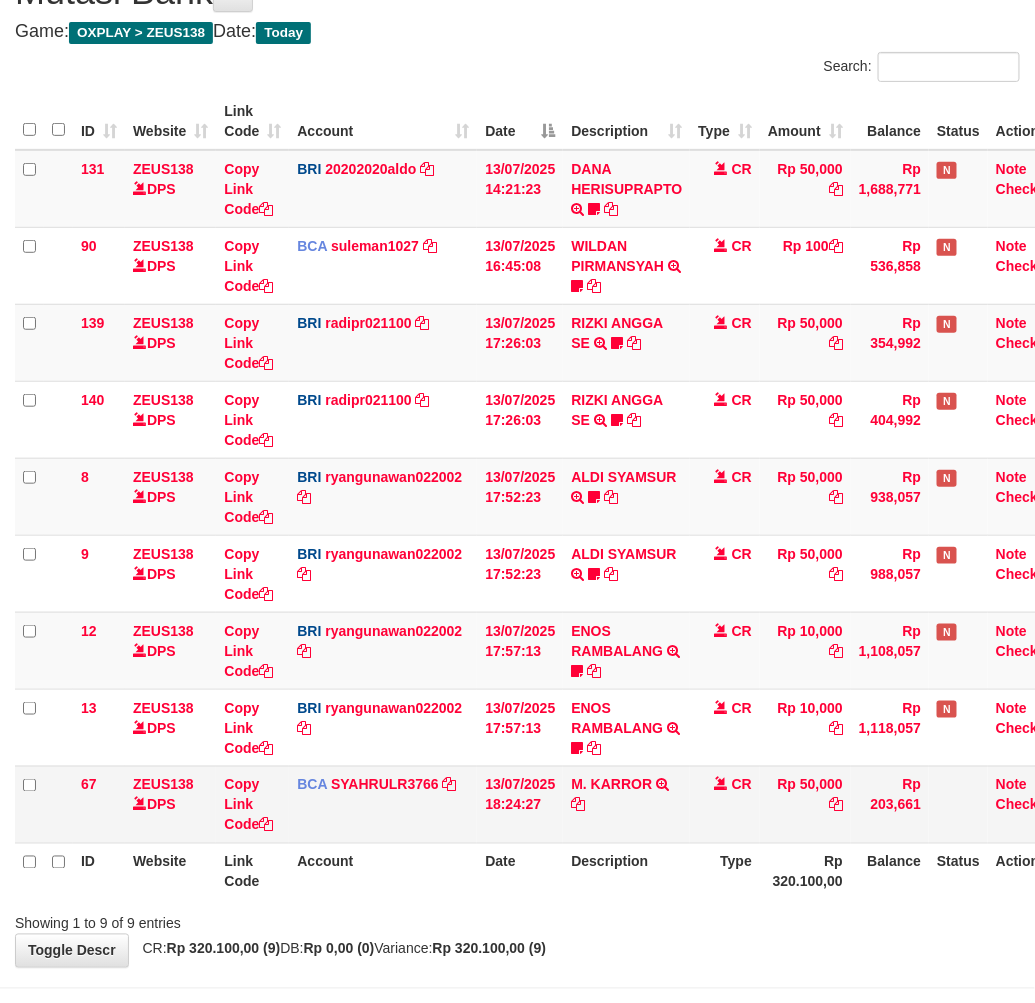 click on "M. KARROR         TRSF E-BANKING CR 1307/FTSCY/WS95031
50000.00M. KARROR" at bounding box center (626, 804) 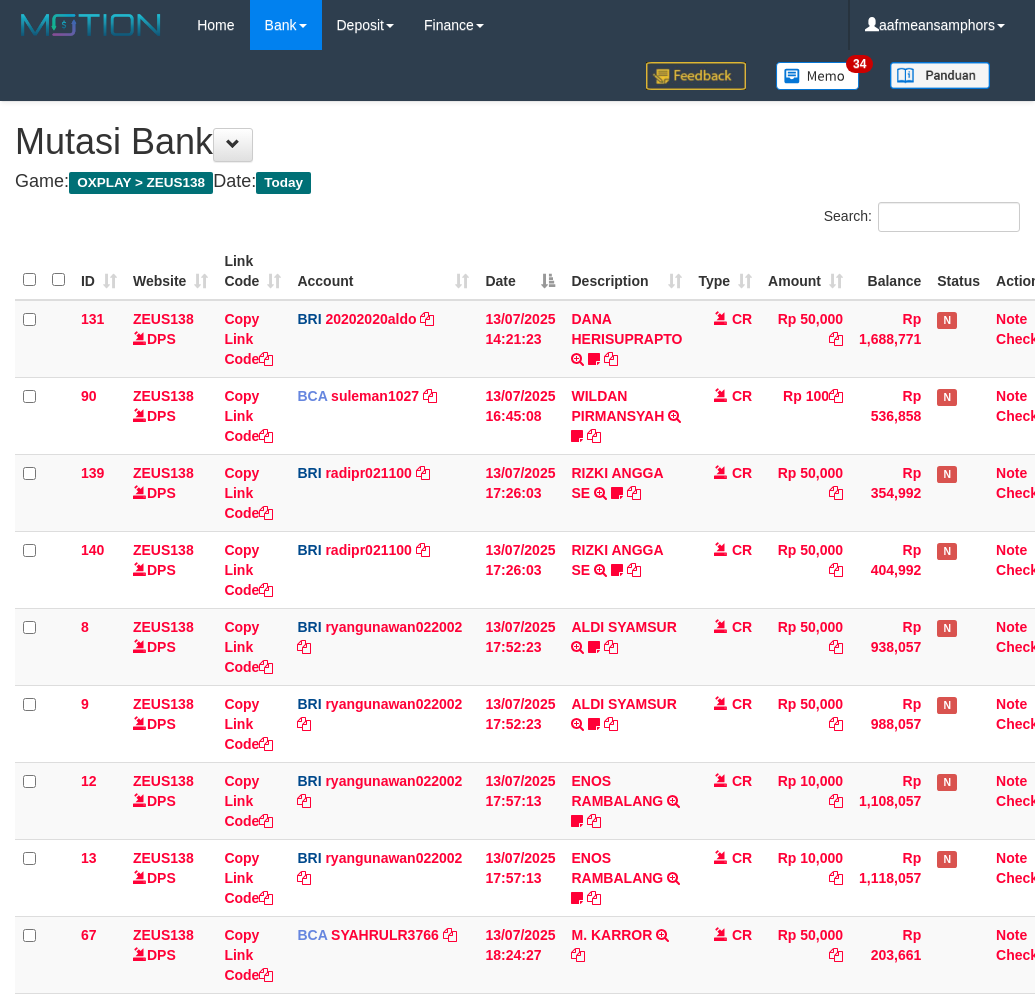 scroll, scrollTop: 151, scrollLeft: 0, axis: vertical 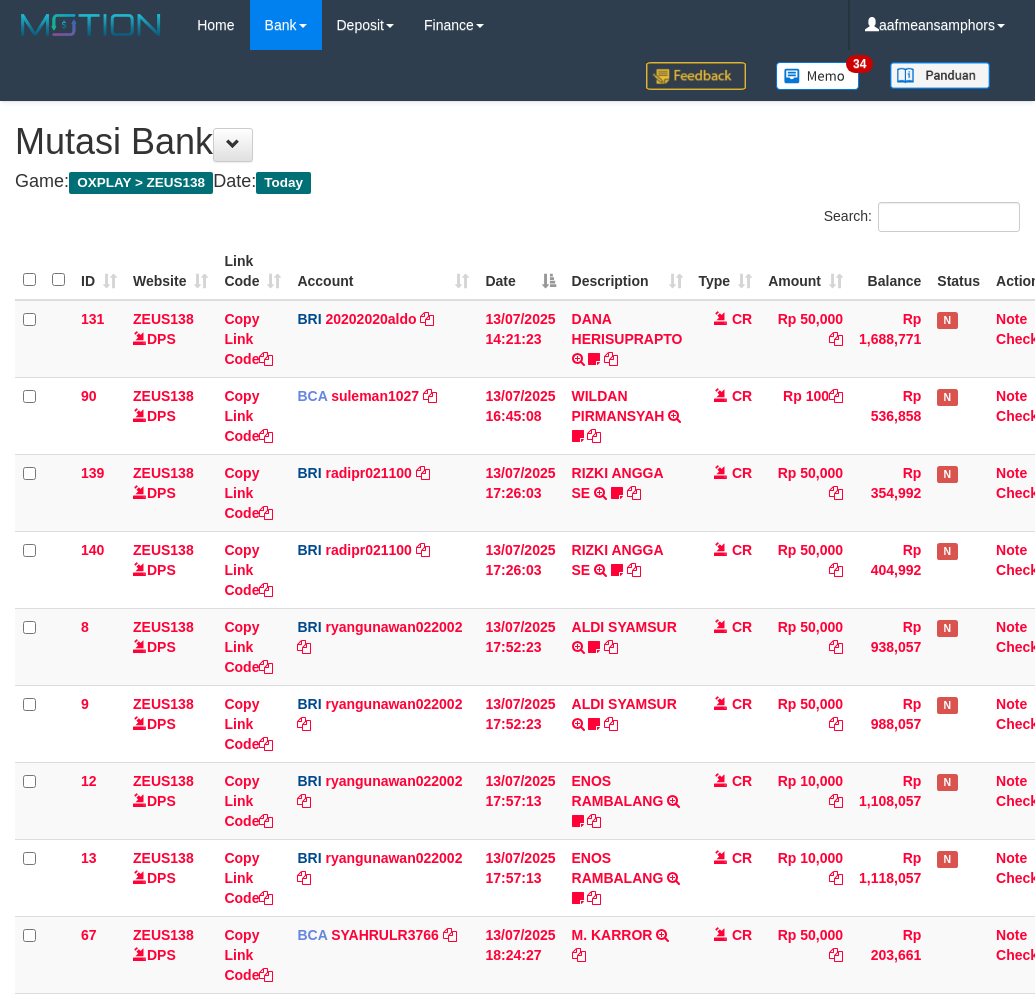 click on "Description" at bounding box center (627, 1021) 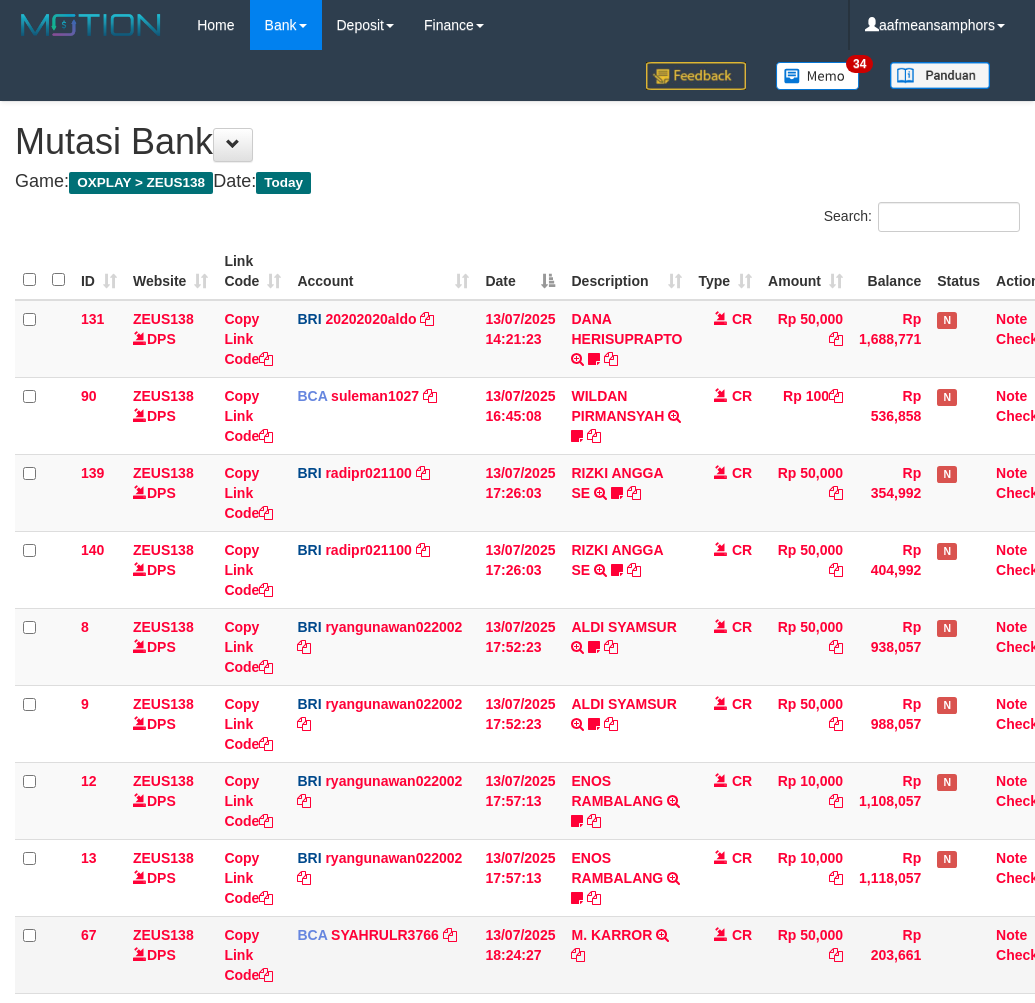 scroll, scrollTop: 152, scrollLeft: 0, axis: vertical 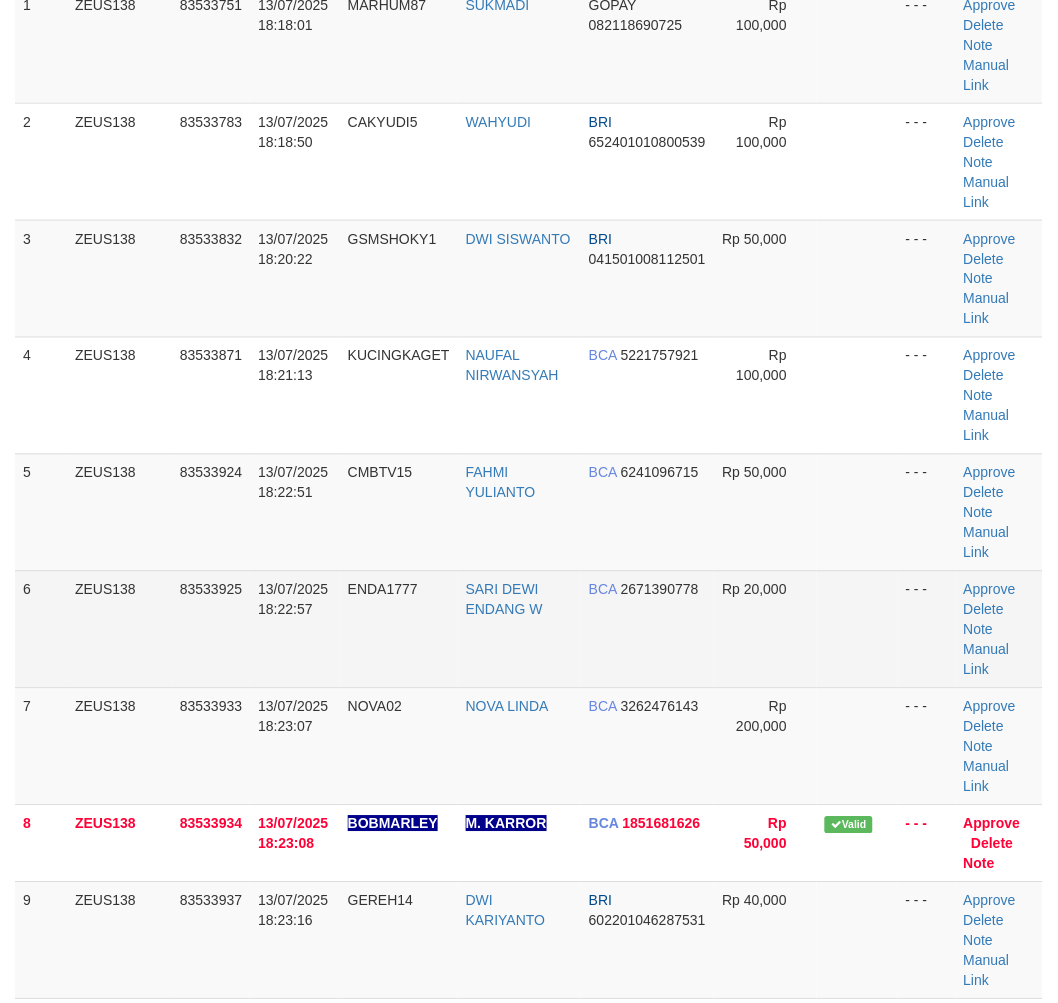 click on "ENDA1777" at bounding box center (399, 629) 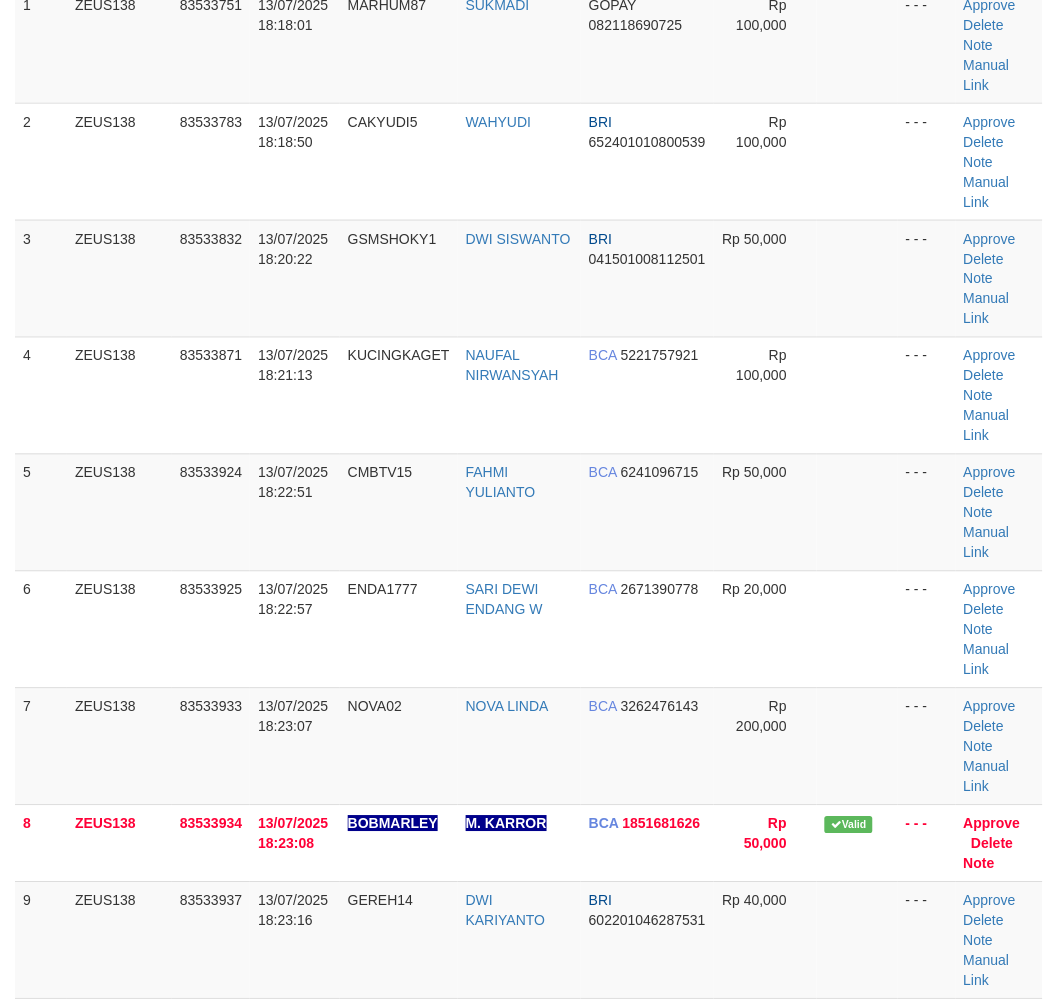 scroll, scrollTop: 744, scrollLeft: 0, axis: vertical 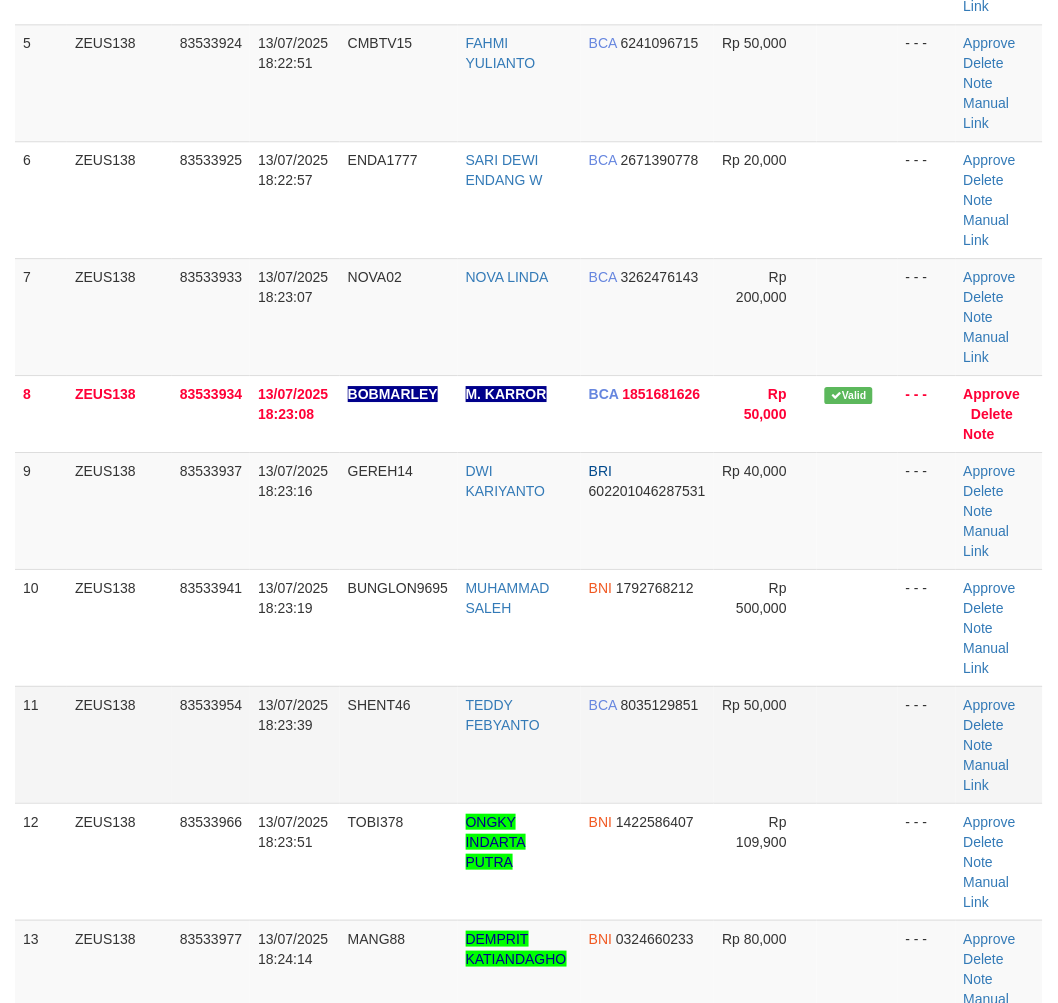 click on "SHENT46" at bounding box center (399, 744) 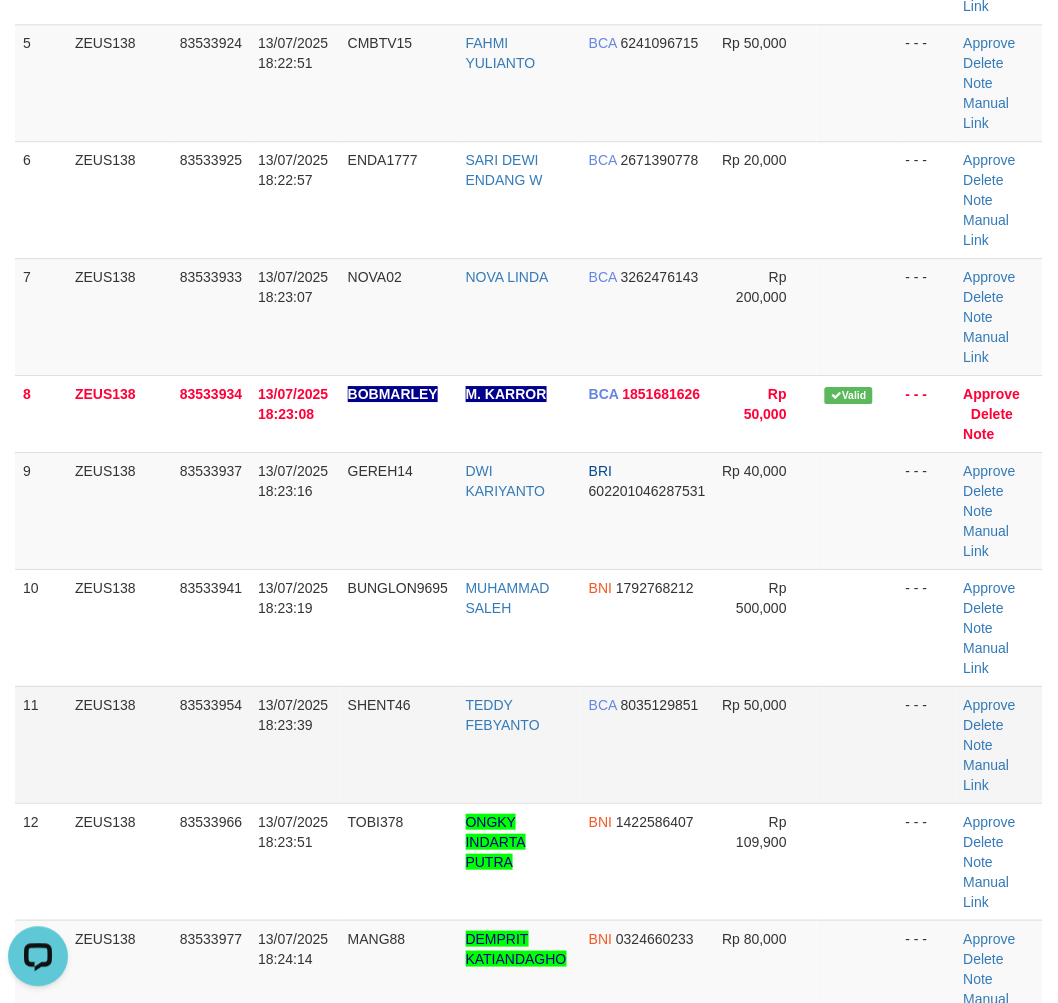scroll, scrollTop: 0, scrollLeft: 0, axis: both 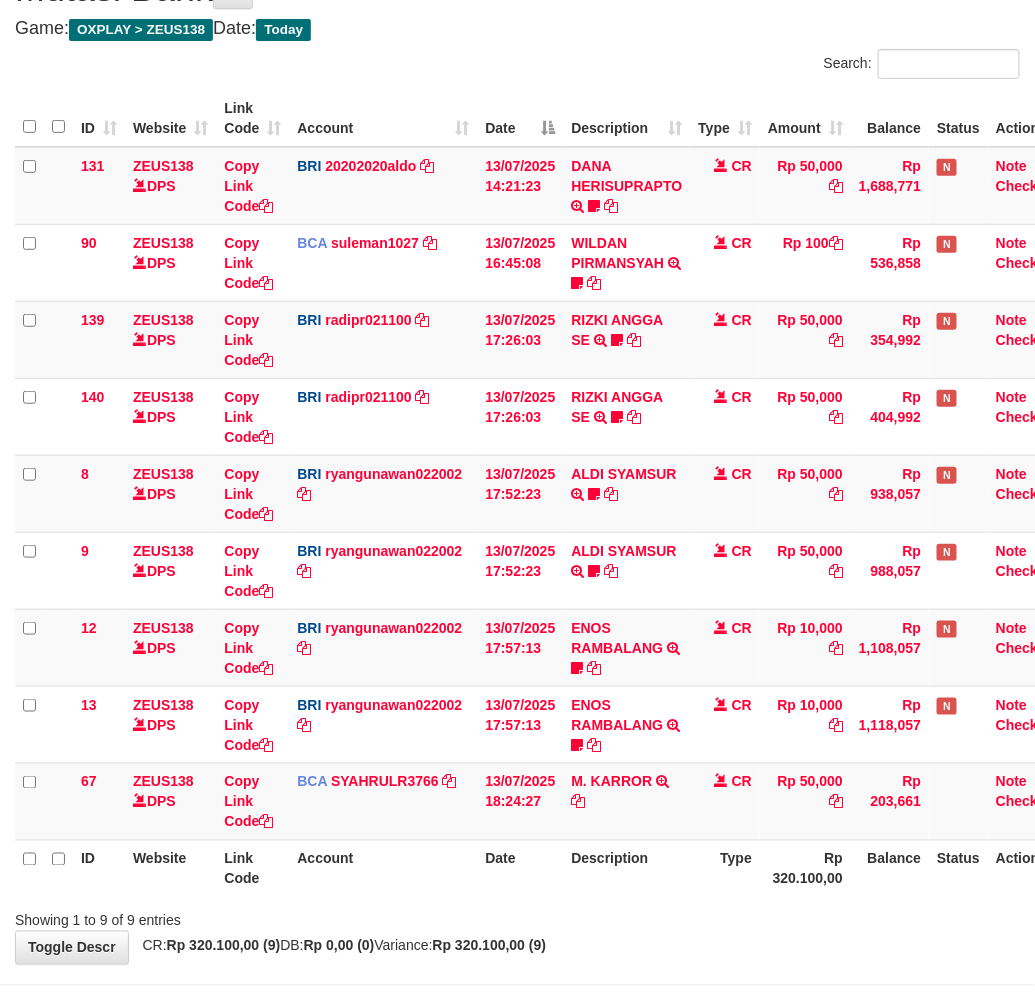 click on "Type" at bounding box center (725, 868) 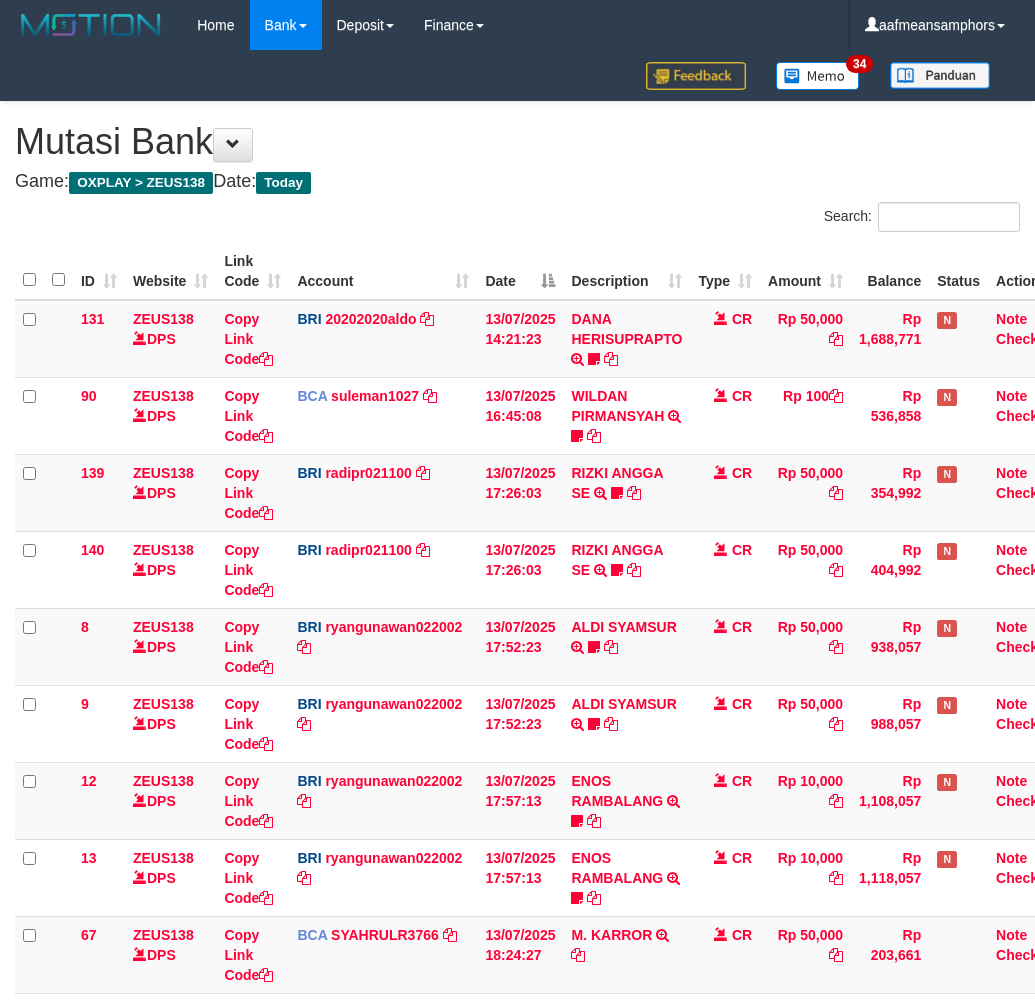 scroll, scrollTop: 154, scrollLeft: 0, axis: vertical 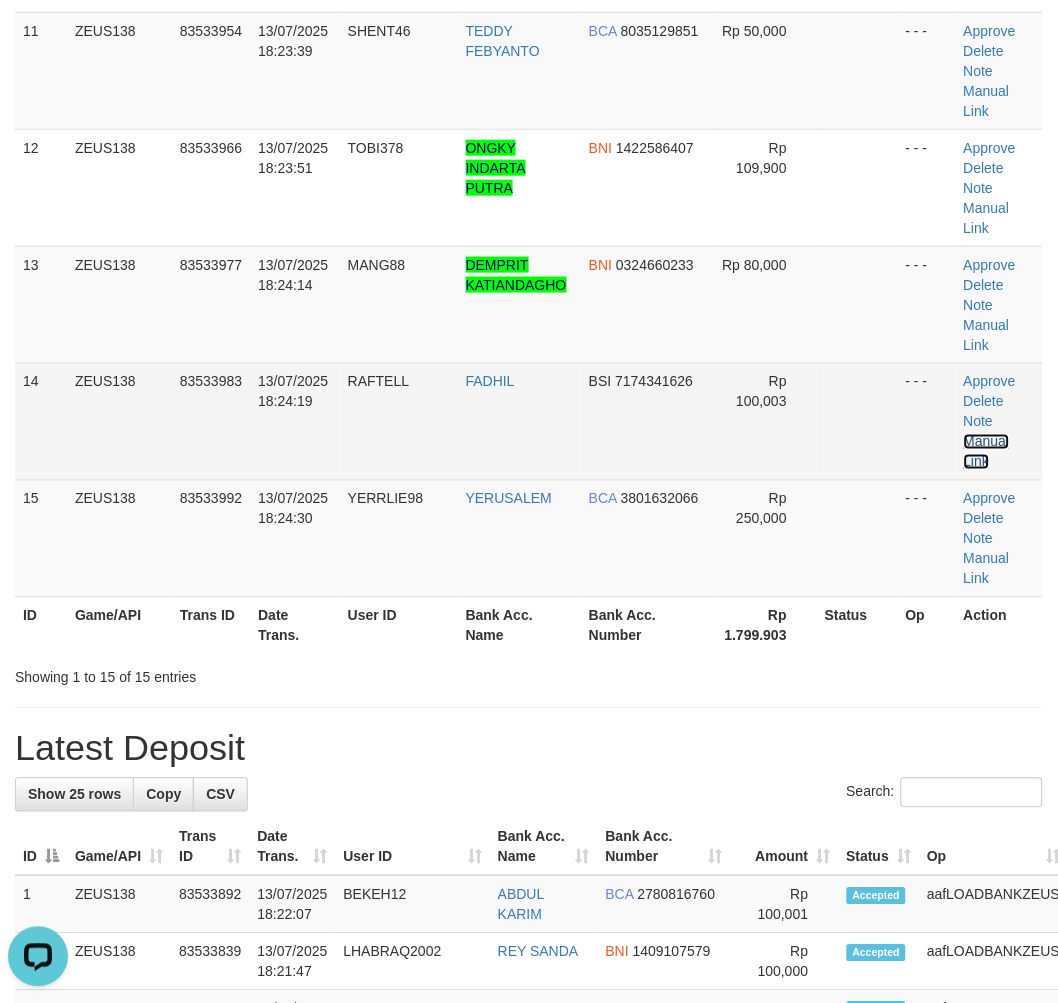 click on "Manual Link" at bounding box center (987, 452) 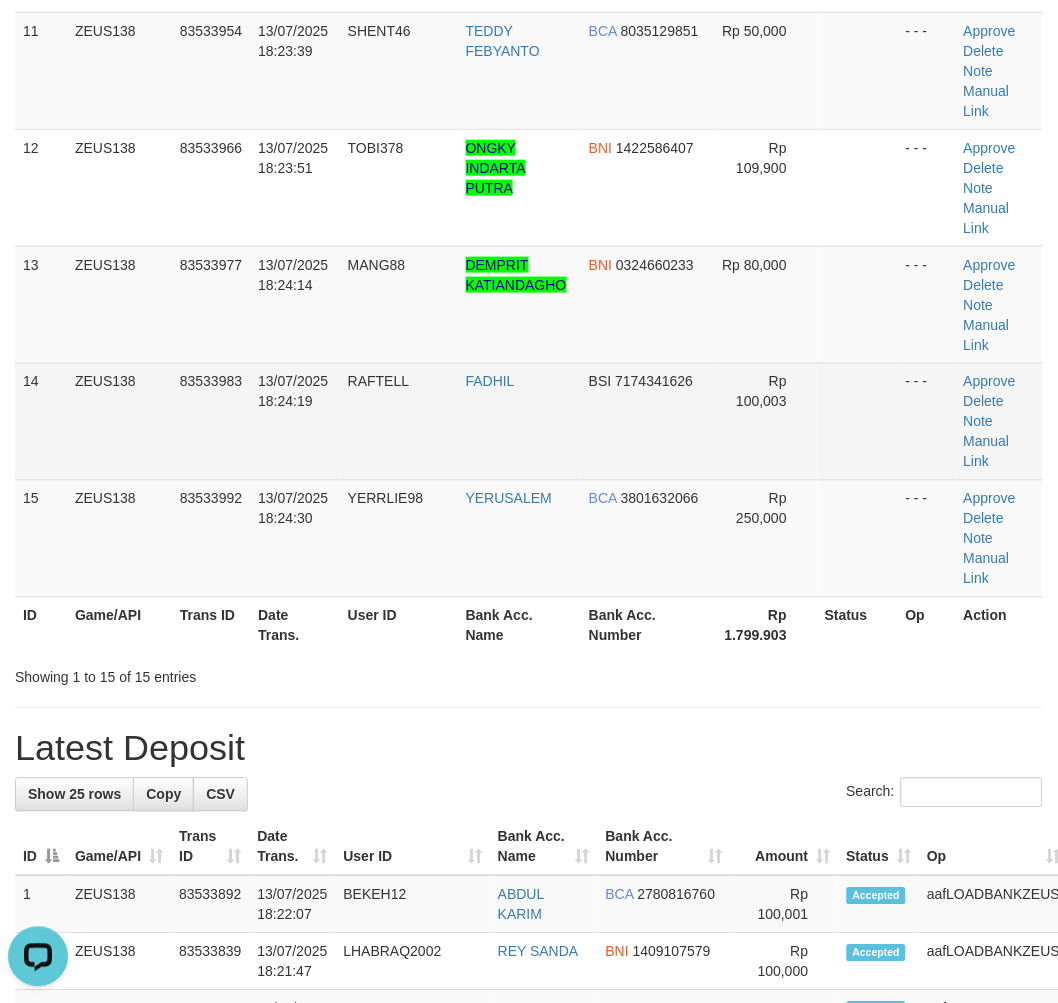 click on "Approve
Delete
Note
Manual Link" at bounding box center [999, 421] 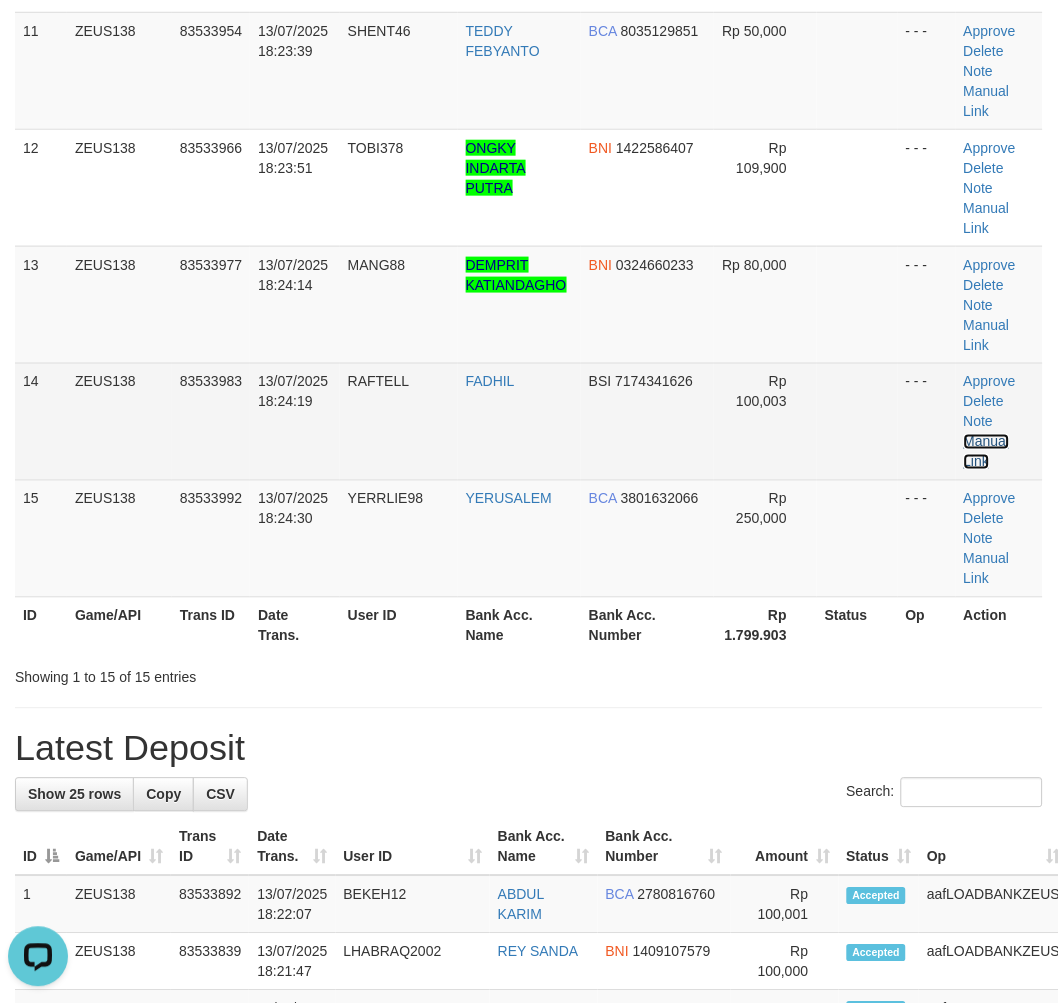 click on "Manual Link" at bounding box center [987, 452] 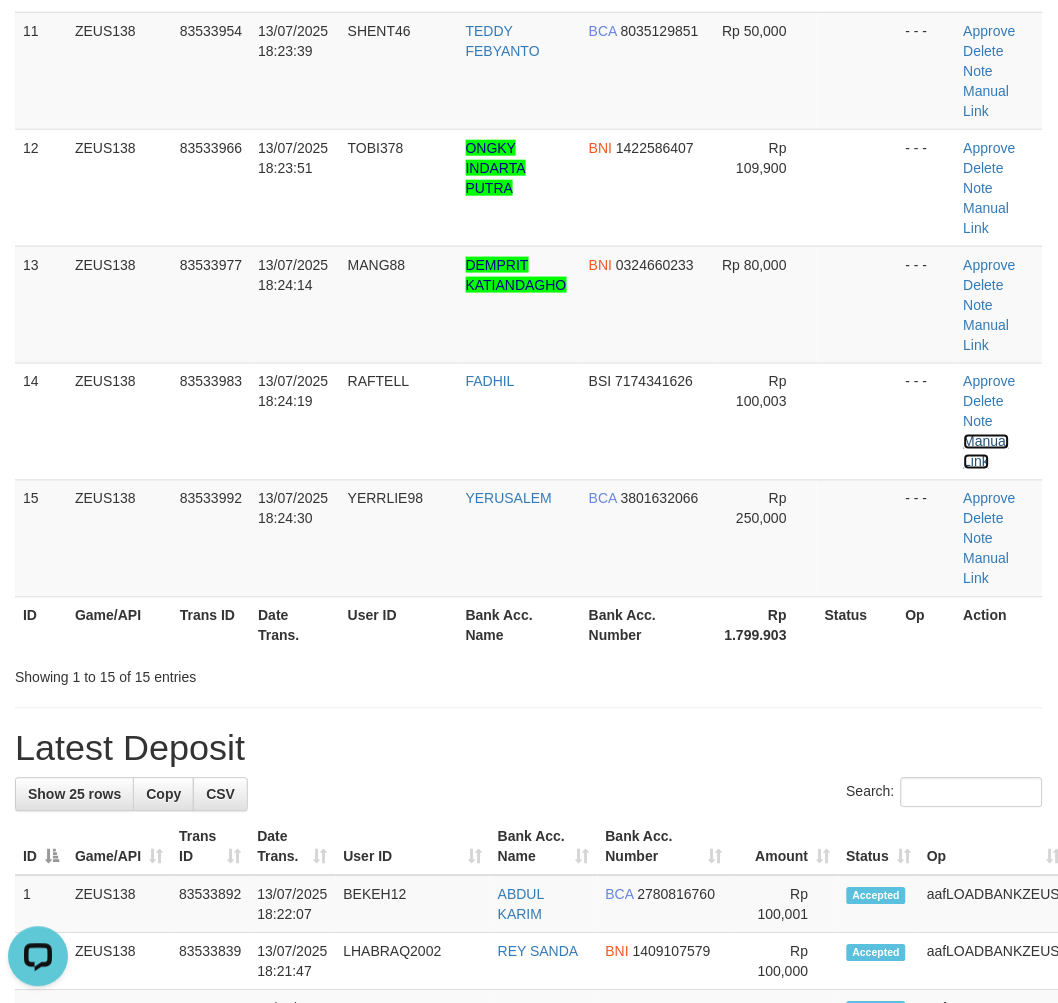 click on "Manual Link" at bounding box center [987, 452] 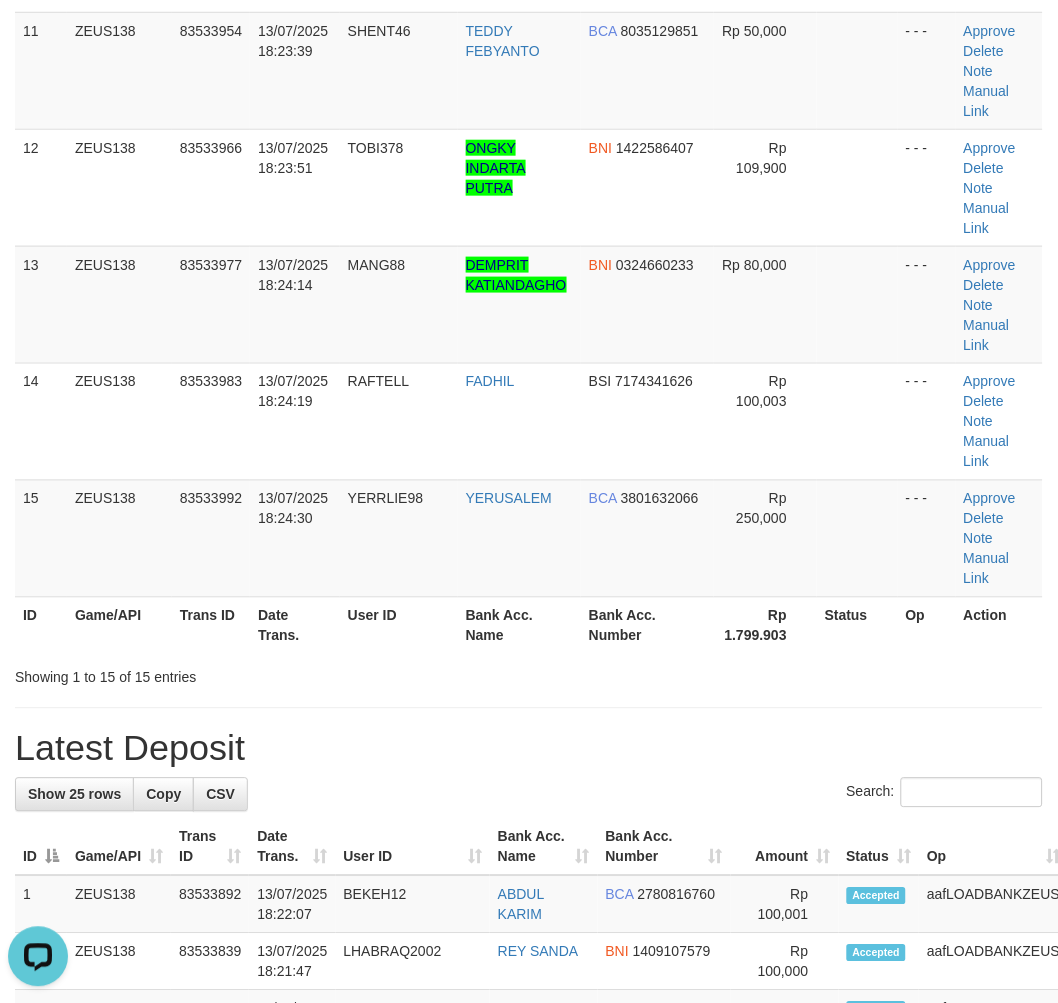 click on "ID Game/API Trans ID Date Trans. User ID Bank Acc. Name Bank Acc. Number Amount Status Op Action" at bounding box center [582, 847] 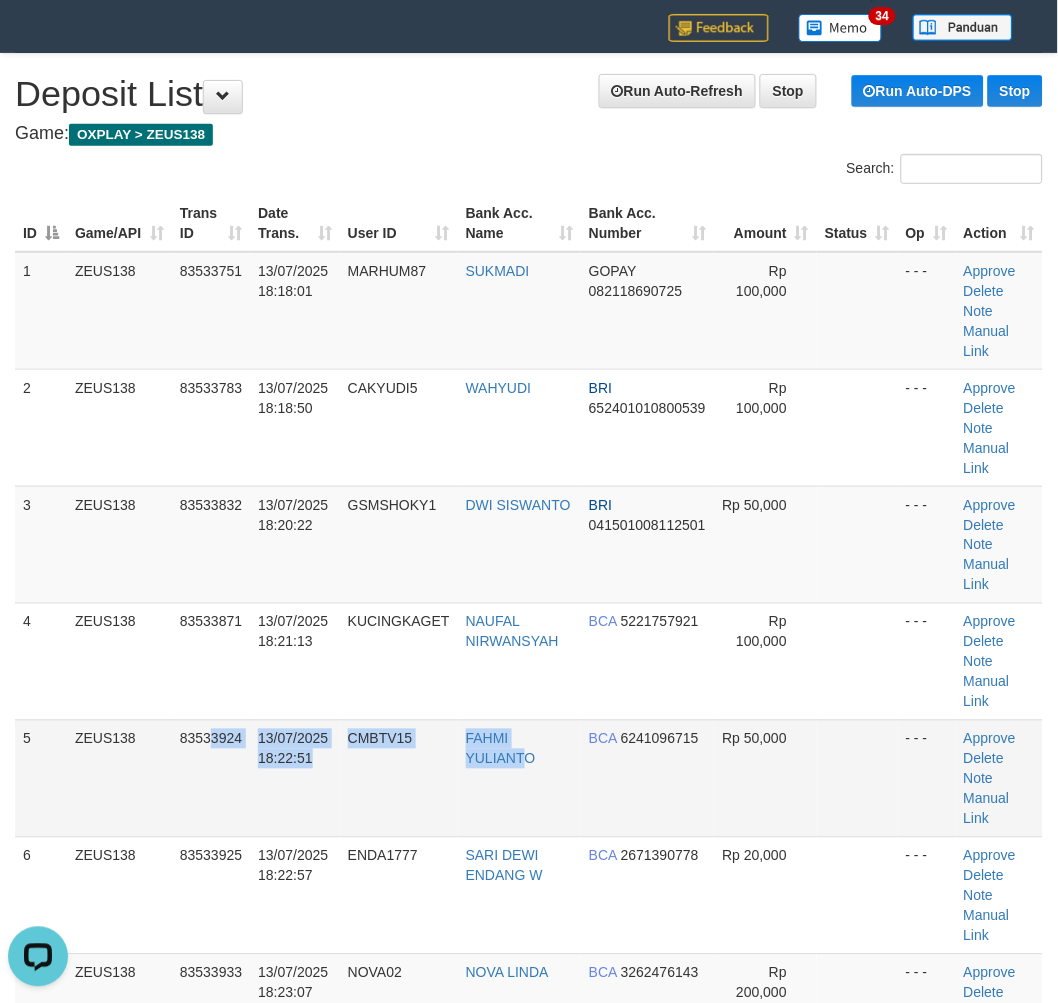 drag, startPoint x: 210, startPoint y: 805, endPoint x: 521, endPoint y: 806, distance: 311.00162 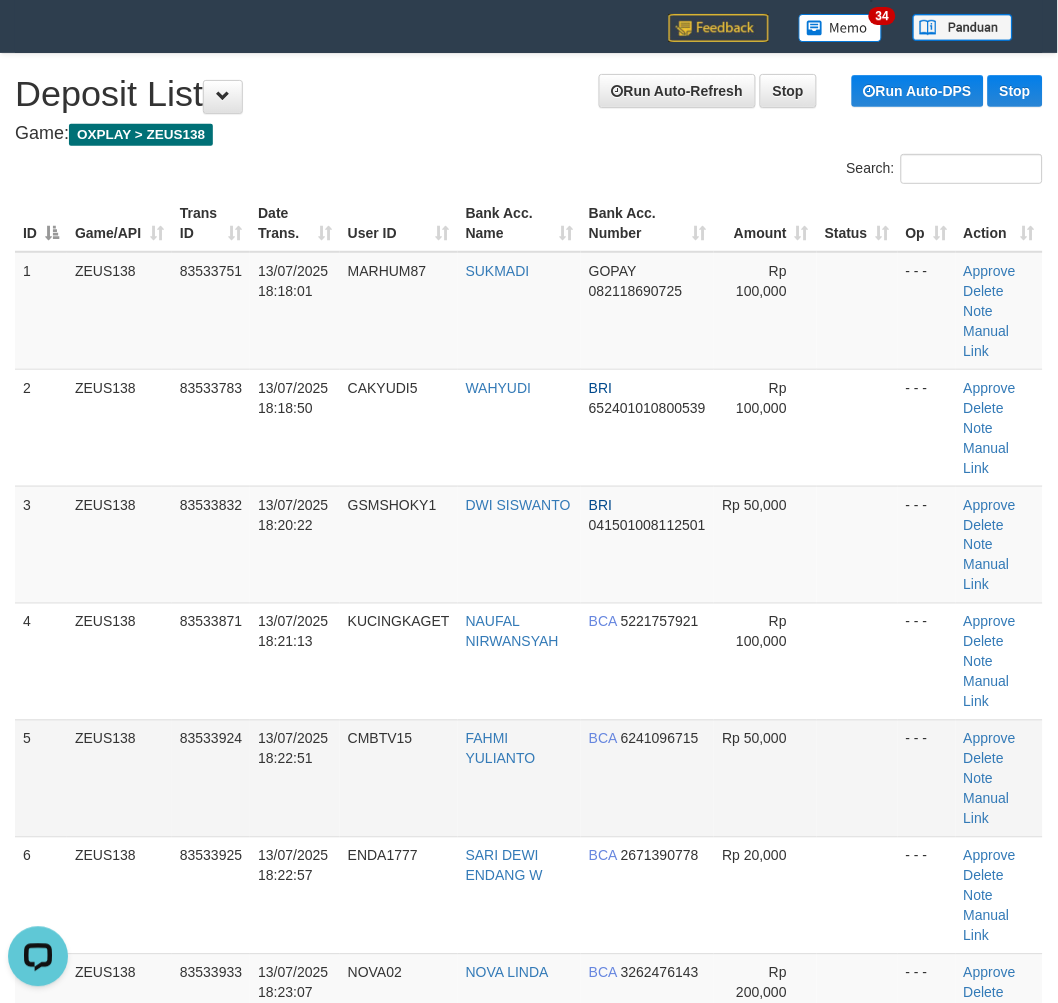 scroll, scrollTop: 837, scrollLeft: 0, axis: vertical 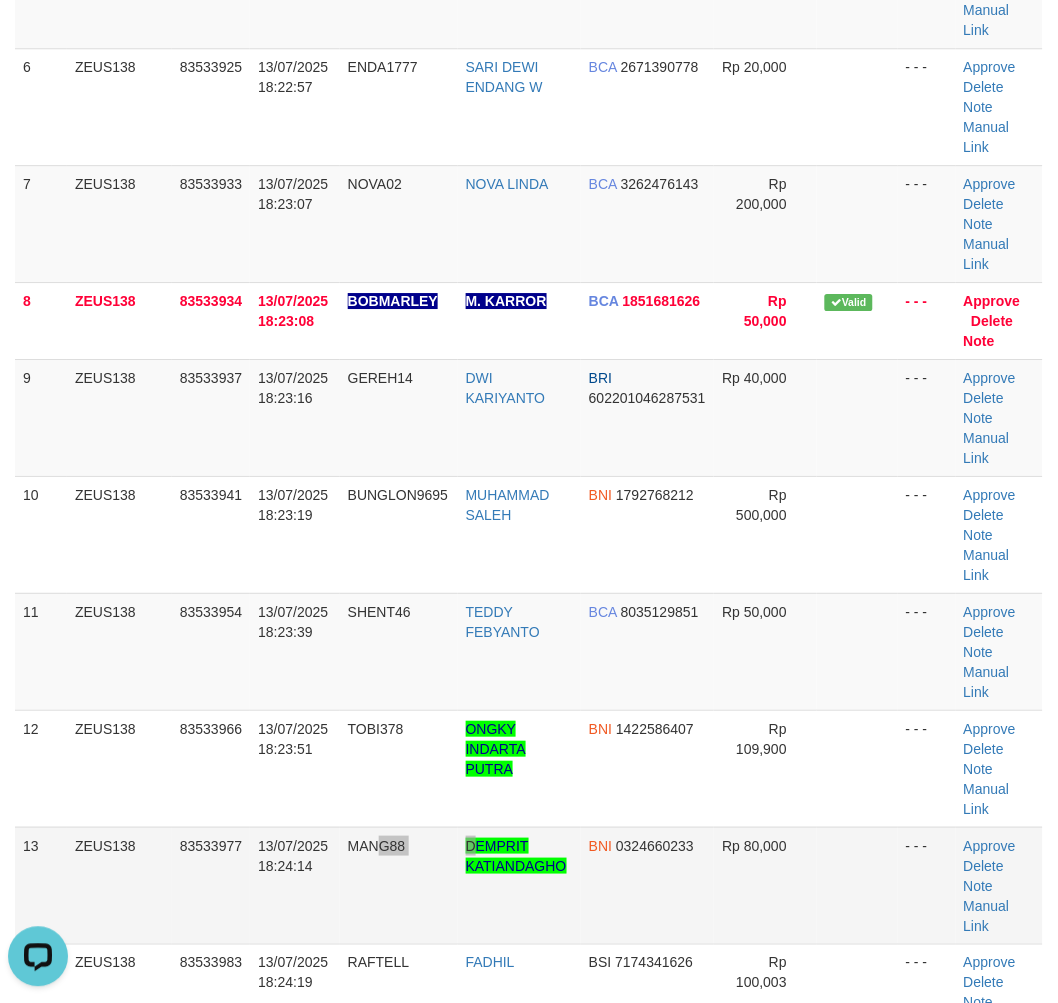 click on "13
ZEUS138
83533977
13/07/2025 18:24:14
MANG88
DEMPRIT KATIANDAGHO
BNI
0324660233
Rp 80,000
- - -
Approve
Delete
Note
Manual Link" at bounding box center (529, 885) 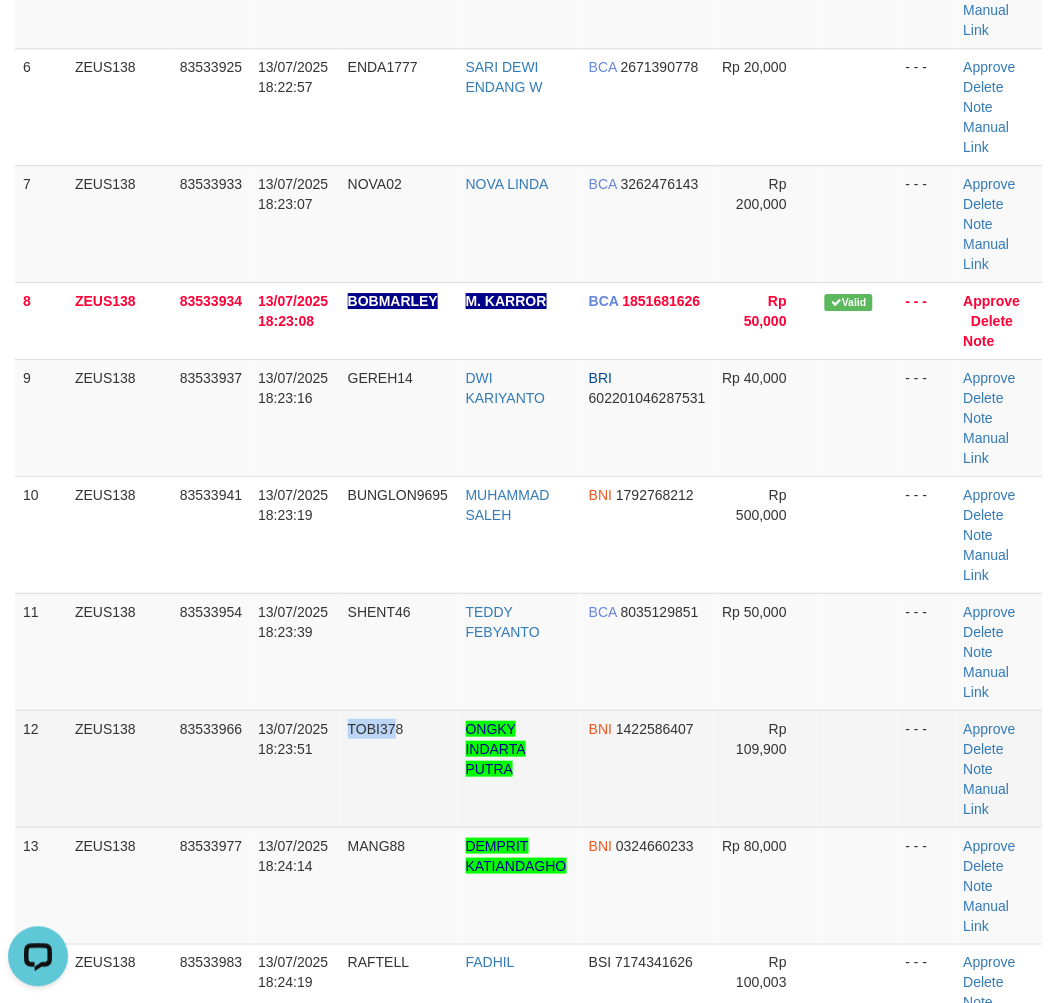 click on "12
ZEUS138
83533966
13/07/2025 18:23:51
TOBI378
ONGKY INDARTA PUTRA
BNI
1422586407
Rp 109,900
- - -
Approve
Delete
Note
Manual Link" at bounding box center (529, 768) 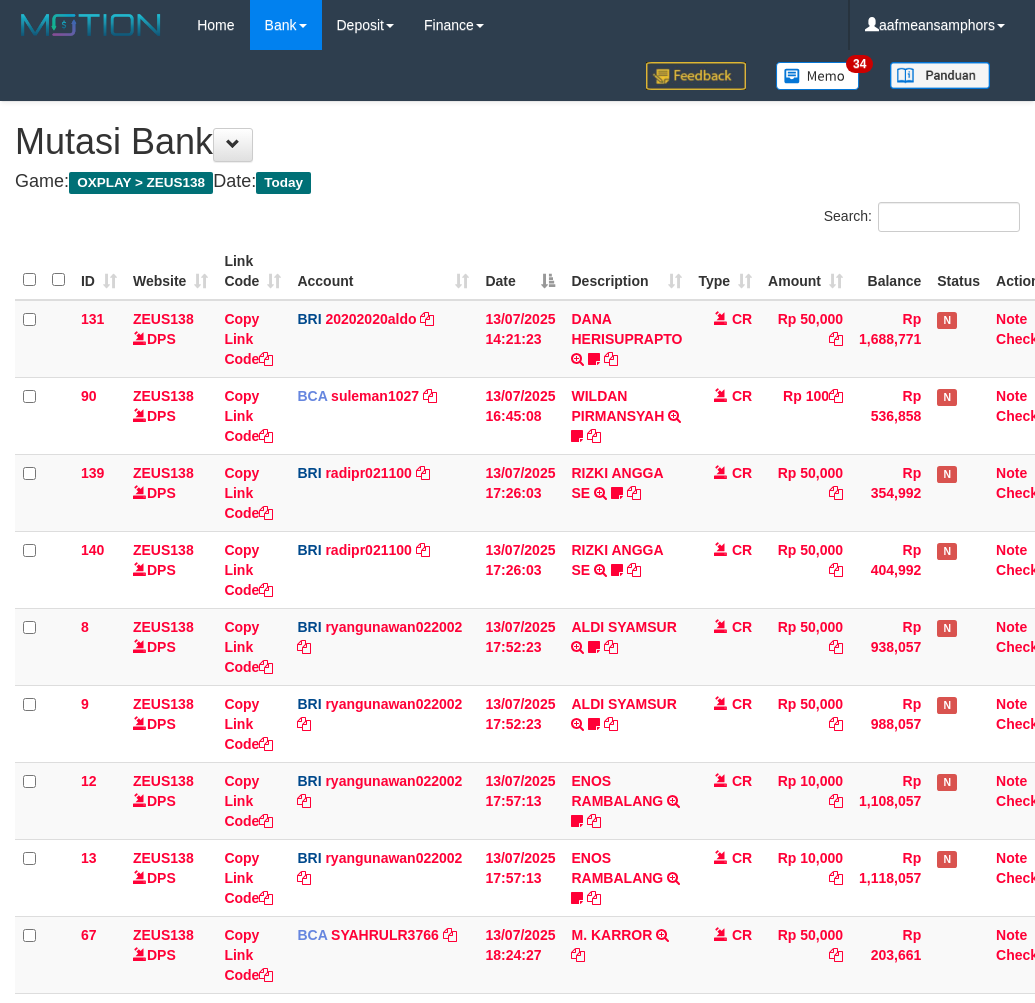 scroll, scrollTop: 155, scrollLeft: 0, axis: vertical 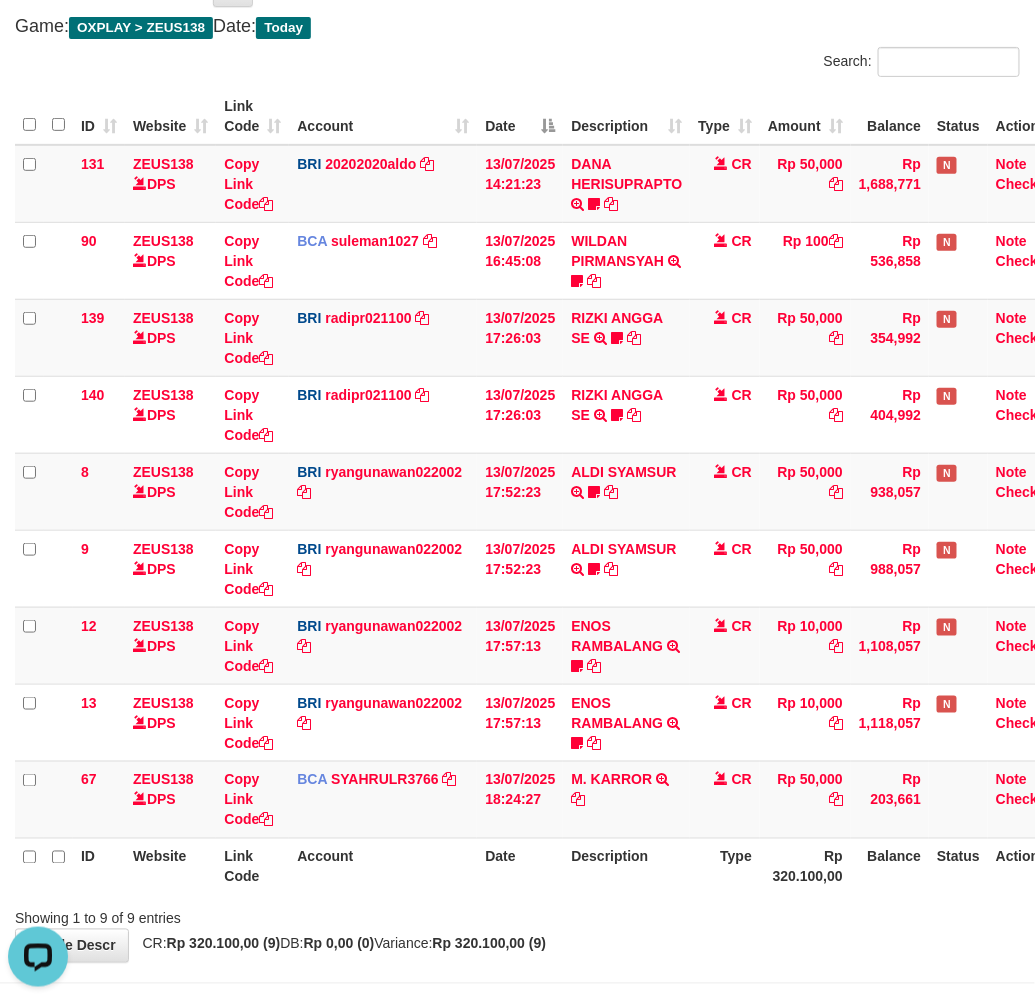 drag, startPoint x: 708, startPoint y: 894, endPoint x: 711, endPoint y: 882, distance: 12.369317 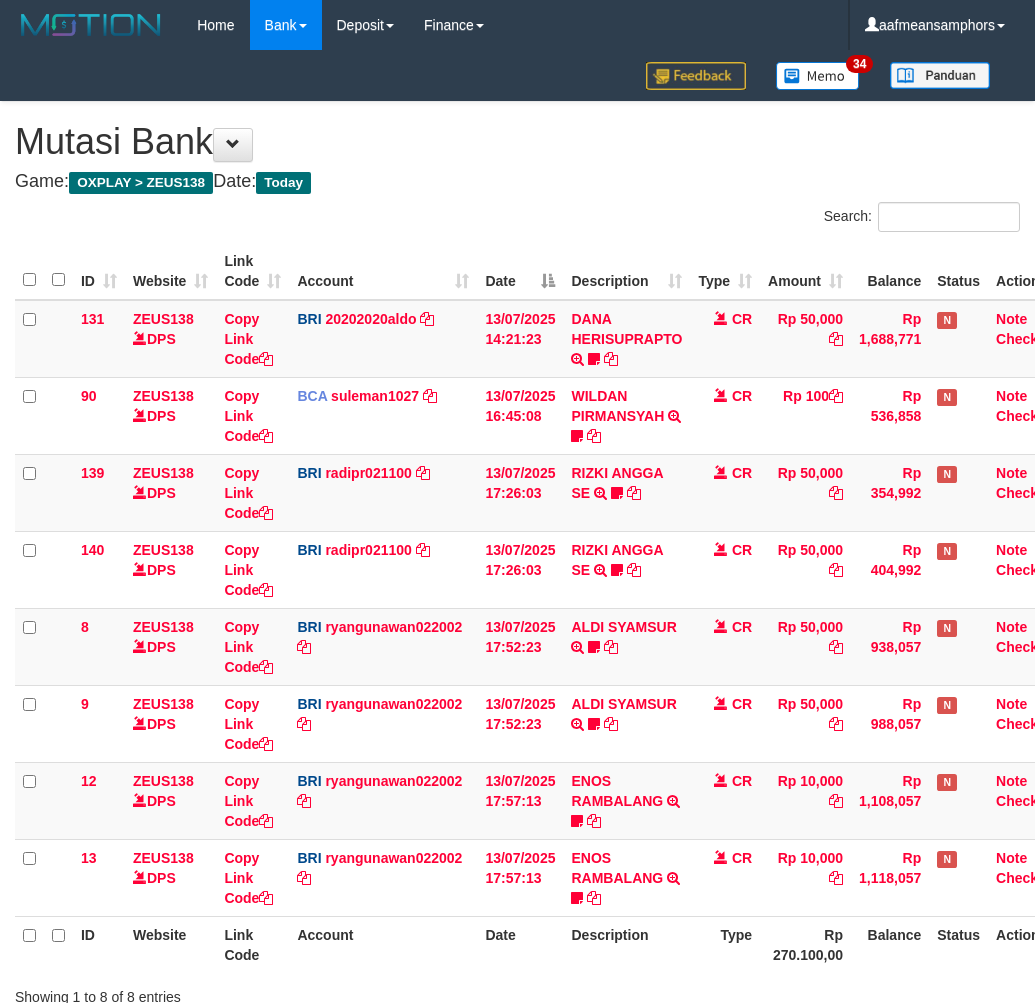scroll, scrollTop: 147, scrollLeft: 0, axis: vertical 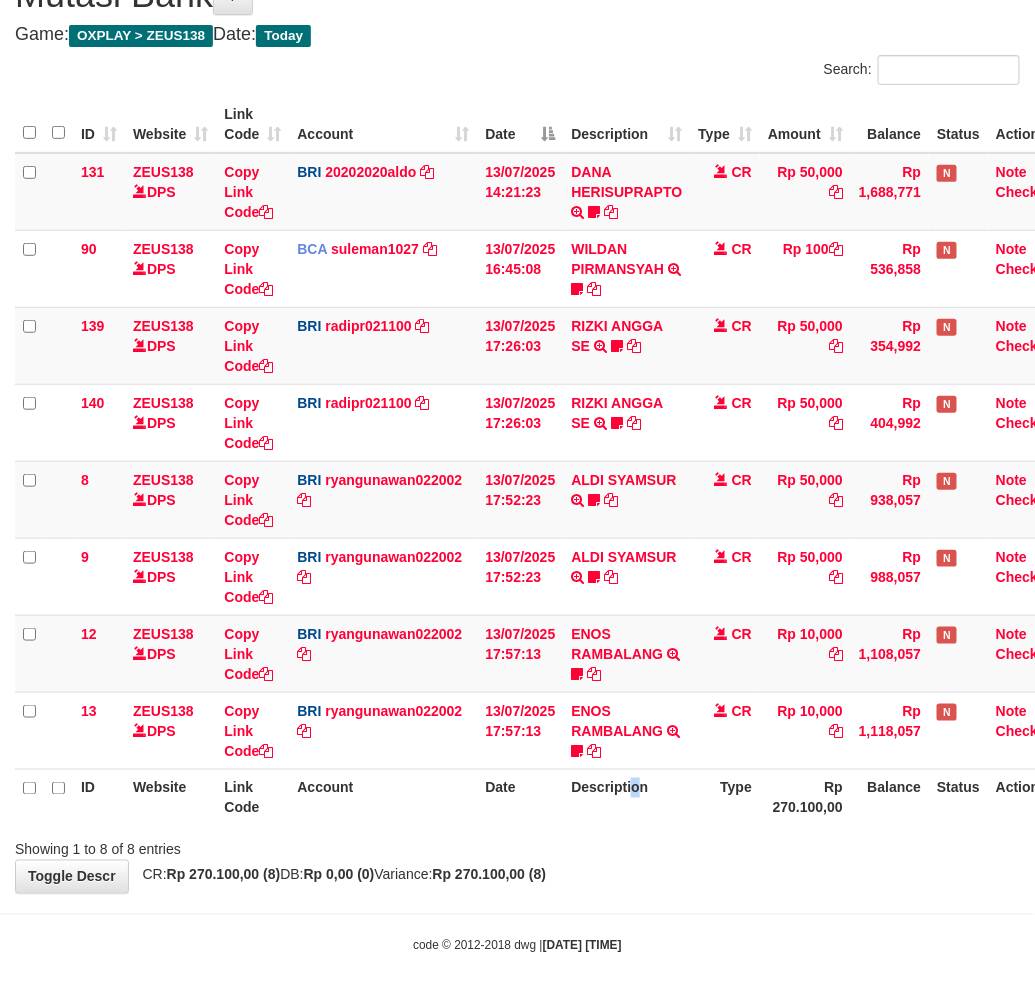 click on "Description" at bounding box center (626, 797) 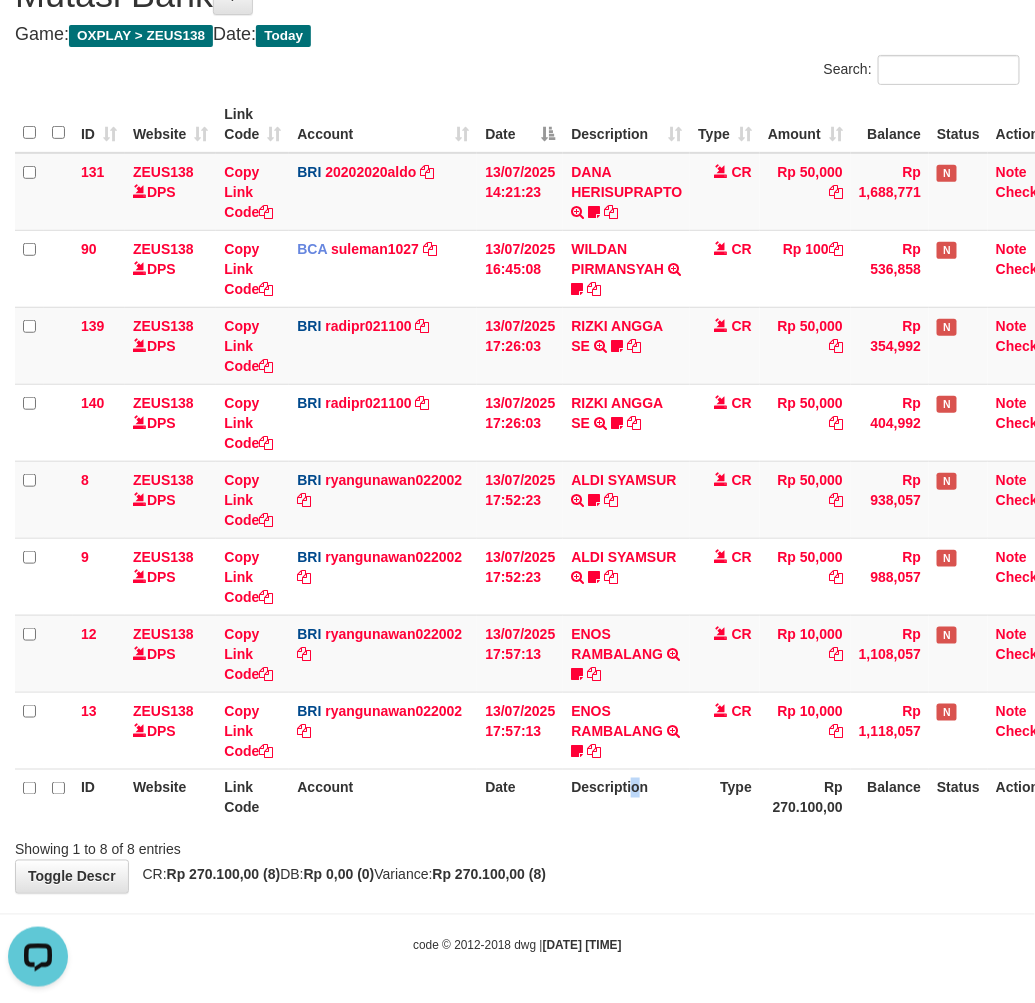 scroll, scrollTop: 0, scrollLeft: 0, axis: both 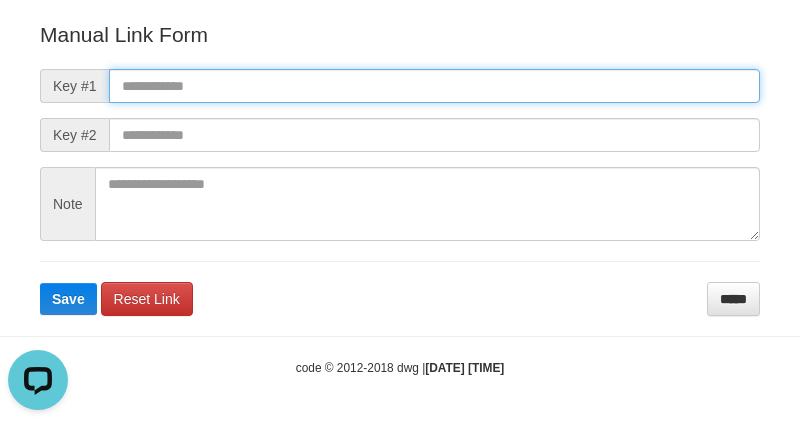 click at bounding box center [434, 86] 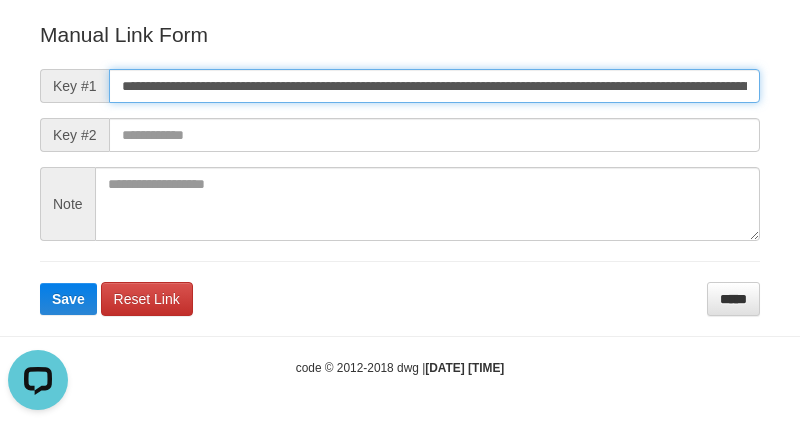 scroll, scrollTop: 0, scrollLeft: 1371, axis: horizontal 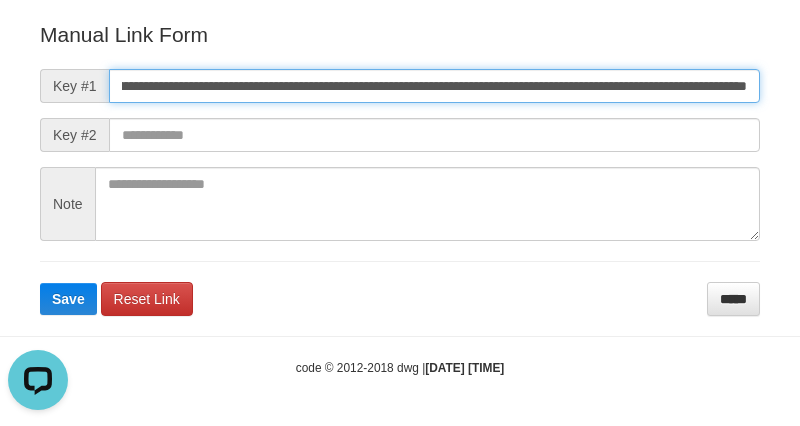 type on "**********" 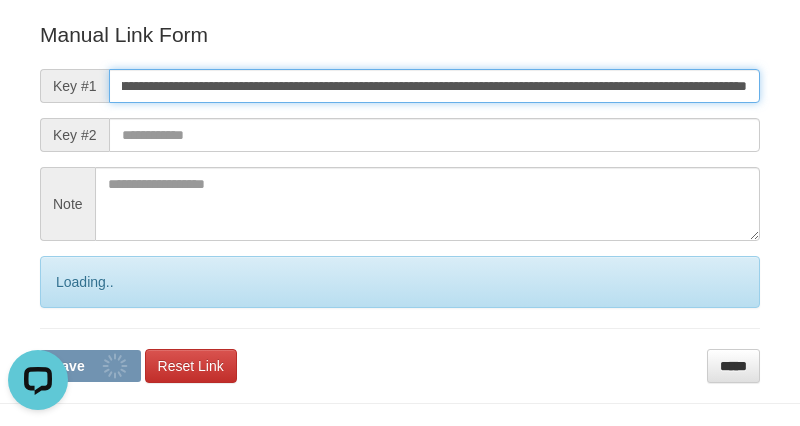 click on "Save" at bounding box center [90, 366] 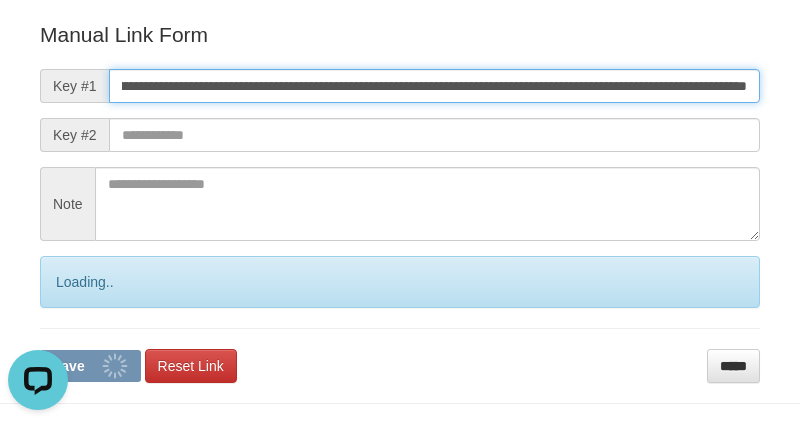 click on "Save" at bounding box center (90, 366) 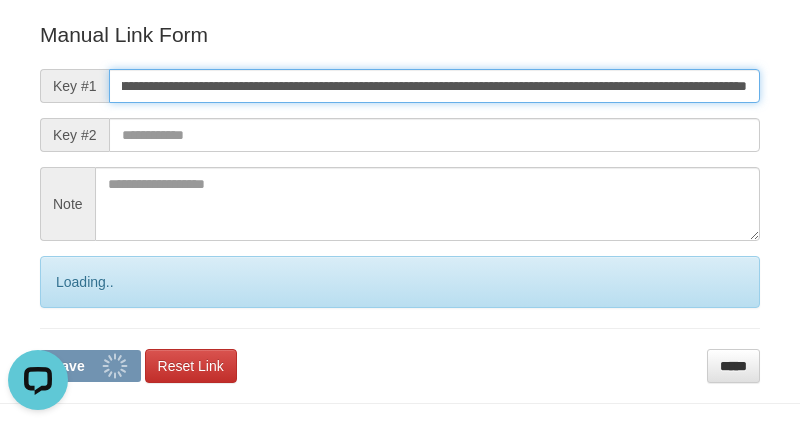 click on "Save" at bounding box center [90, 366] 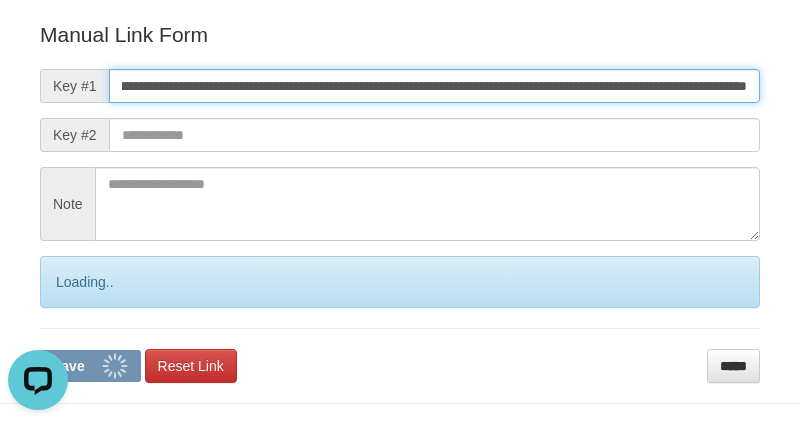 click on "Save" at bounding box center [90, 366] 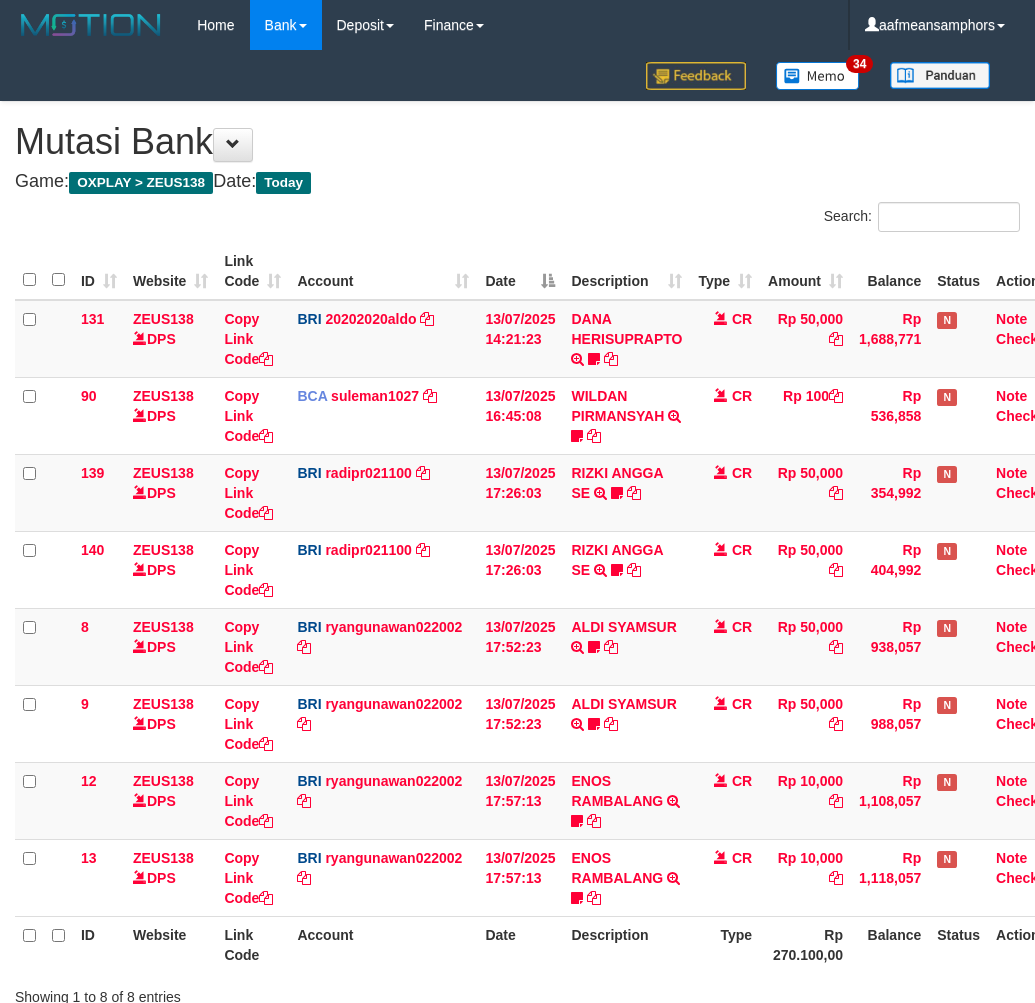 scroll, scrollTop: 147, scrollLeft: 0, axis: vertical 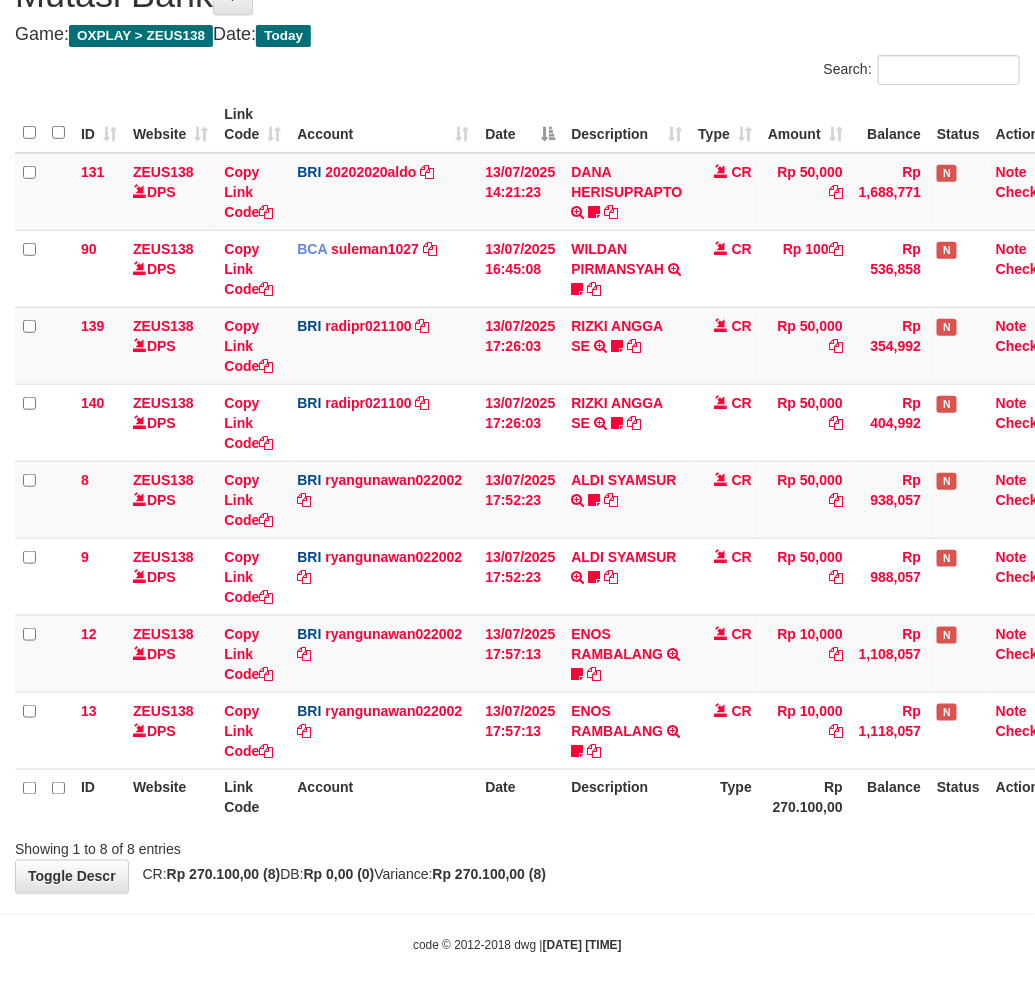 click on "Showing 1 to 8 of 8 entries" at bounding box center [517, 846] 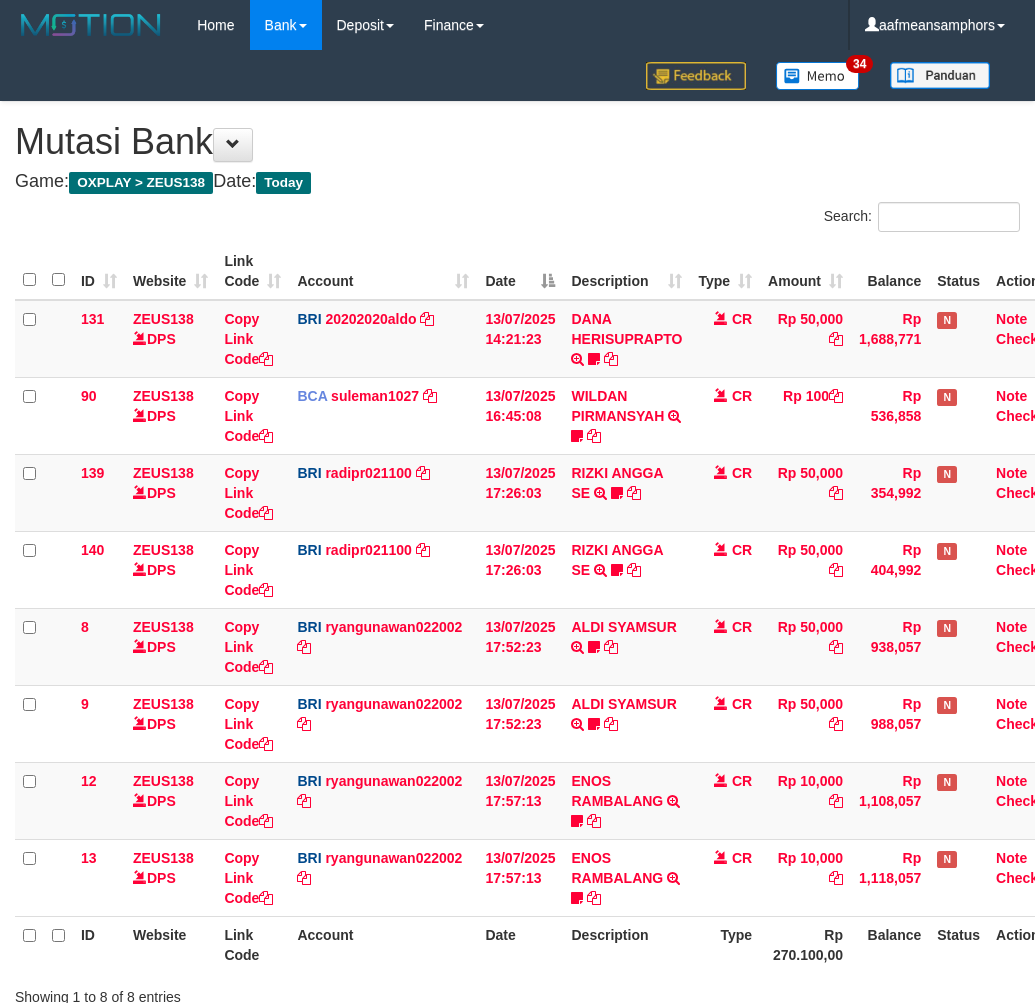 scroll, scrollTop: 147, scrollLeft: 0, axis: vertical 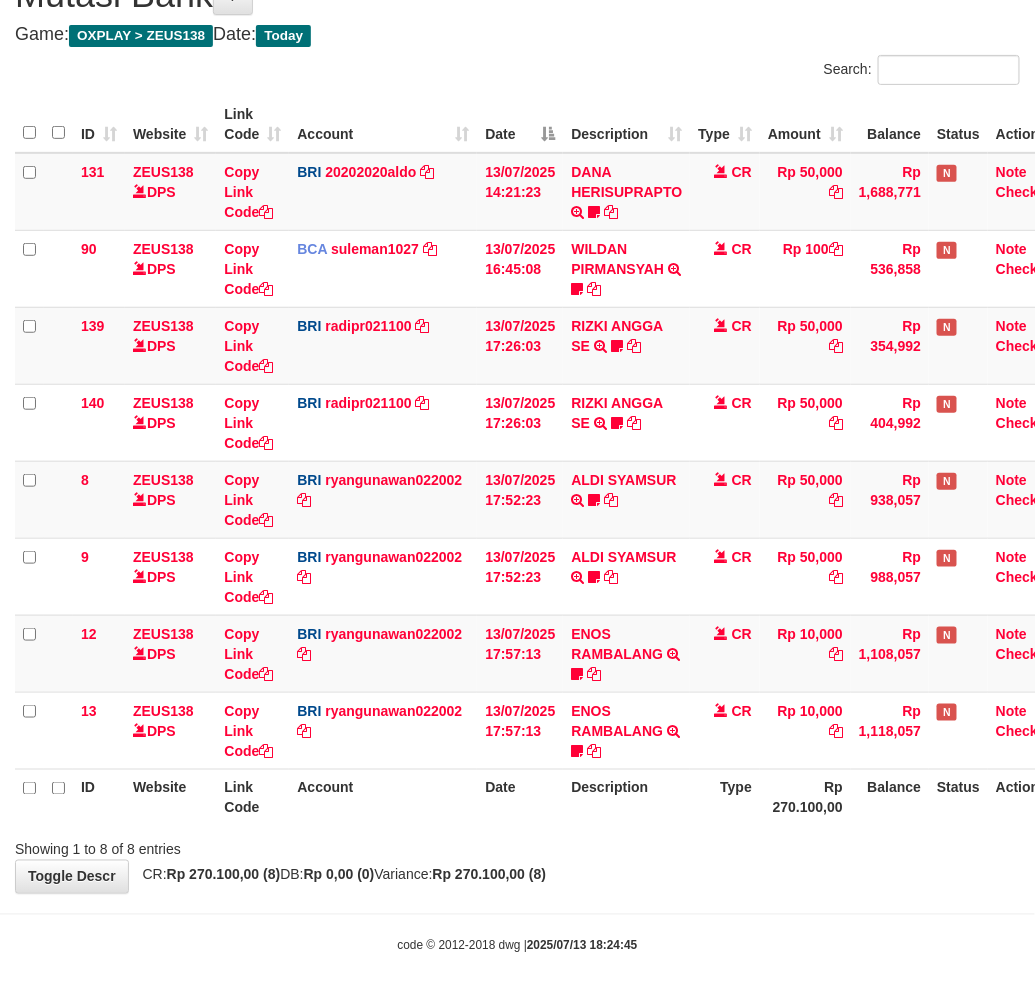 drag, startPoint x: 695, startPoint y: 854, endPoint x: 711, endPoint y: 842, distance: 20 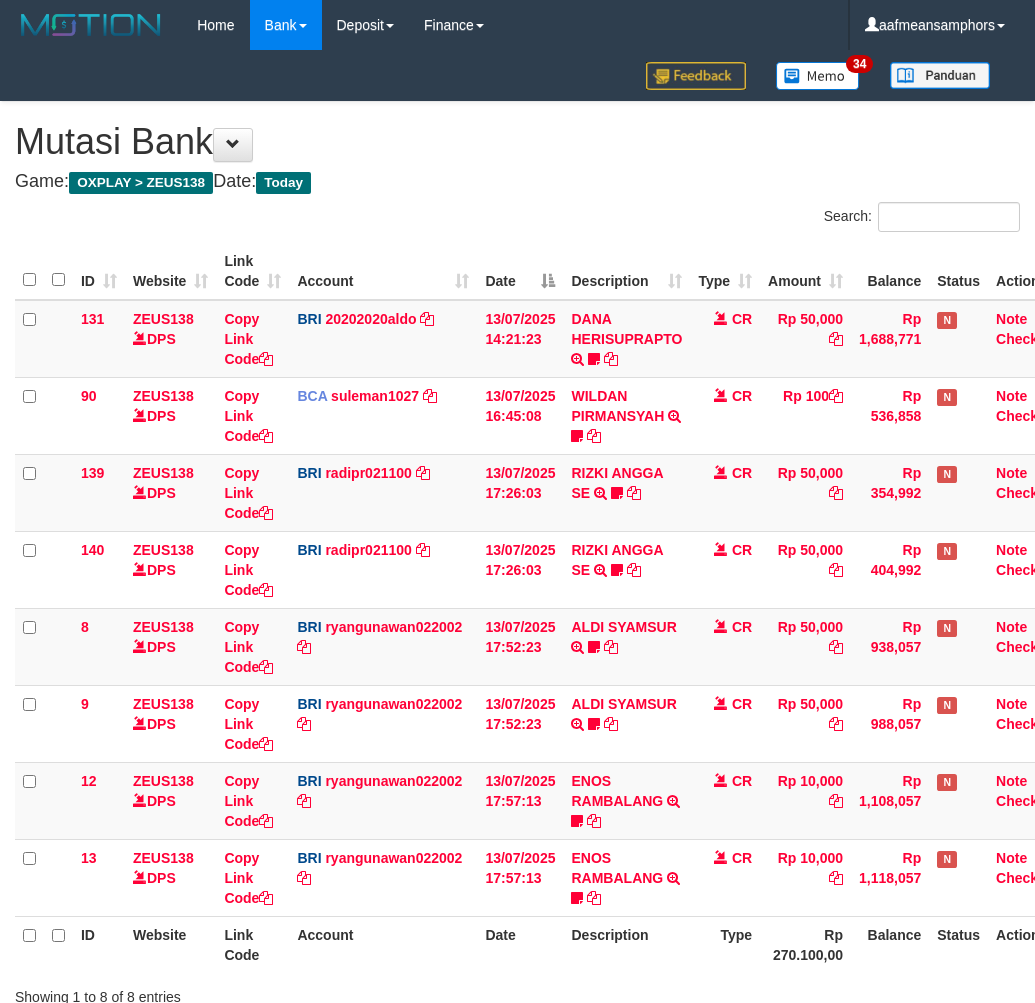 scroll, scrollTop: 147, scrollLeft: 0, axis: vertical 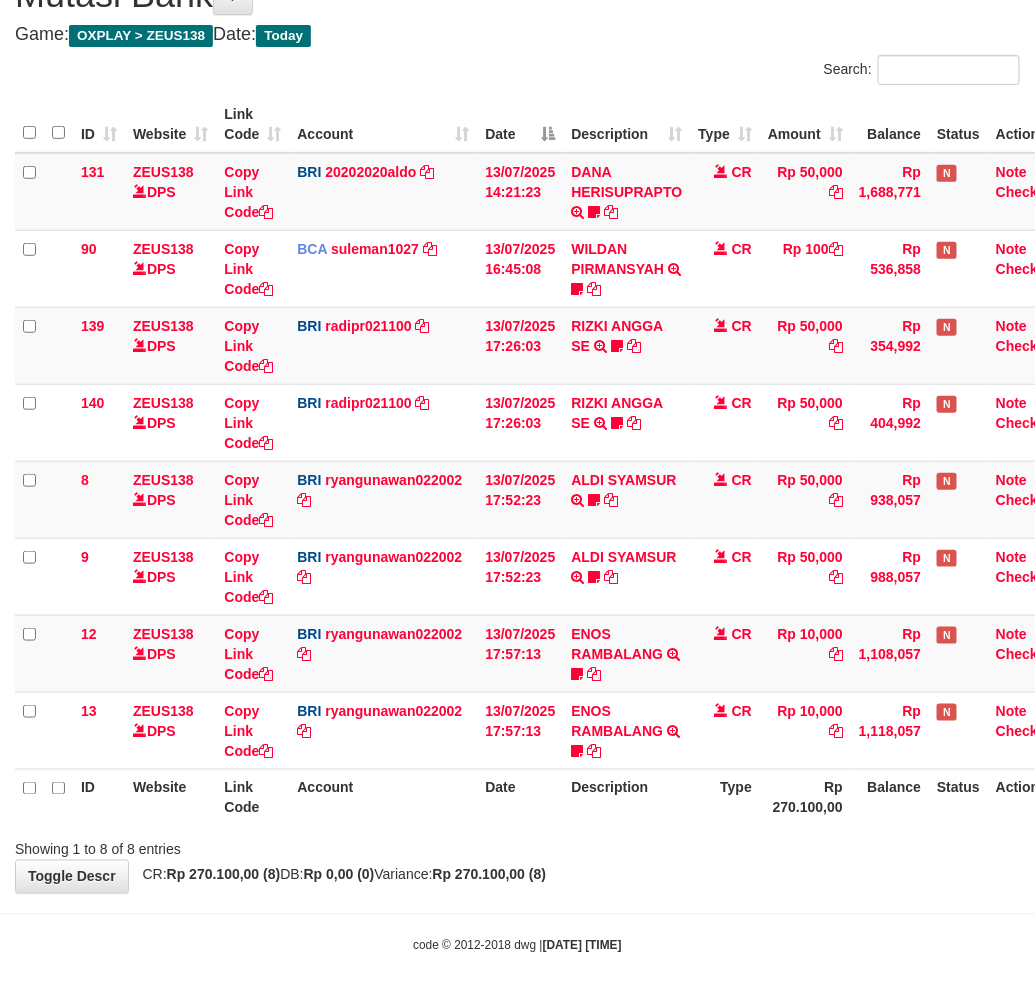 click on "Showing 1 to 8 of 8 entries" at bounding box center (517, 846) 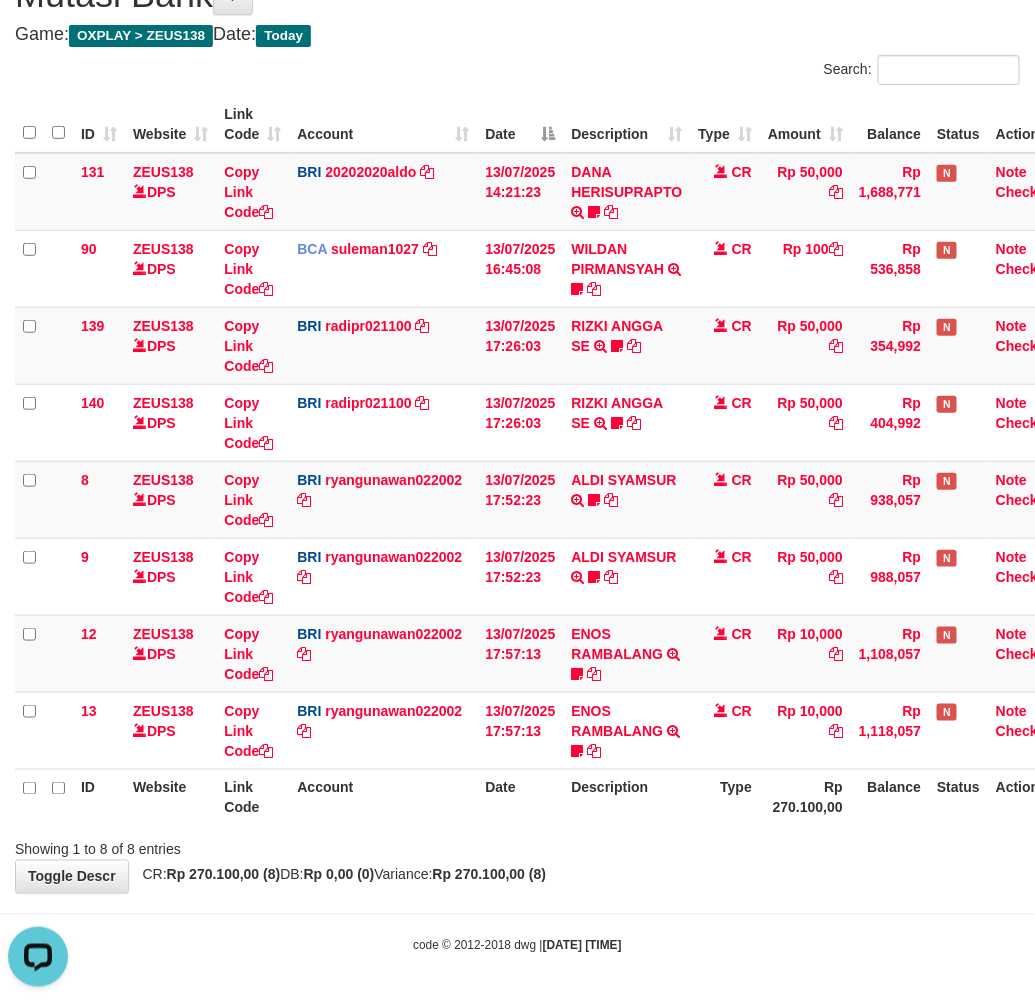 scroll, scrollTop: 0, scrollLeft: 0, axis: both 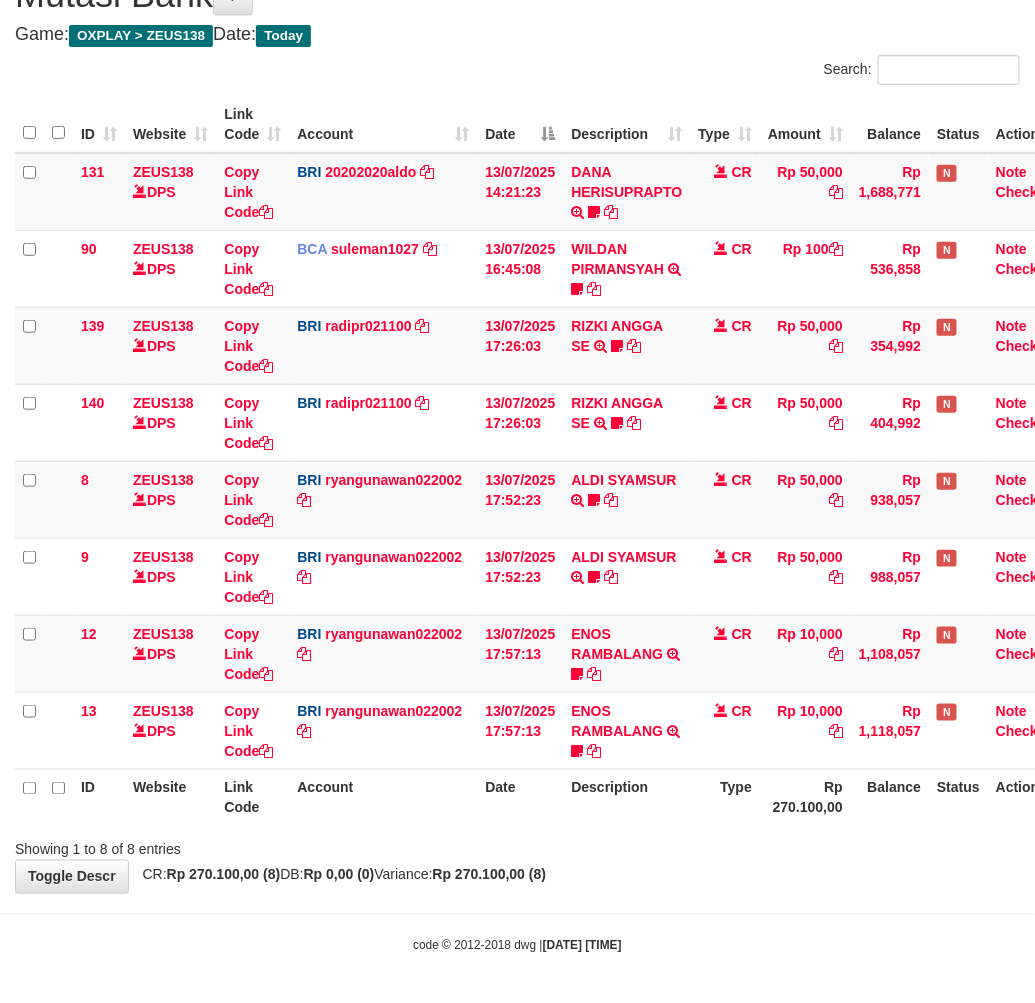 click on "ID Website Link Code Account Date Description Type Amount Balance Status Action
131
ZEUS138    DPS
Copy Link Code
BRI
[USERNAME]
DPS
[FIRST] [LAST]
mutasi_[DATE]_[NUMBER] | 131
mutasi_[DATE]_[NUMBER] | 131
[DATE] [TIME]
[FIRST] [LAST]            TRANSFER NBMB [FIRST] [LAST] TO [FIRST] [LAST]    [LAST]
CR
Rp 50,000
Rp 1,688,771
N
Note
Check
90
ZEUS138    DPS
Copy Link Code
BCA
[USERNAME]" at bounding box center [517, 461] 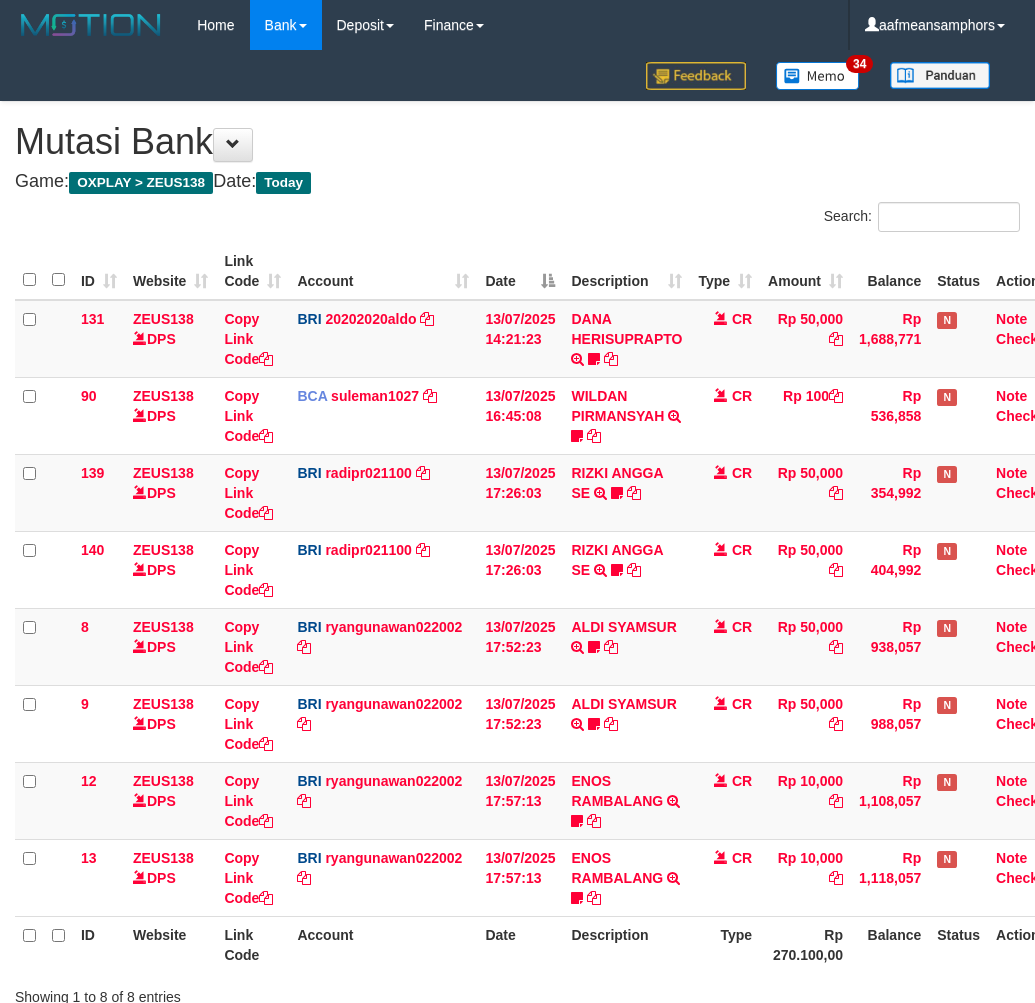 scroll, scrollTop: 147, scrollLeft: 0, axis: vertical 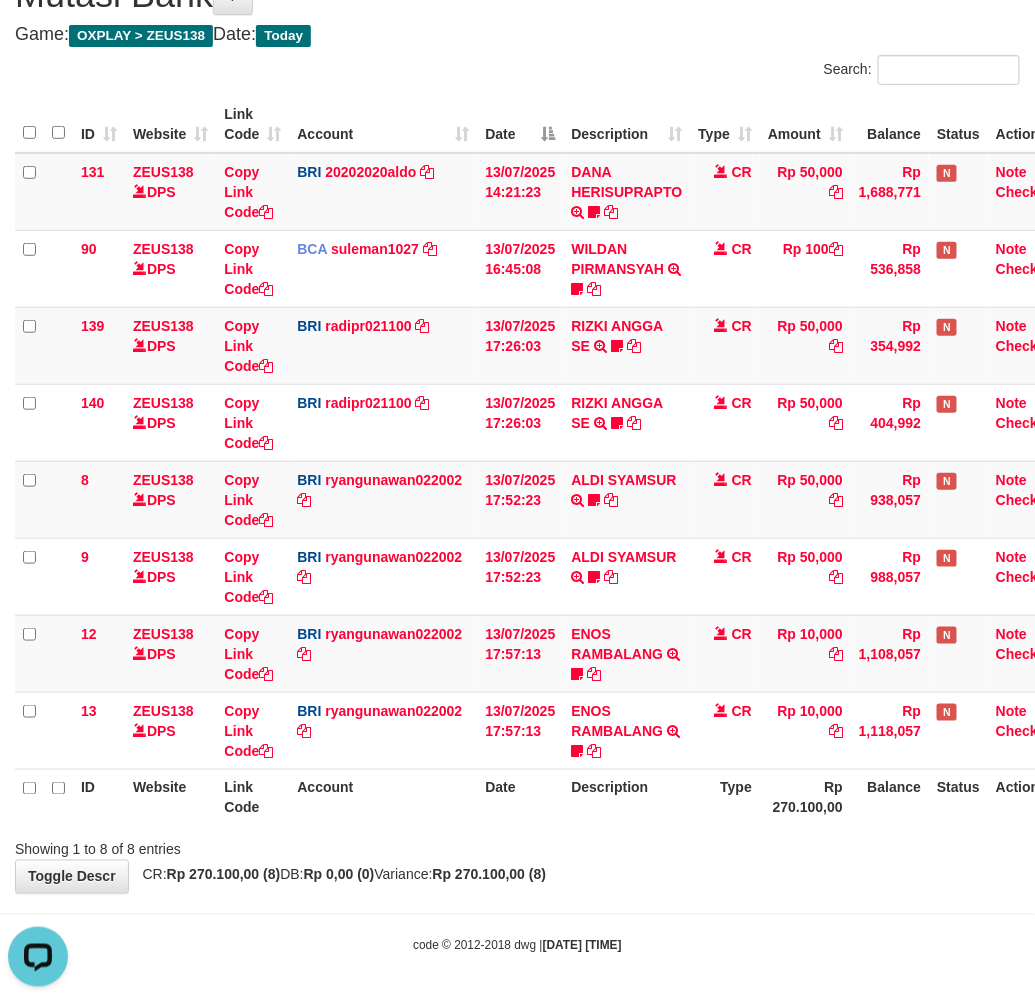 click on "Showing 1 to 8 of 8 entries" at bounding box center [517, 846] 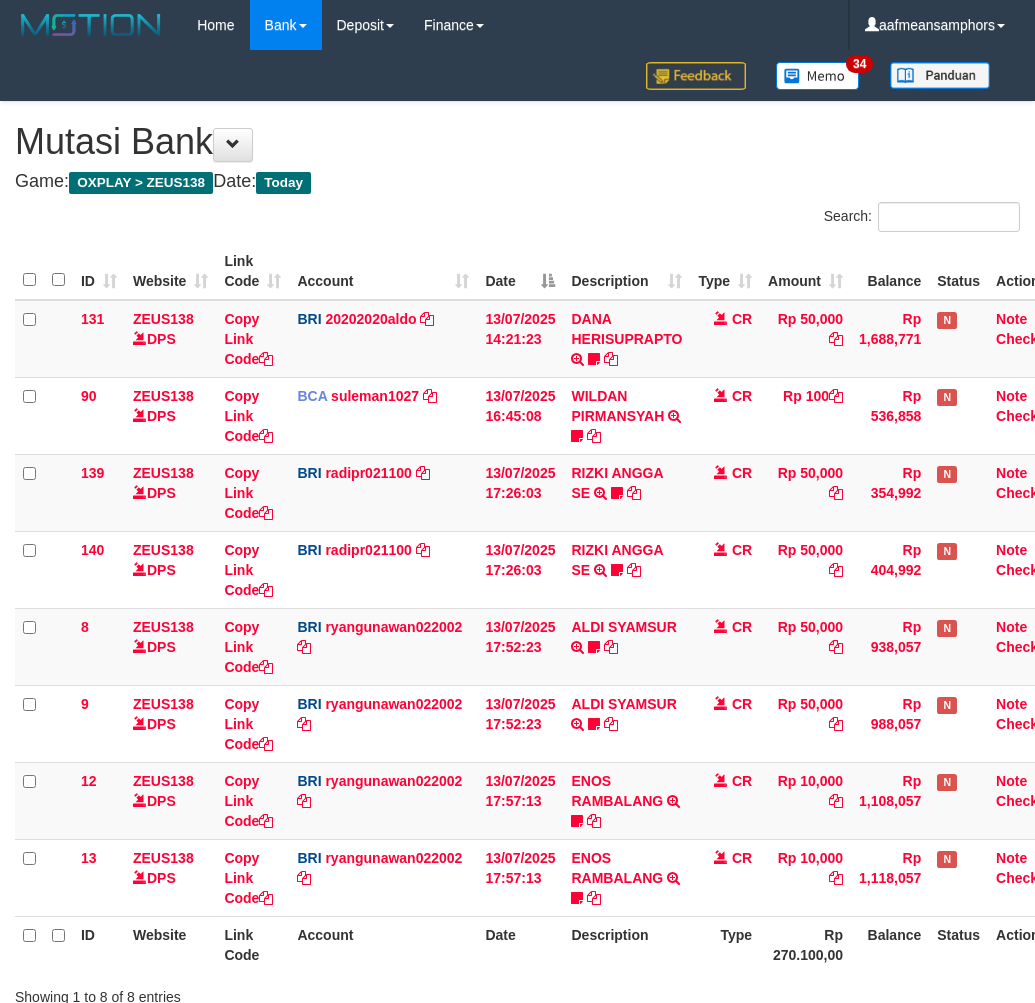 scroll, scrollTop: 147, scrollLeft: 0, axis: vertical 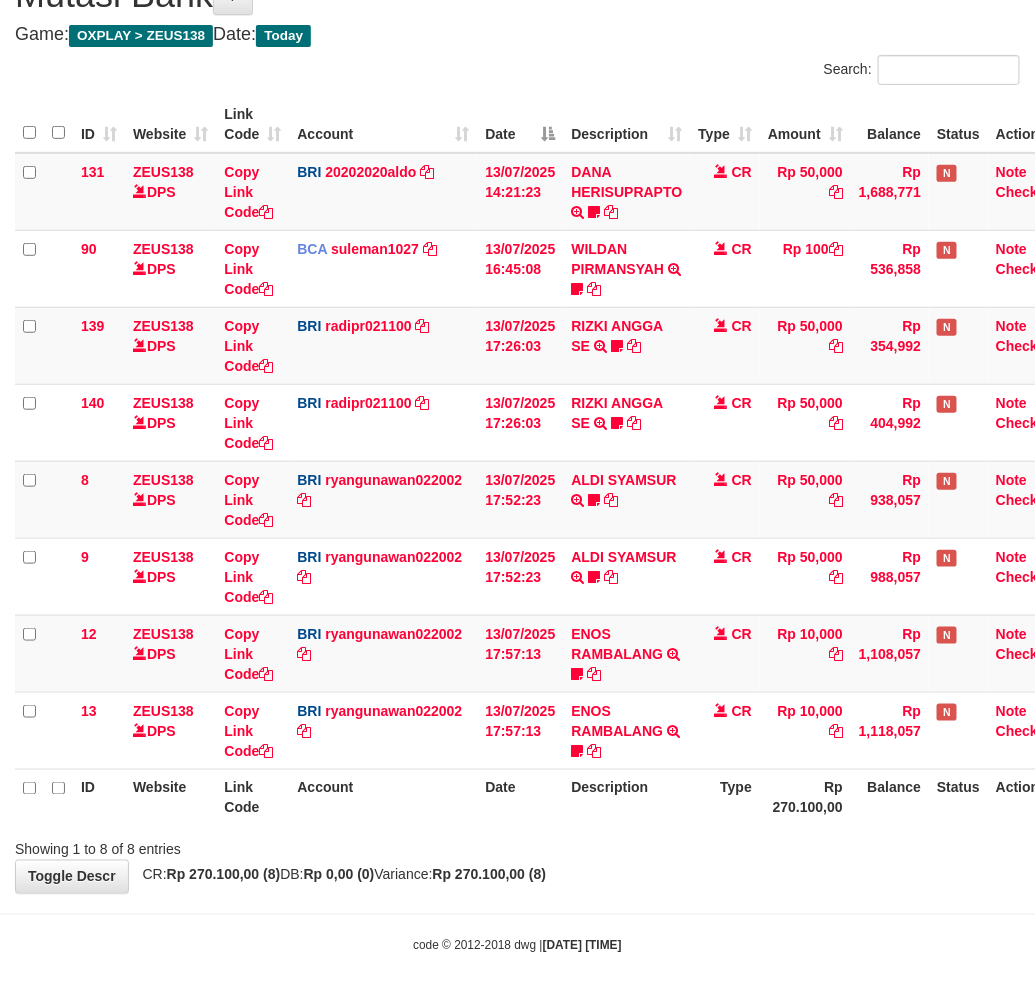 click on "Showing 1 to 8 of 8 entries" at bounding box center (517, 846) 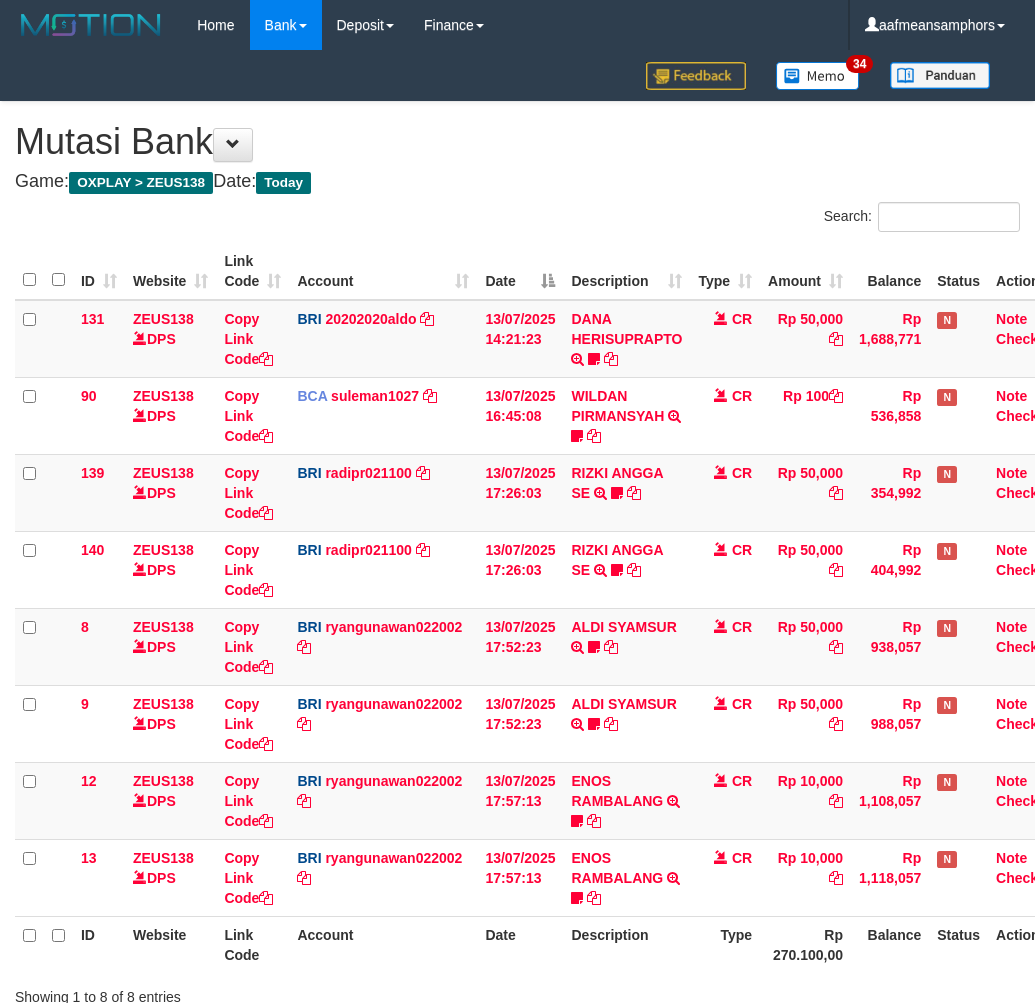 scroll, scrollTop: 147, scrollLeft: 0, axis: vertical 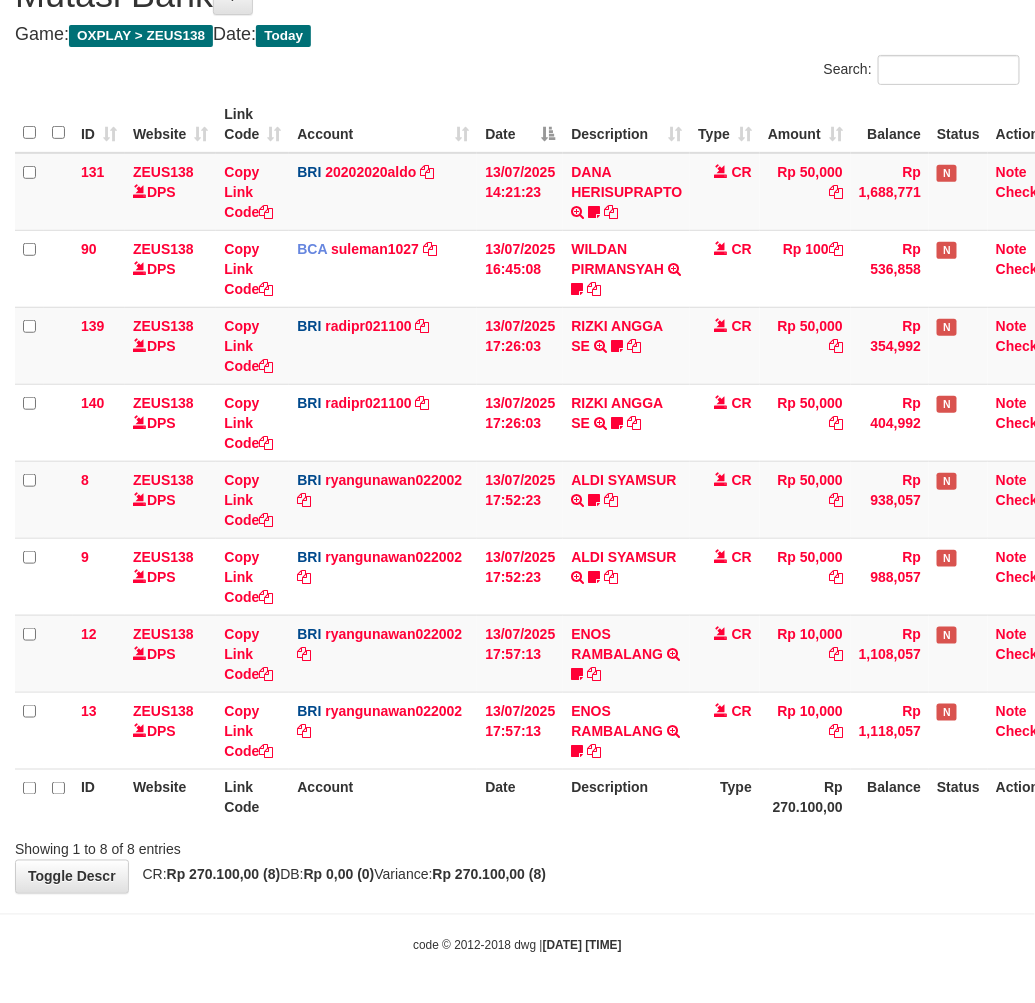 click on "Showing 1 to 8 of 8 entries" at bounding box center (517, 846) 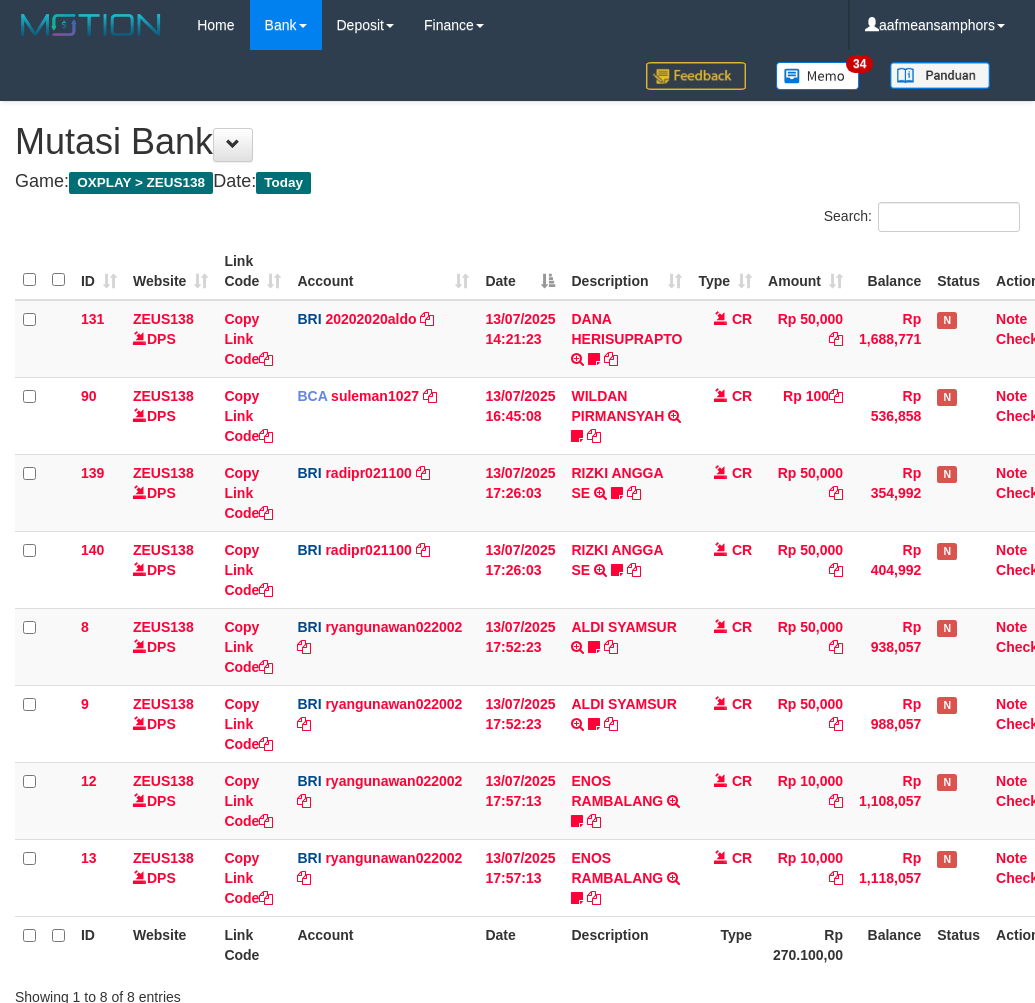 scroll, scrollTop: 147, scrollLeft: 0, axis: vertical 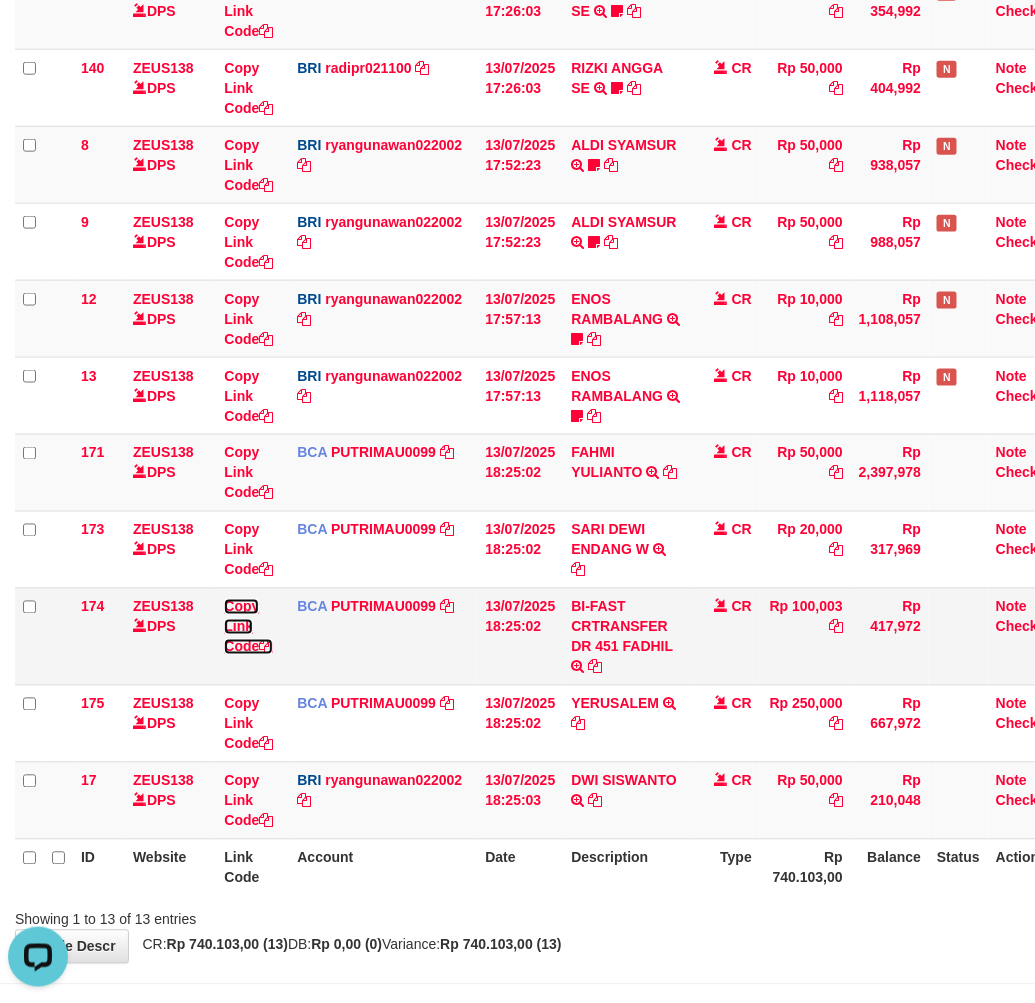 click on "Copy Link Code" at bounding box center [248, 627] 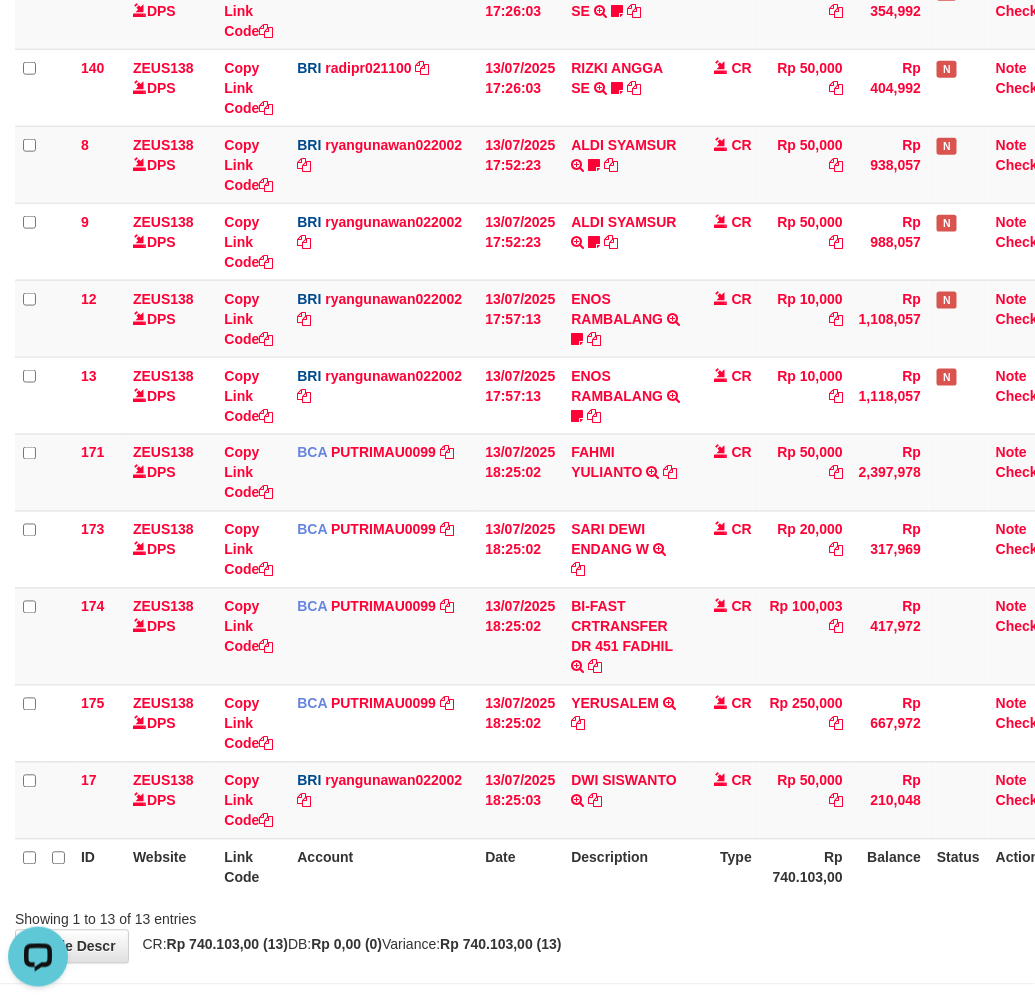 scroll, scrollTop: 297, scrollLeft: 0, axis: vertical 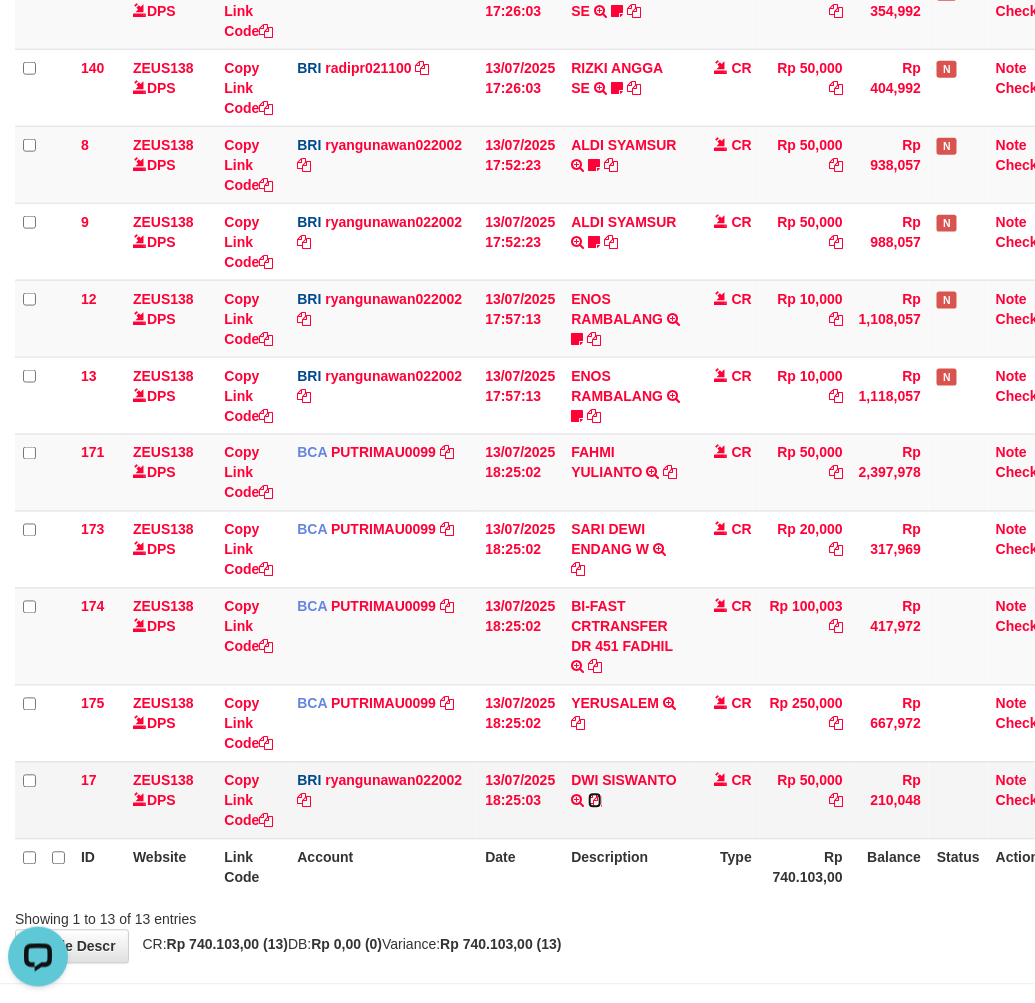 click at bounding box center (595, 801) 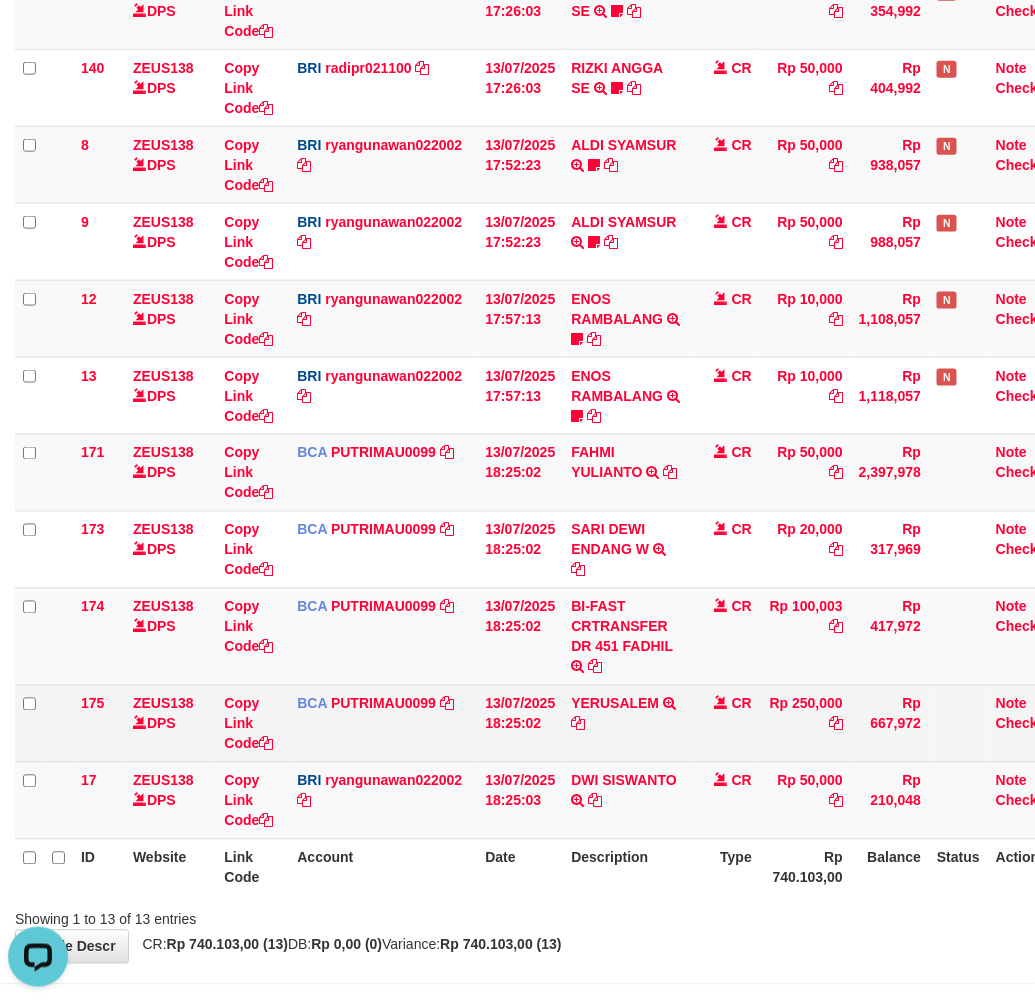 click on "YERUSALEM         TRSF E-BANKING CR 1307/FTSCY/WS95031
250000.00YERUSALEM" at bounding box center [626, 723] 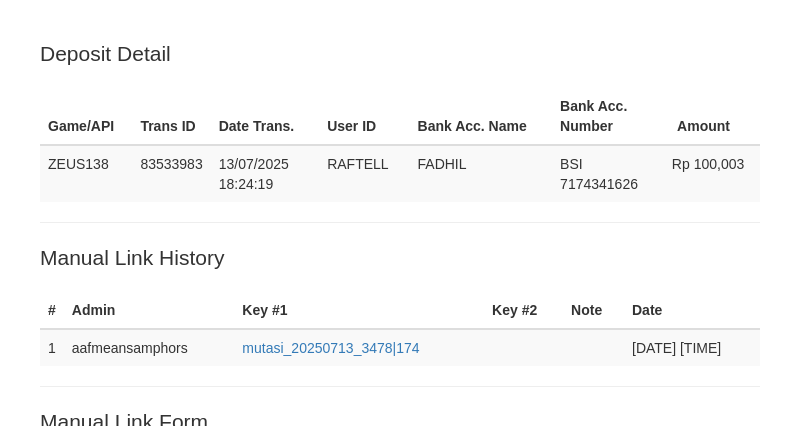 scroll, scrollTop: 405, scrollLeft: 0, axis: vertical 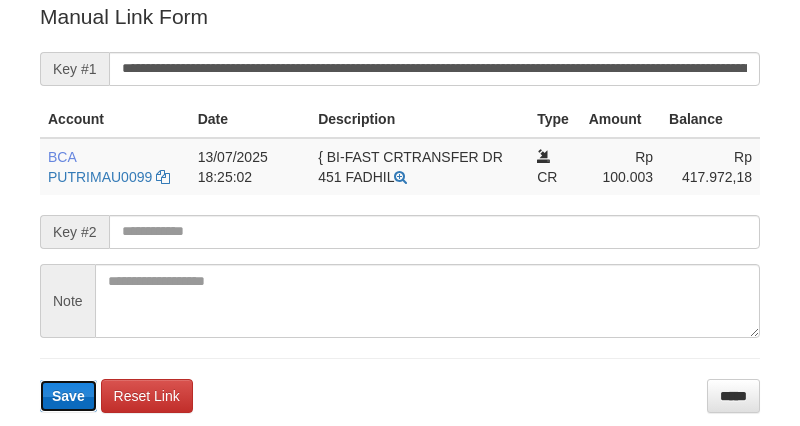 click on "Save" at bounding box center (68, 396) 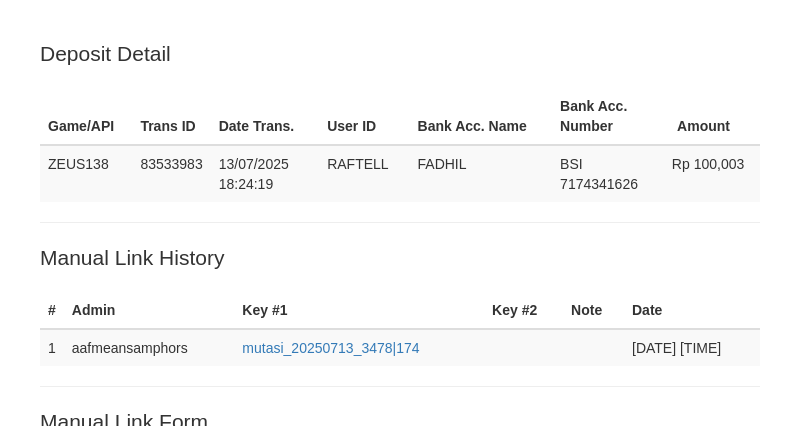 scroll, scrollTop: 403, scrollLeft: 0, axis: vertical 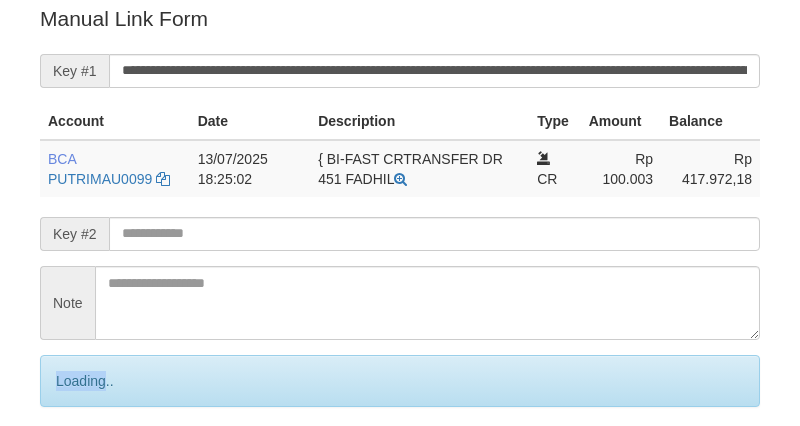 click on "Loading.." at bounding box center (400, 381) 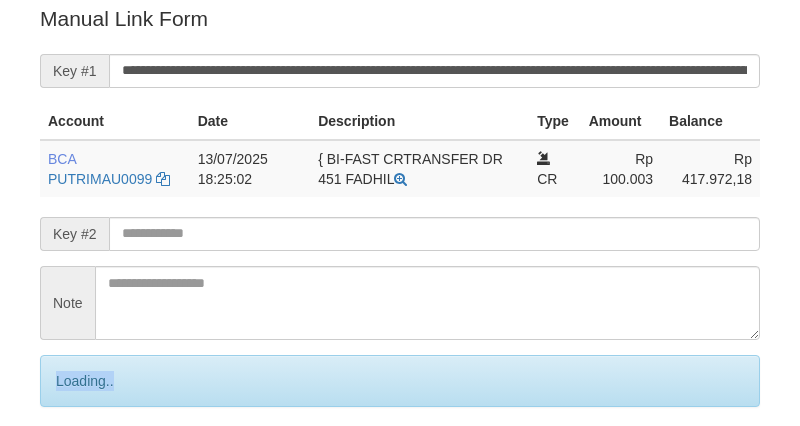 click on "Loading.." at bounding box center [400, 381] 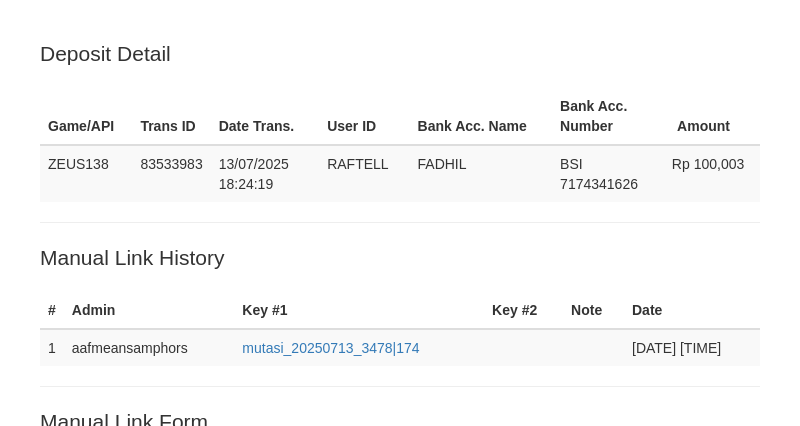 scroll, scrollTop: 403, scrollLeft: 0, axis: vertical 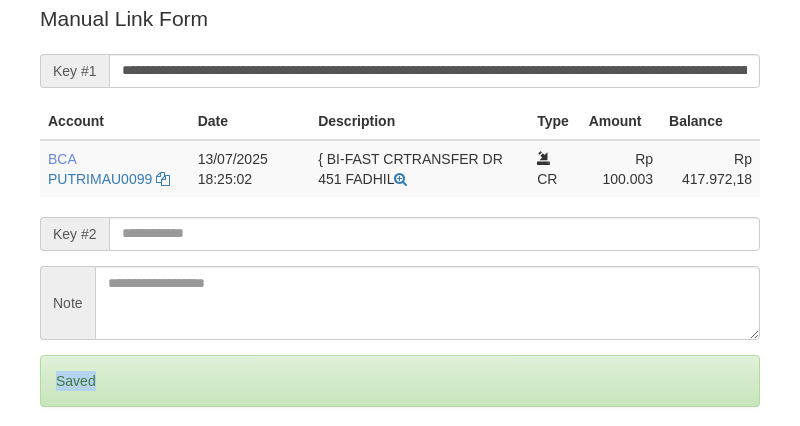 click on "Saved" at bounding box center [400, 381] 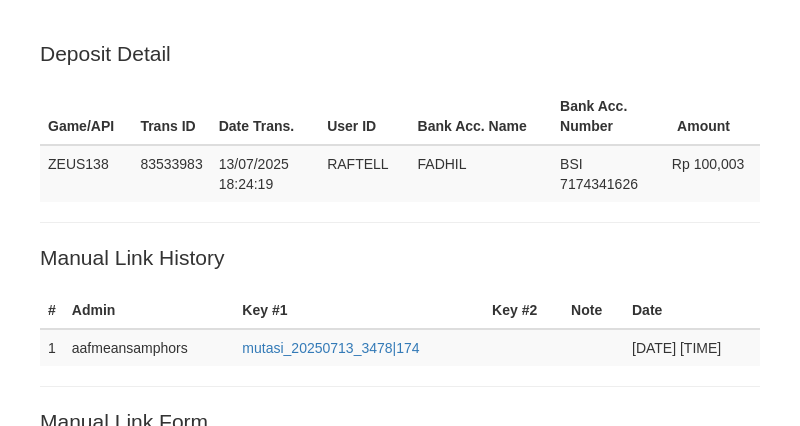 scroll, scrollTop: 403, scrollLeft: 0, axis: vertical 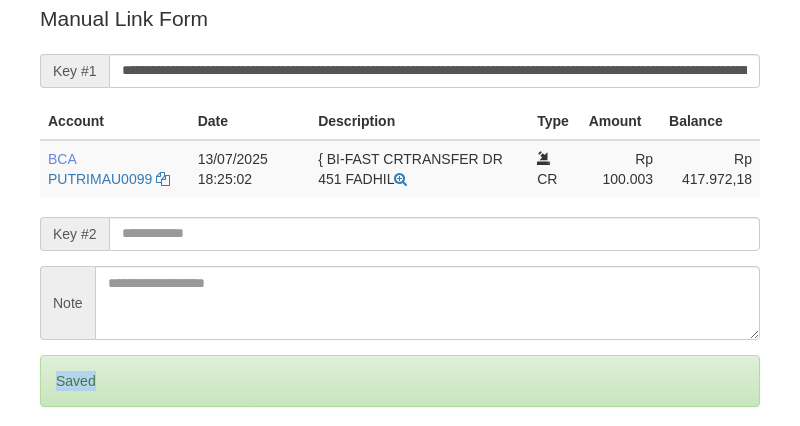 click on "Saved" at bounding box center (400, 381) 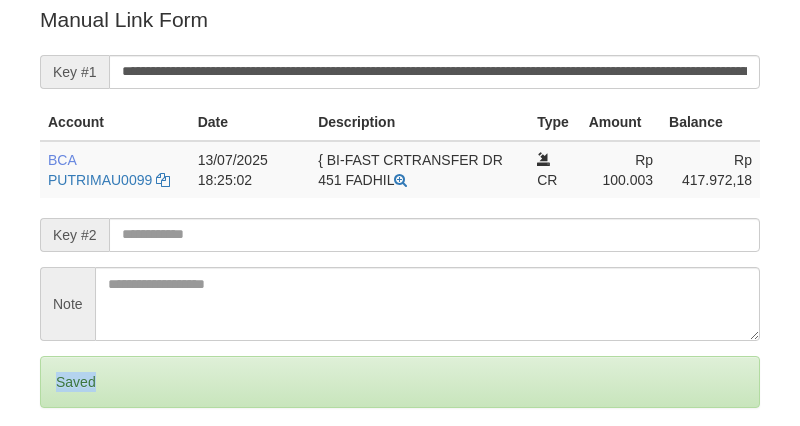 click on "Saved" at bounding box center [400, 382] 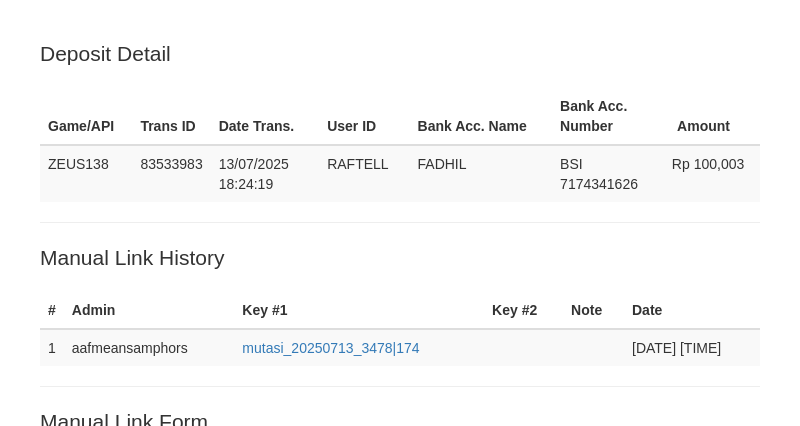 click on "Saved" at bounding box center (400, 784) 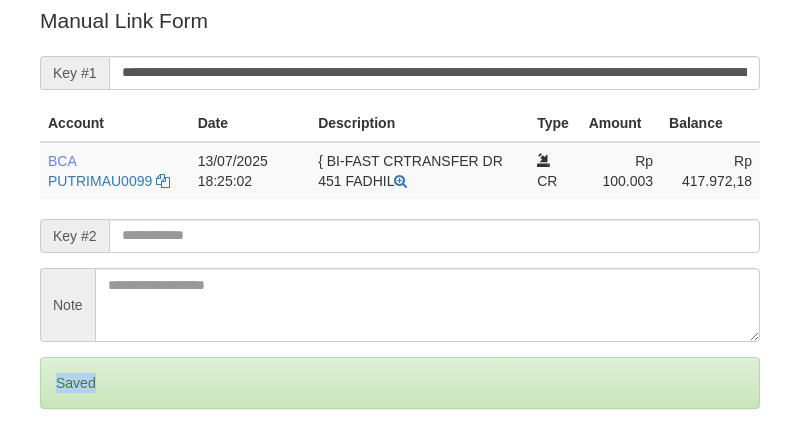 click on "Saved" at bounding box center (400, 383) 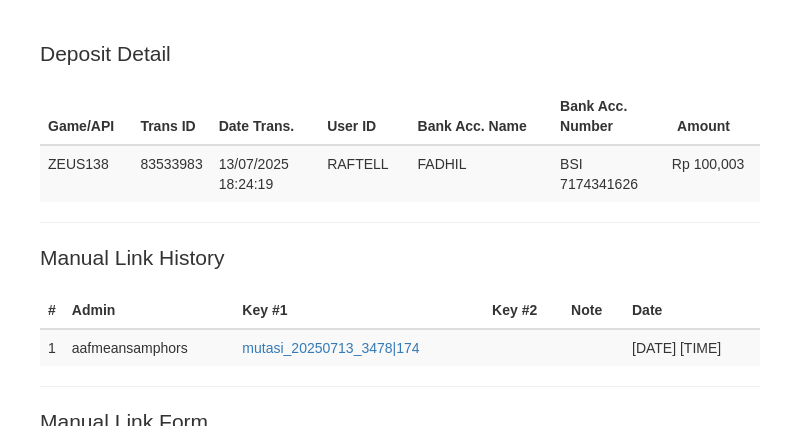 scroll, scrollTop: 401, scrollLeft: 0, axis: vertical 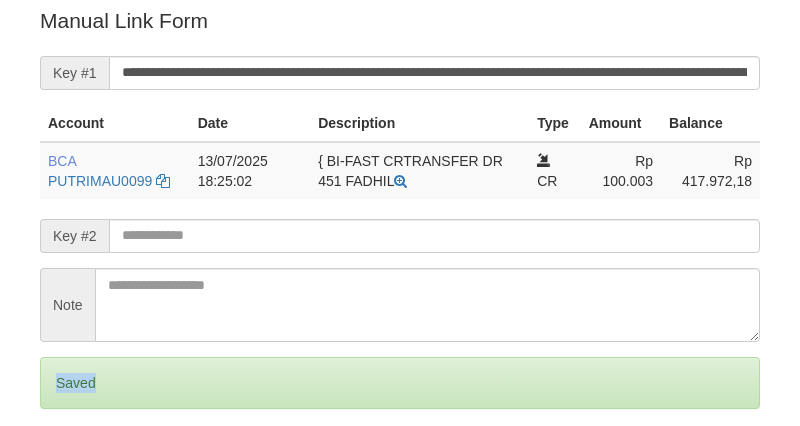 click on "Saved" at bounding box center (400, 383) 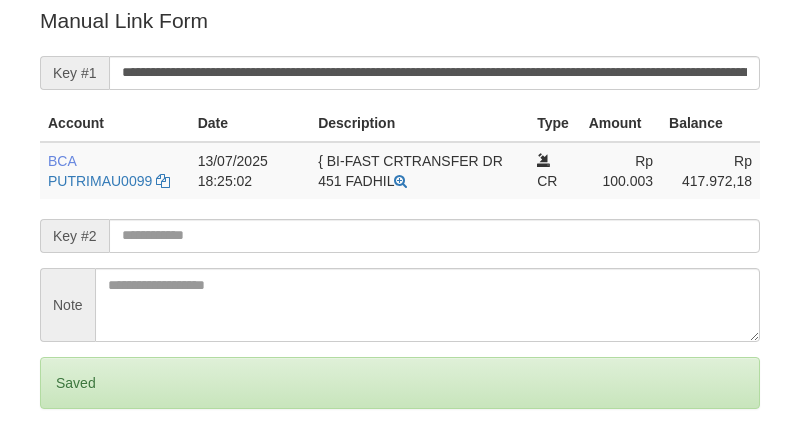 click on "Saved" at bounding box center [400, 383] 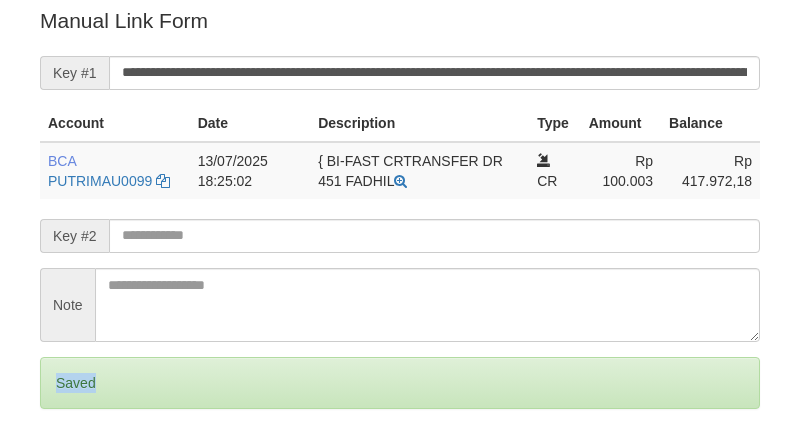 click on "Saved" at bounding box center [400, 383] 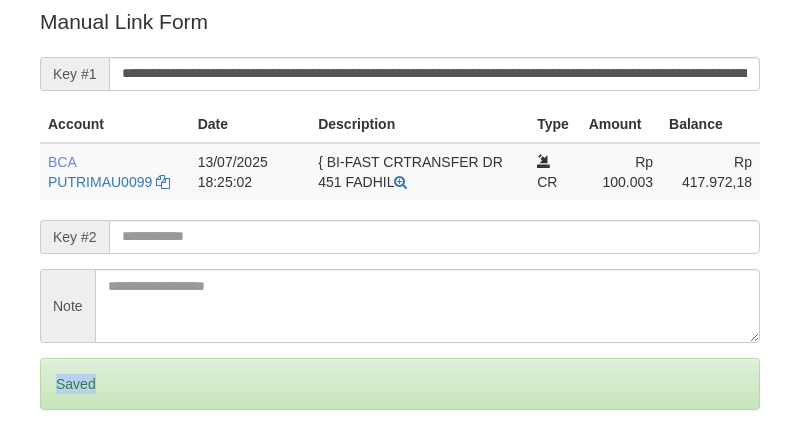 click on "Saved" at bounding box center (400, 384) 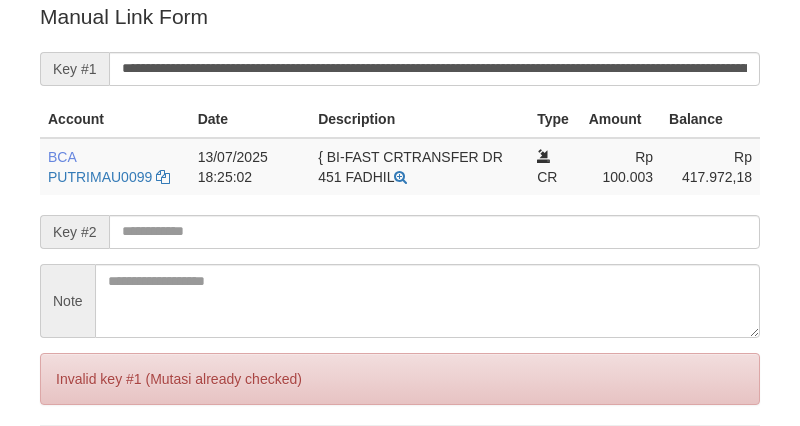 click on "Invalid key #1 (Mutasi already checked)" at bounding box center (400, 379) 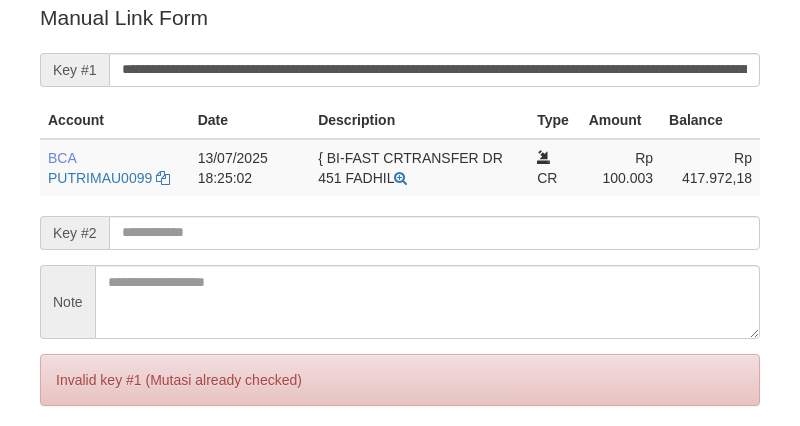 click on "Invalid key #1 (Mutasi already checked)" at bounding box center [400, 380] 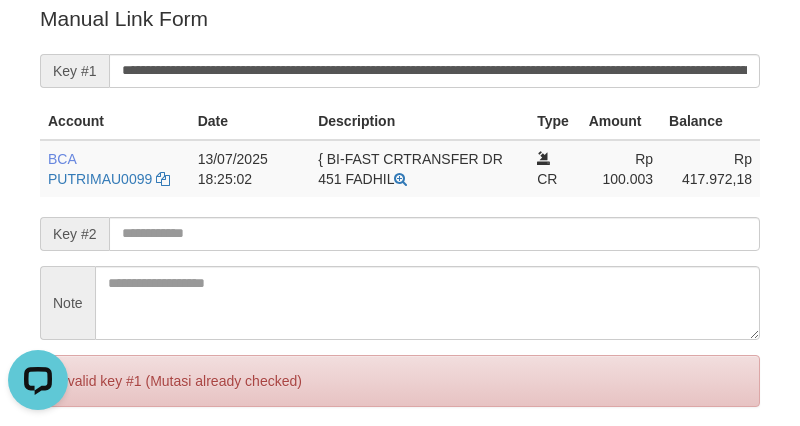 scroll, scrollTop: 0, scrollLeft: 0, axis: both 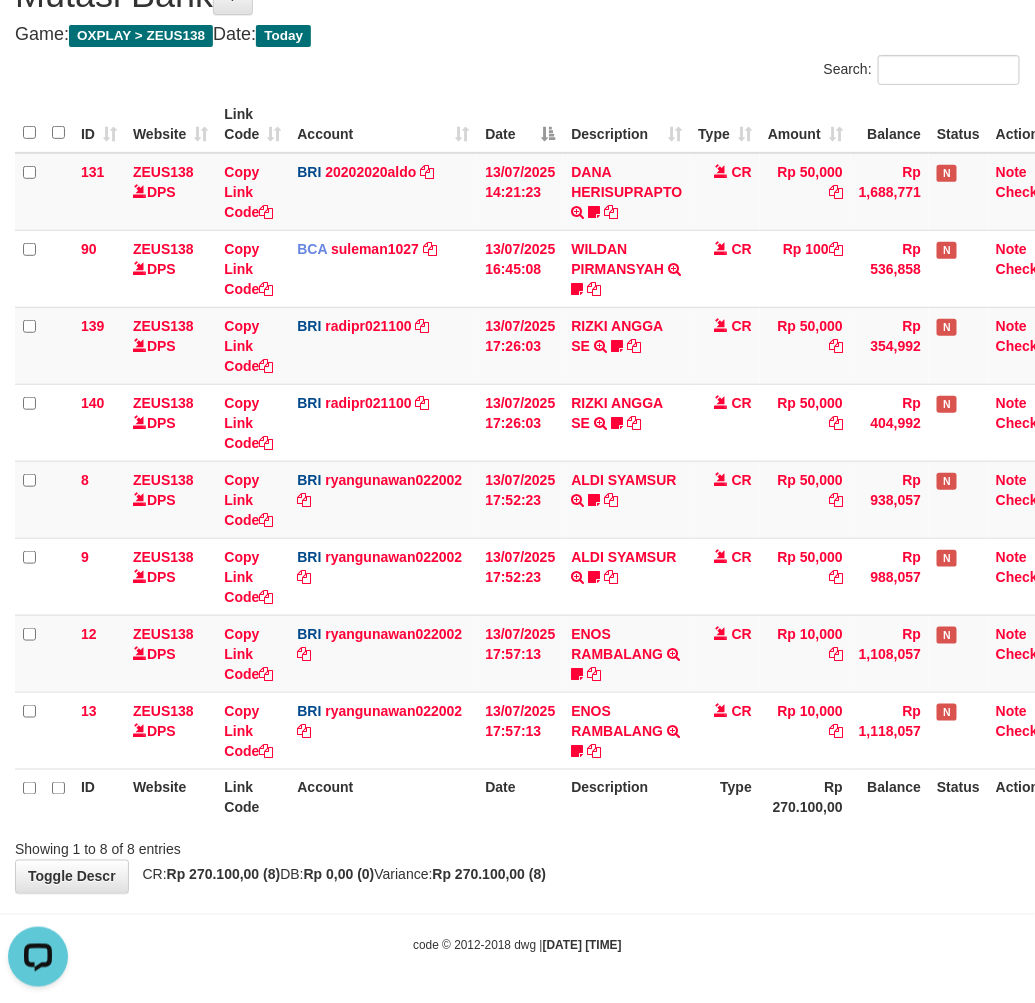 click on "Showing 1 to 8 of 8 entries" at bounding box center (517, 846) 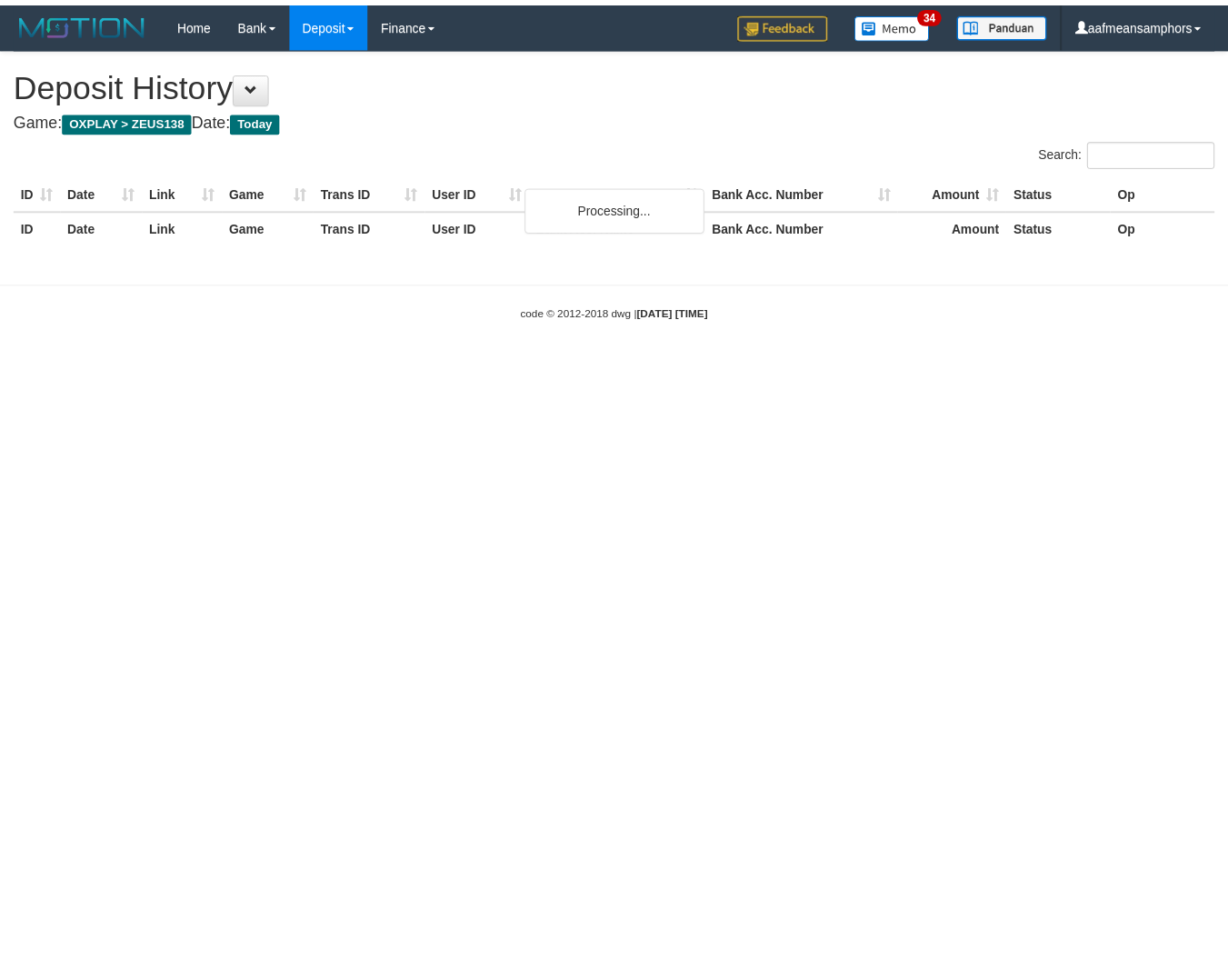 scroll, scrollTop: 0, scrollLeft: 0, axis: both 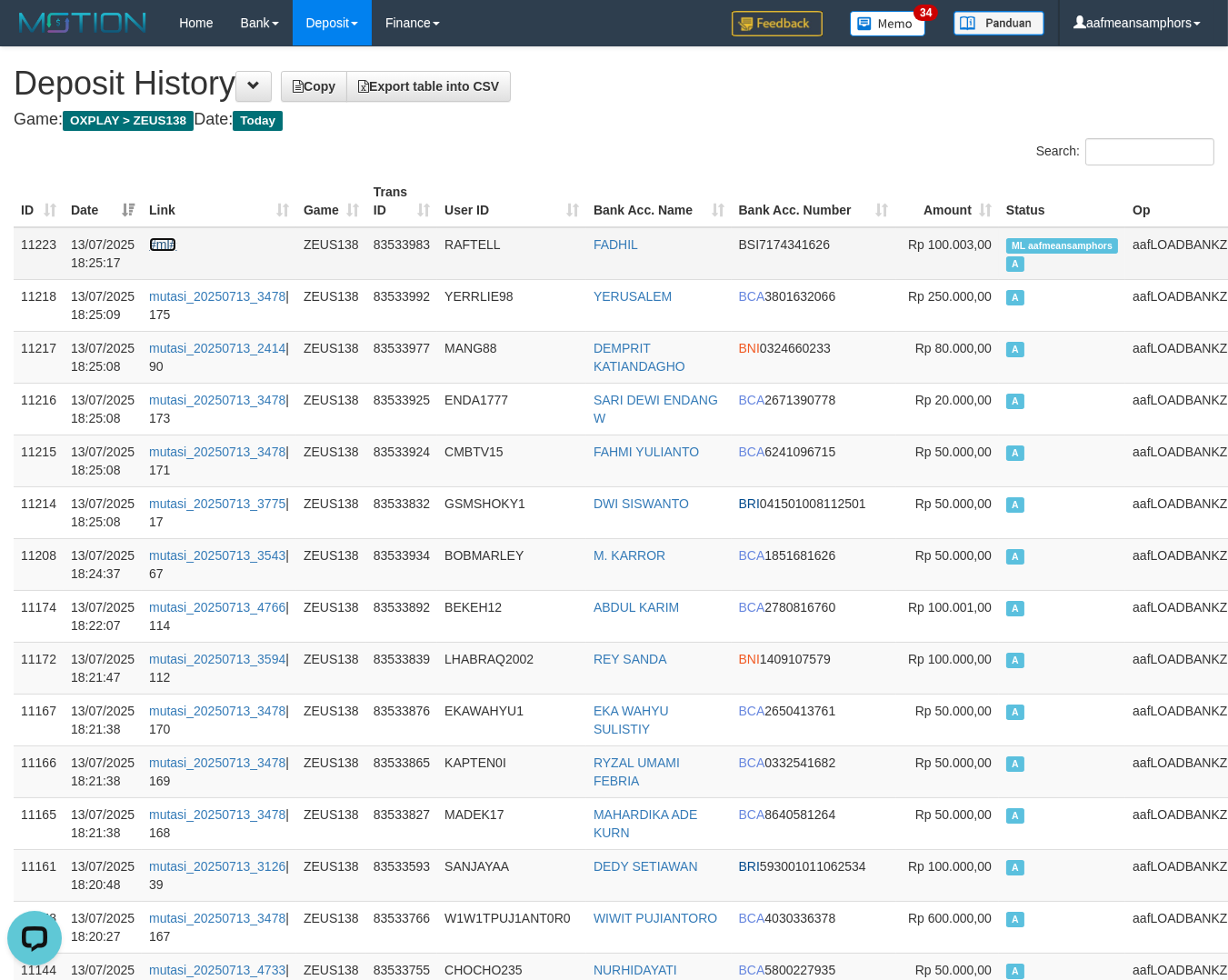 click on "#ml#" at bounding box center (163, 245) 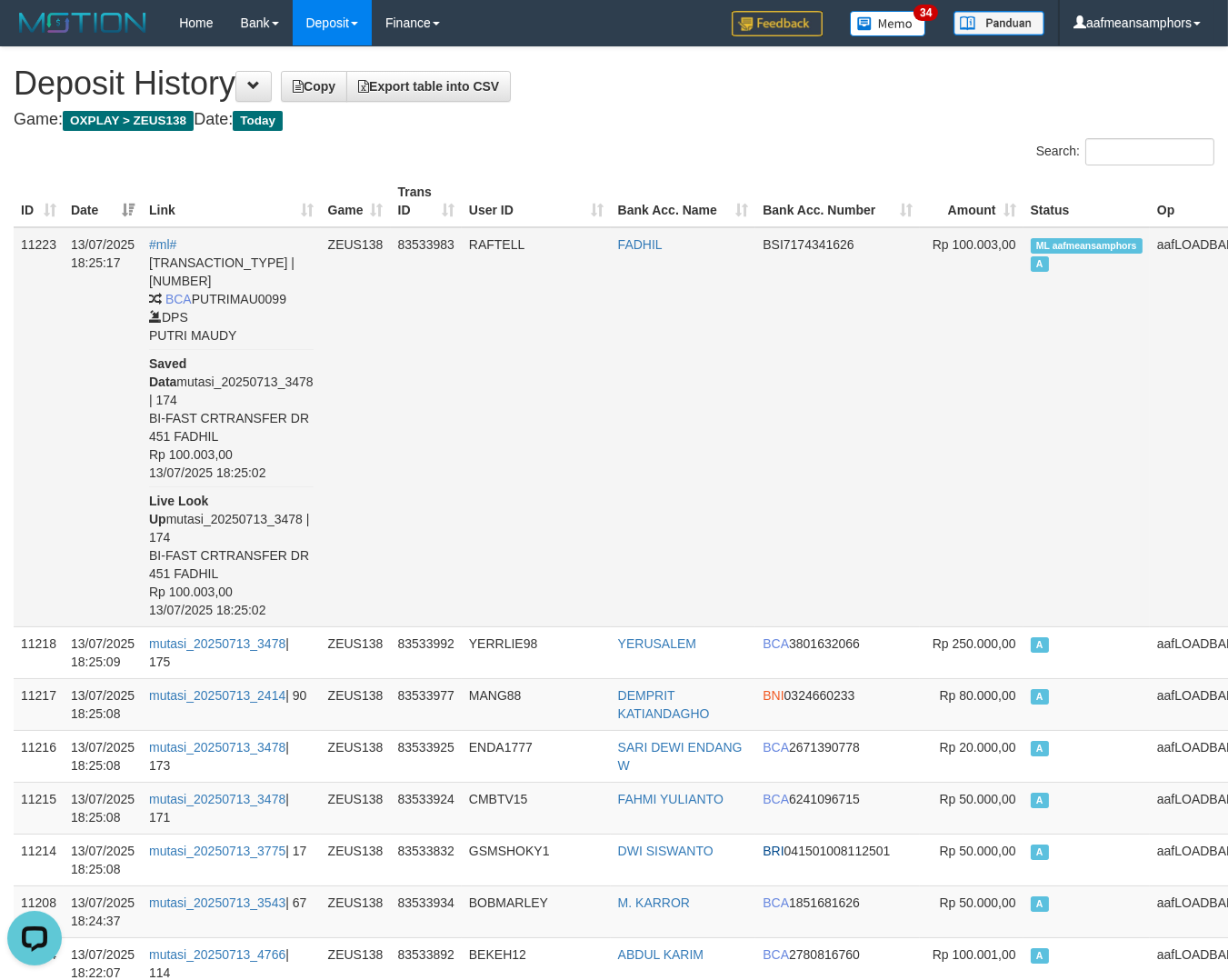 click on "FADHIL" at bounding box center (684, 427) 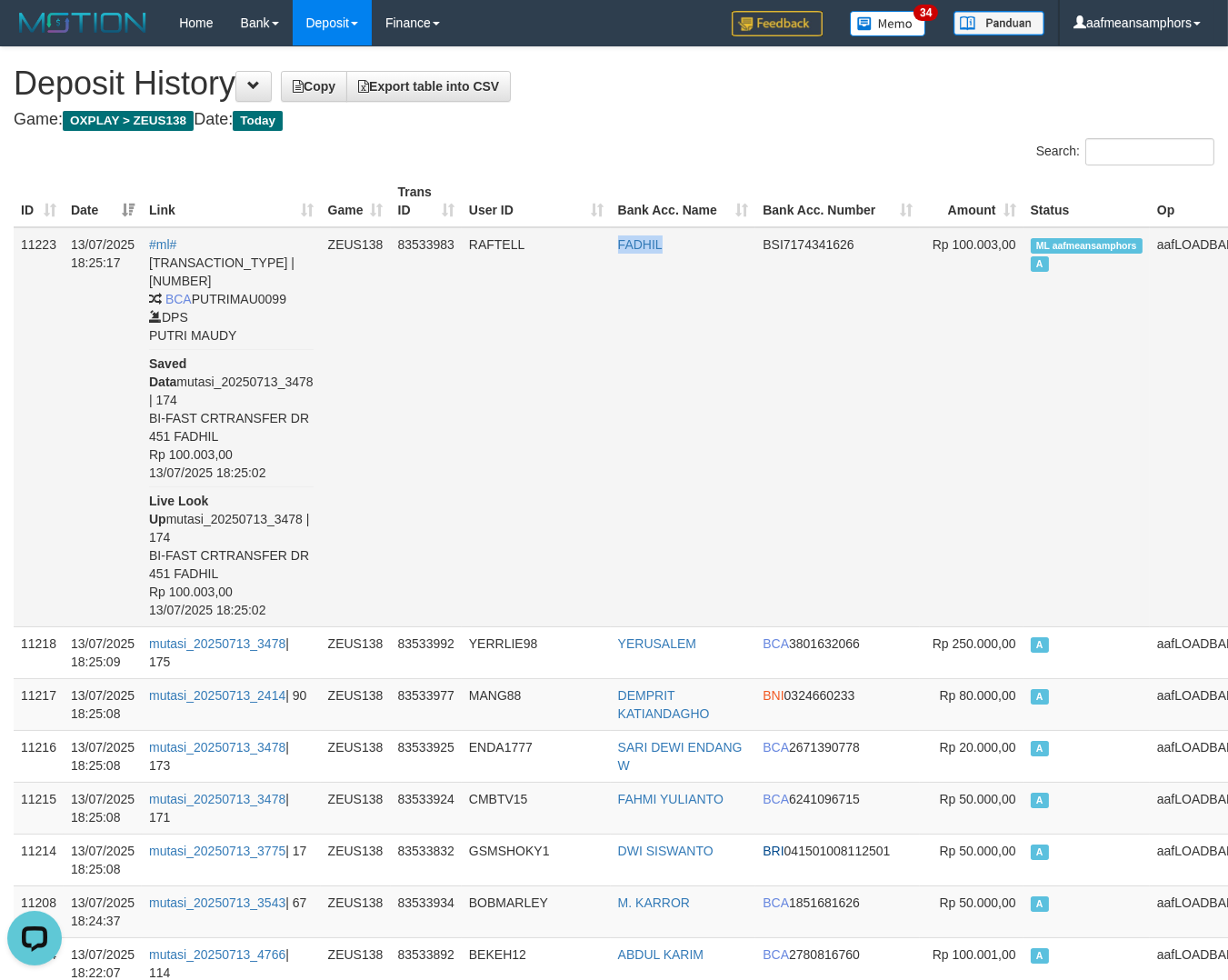 click on "FADHIL" at bounding box center (684, 427) 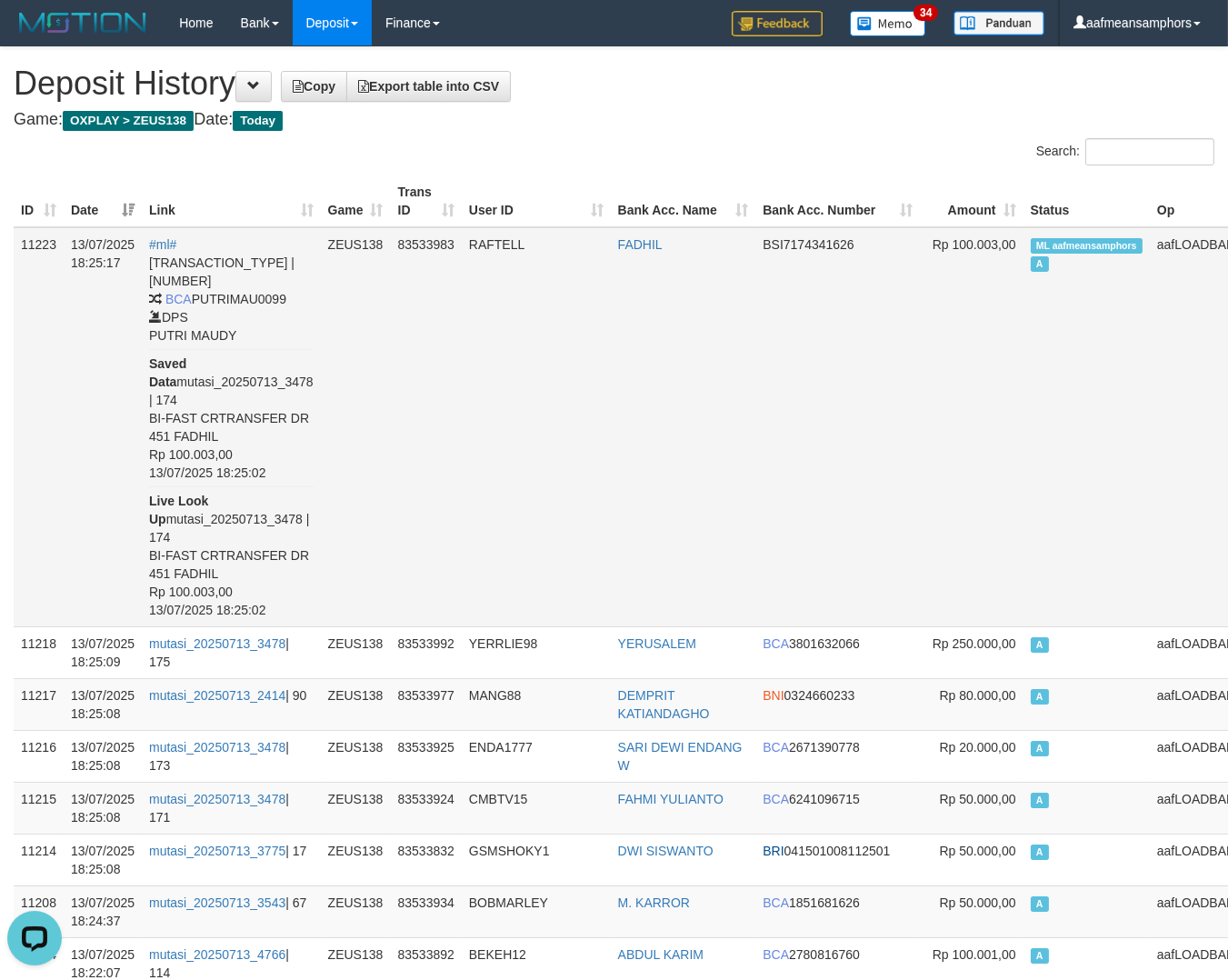 click on "83533983" at bounding box center (426, 427) 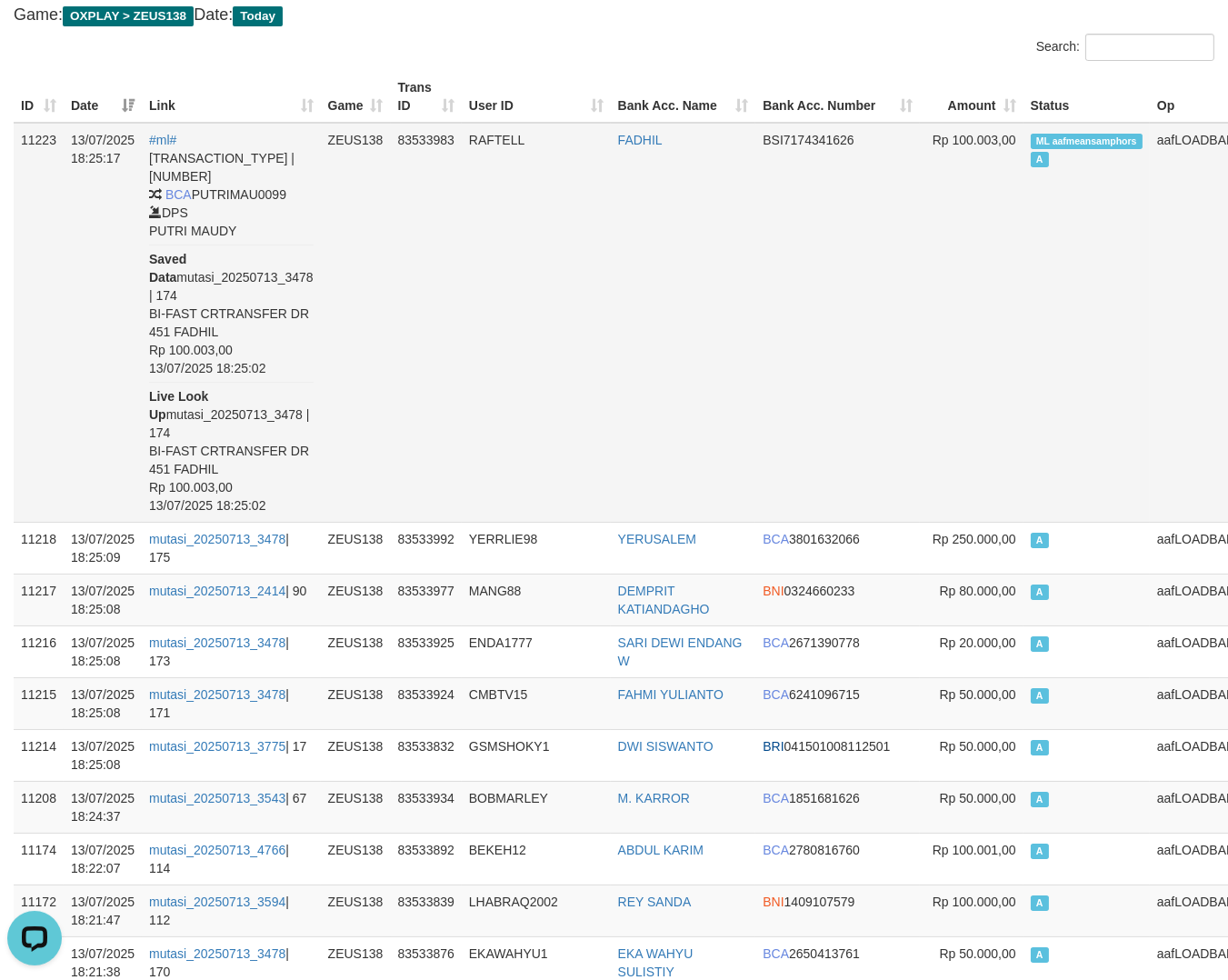 scroll, scrollTop: 202, scrollLeft: 0, axis: vertical 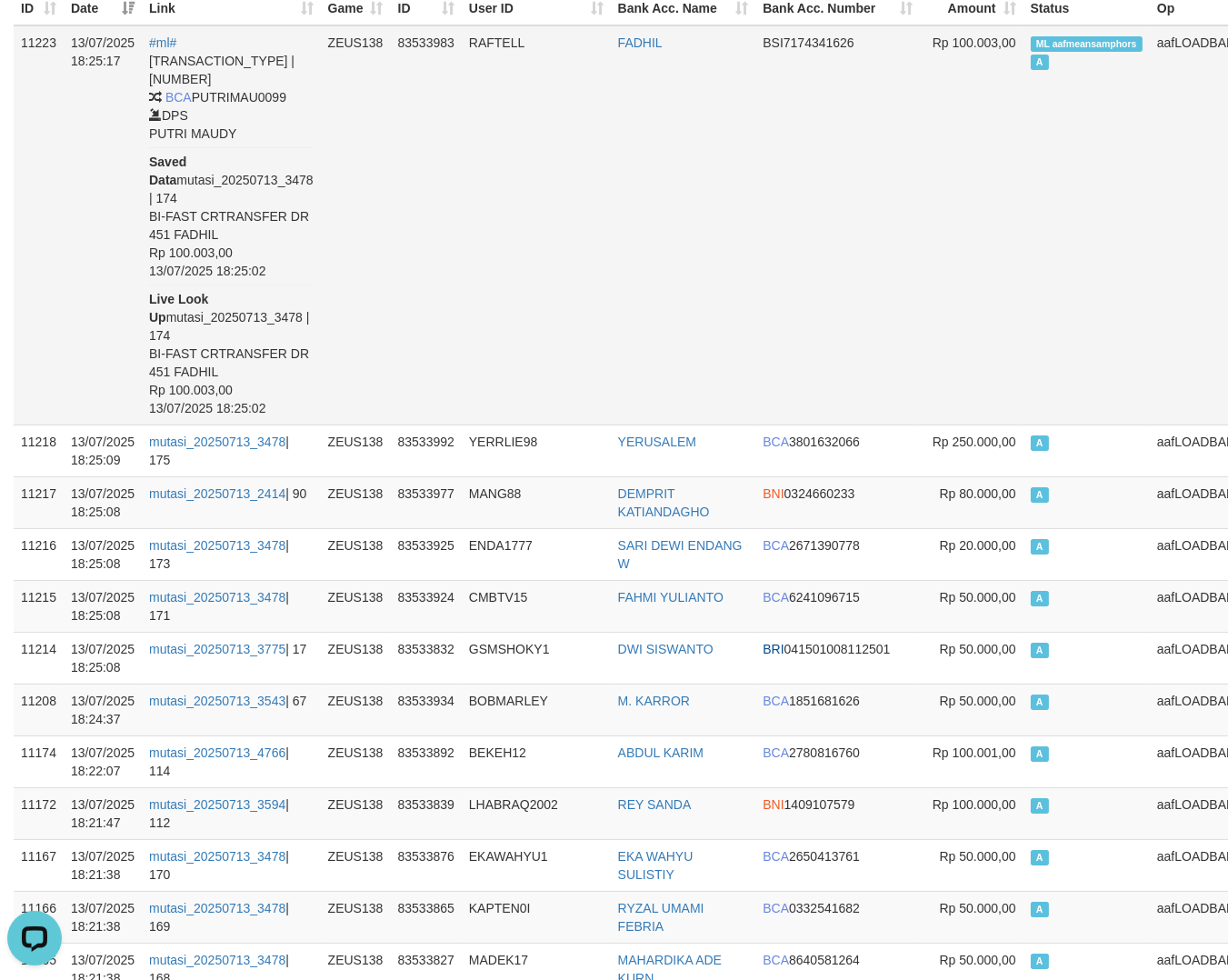 click on "83533983" at bounding box center (426, 225) 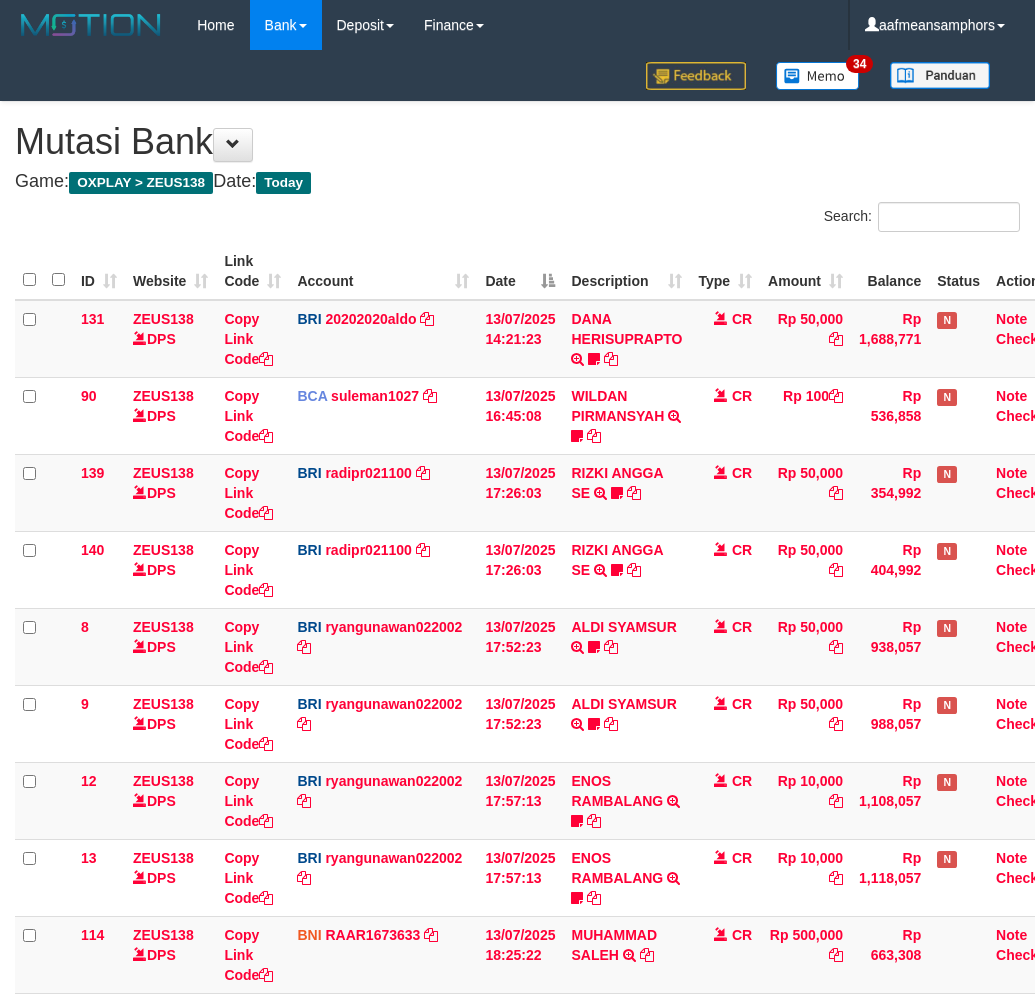 scroll, scrollTop: 148, scrollLeft: 0, axis: vertical 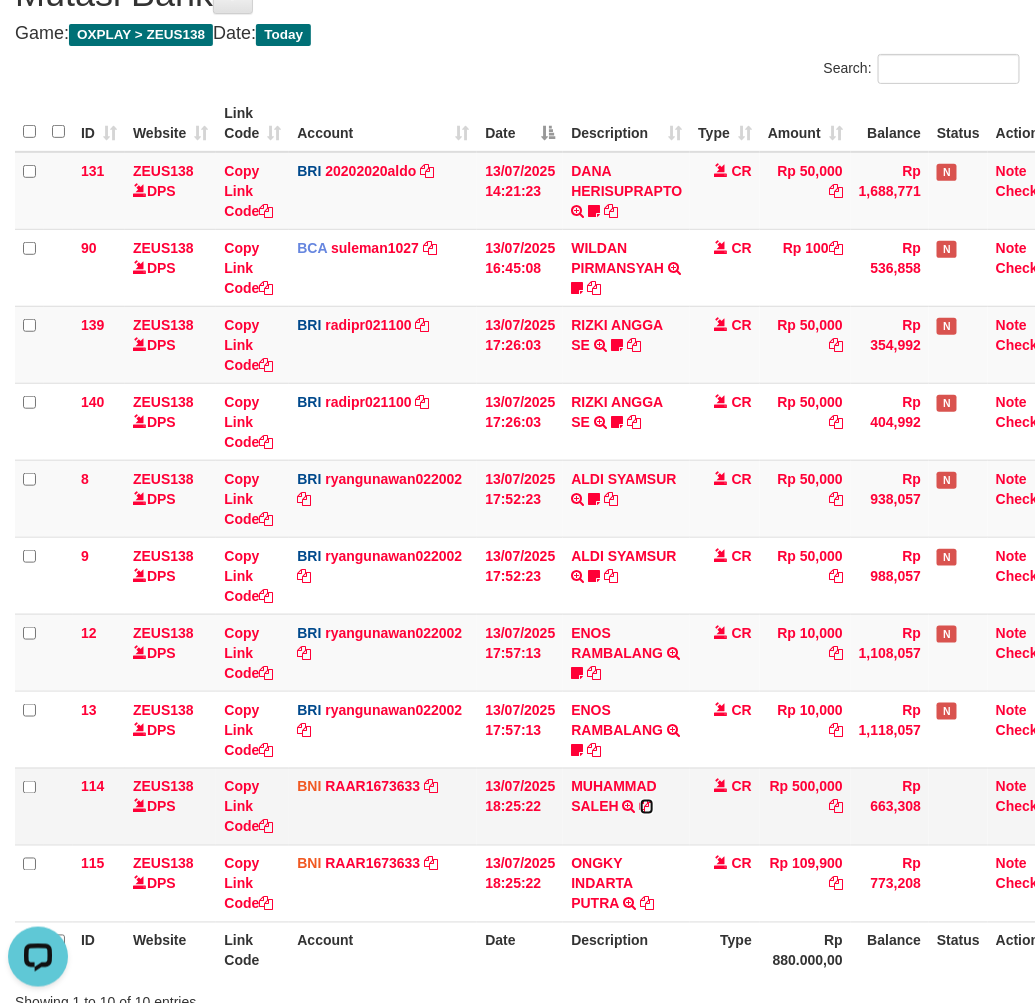 click at bounding box center (647, 807) 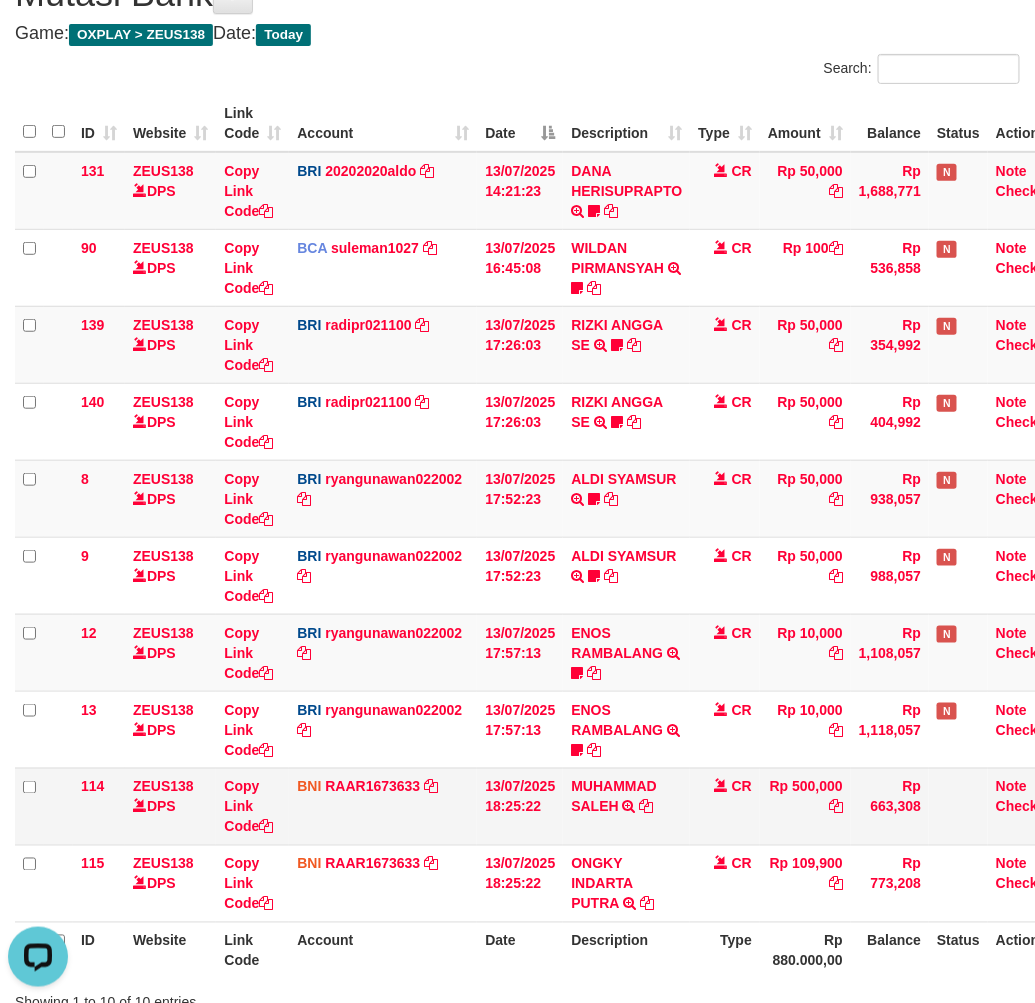 scroll, scrollTop: 0, scrollLeft: 0, axis: both 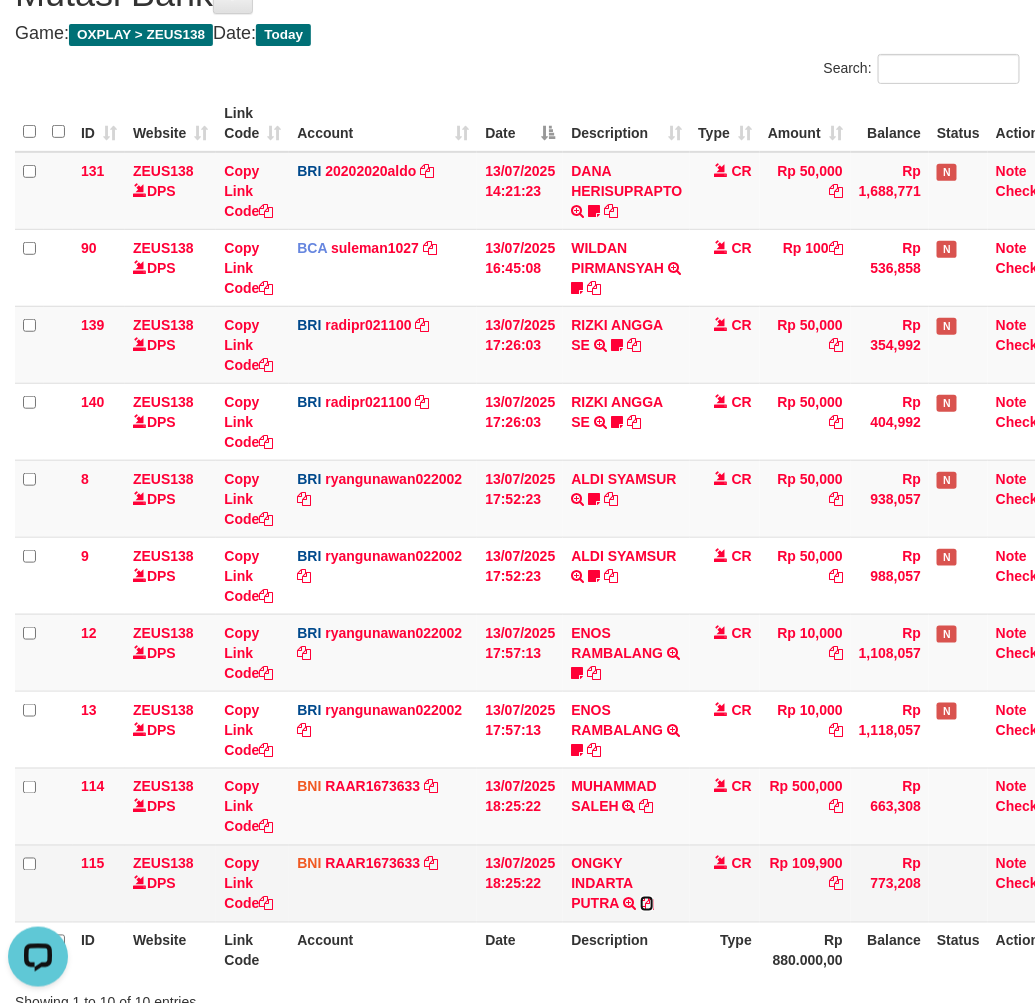 click at bounding box center (647, 904) 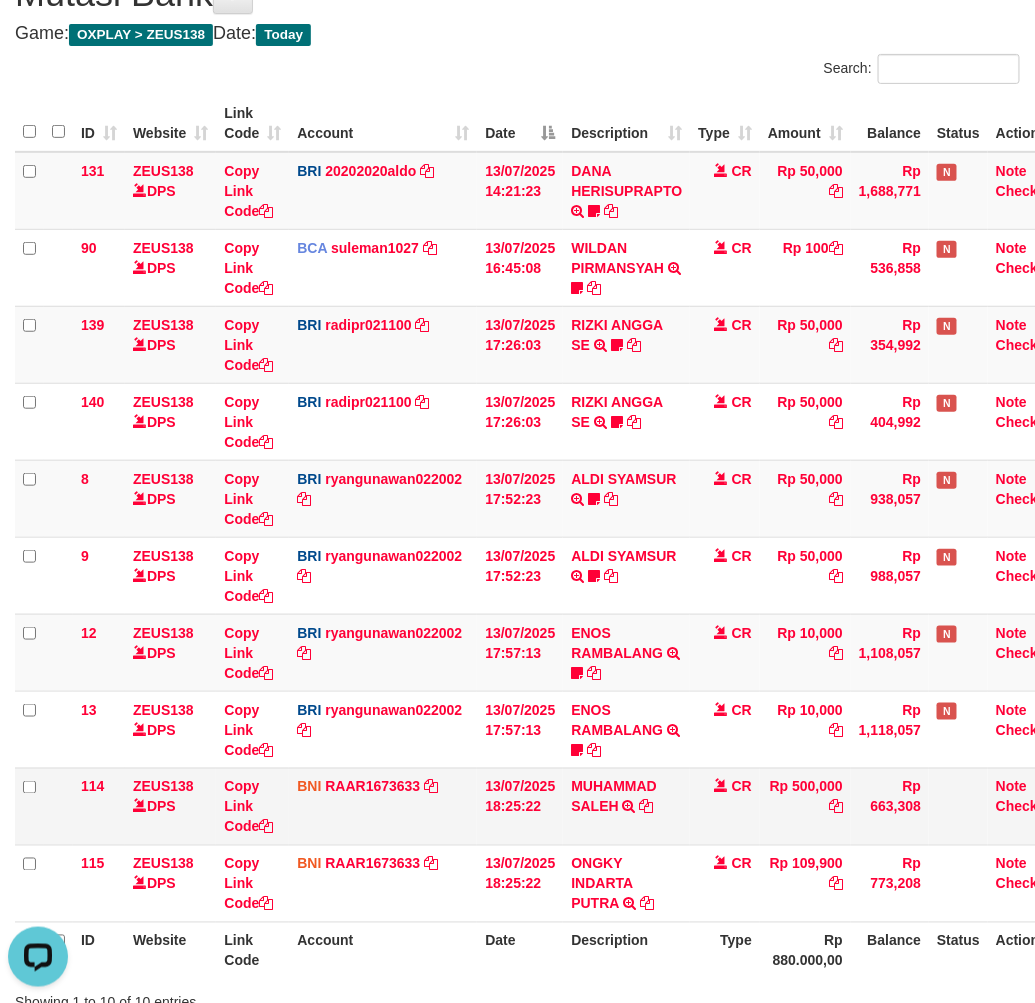 click on "MUHAMMAD SALEH         TRANSFER DARI SDR MUHAMMAD SALEH" at bounding box center [626, 806] 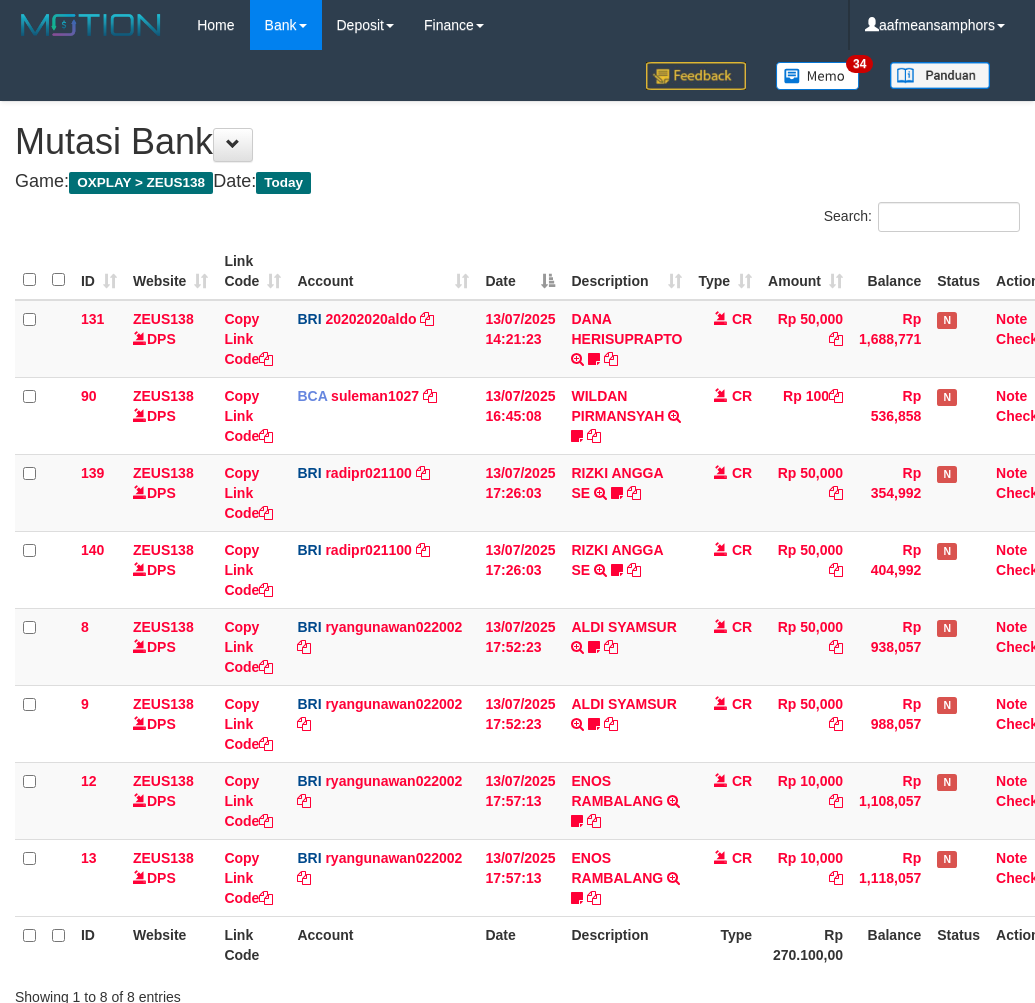 scroll, scrollTop: 147, scrollLeft: 0, axis: vertical 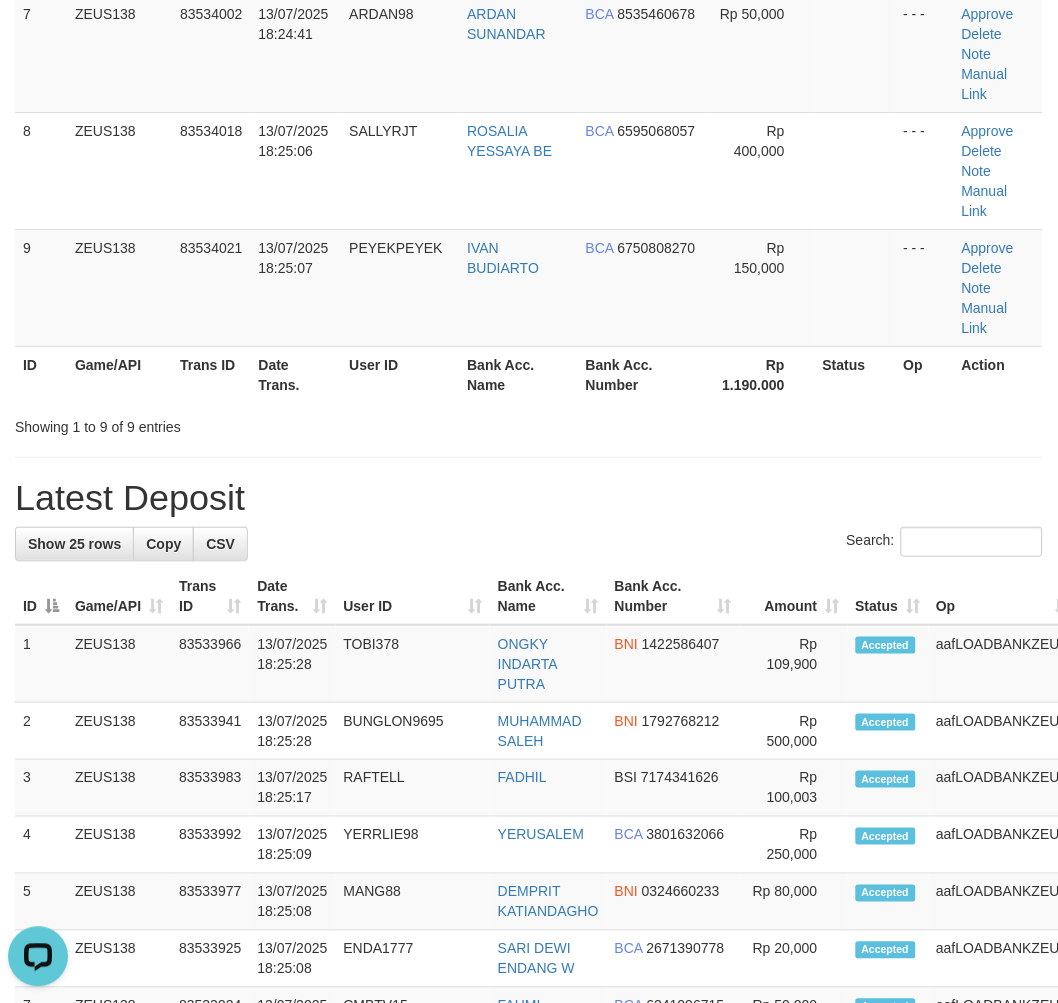 click on "Latest Deposit" at bounding box center [529, 498] 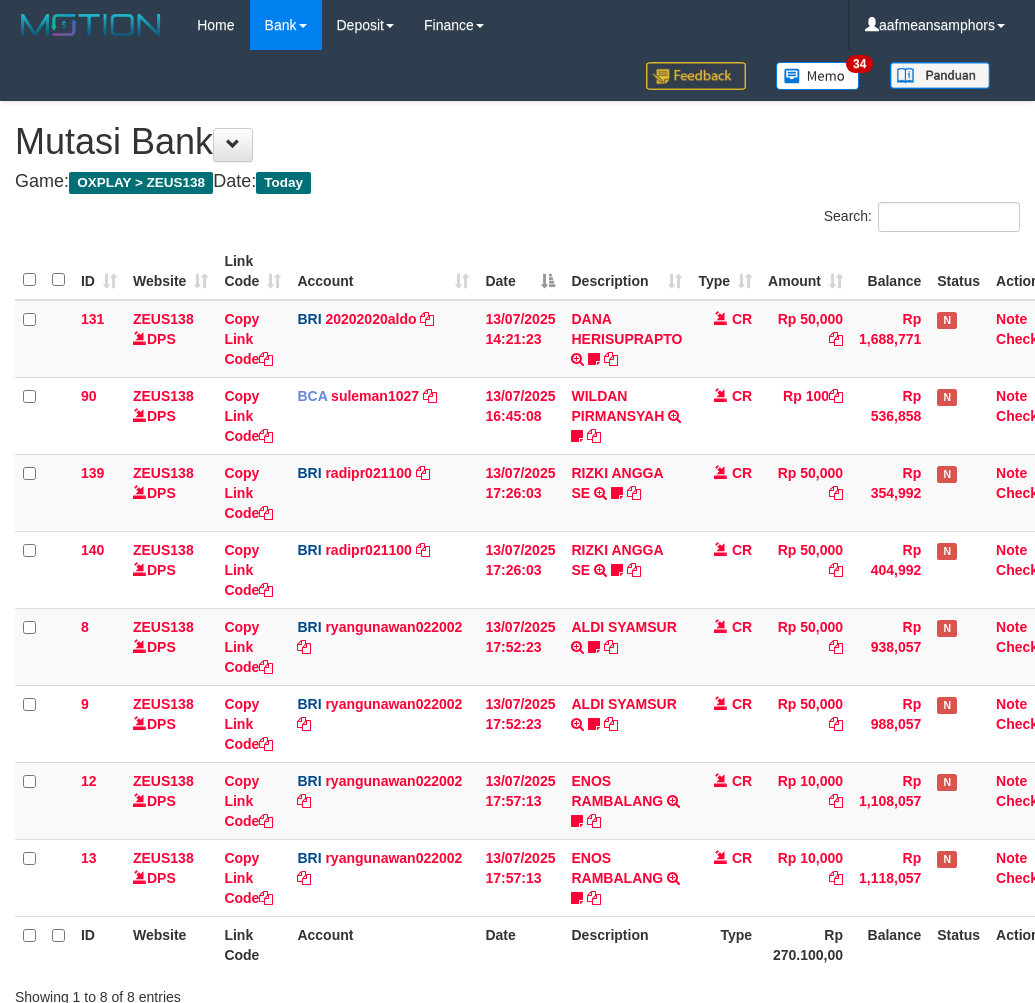 scroll, scrollTop: 147, scrollLeft: 0, axis: vertical 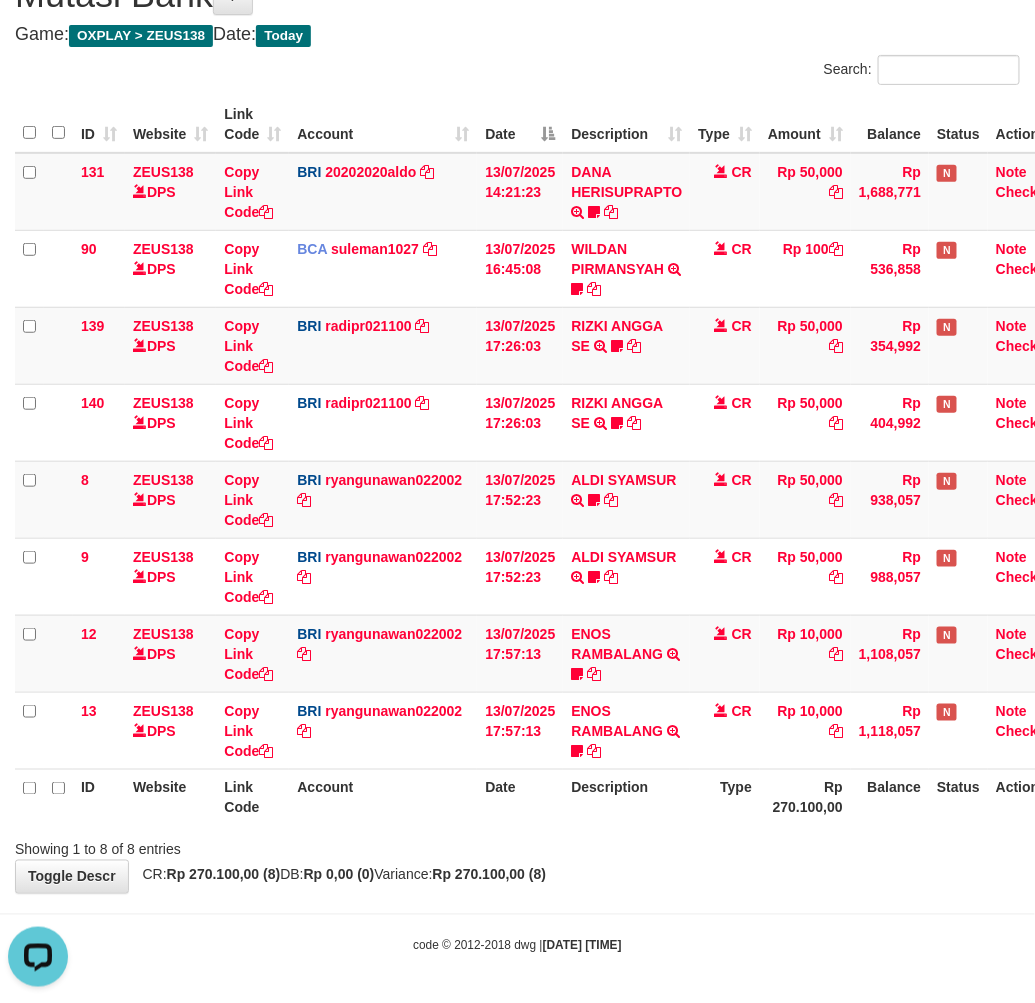 click on "Toggle navigation
Home
Bank
Account List
Load
By Website
Group
[OXPLAY]													ZEUS138
By Load Group (DPS)" at bounding box center (517, 429) 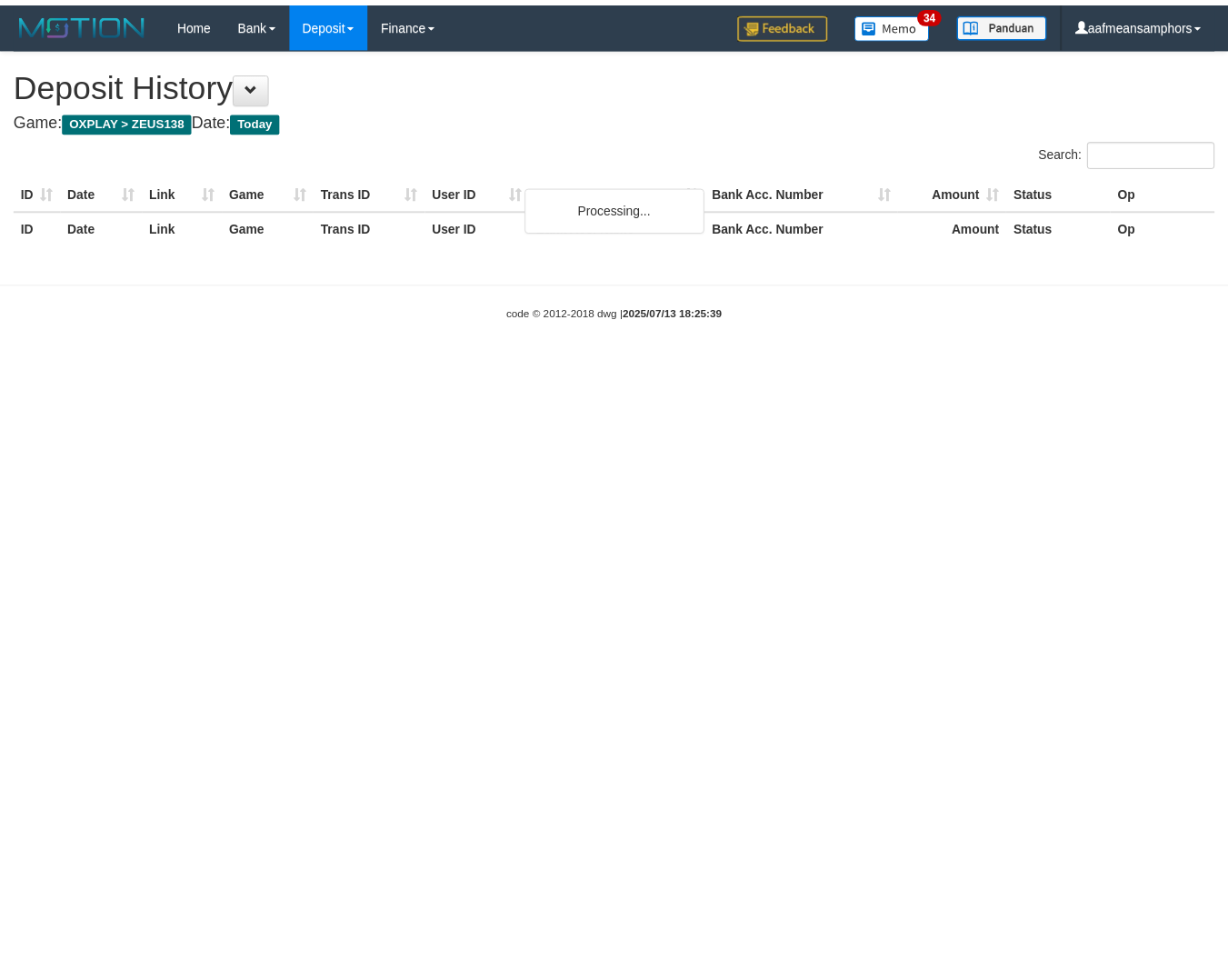 scroll, scrollTop: 0, scrollLeft: 0, axis: both 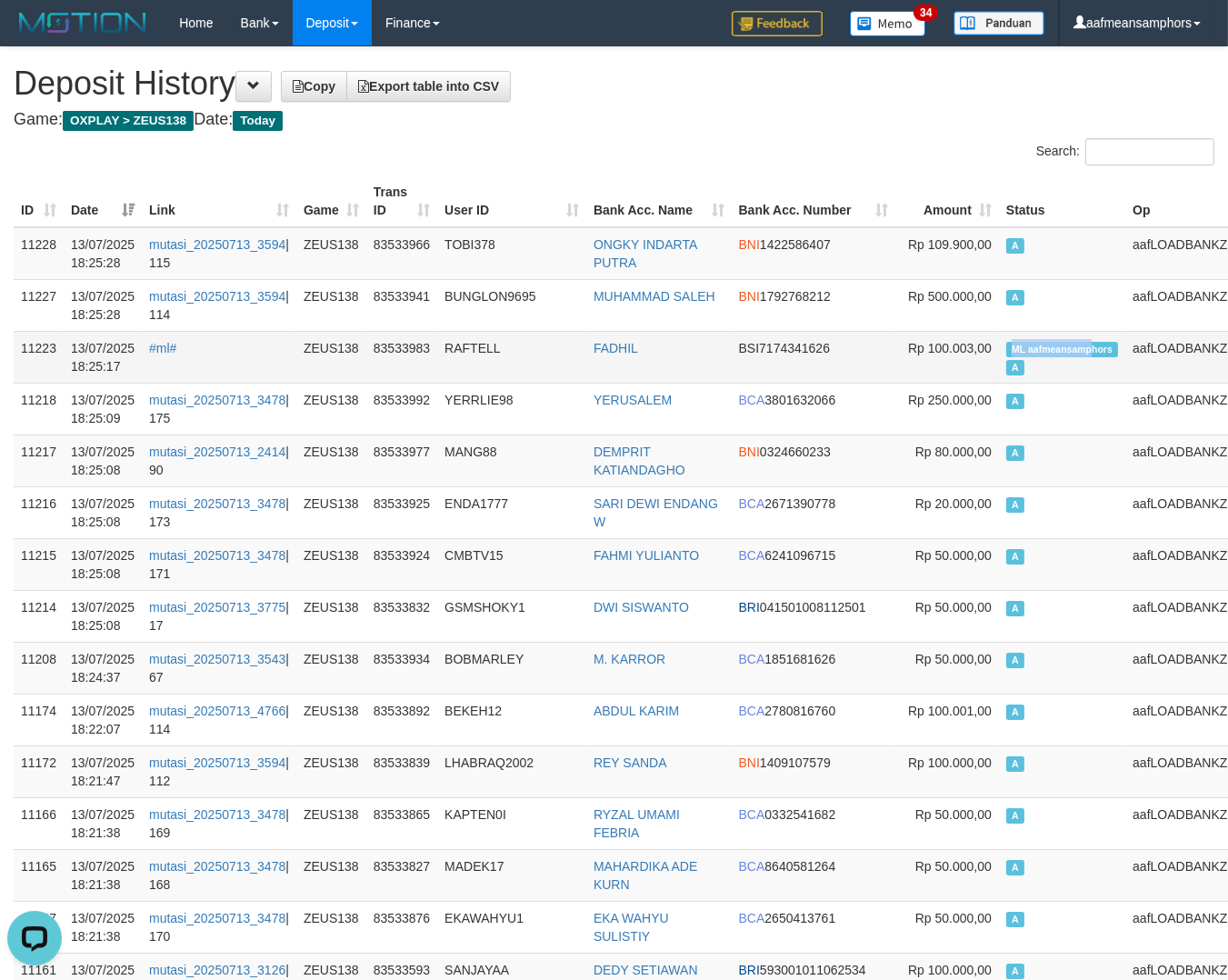 drag, startPoint x: 962, startPoint y: 338, endPoint x: 1046, endPoint y: 343, distance: 84.14868 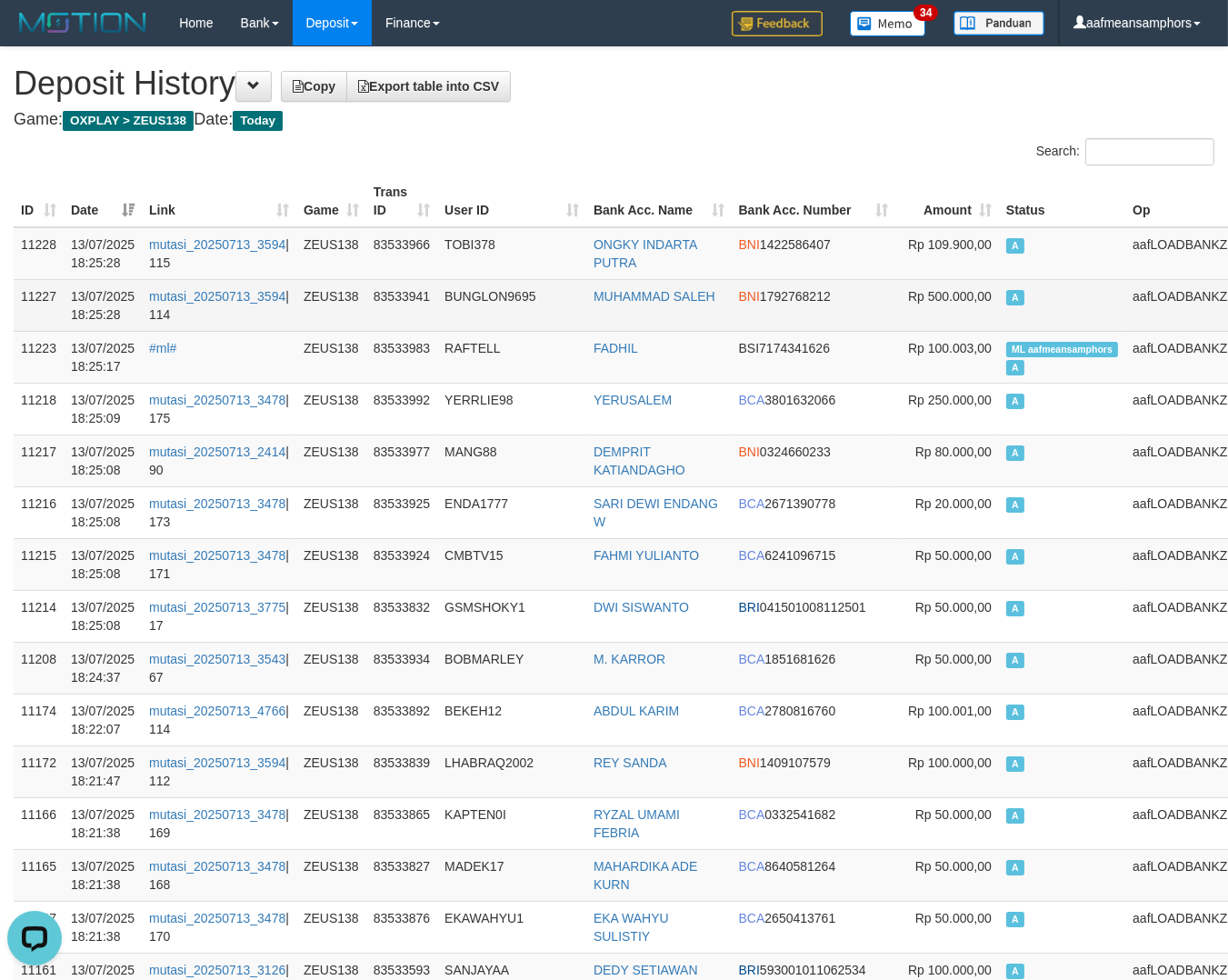 click on "A" at bounding box center (1062, 305) 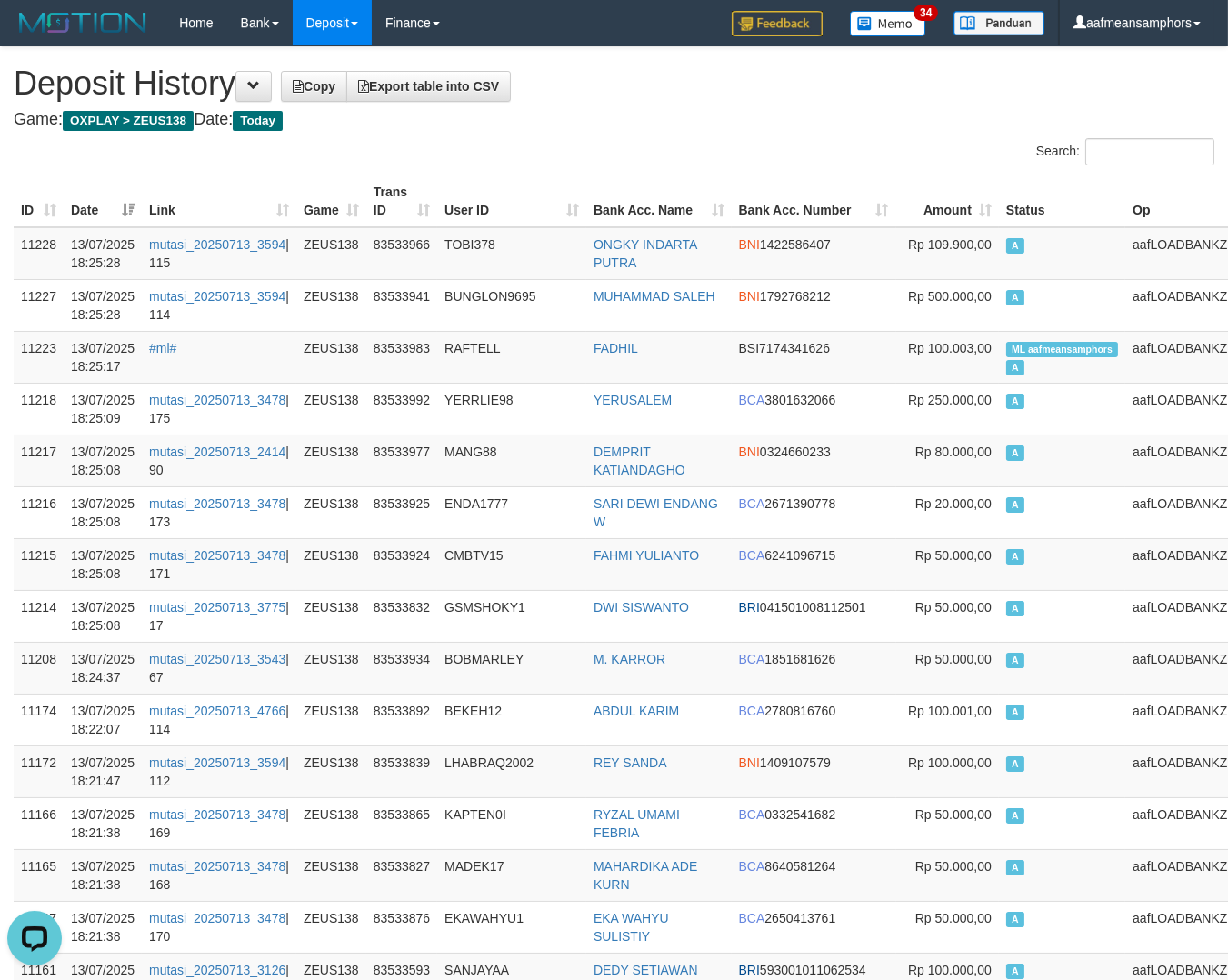 scroll, scrollTop: 12962, scrollLeft: 0, axis: vertical 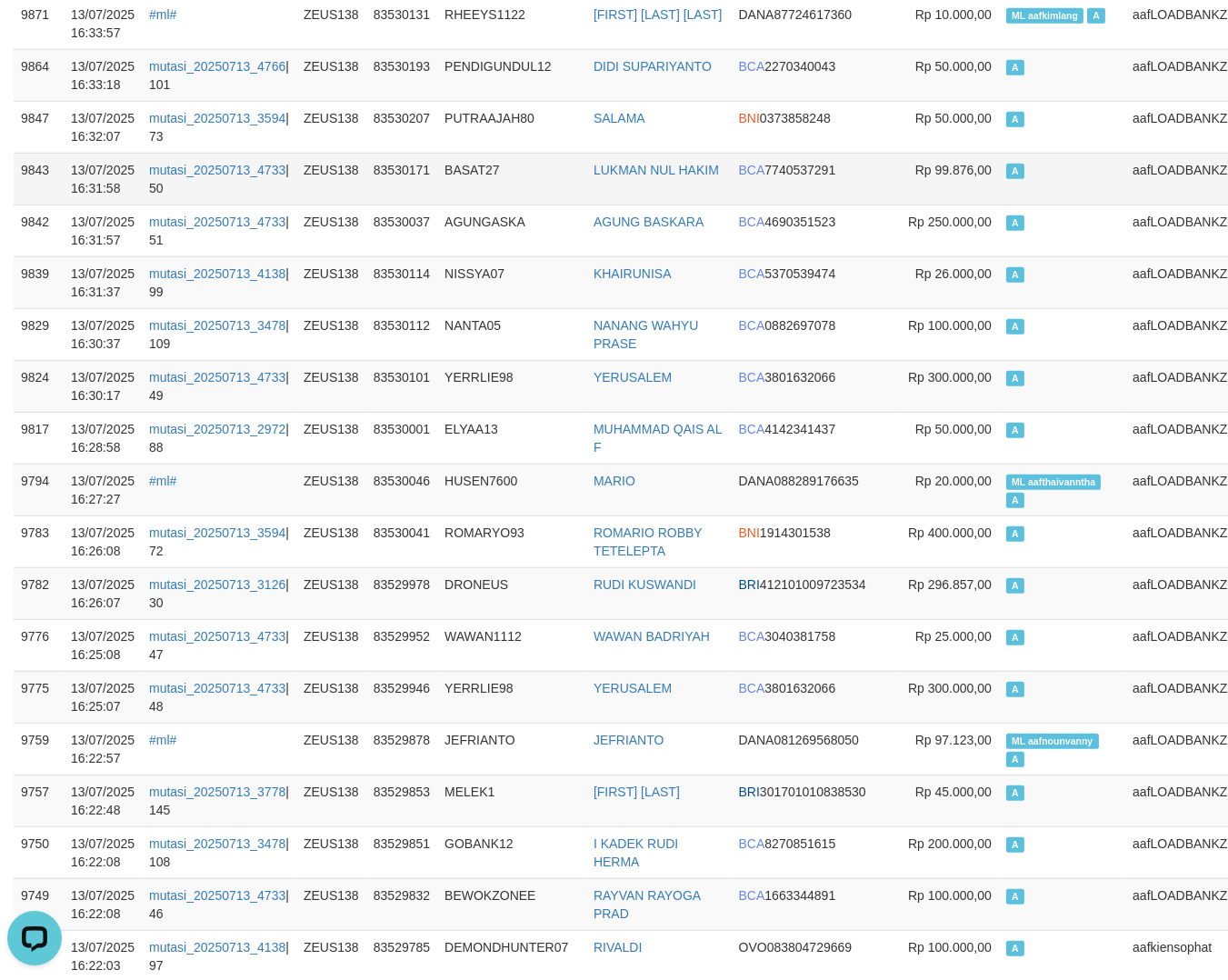 click on "83530171" at bounding box center [402, 178] 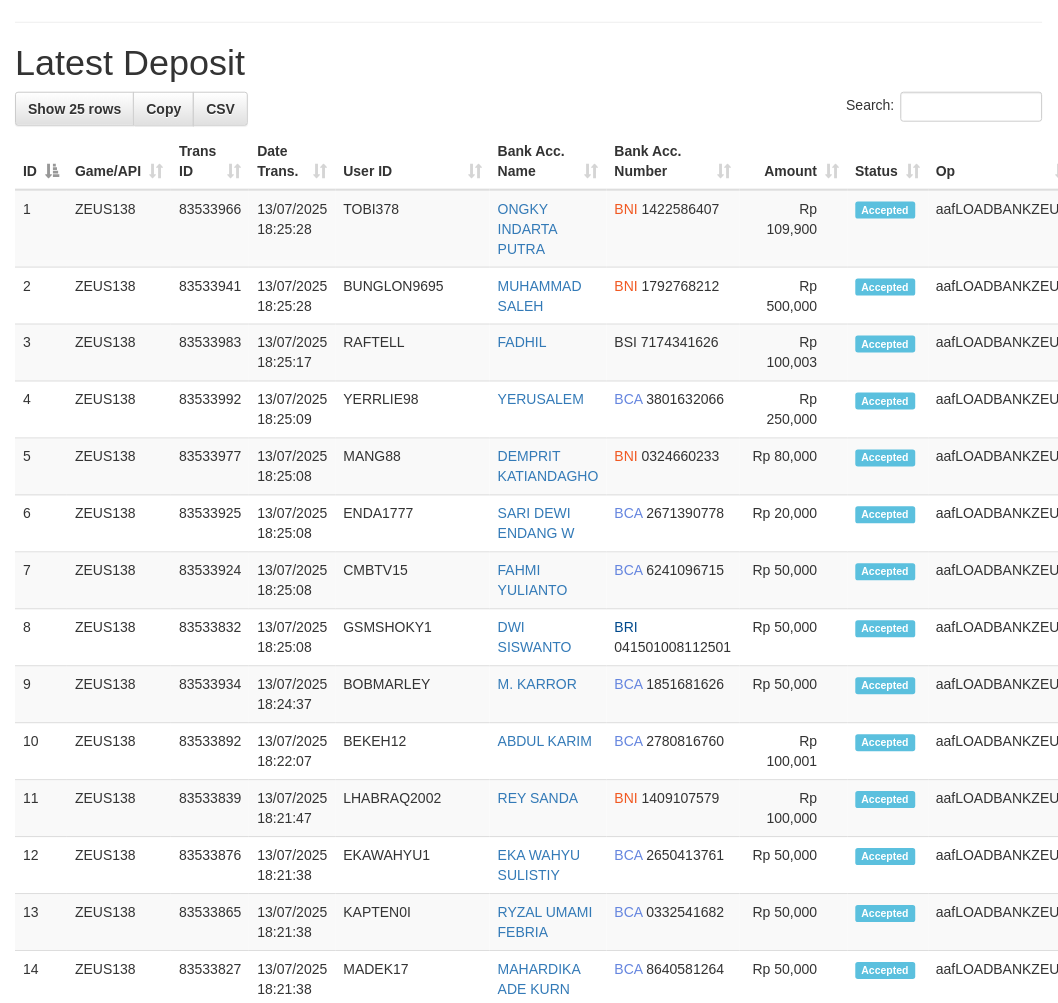 scroll, scrollTop: 1196, scrollLeft: 0, axis: vertical 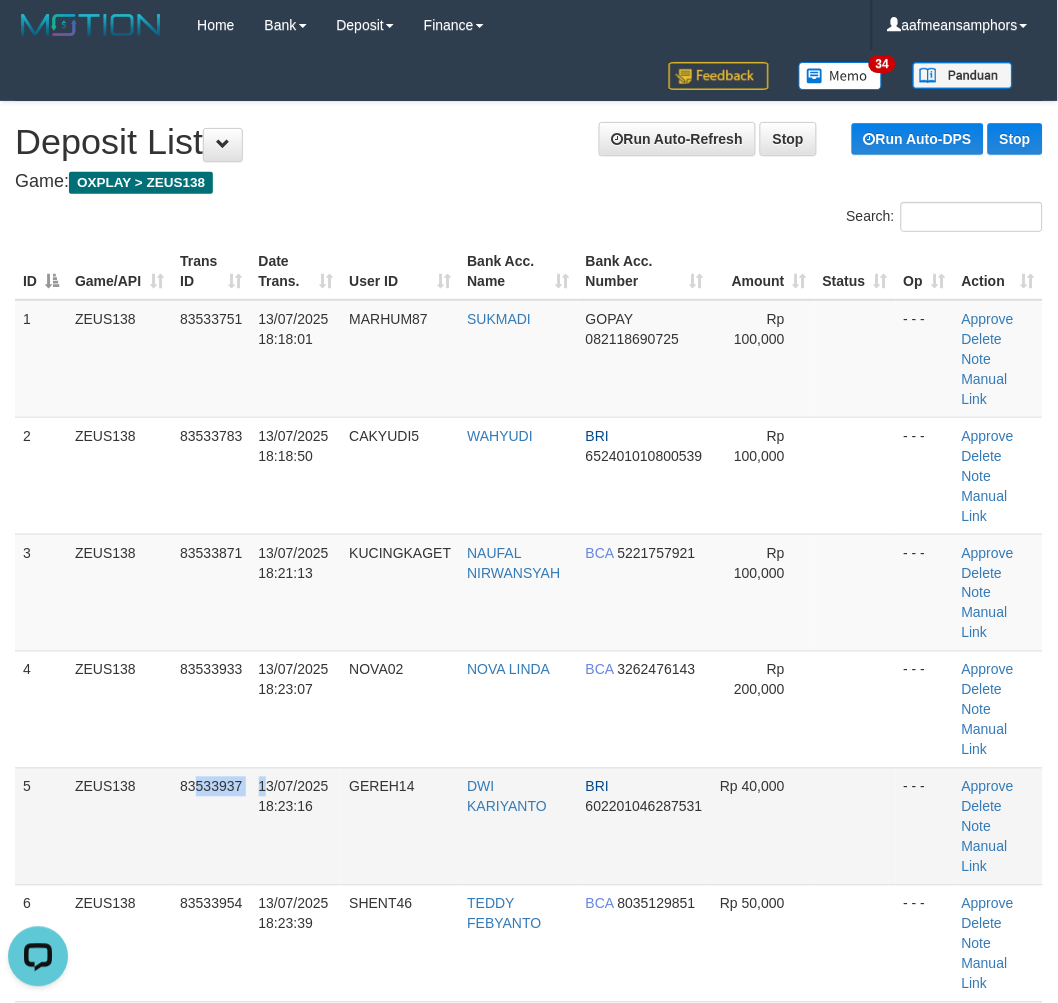 click on "5
ZEUS138
83533937
[DATE] [TIME]
GEREH14
[FIRST] [LAST]
BRI
602201046287531
Rp 40,000
- - -
Approve
Delete
Note
Manual Link" at bounding box center [529, 826] 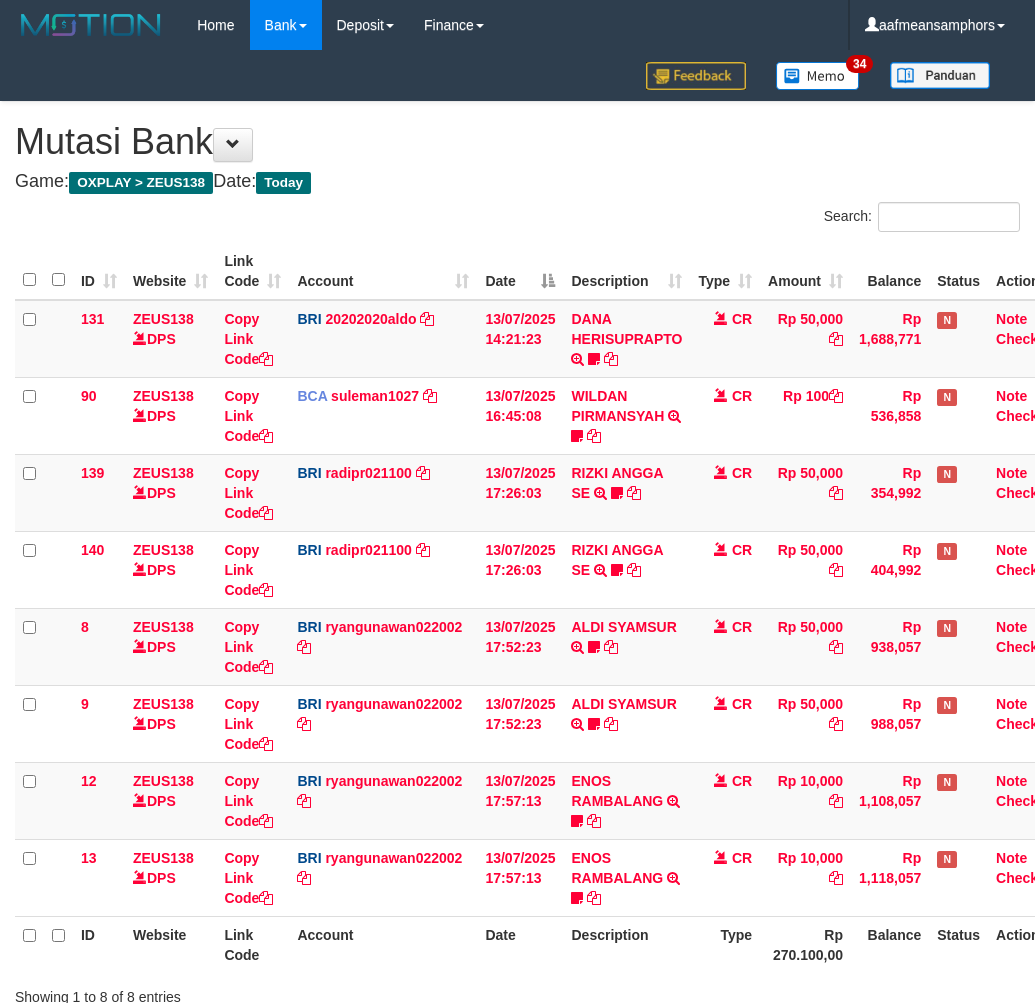 scroll, scrollTop: 147, scrollLeft: 0, axis: vertical 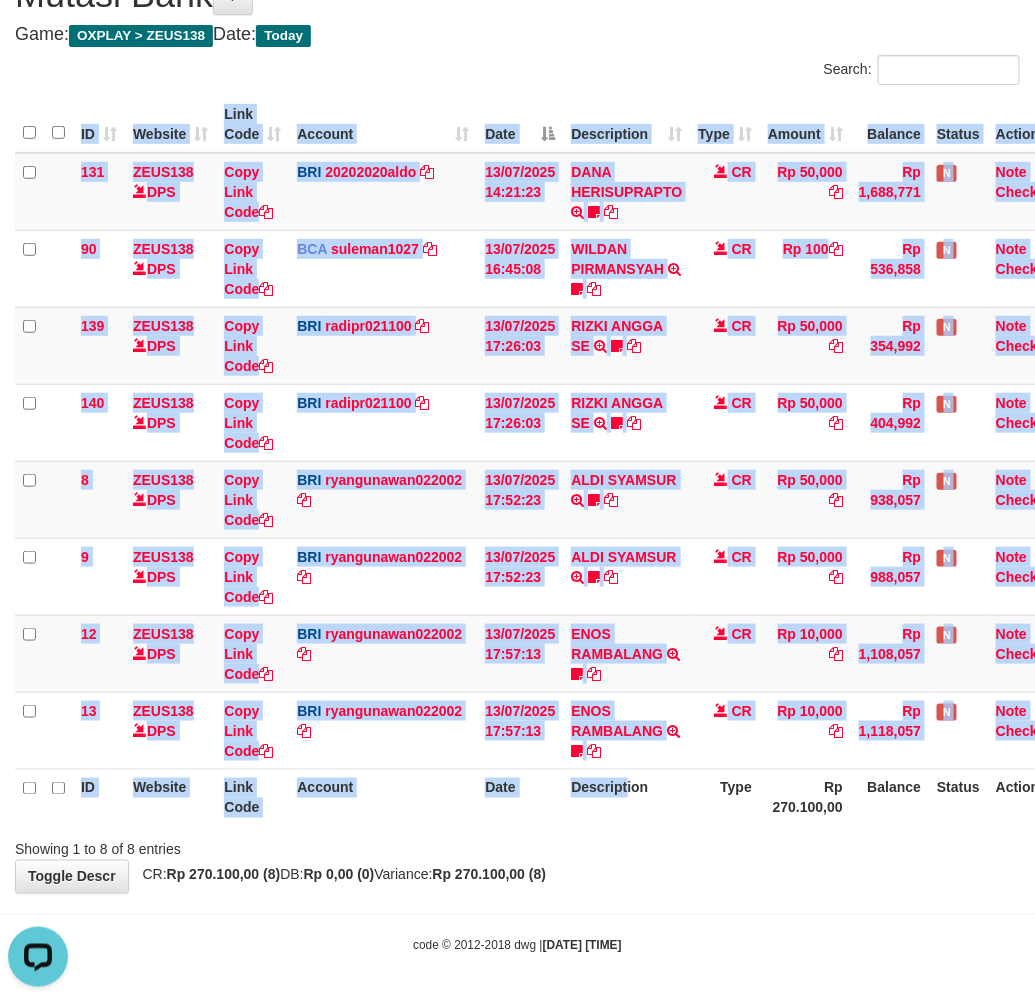 click on "Description" at bounding box center [626, 797] 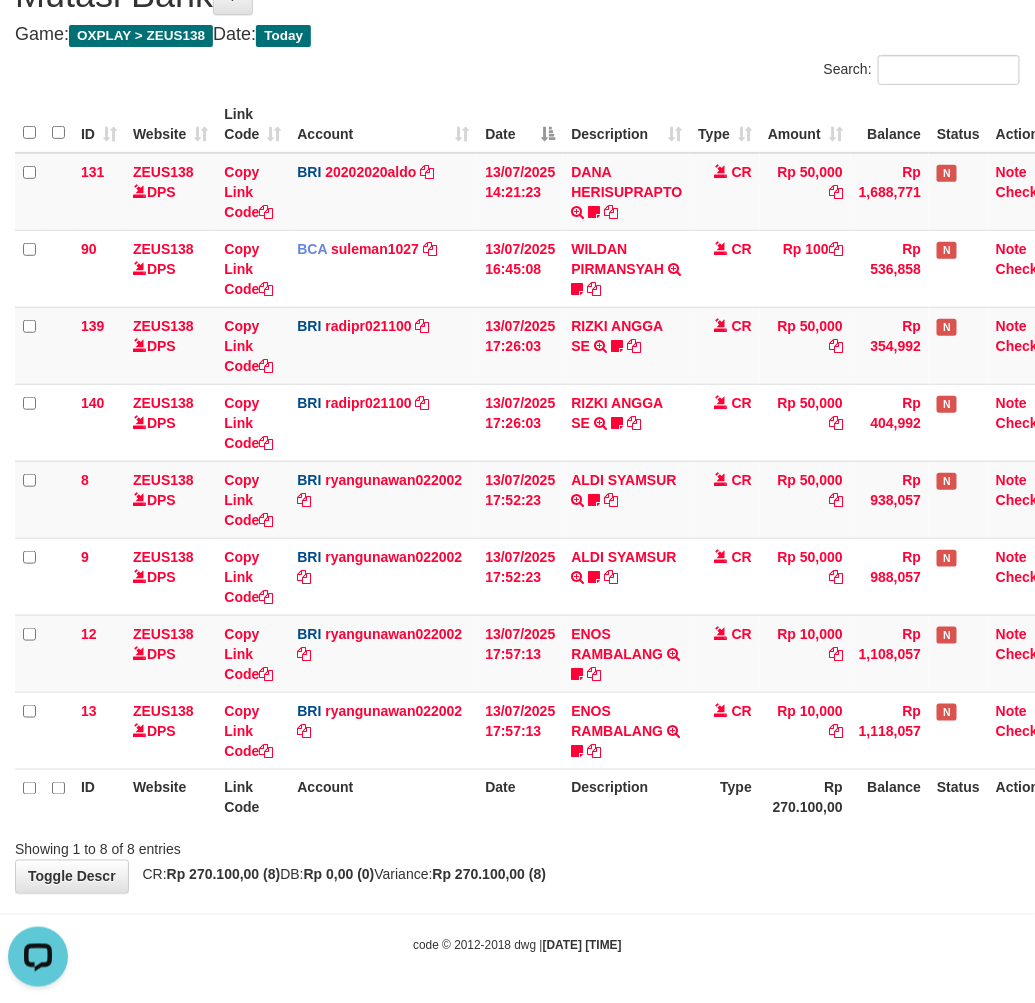 click on "Type" at bounding box center [725, 797] 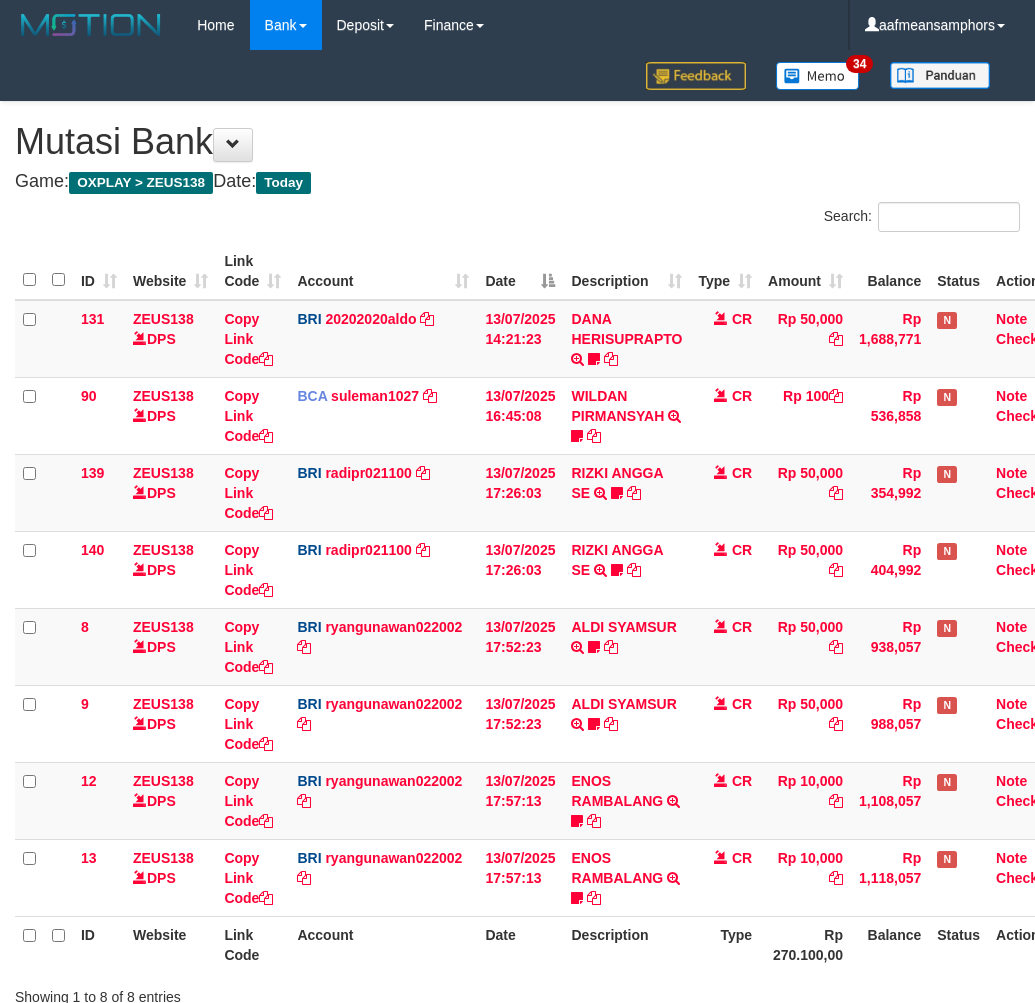 scroll, scrollTop: 147, scrollLeft: 0, axis: vertical 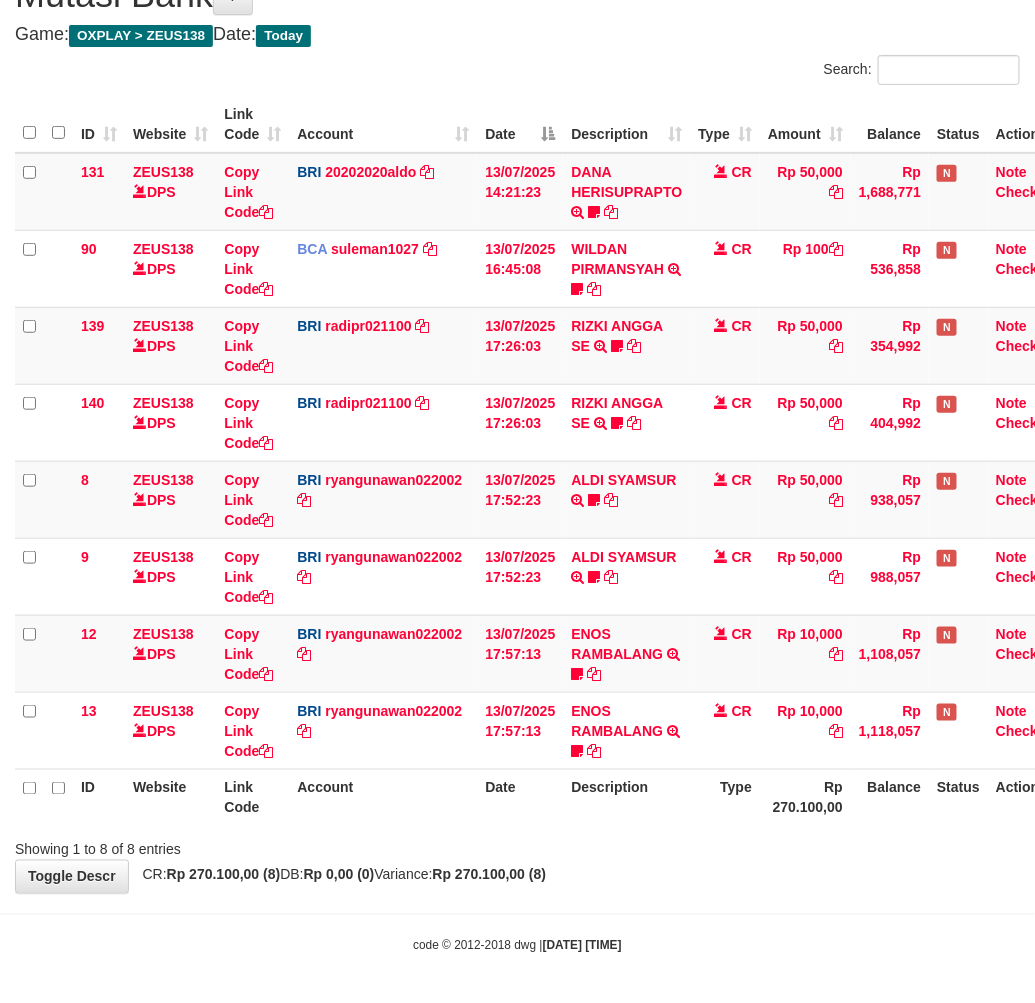 click on "Description" at bounding box center [626, 797] 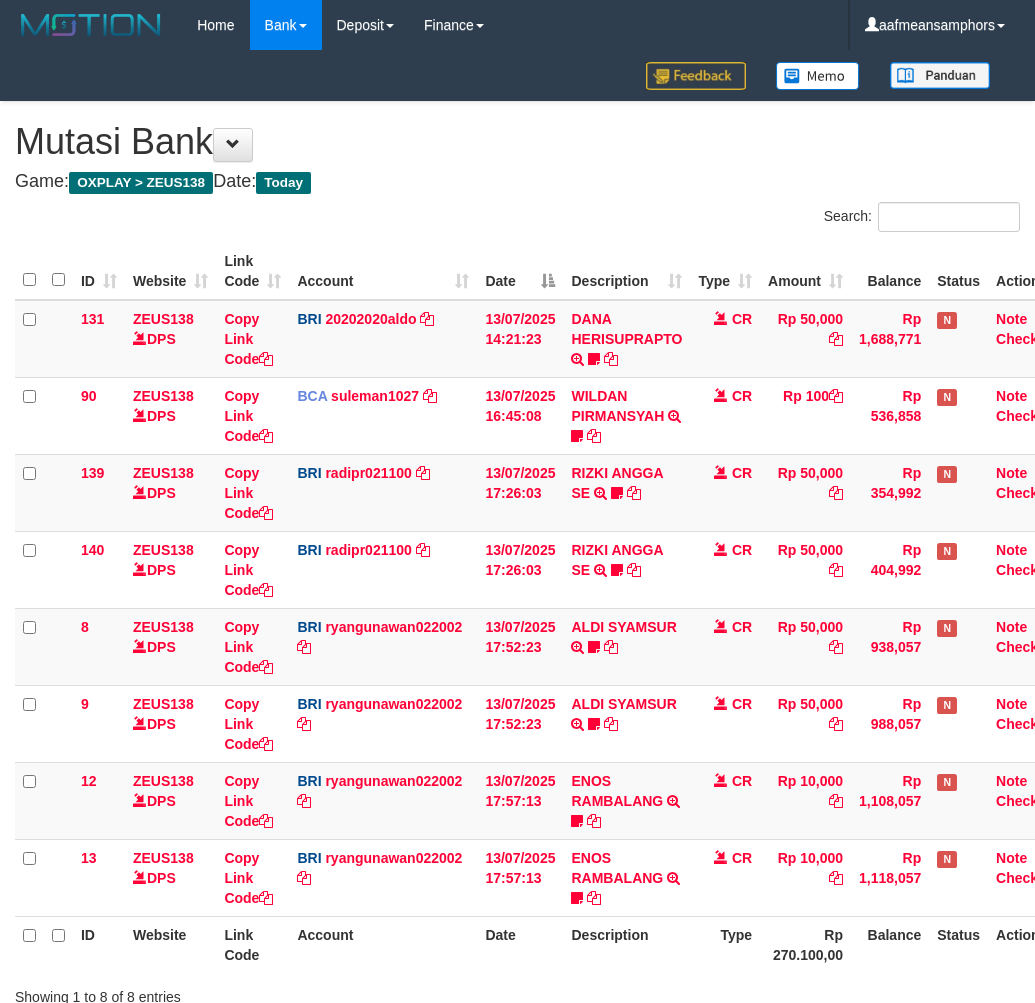 scroll, scrollTop: 147, scrollLeft: 0, axis: vertical 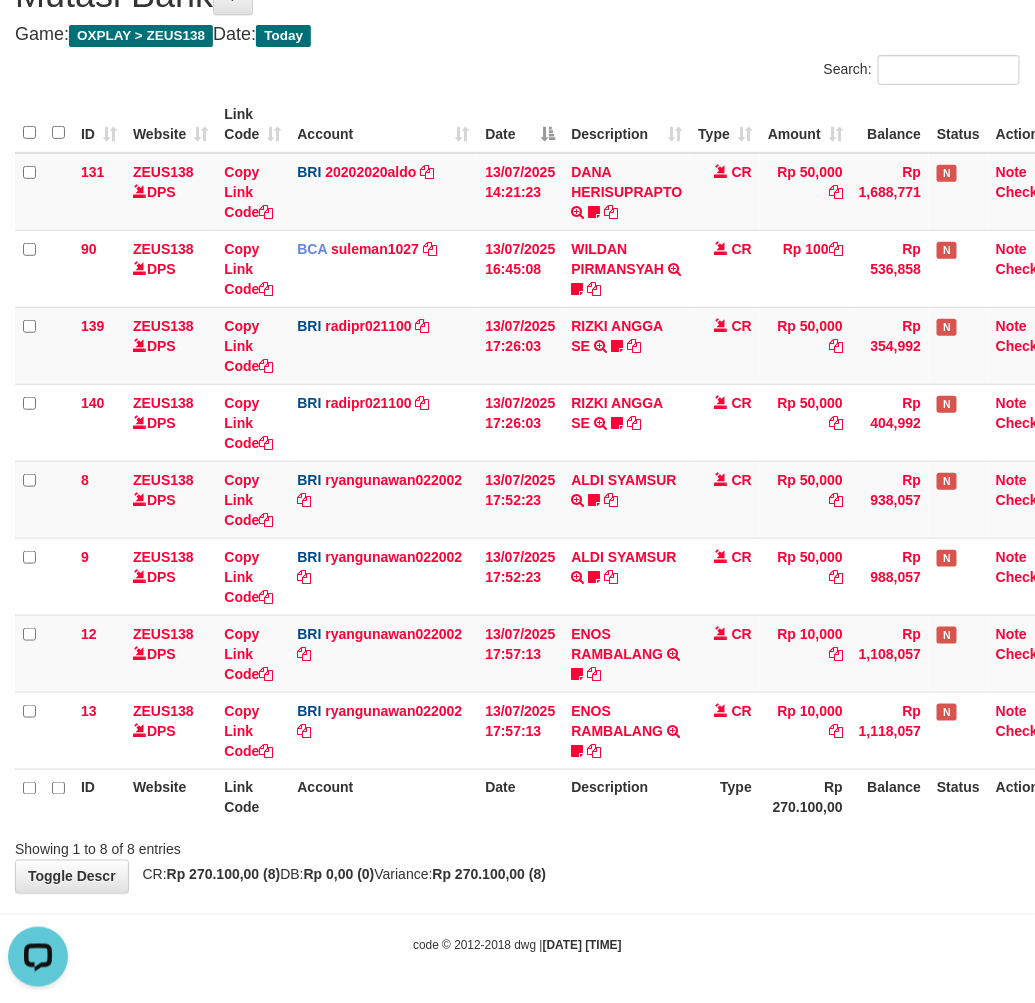 click on "Showing 1 to 8 of 8 entries" at bounding box center (517, 846) 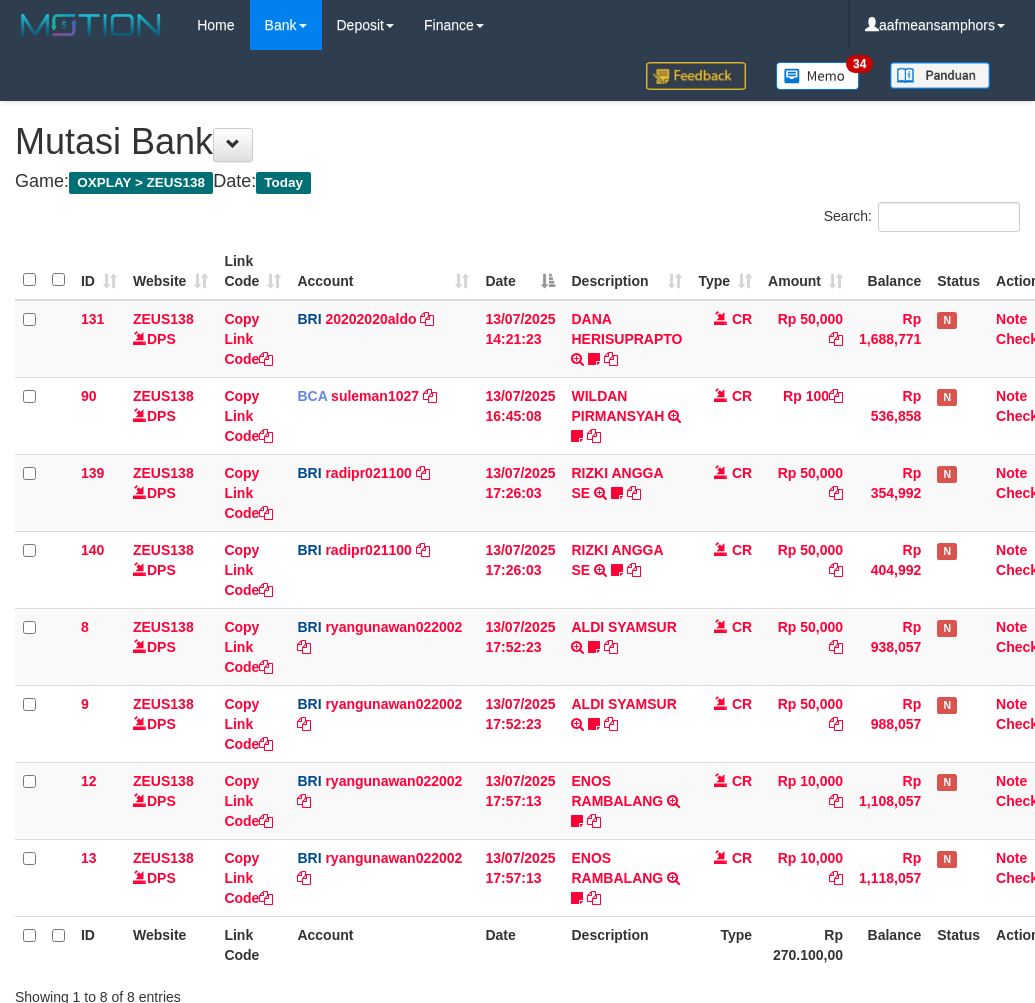 scroll, scrollTop: 147, scrollLeft: 0, axis: vertical 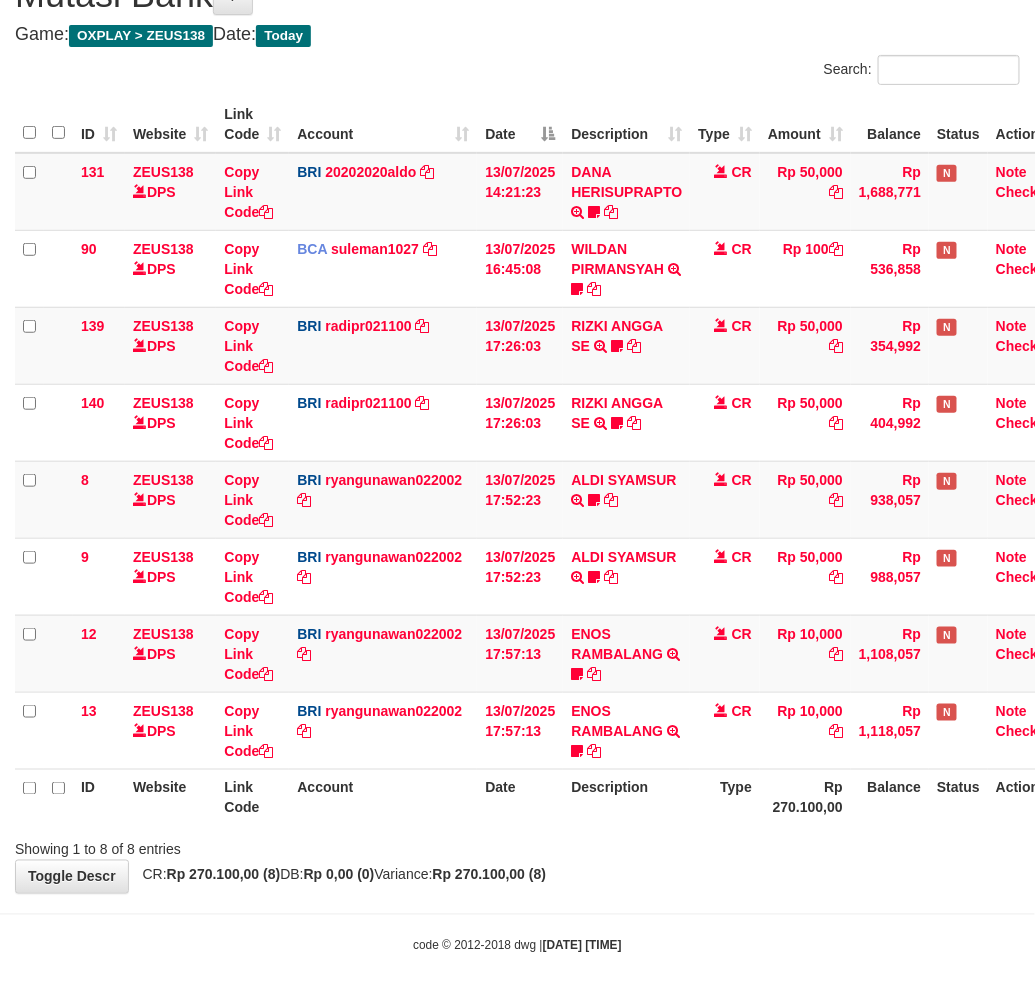 click on "**********" at bounding box center (517, 424) 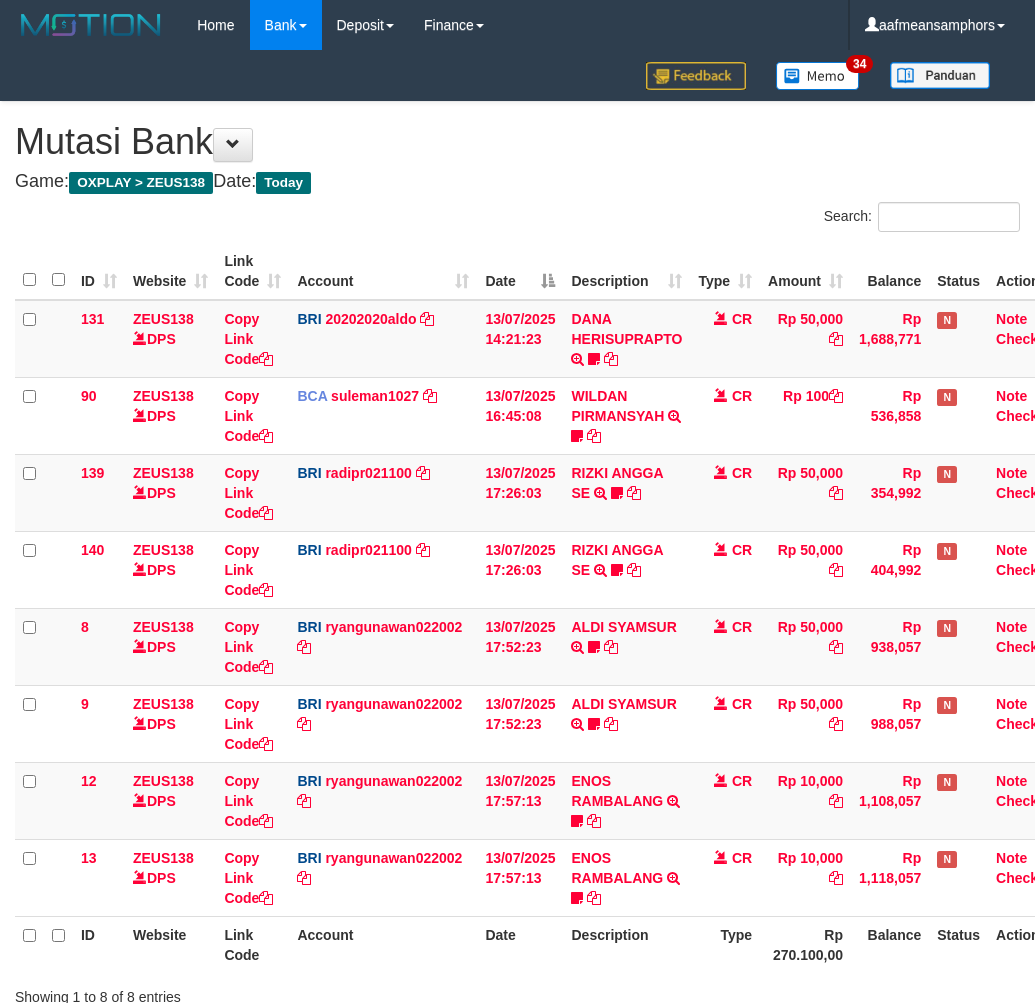 scroll, scrollTop: 146, scrollLeft: 0, axis: vertical 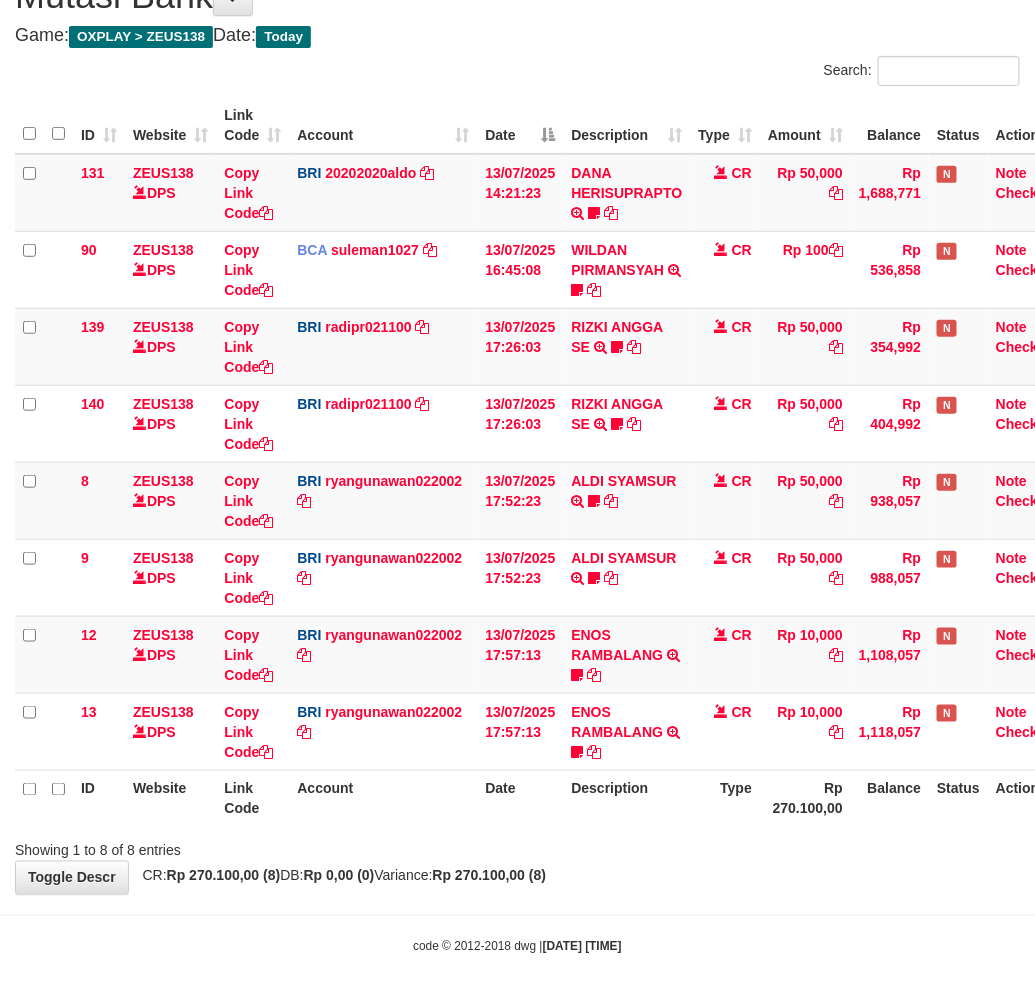 drag, startPoint x: 674, startPoint y: 865, endPoint x: 661, endPoint y: 868, distance: 13.341664 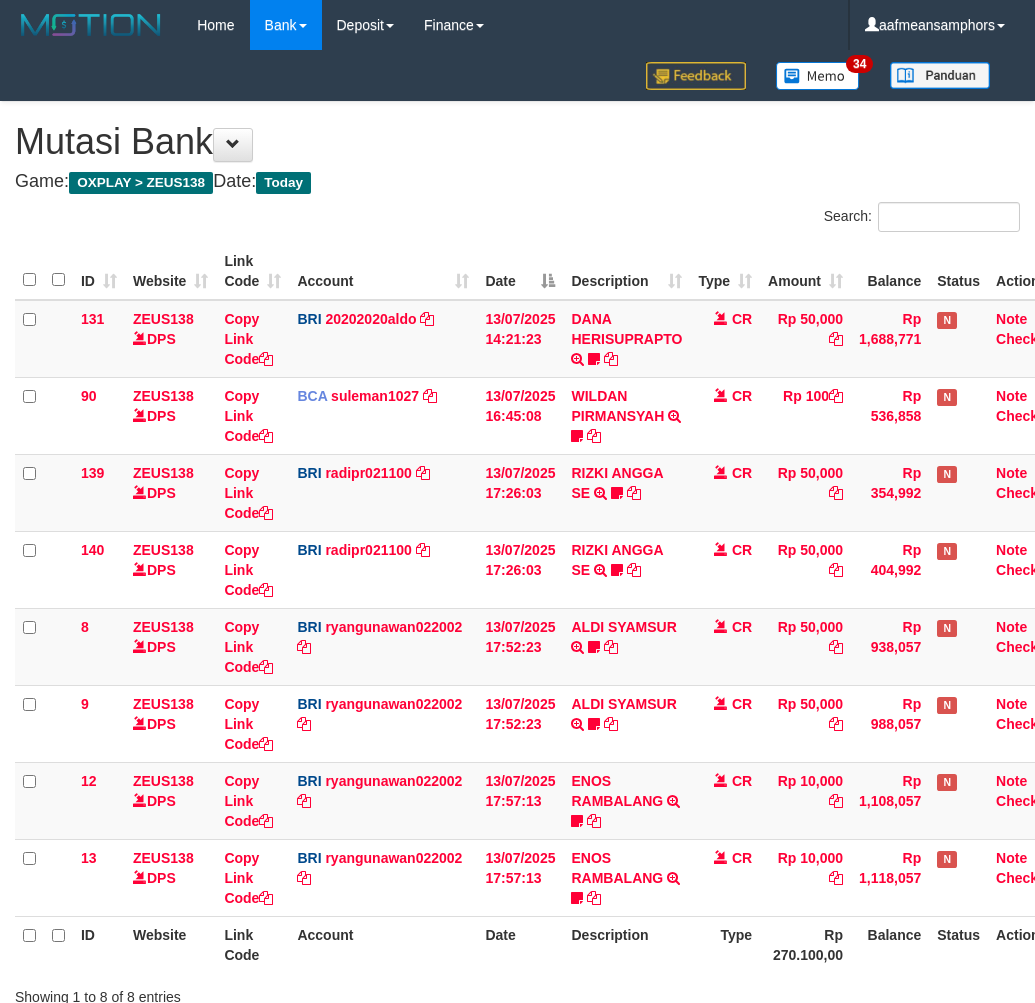 scroll, scrollTop: 147, scrollLeft: 0, axis: vertical 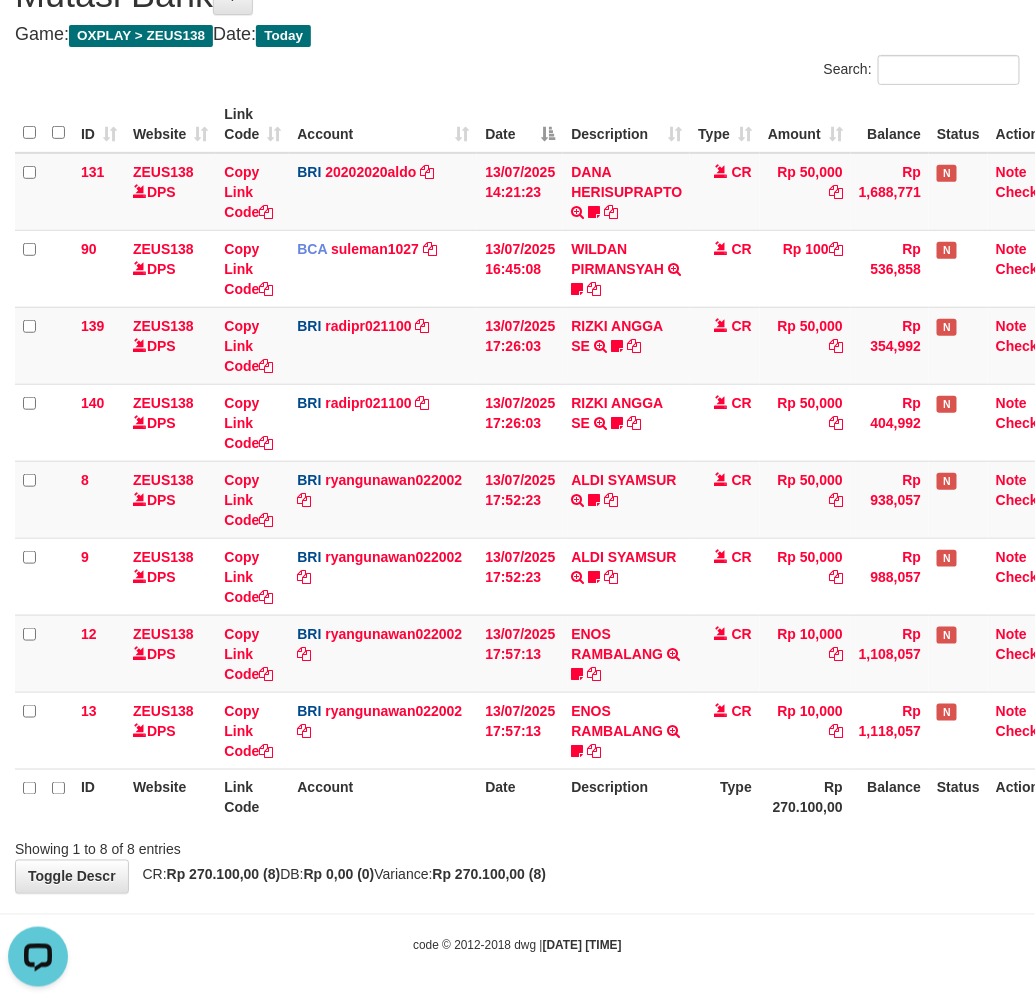 click on "Rp 270.100,00" at bounding box center (805, 797) 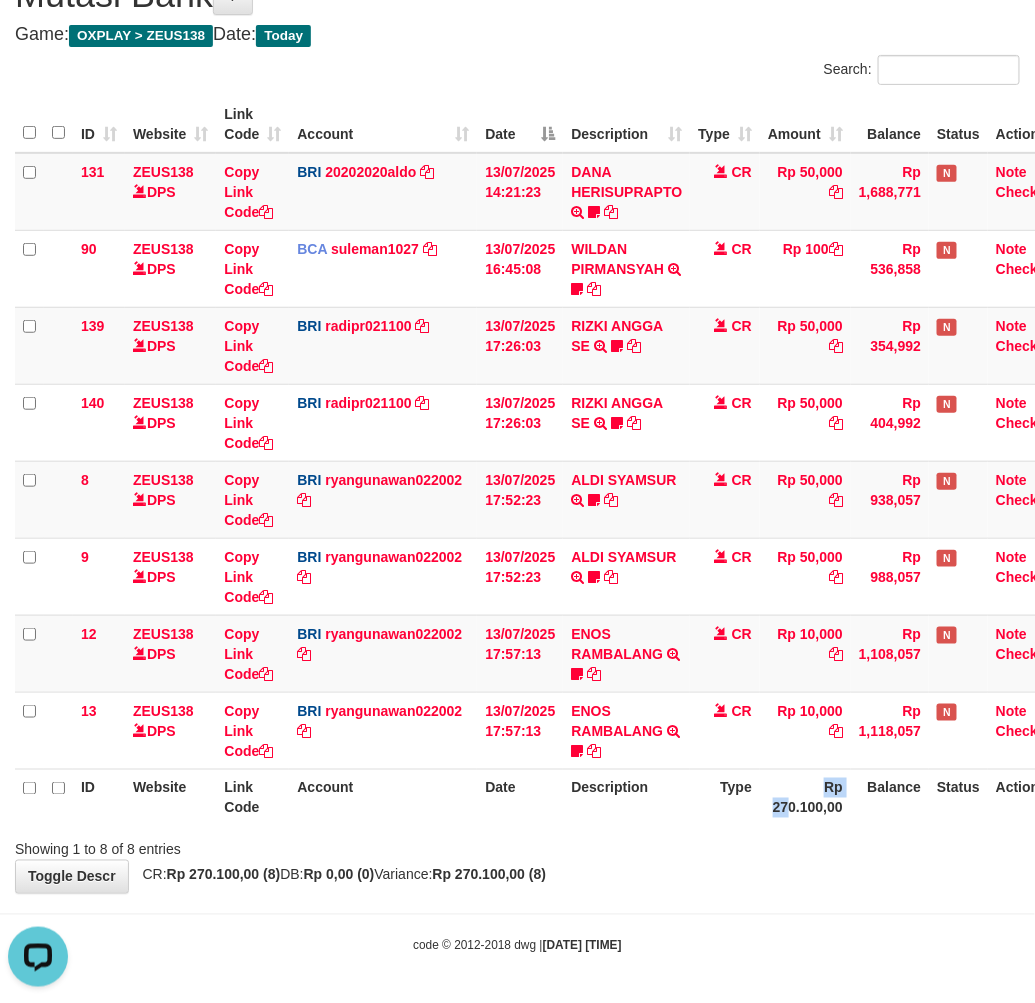 click on "Rp 270.100,00" at bounding box center [805, 797] 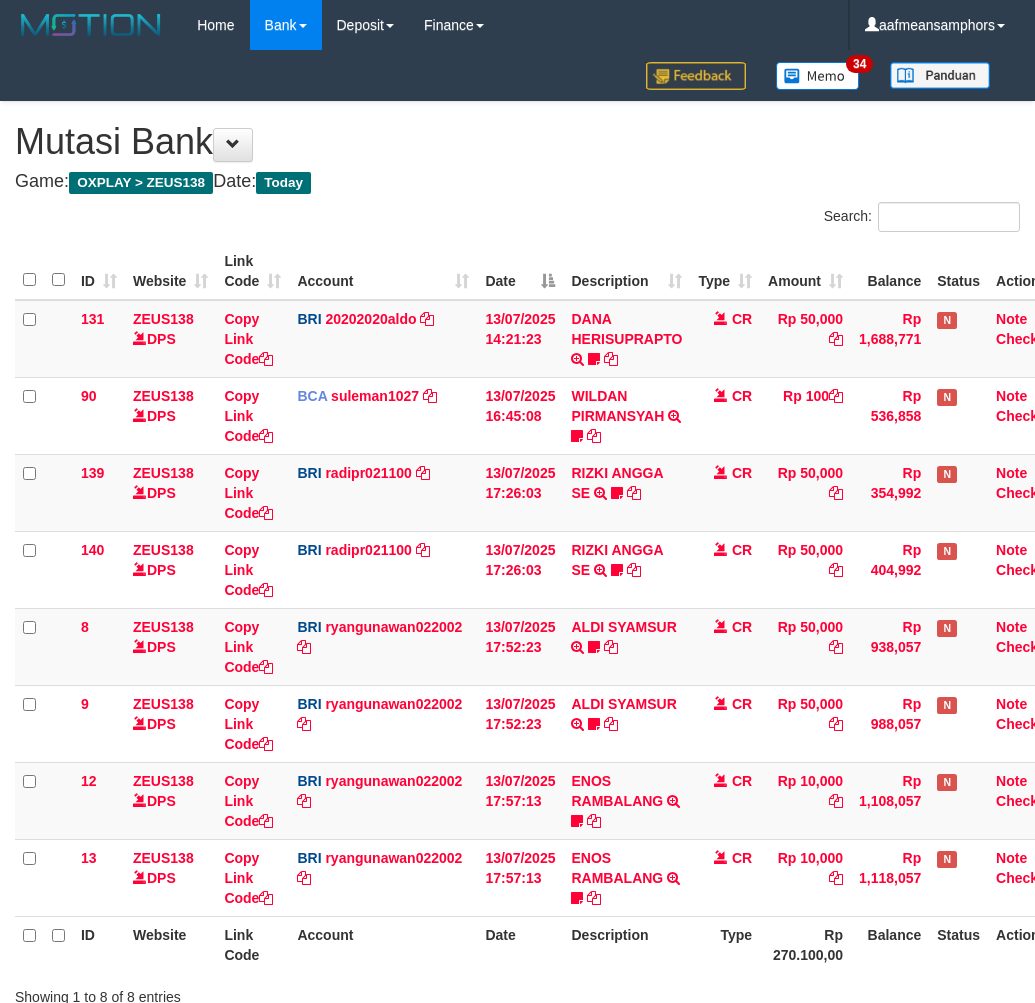 scroll, scrollTop: 147, scrollLeft: 0, axis: vertical 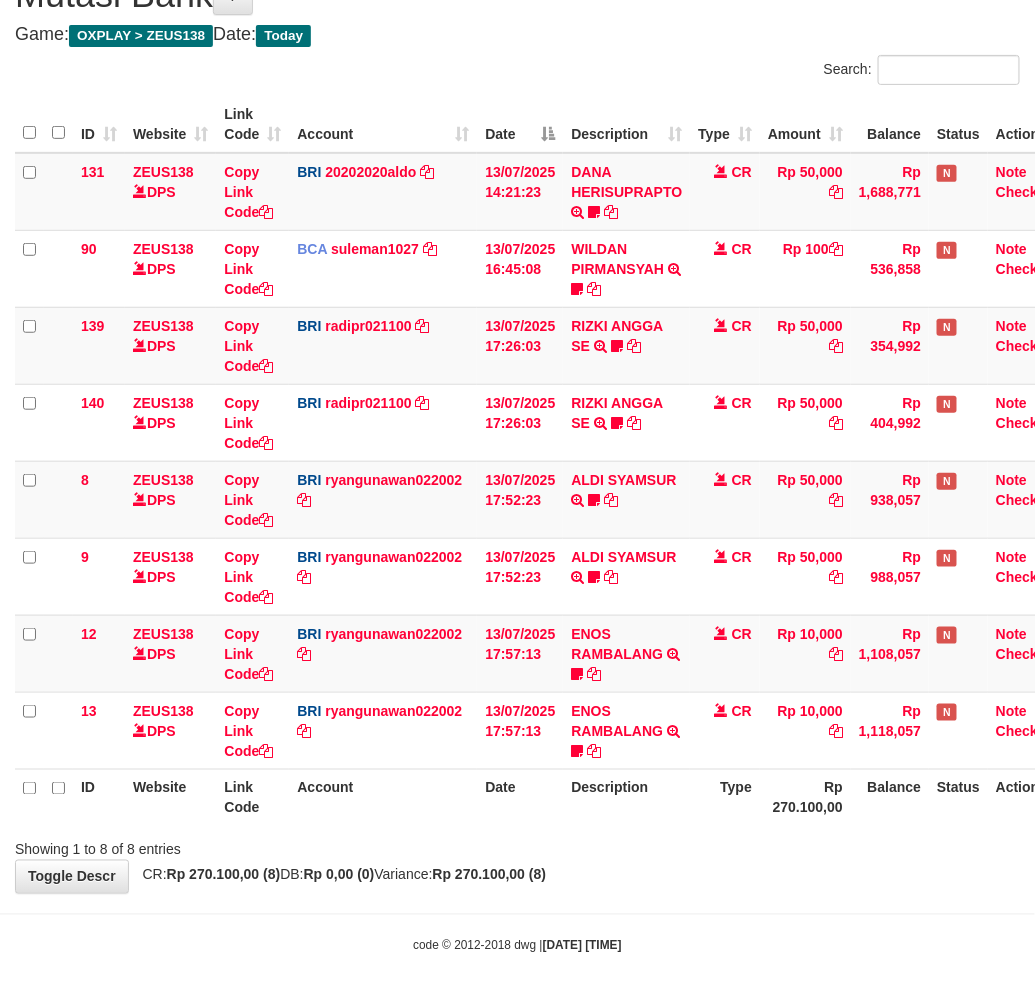 drag, startPoint x: 645, startPoint y: 945, endPoint x: 658, endPoint y: 931, distance: 19.104973 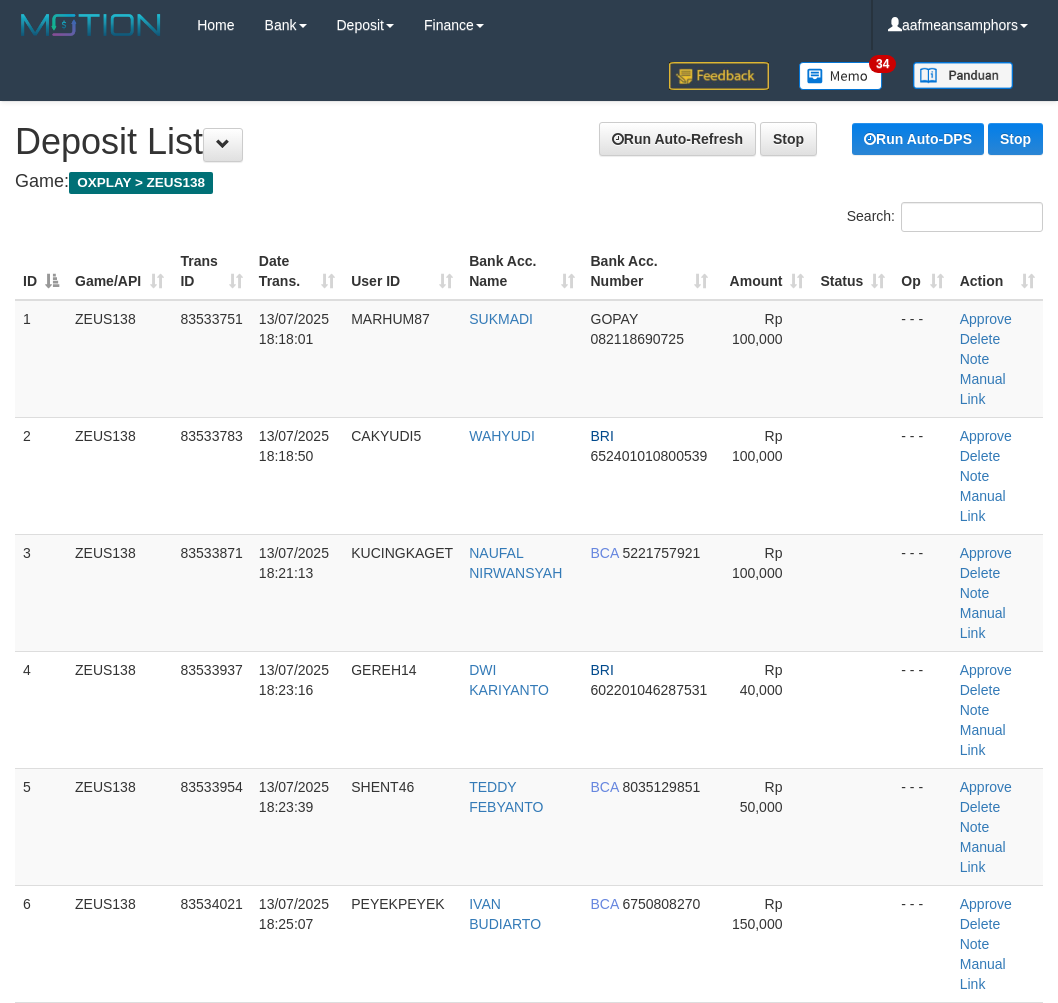 scroll, scrollTop: 0, scrollLeft: 0, axis: both 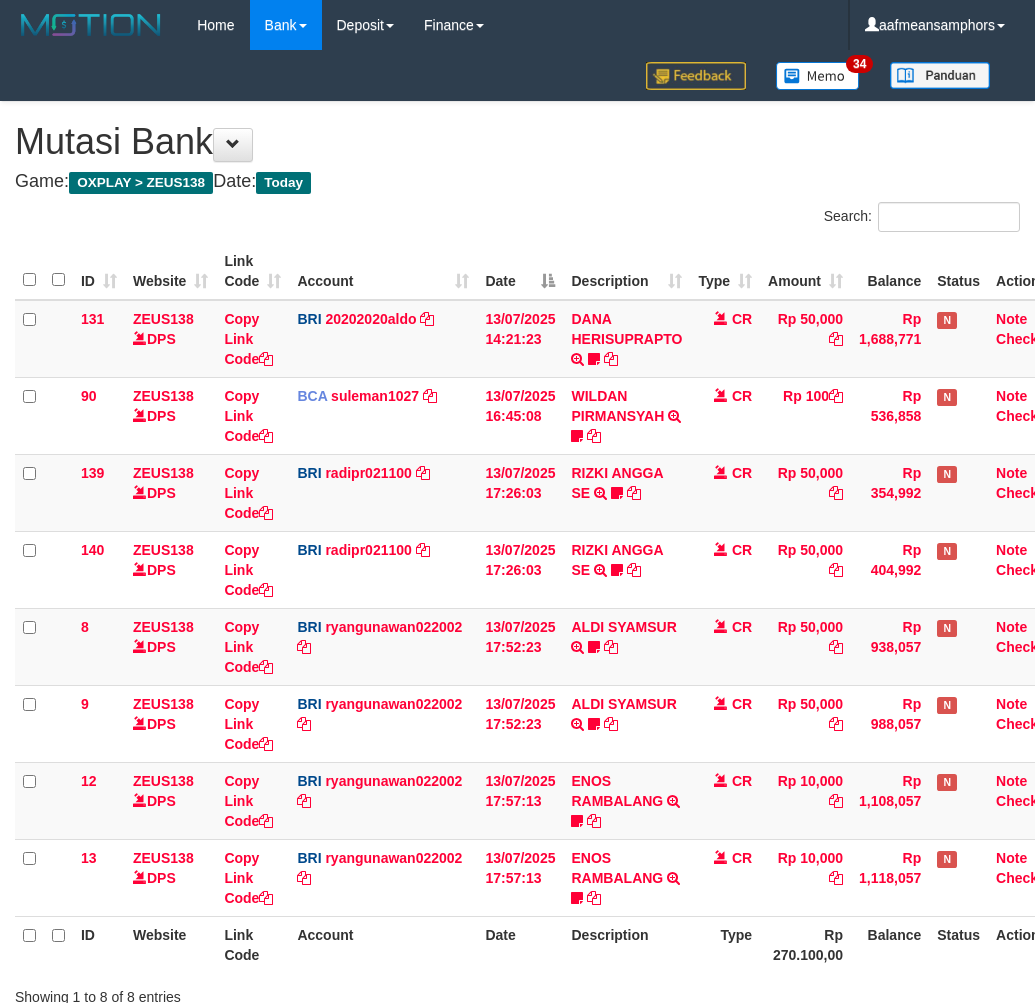 click on "**********" at bounding box center [517, 571] 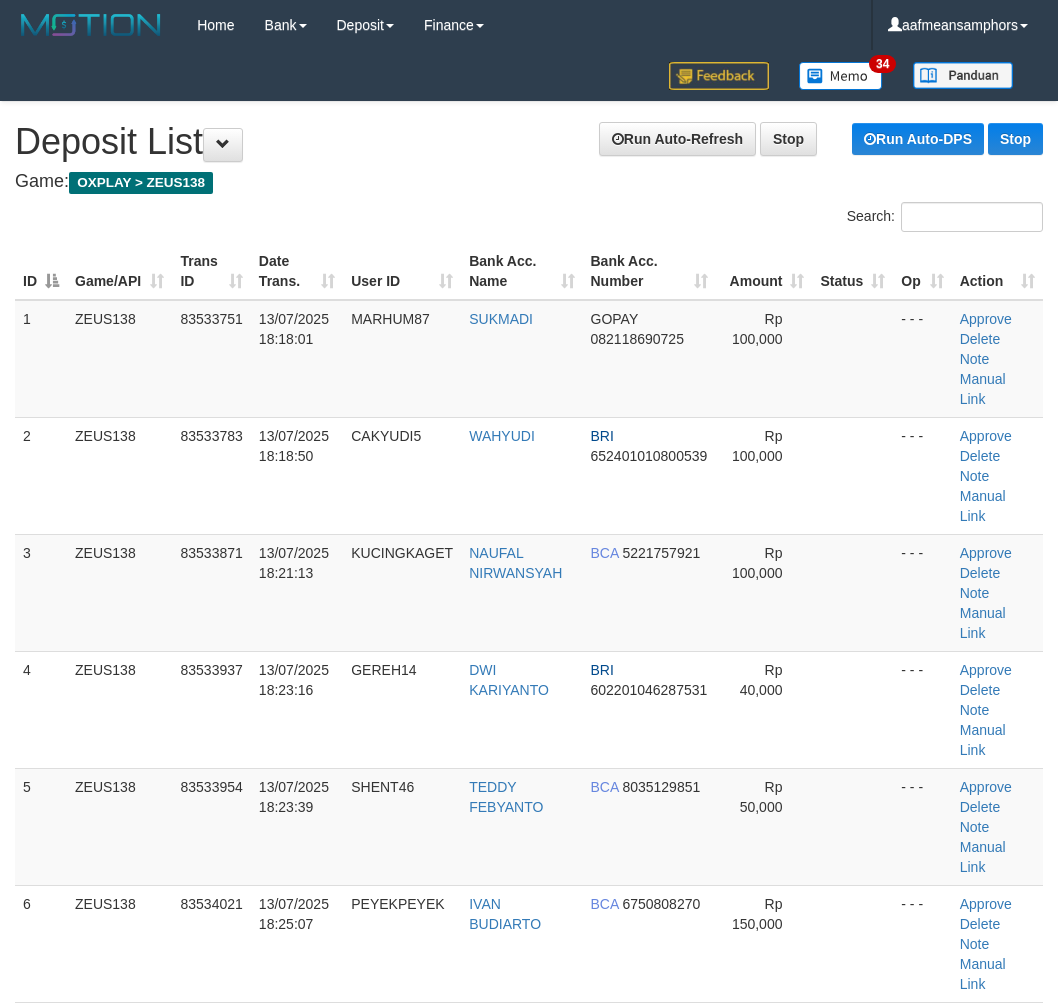 scroll, scrollTop: 0, scrollLeft: 0, axis: both 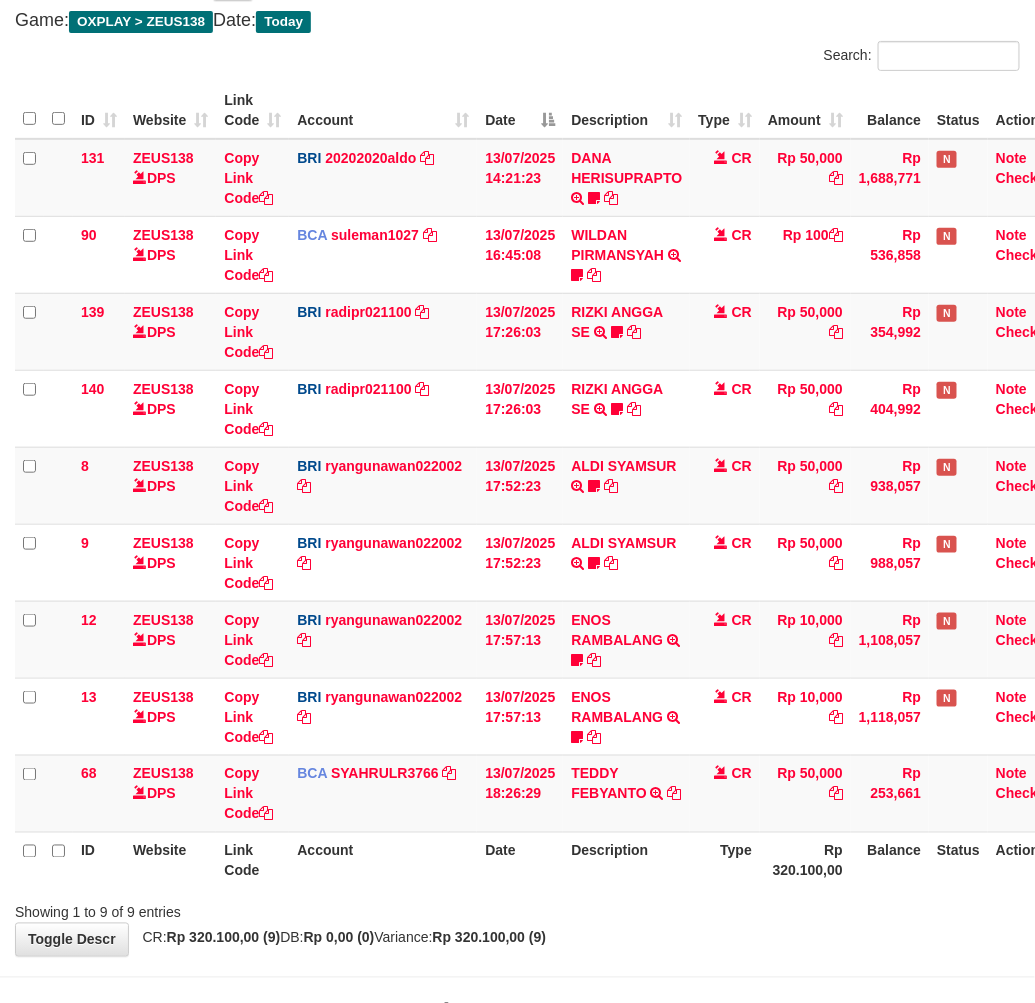 click on "Description" at bounding box center (626, 860) 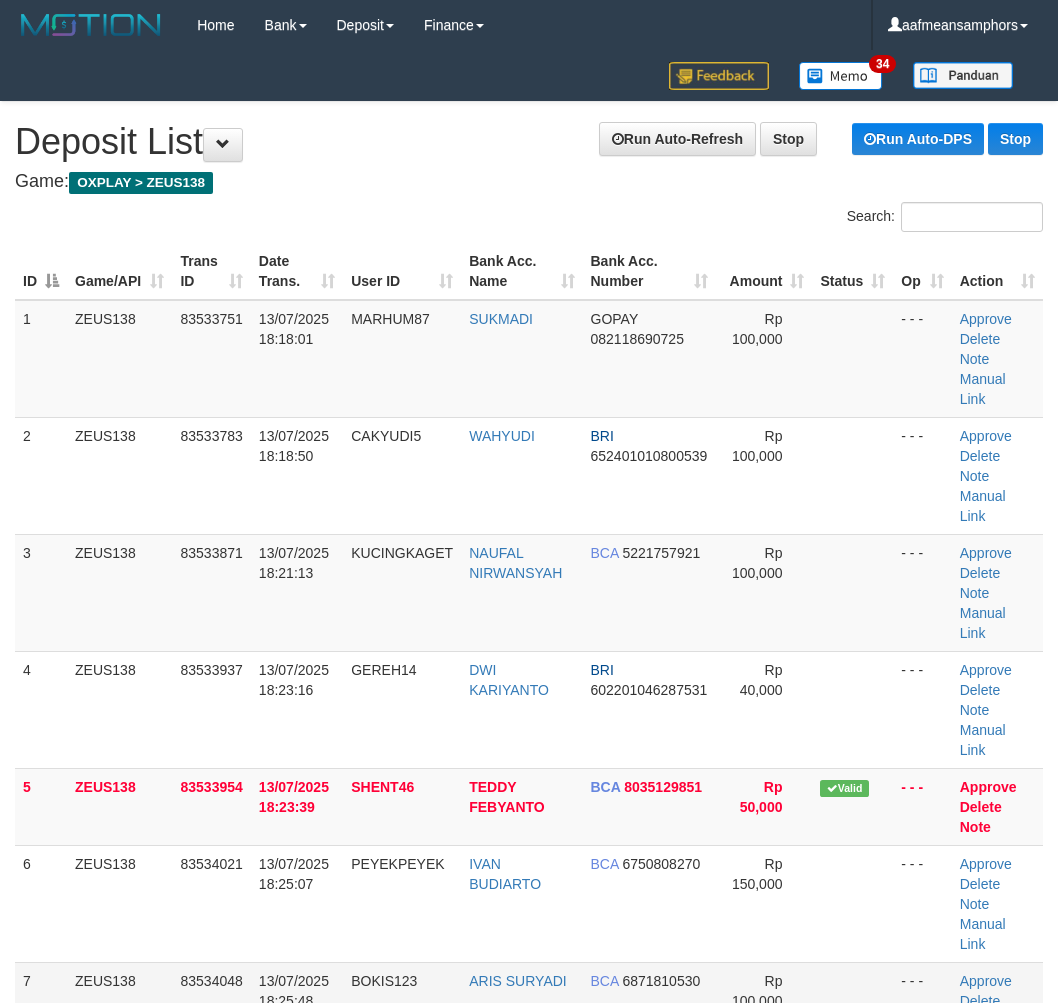 scroll, scrollTop: 0, scrollLeft: 0, axis: both 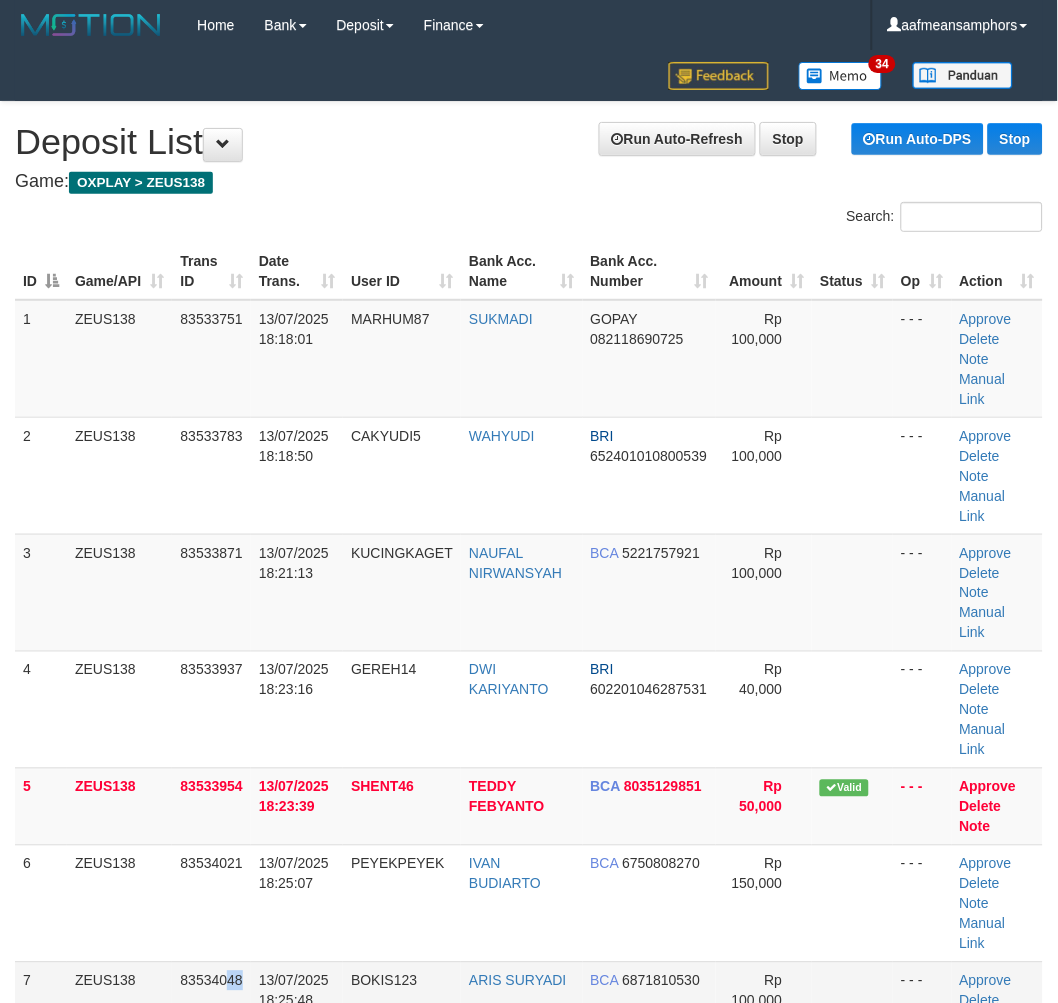 click on "83534048" at bounding box center [211, 1020] 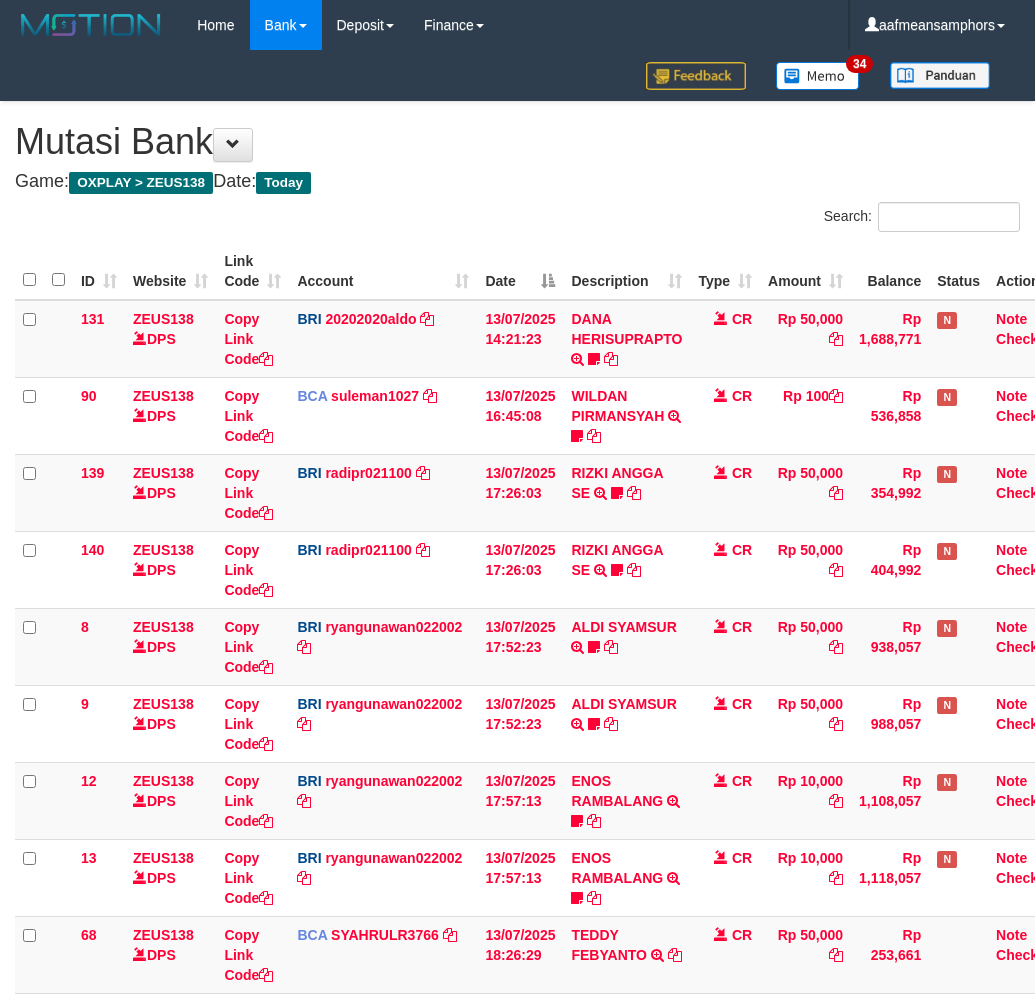 scroll, scrollTop: 162, scrollLeft: 0, axis: vertical 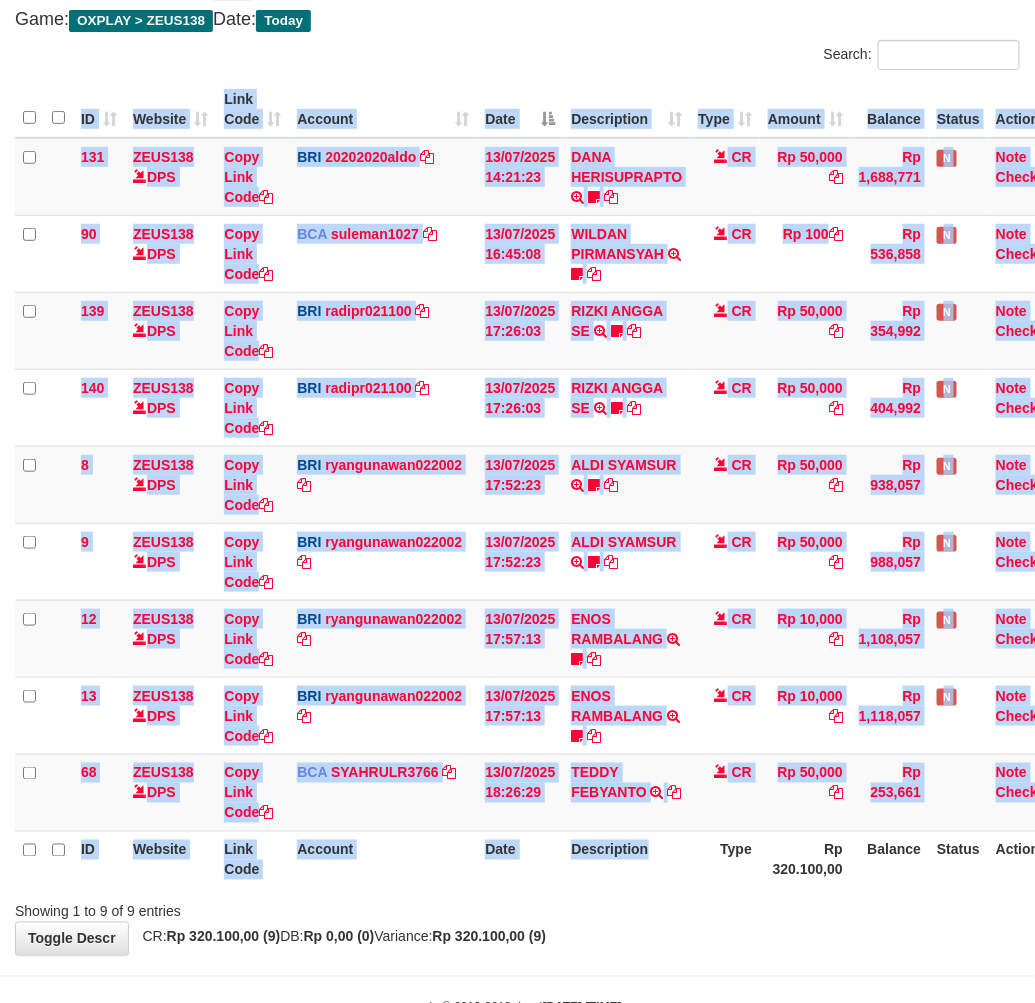 click on "ID Website Link Code Account Date Description Type Amount Balance Status Action
131
ZEUS138    DPS
Copy Link Code
BRI
20202020aldo
DPS
REVALDO SAGITA
mutasi_20250713_3778 | 131
mutasi_20250713_3778 | 131
13/07/2025 14:21:23
DANA HERISUPRAPTO            TRANSFER NBMB DANA HERISUPRAPTO TO REVALDO SAGITA    Herisuprapto
CR
Rp 50,000
Rp 1,688,771
N
Note
Check
90
ZEUS138    DPS
Copy Link Code
BCA
suleman1027" at bounding box center [517, 484] 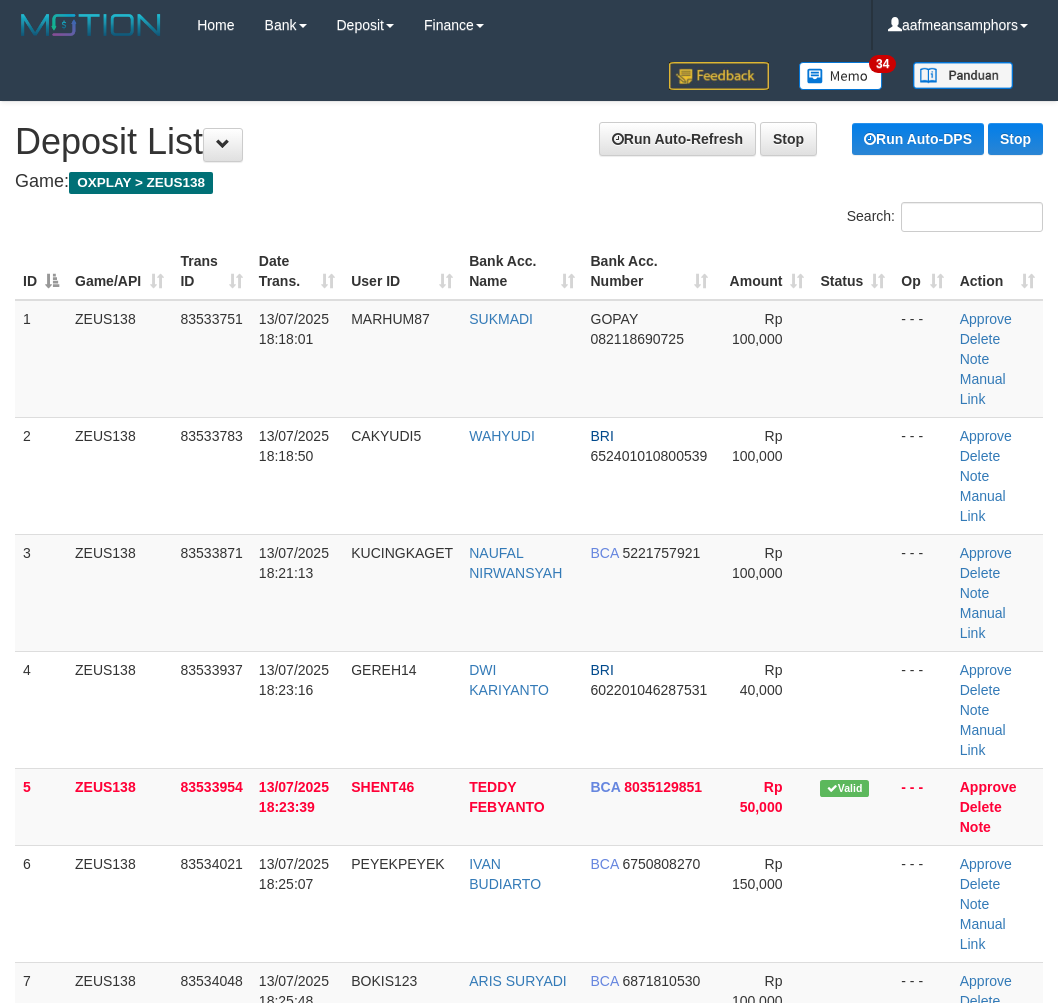 scroll, scrollTop: 0, scrollLeft: 0, axis: both 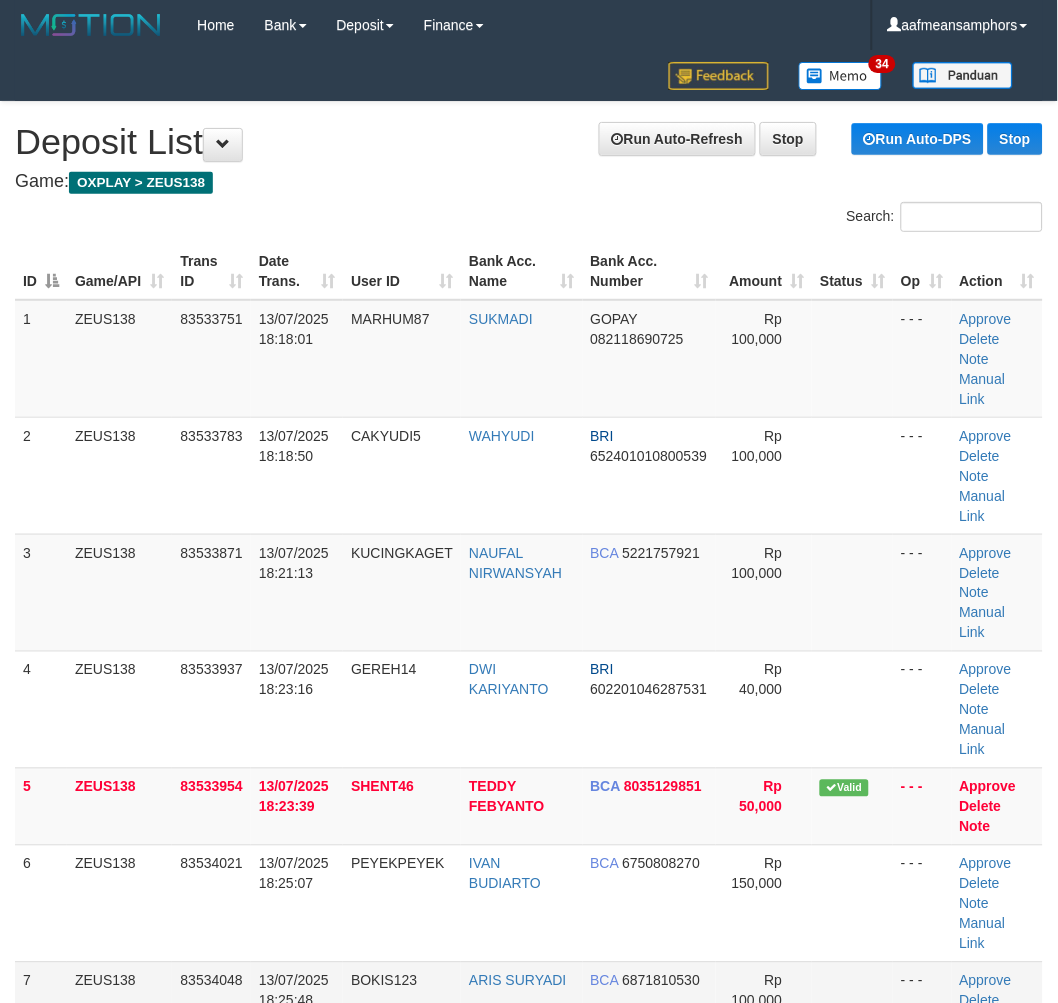click on "13/07/2025 18:25:48" at bounding box center [297, 1020] 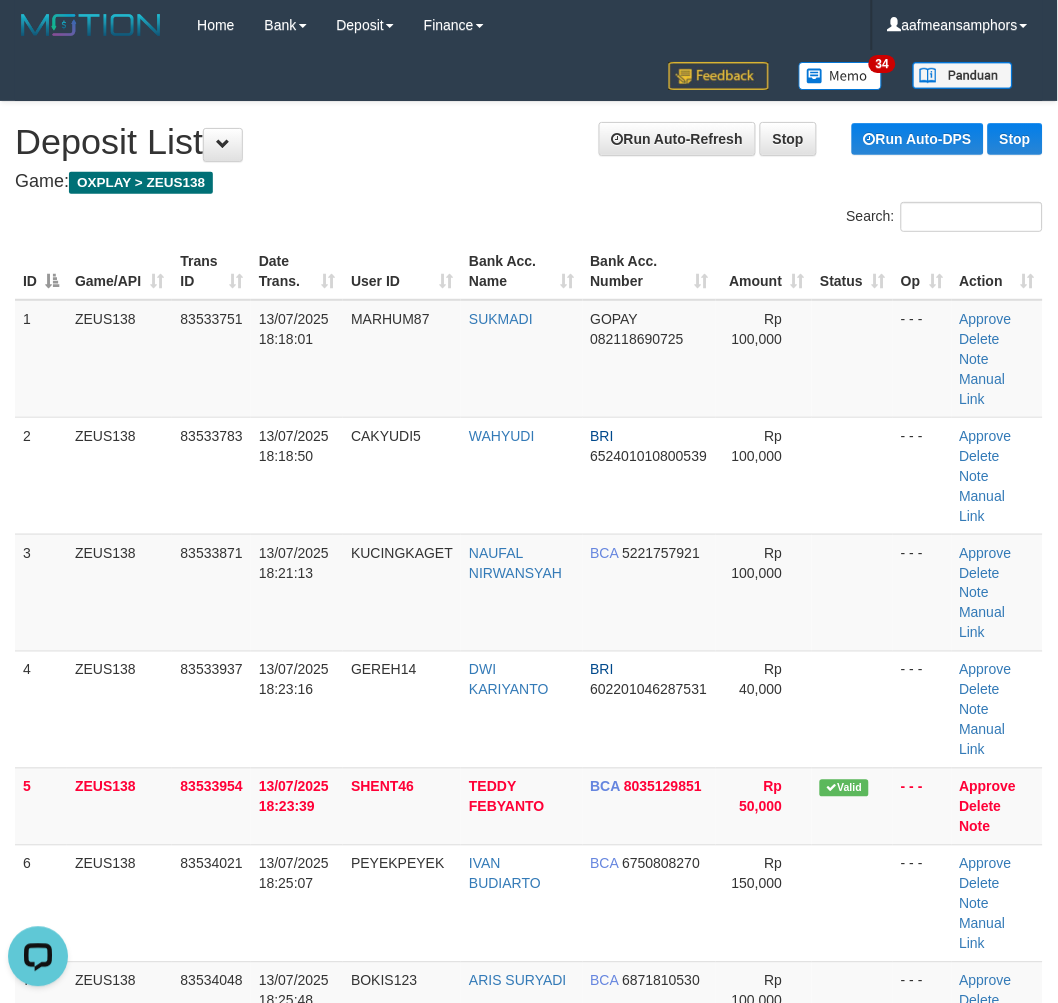 scroll, scrollTop: 0, scrollLeft: 0, axis: both 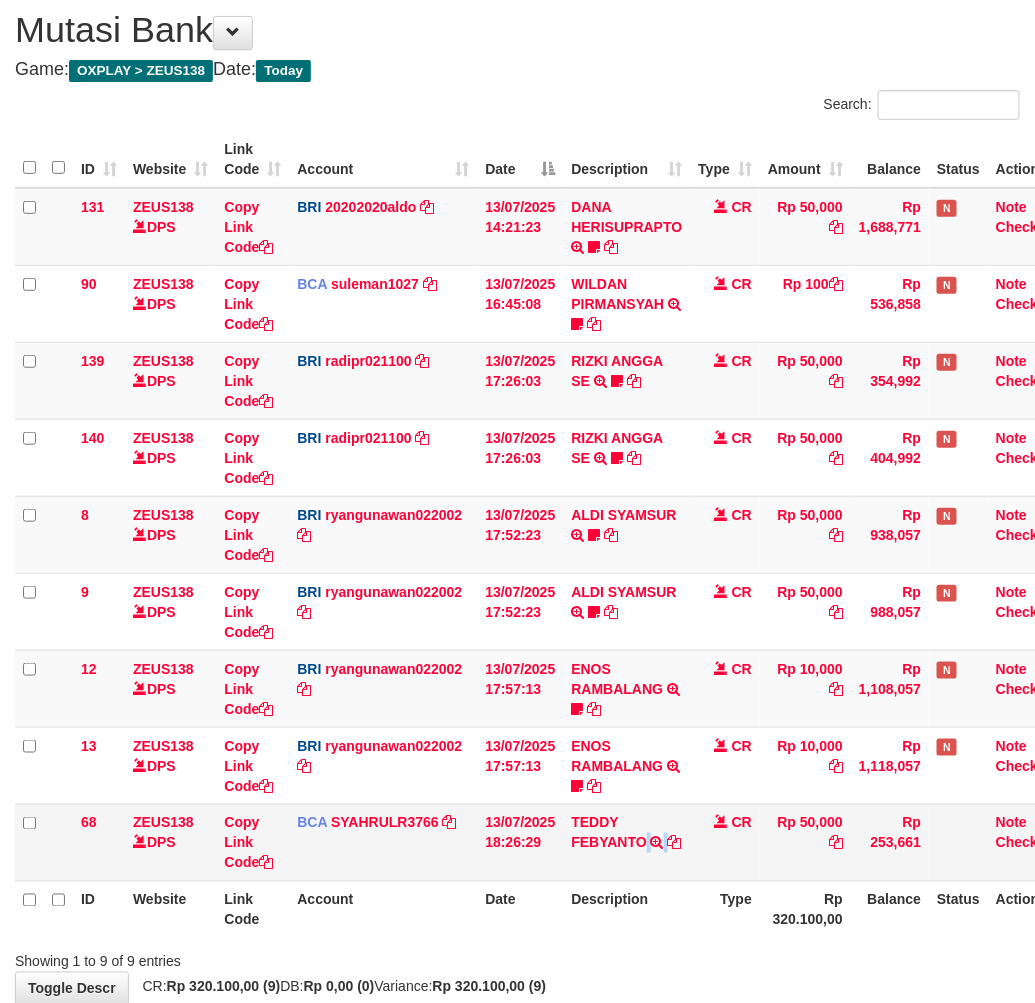 click on "TEDDY FEBYANTO         TRSF E-BANKING CR 1307/FTSCY/WS95031
50000.00TEDDY FEBYANTO" at bounding box center (626, 842) 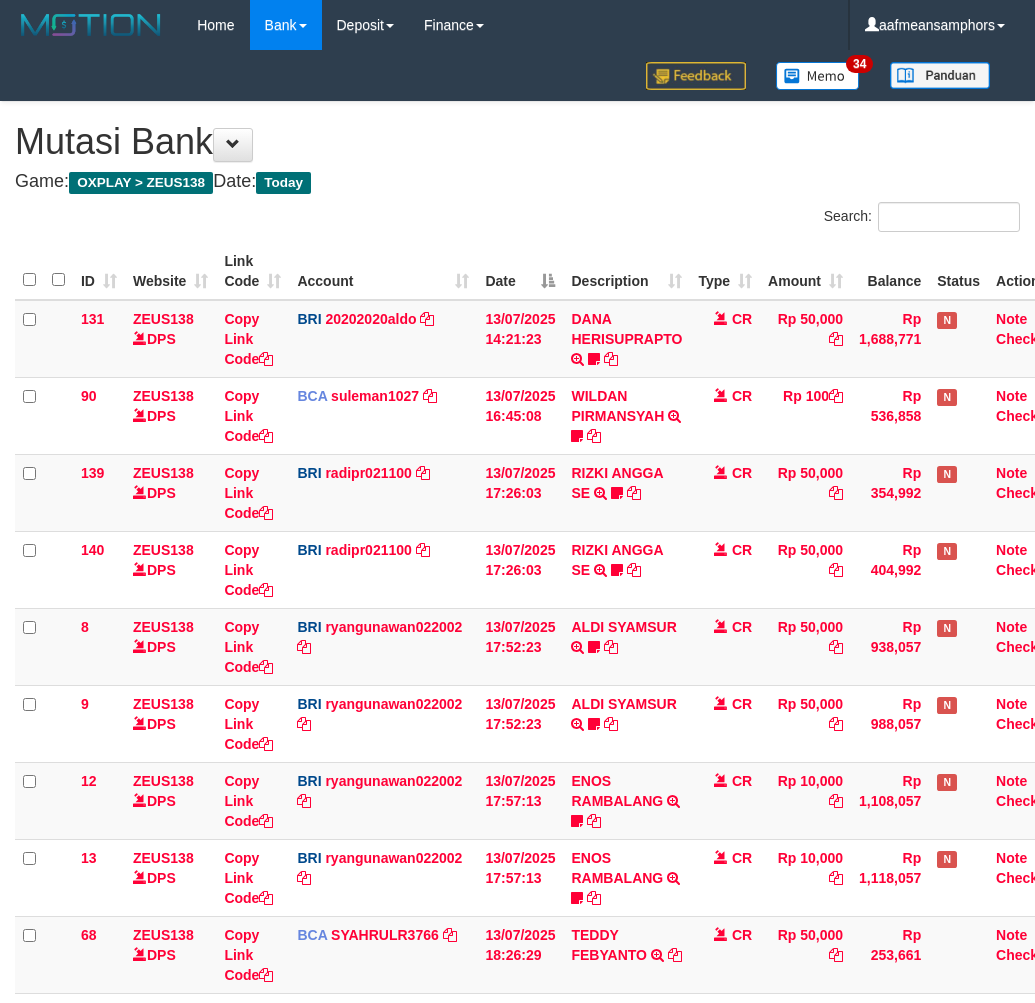 scroll, scrollTop: 112, scrollLeft: 0, axis: vertical 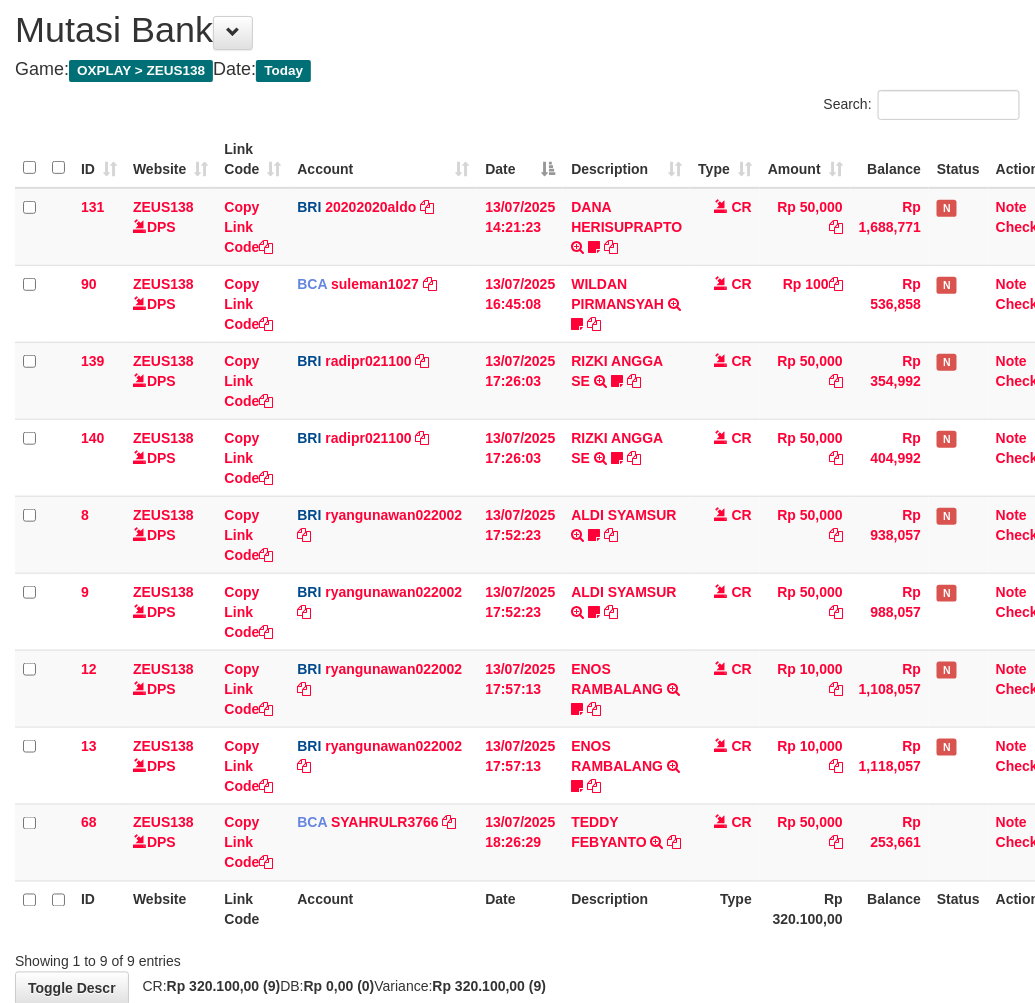 click on "Type" at bounding box center (725, 909) 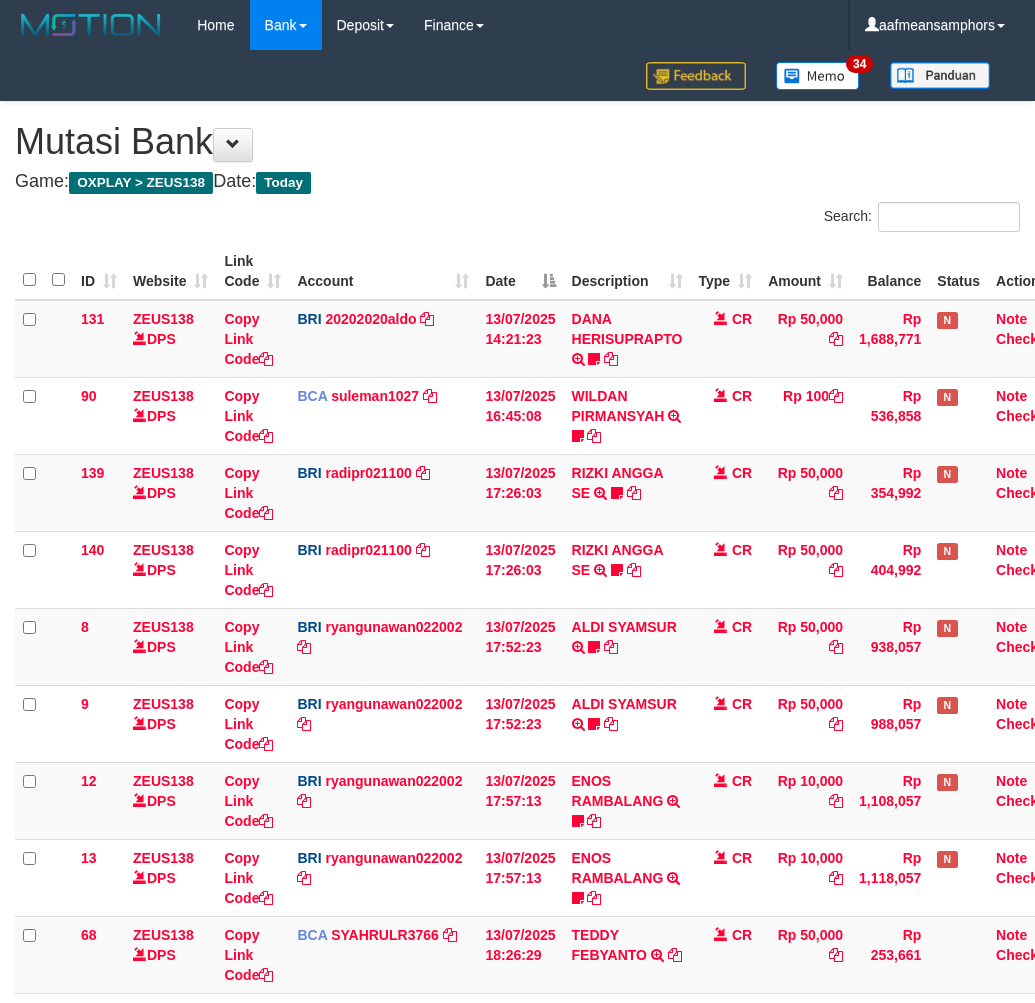 scroll, scrollTop: 112, scrollLeft: 0, axis: vertical 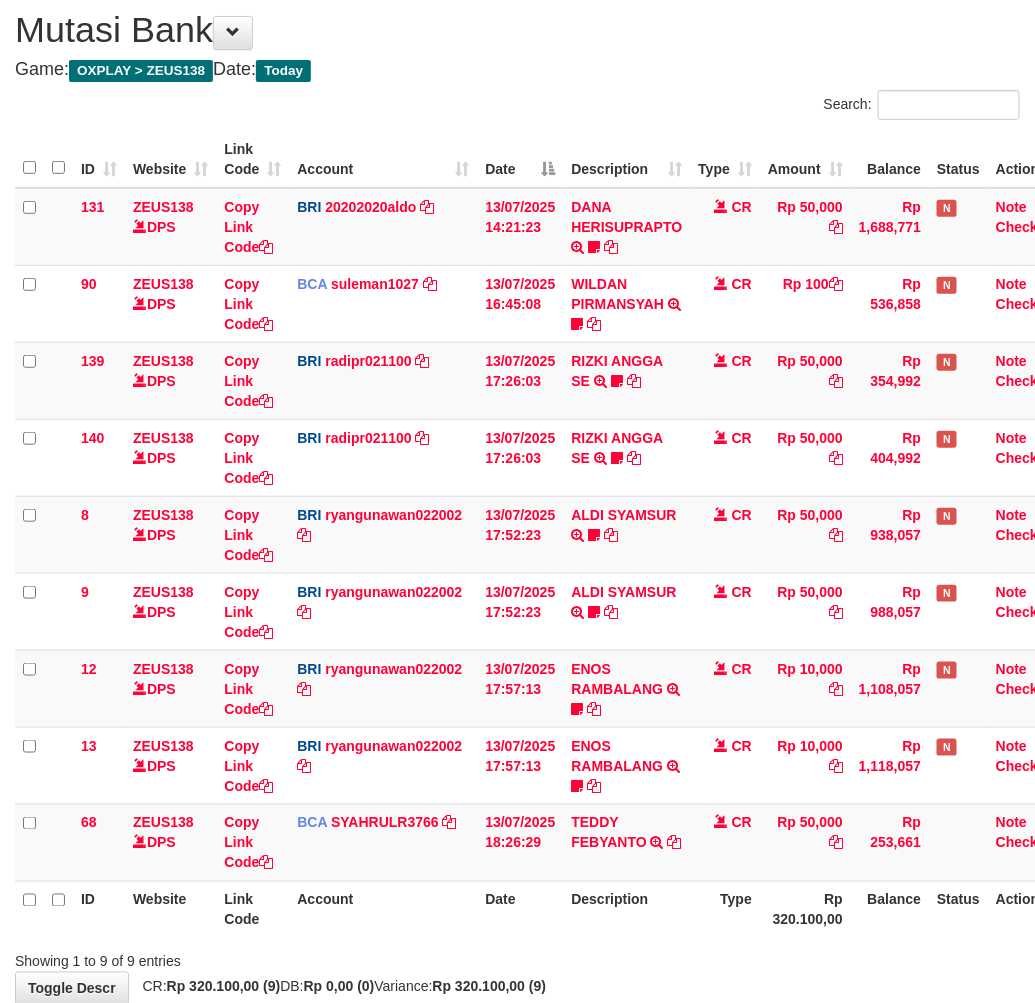 click on "Description" at bounding box center [626, 909] 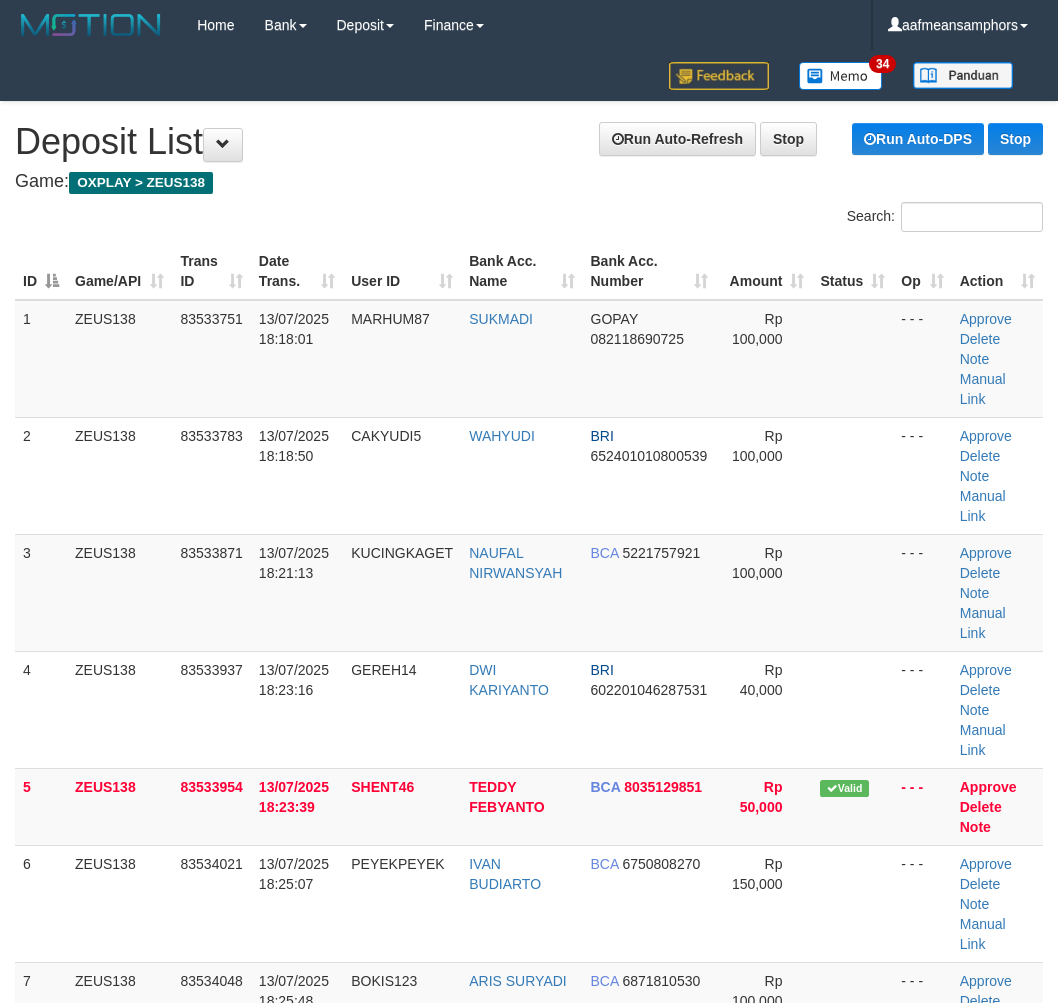 scroll, scrollTop: 1, scrollLeft: 0, axis: vertical 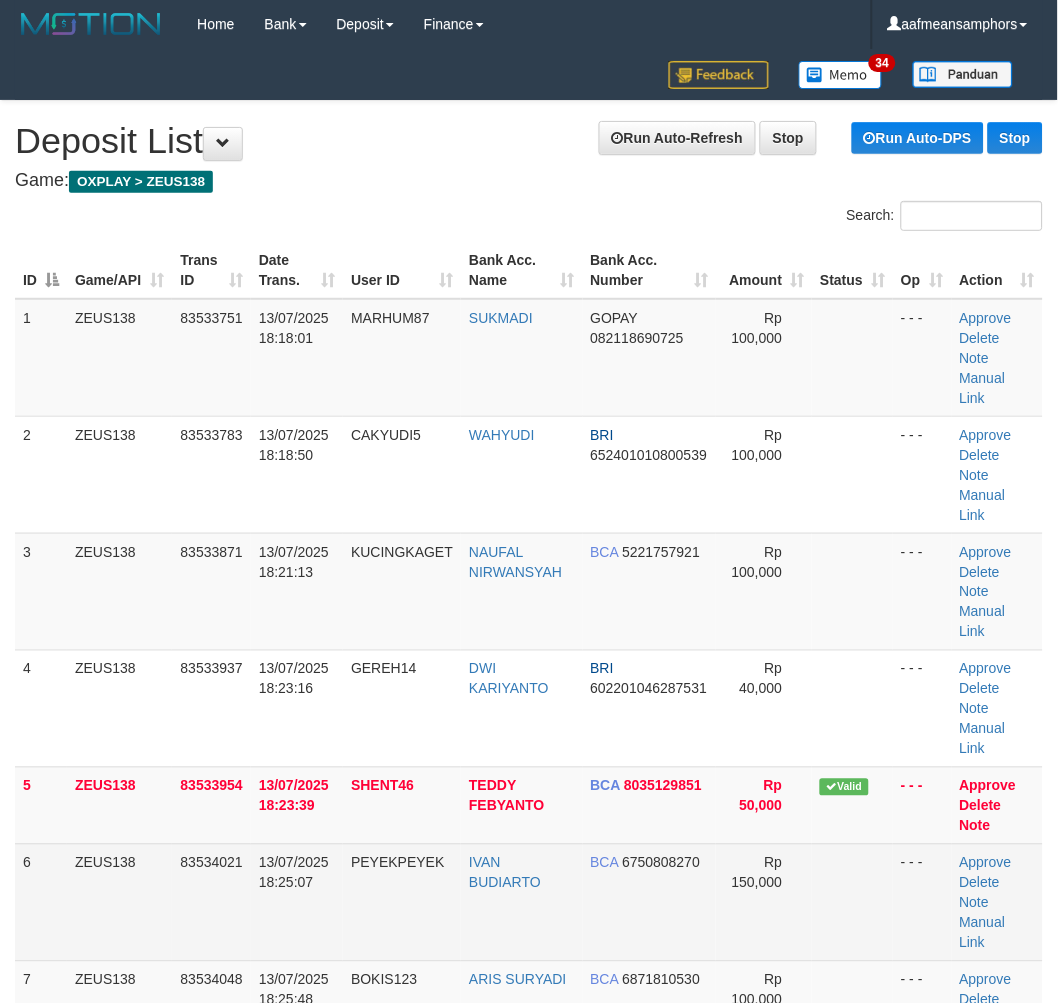 drag, startPoint x: 0, startPoint y: 0, endPoint x: 152, endPoint y: 844, distance: 857.578 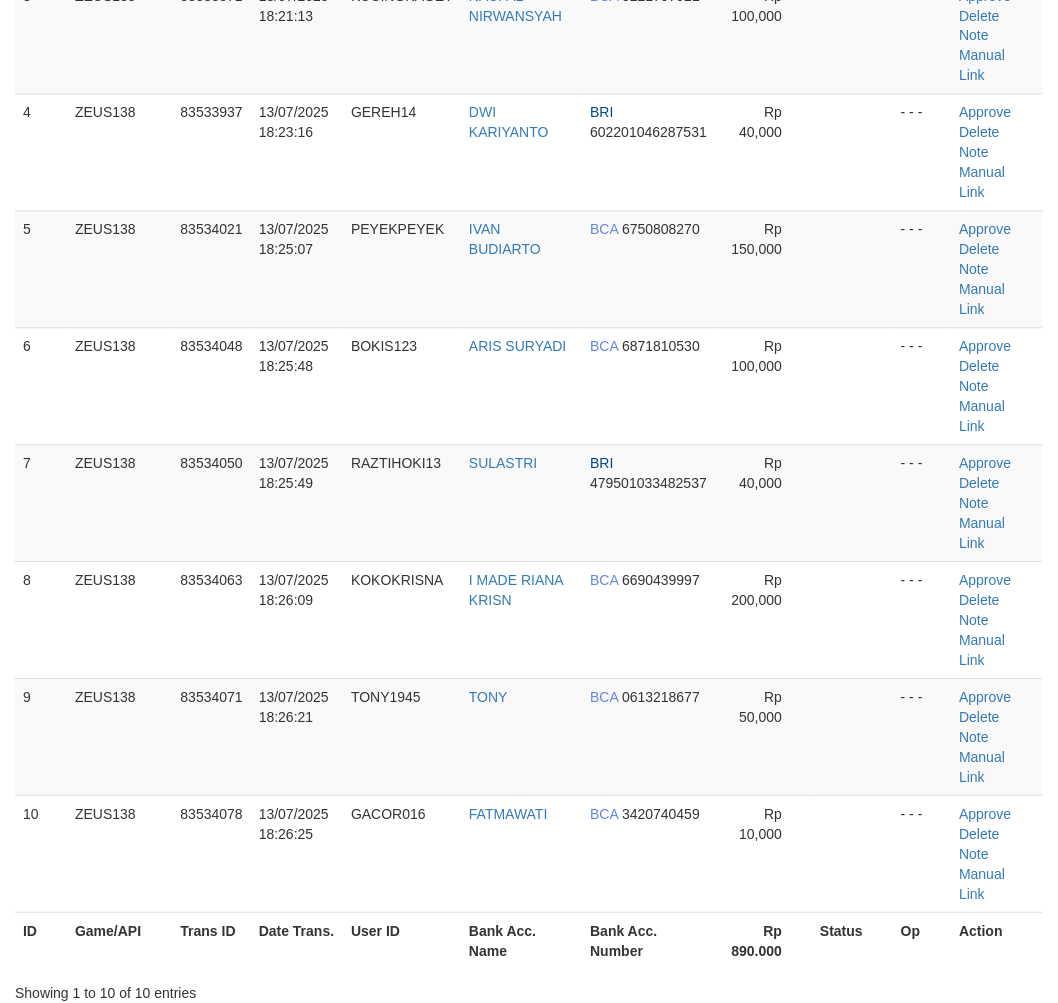 scroll, scrollTop: 607, scrollLeft: 0, axis: vertical 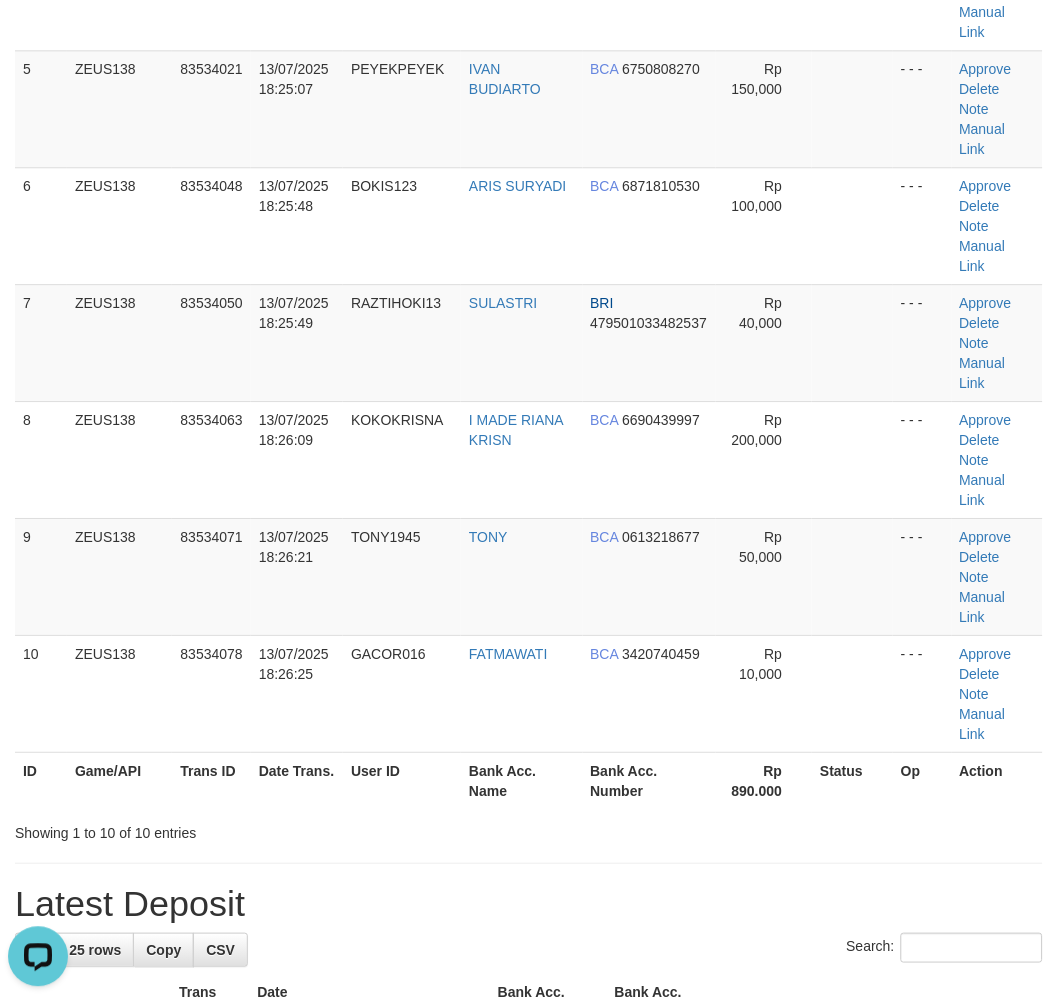 click on "Latest Deposit" at bounding box center [529, 904] 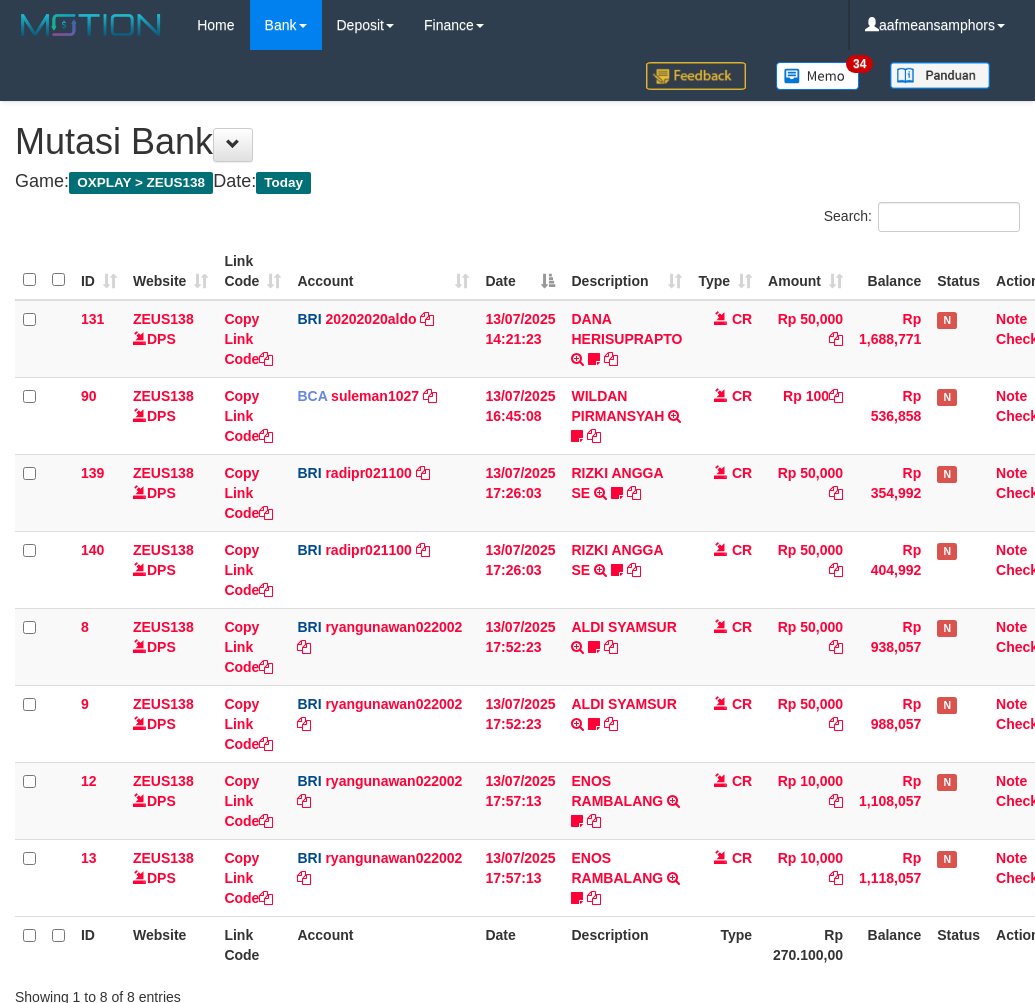 scroll, scrollTop: 112, scrollLeft: 0, axis: vertical 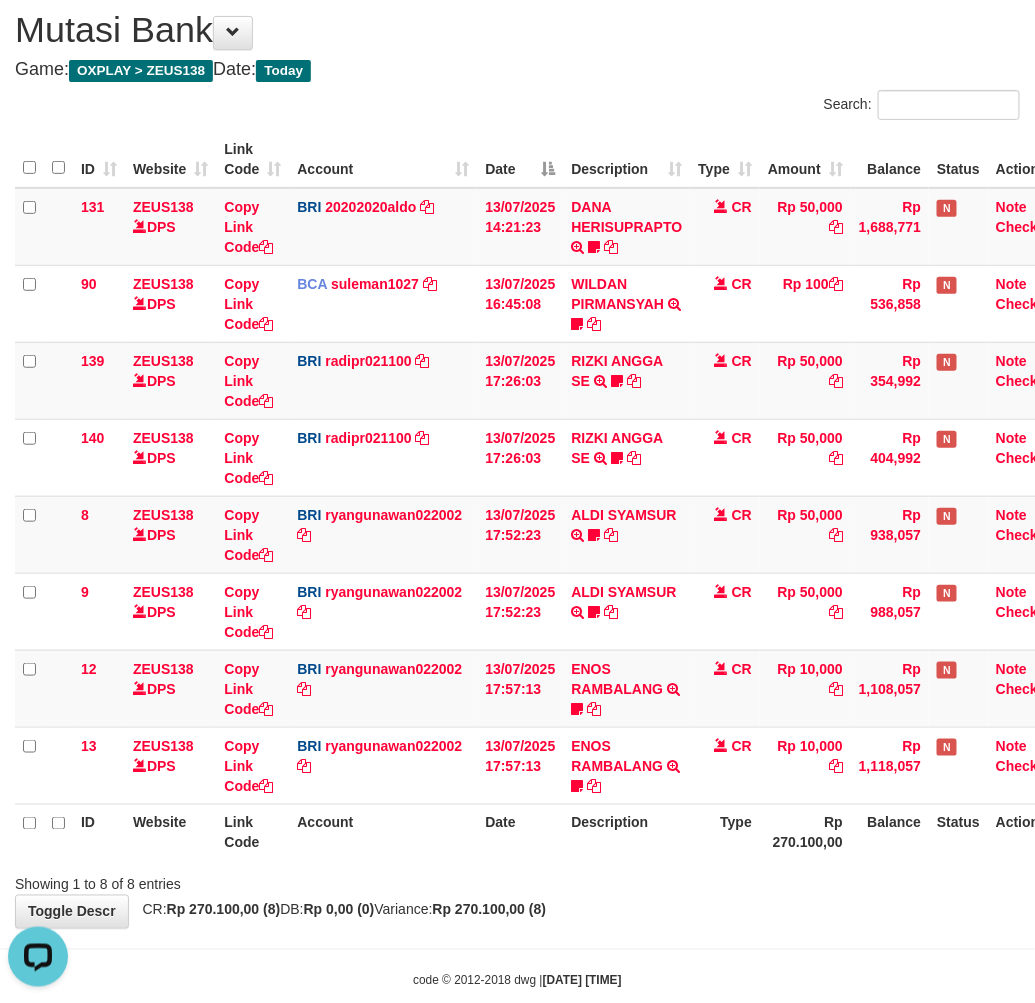 click on "Type" at bounding box center [725, 832] 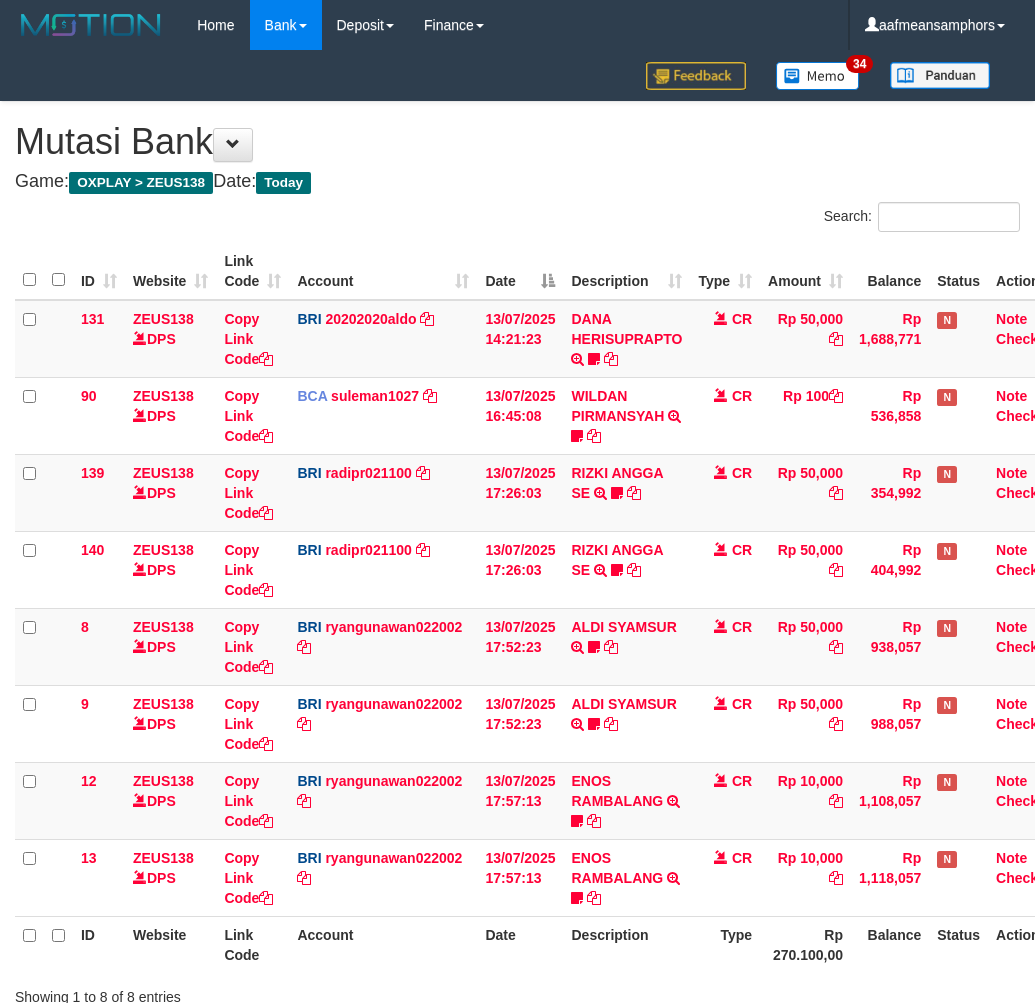 scroll, scrollTop: 112, scrollLeft: 0, axis: vertical 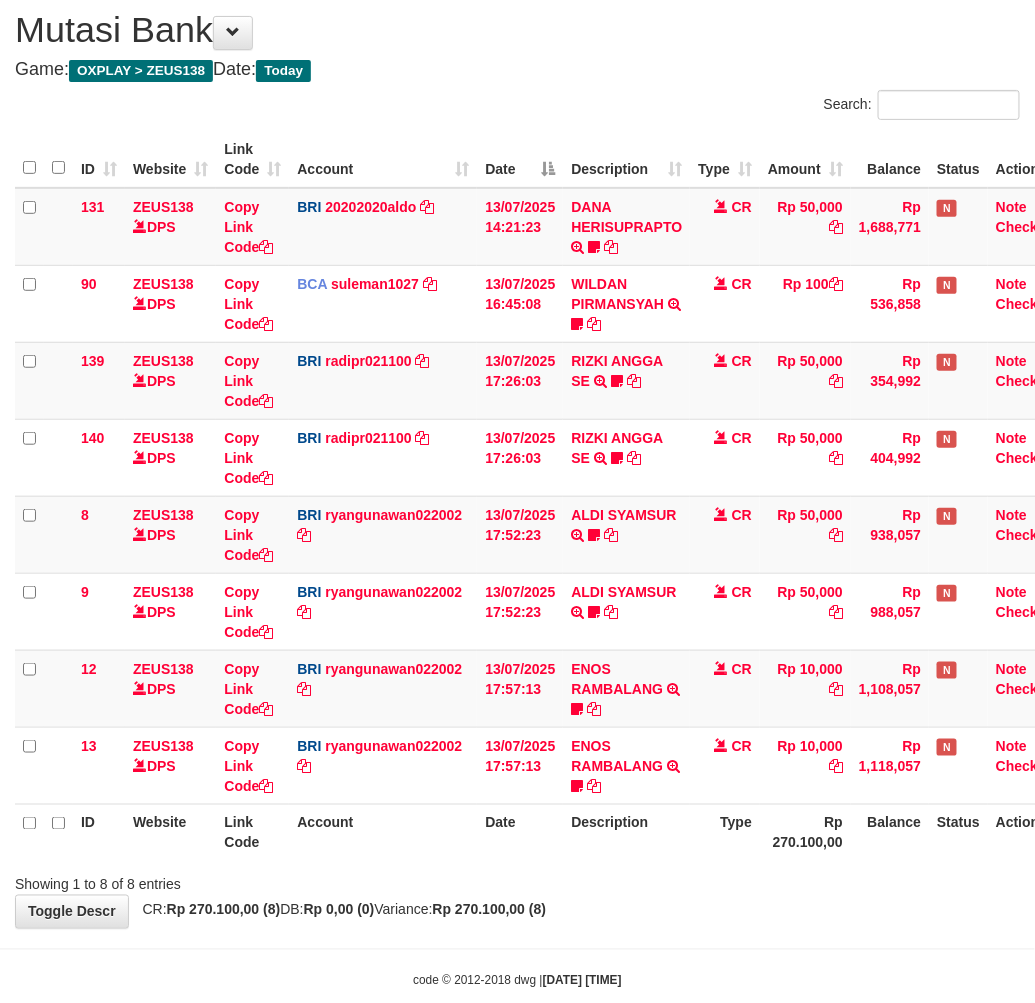 click on "Showing 1 to 8 of 8 entries" at bounding box center [517, 881] 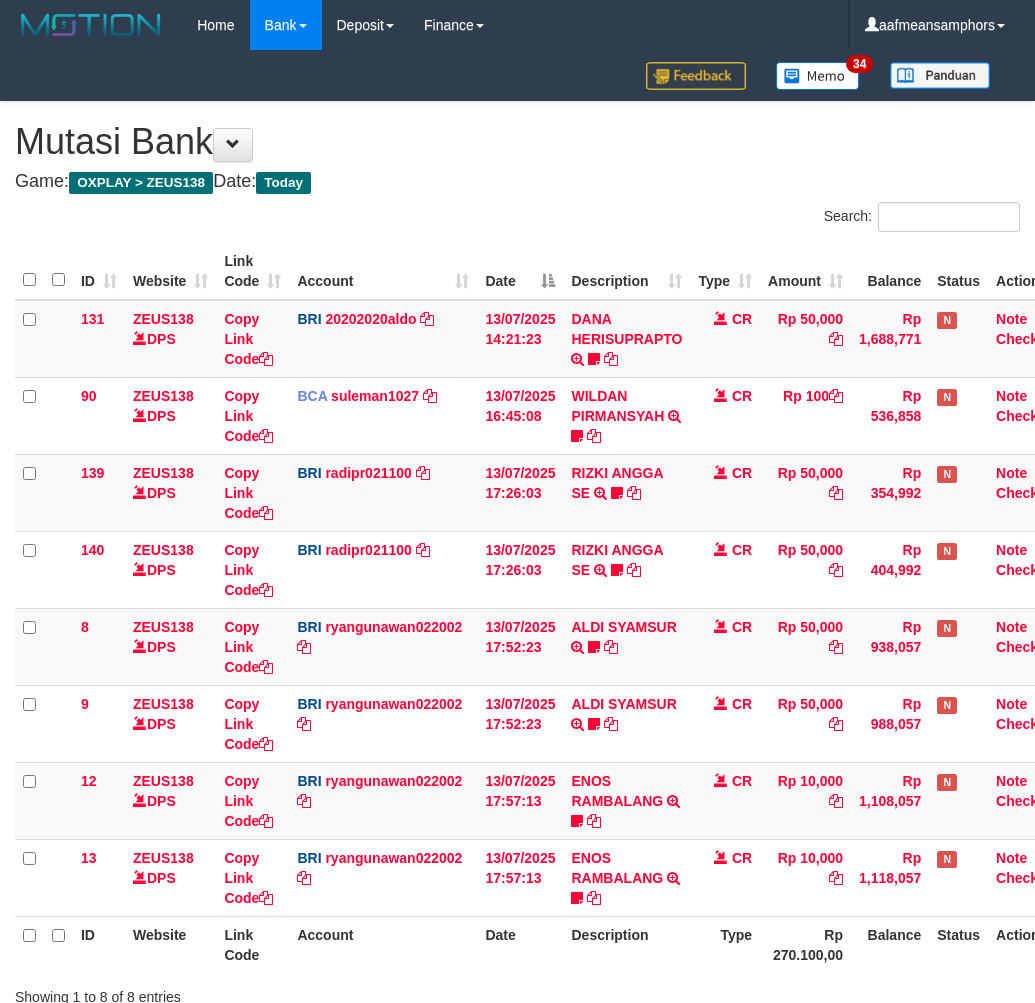 scroll, scrollTop: 112, scrollLeft: 0, axis: vertical 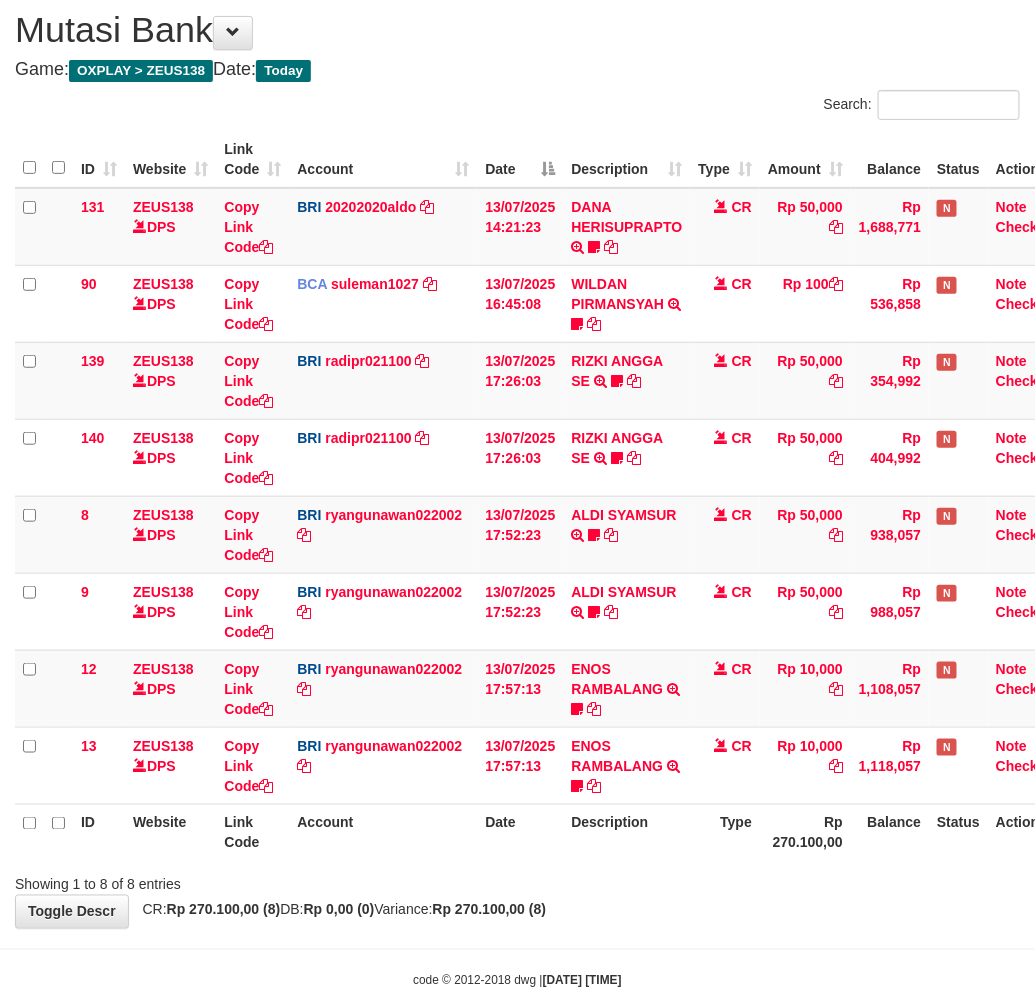 click on "Showing 1 to 8 of 8 entries" at bounding box center [517, 881] 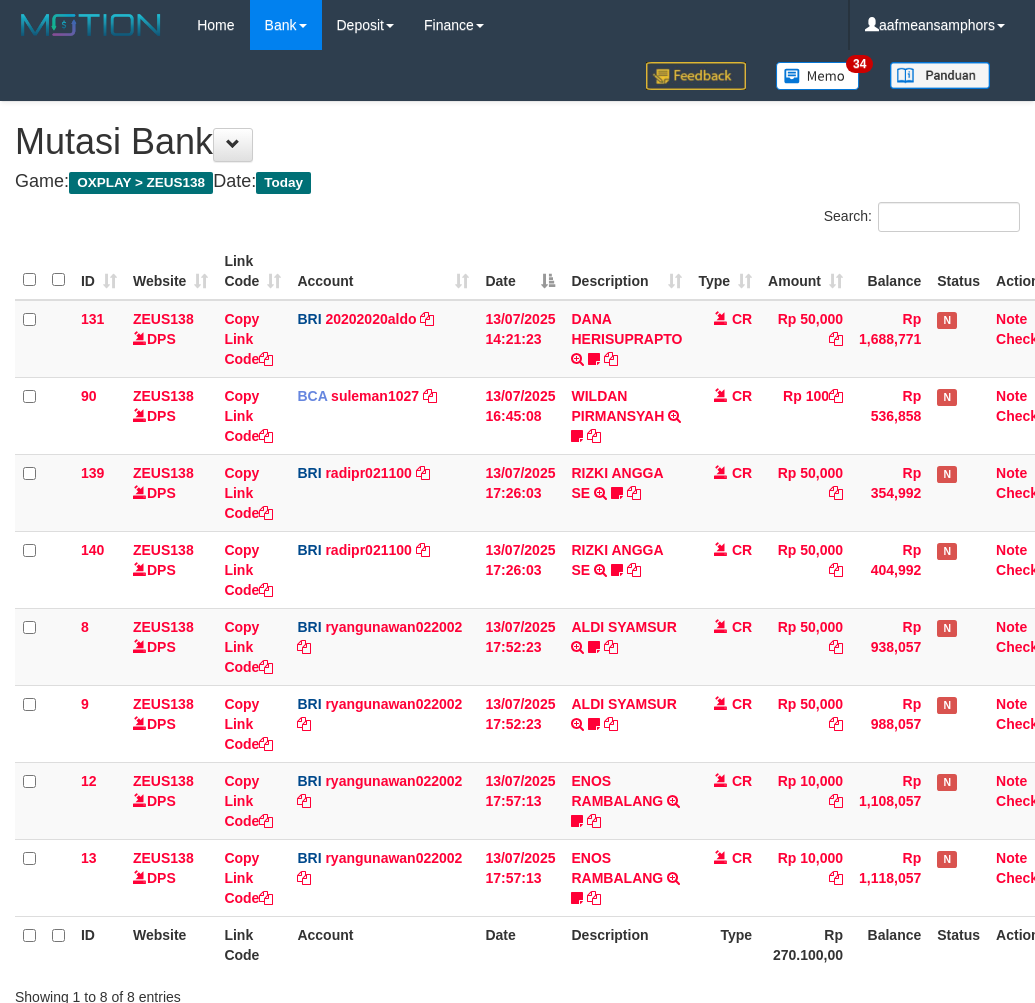 scroll, scrollTop: 112, scrollLeft: 0, axis: vertical 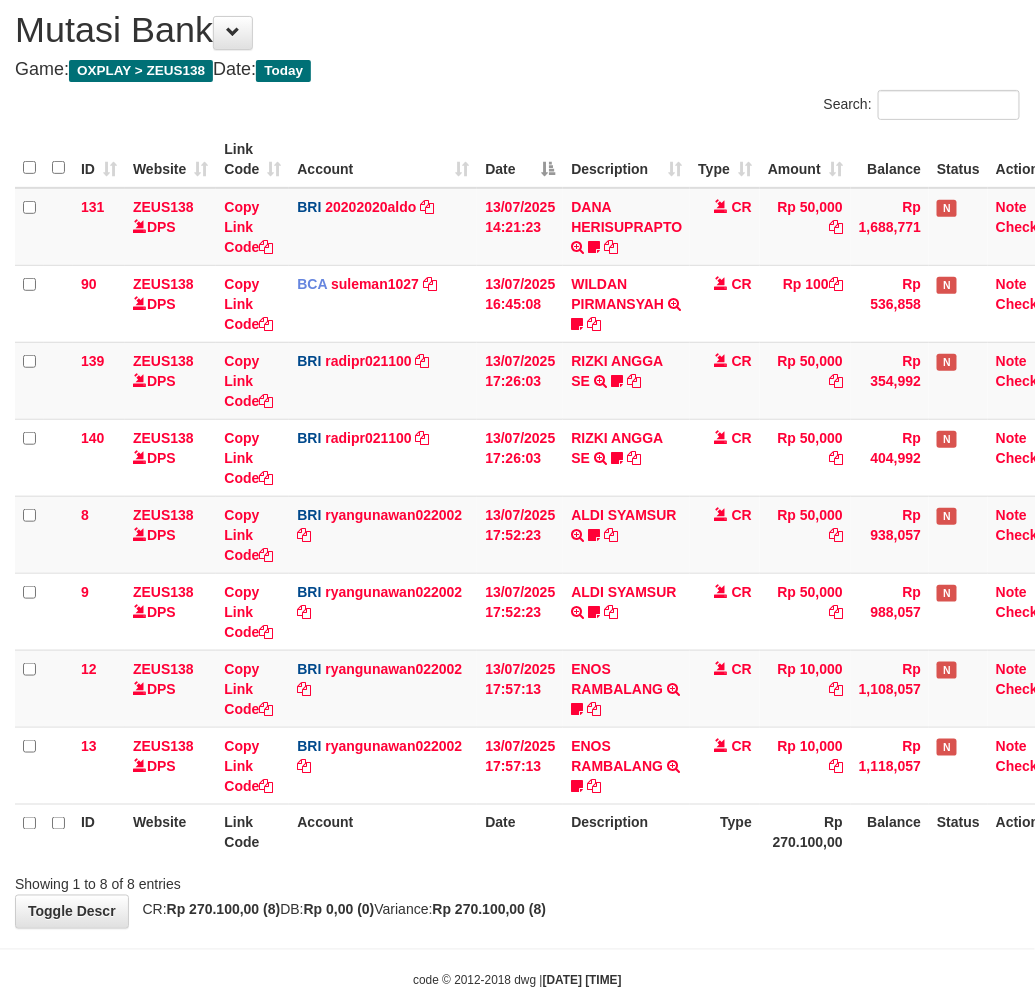 click on "Showing 1 to 8 of 8 entries" at bounding box center (517, 881) 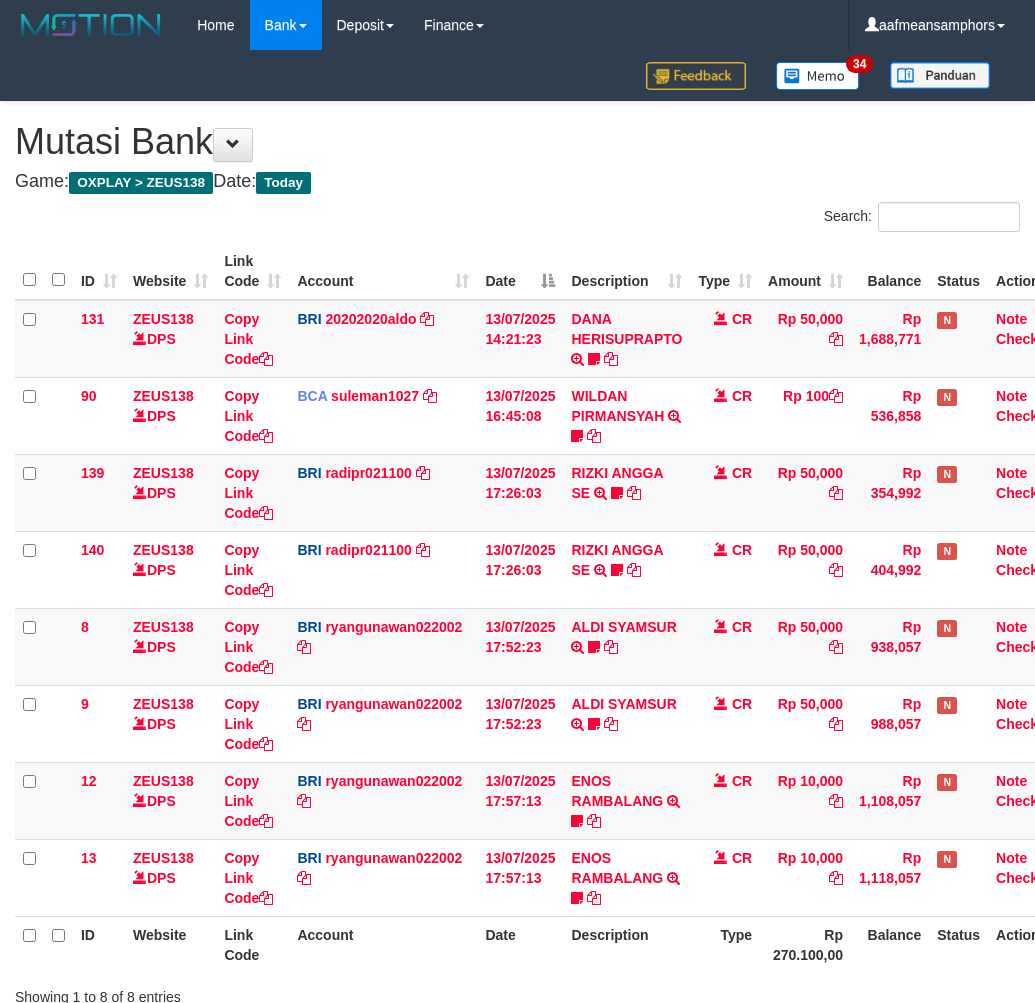 scroll, scrollTop: 112, scrollLeft: 0, axis: vertical 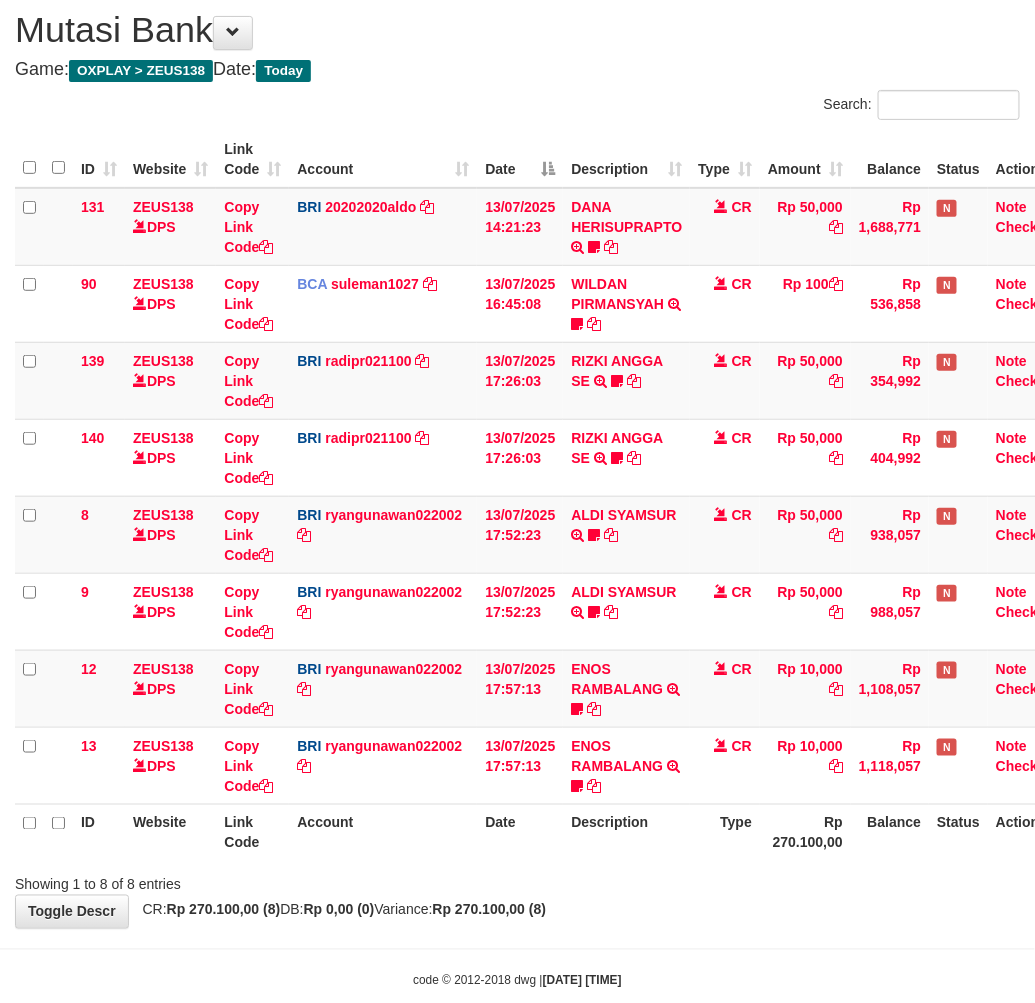 drag, startPoint x: 0, startPoint y: 0, endPoint x: 666, endPoint y: 868, distance: 1094.0658 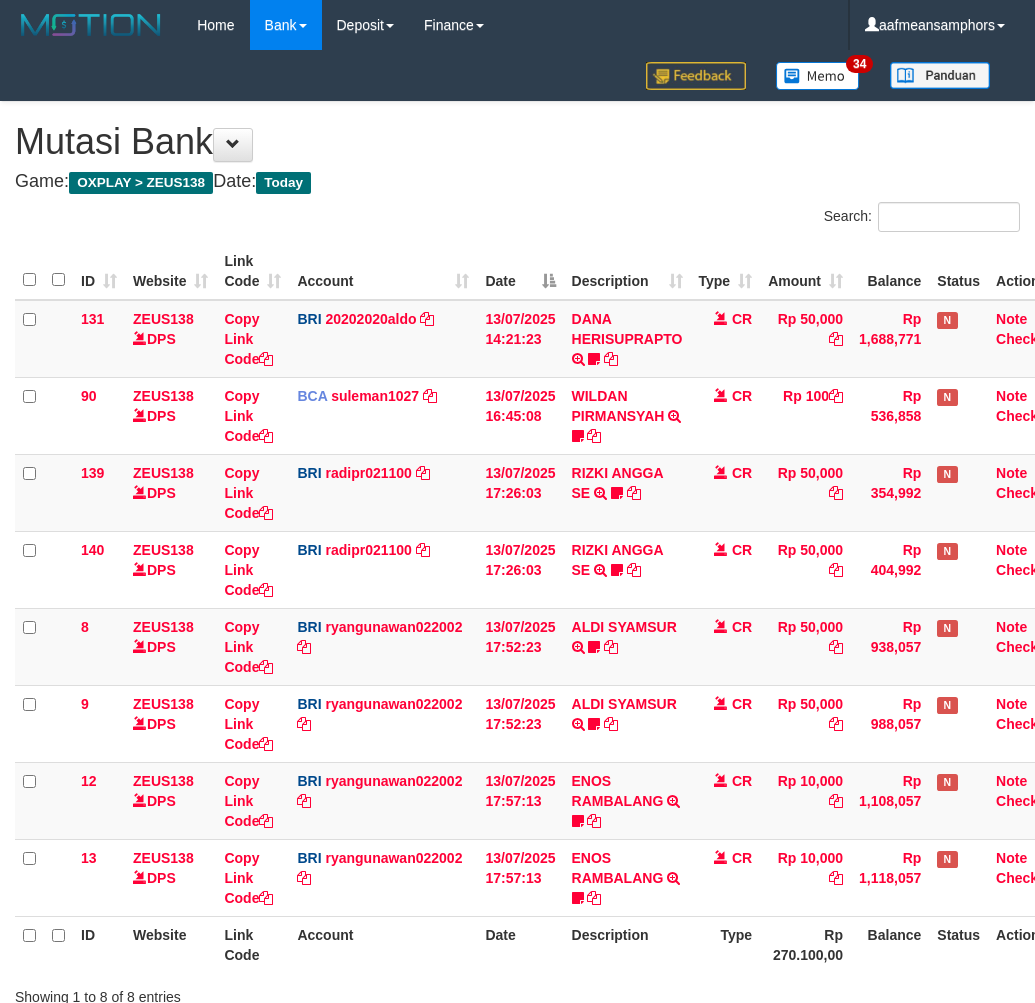 click on "Showing 1 to 8 of 8 entries" at bounding box center [517, 993] 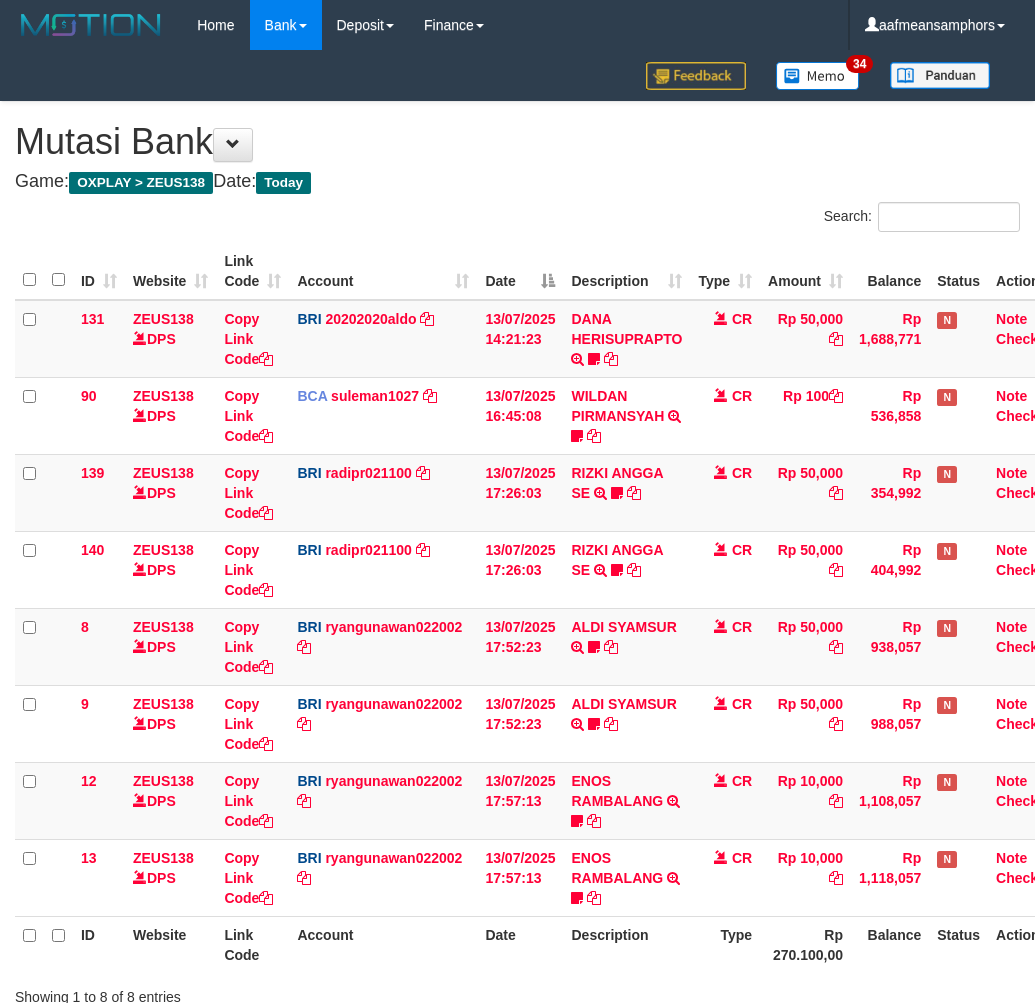 scroll, scrollTop: 112, scrollLeft: 0, axis: vertical 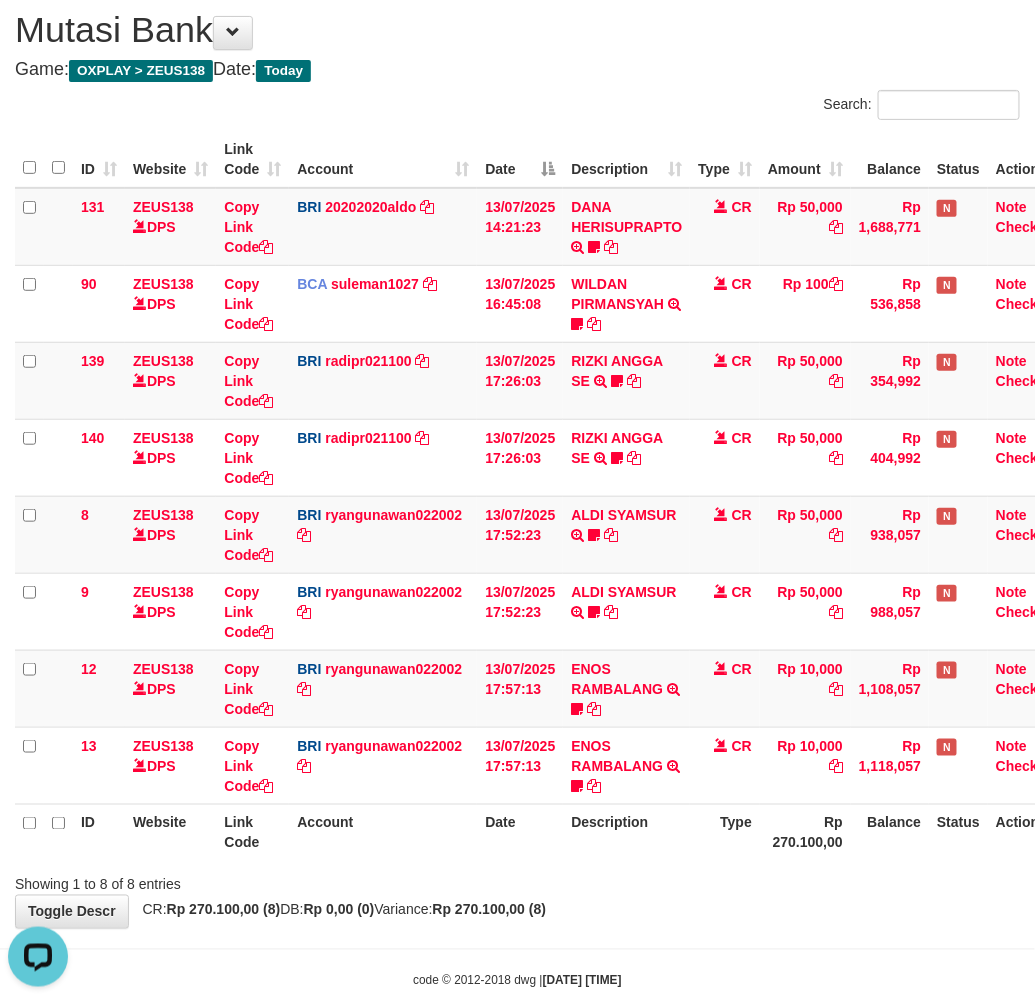 click on "Toggle navigation
Home
Bank
Account List
Load
By Website
Group
[OXPLAY]													ZEUS138
By Load Group (DPS)" at bounding box center (517, 464) 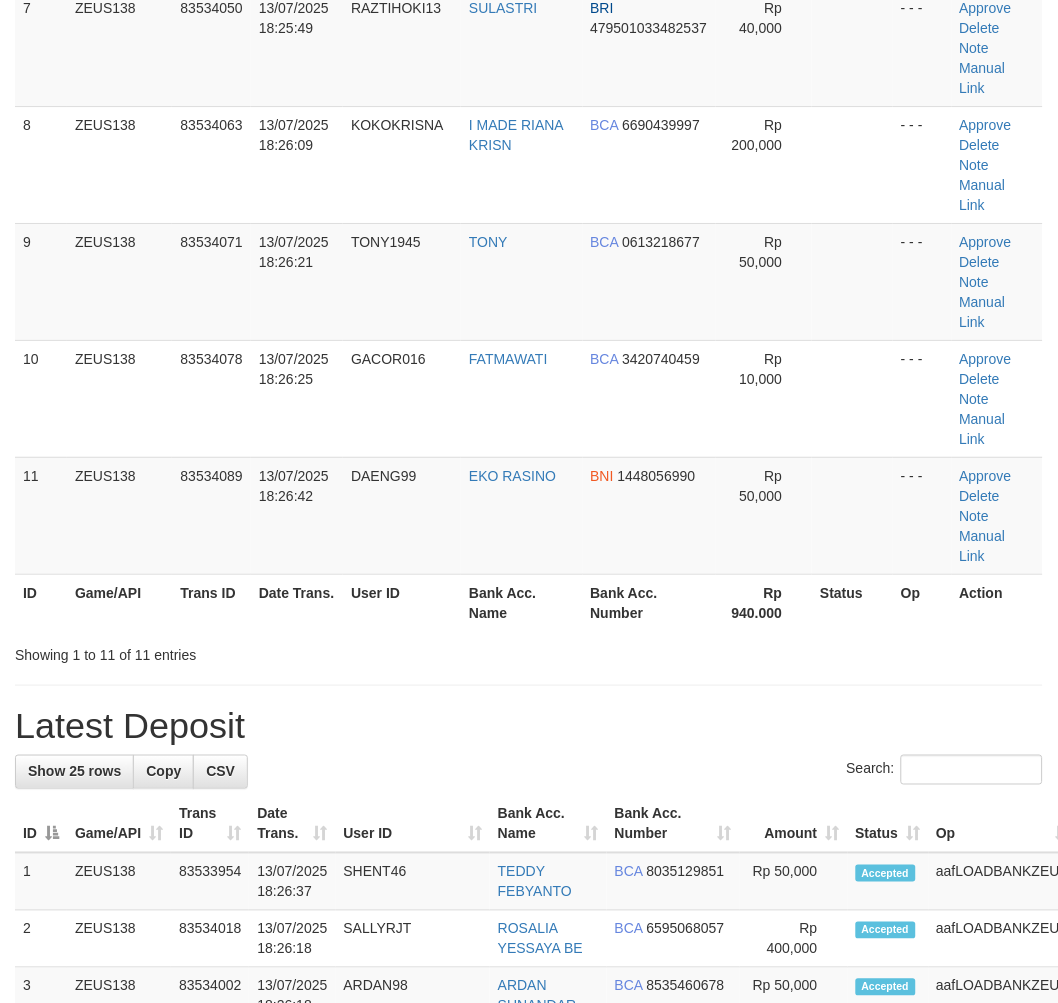 scroll, scrollTop: 768, scrollLeft: 0, axis: vertical 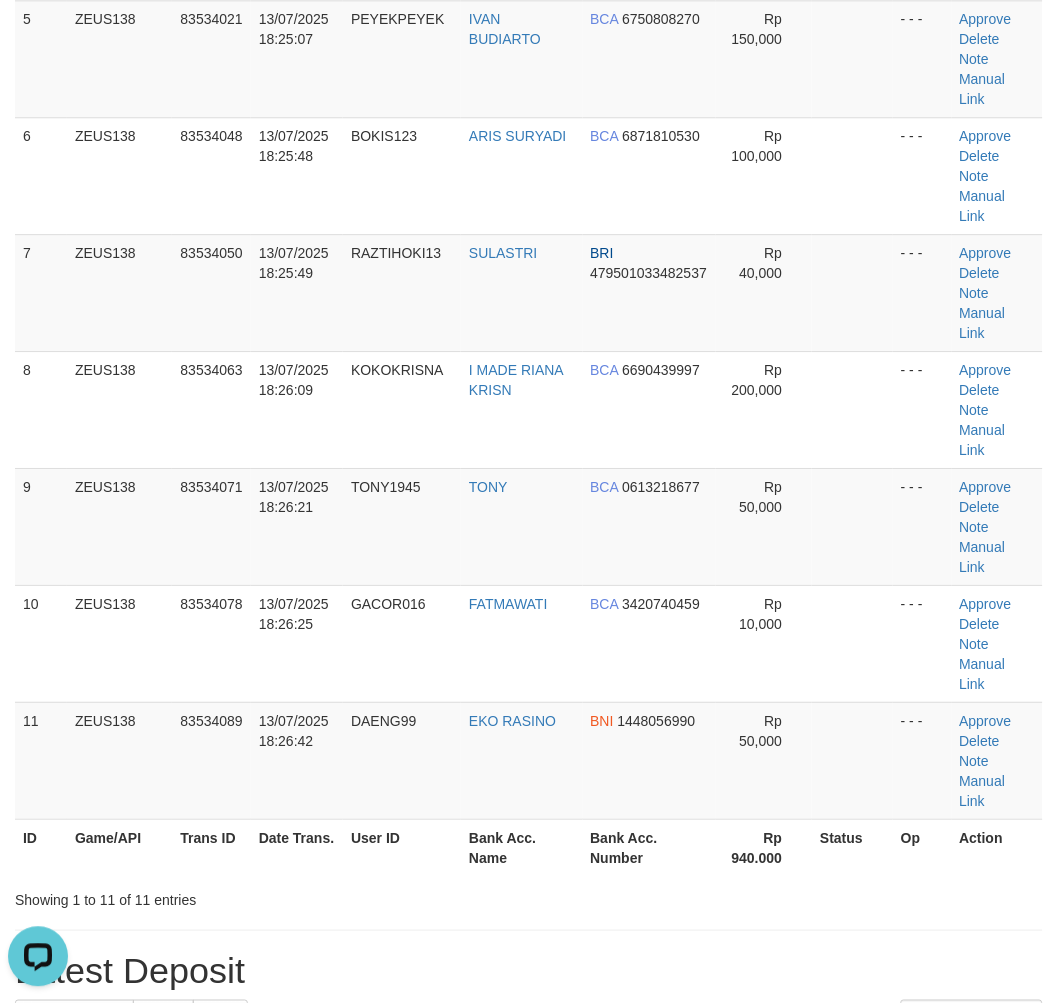 click on "Search:" at bounding box center [529, 1017] 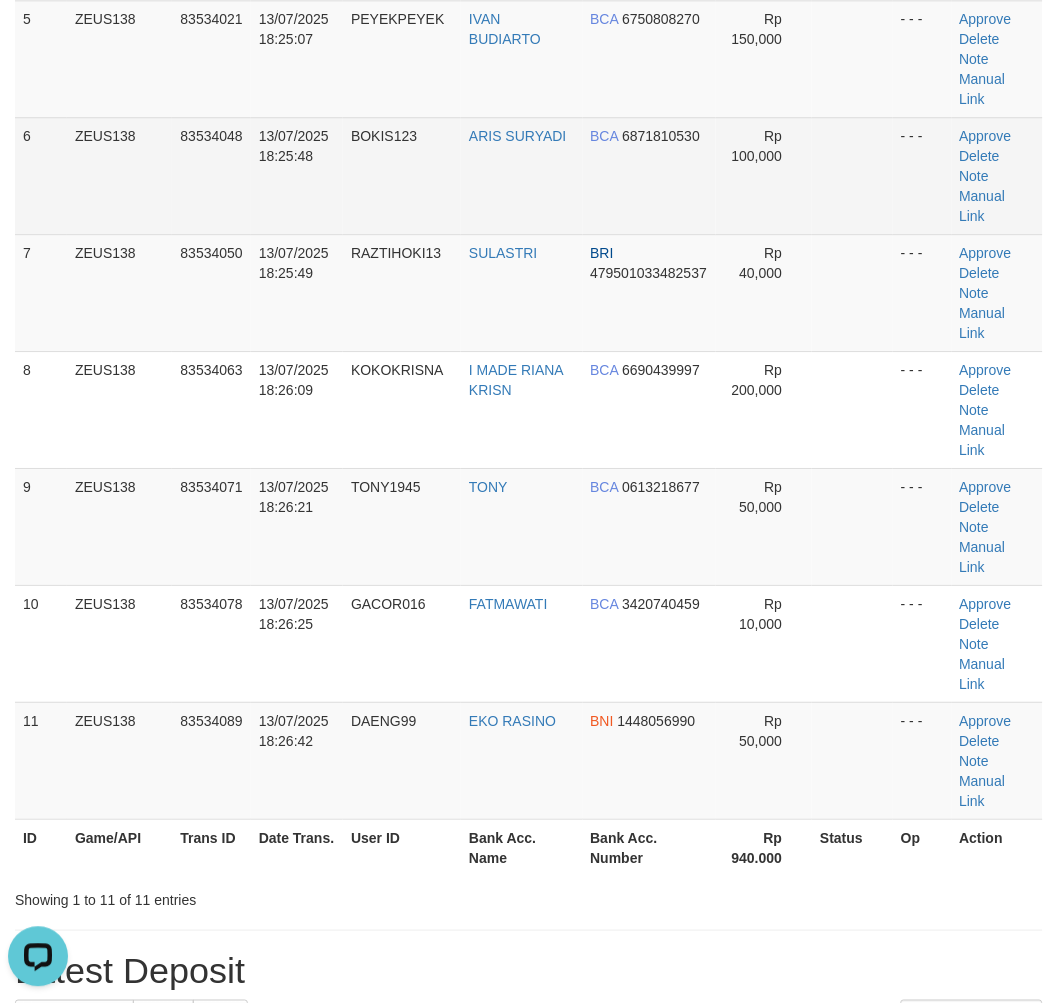 scroll, scrollTop: 213, scrollLeft: 0, axis: vertical 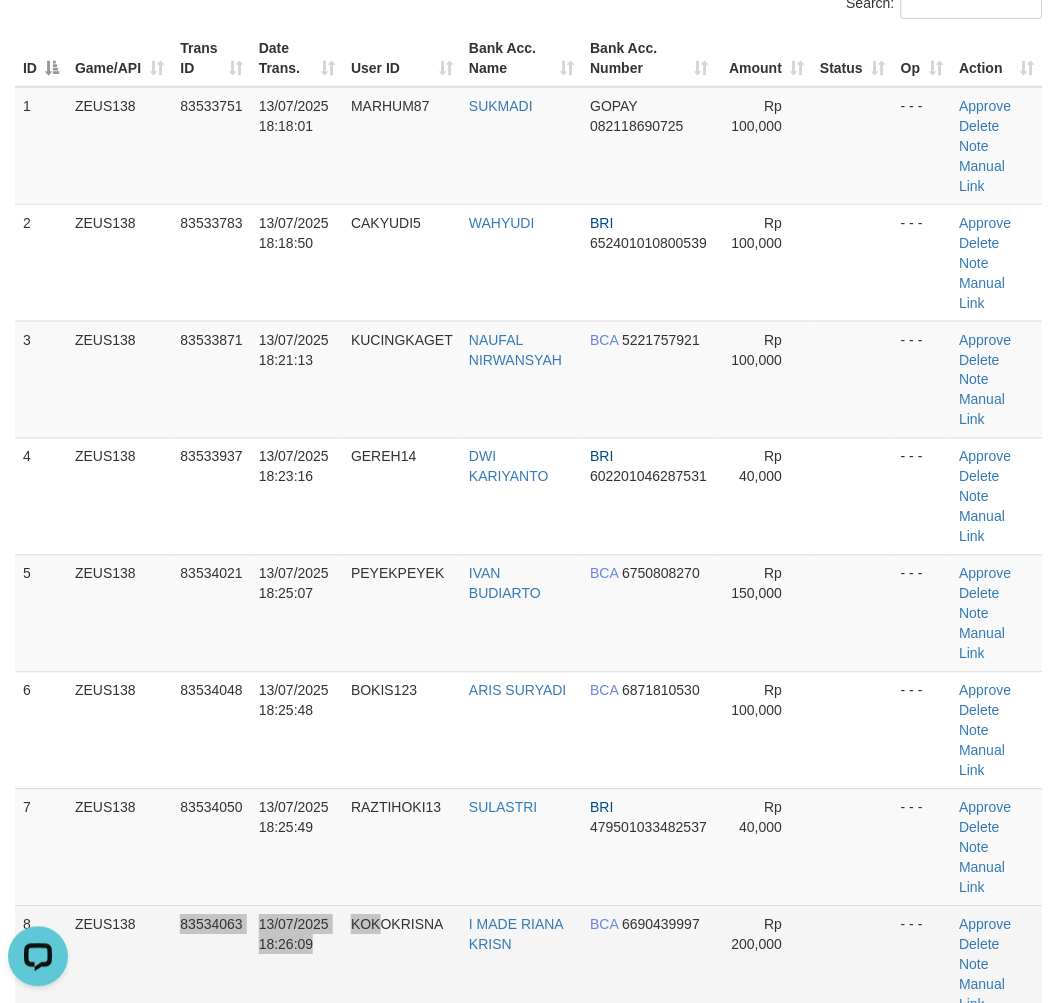 click on "8
ZEUS138
83534063
13/07/2025 18:26:09
KOKOKRISNA
I MADE RIANA KRISN
BCA
6690439997
Rp 200,000
- - -
Approve
Delete
Note
Manual Link" at bounding box center (529, 964) 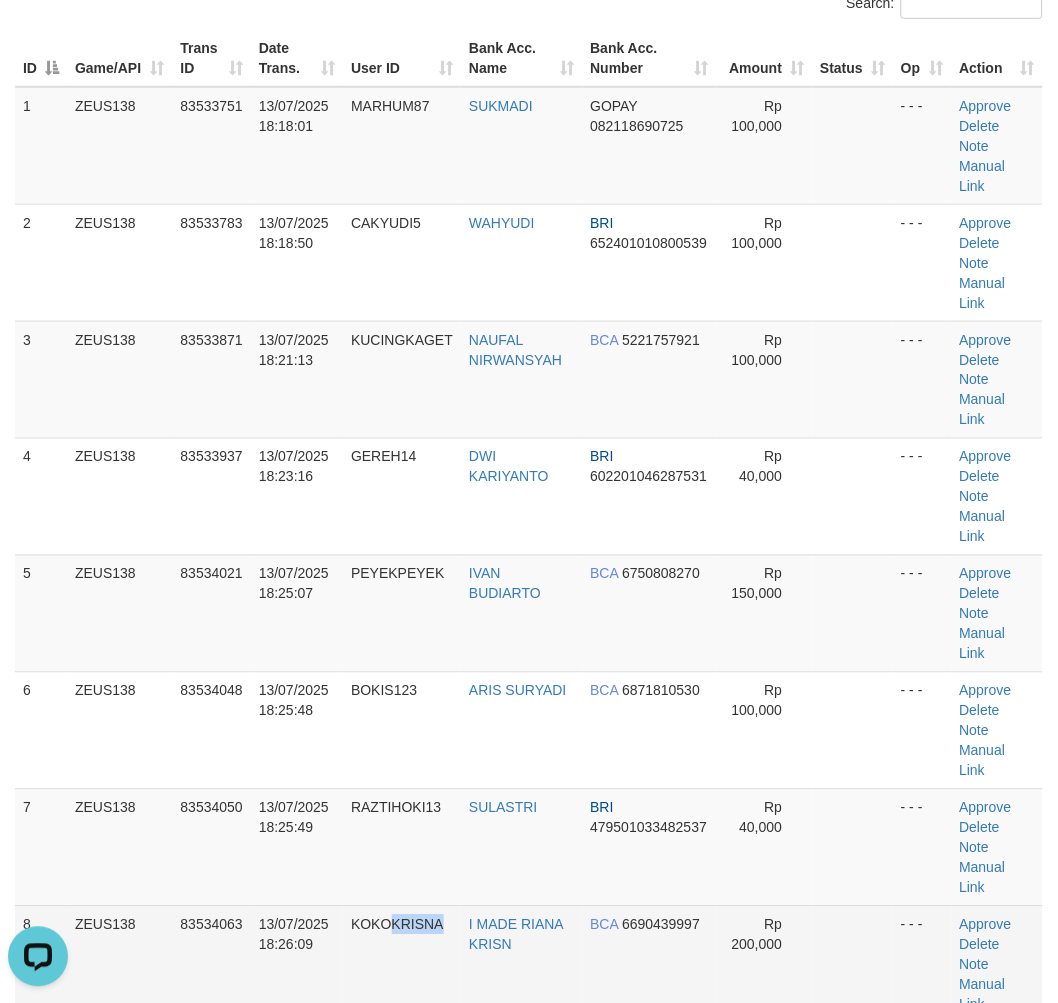 drag, startPoint x: 428, startPoint y: 783, endPoint x: 440, endPoint y: 788, distance: 13 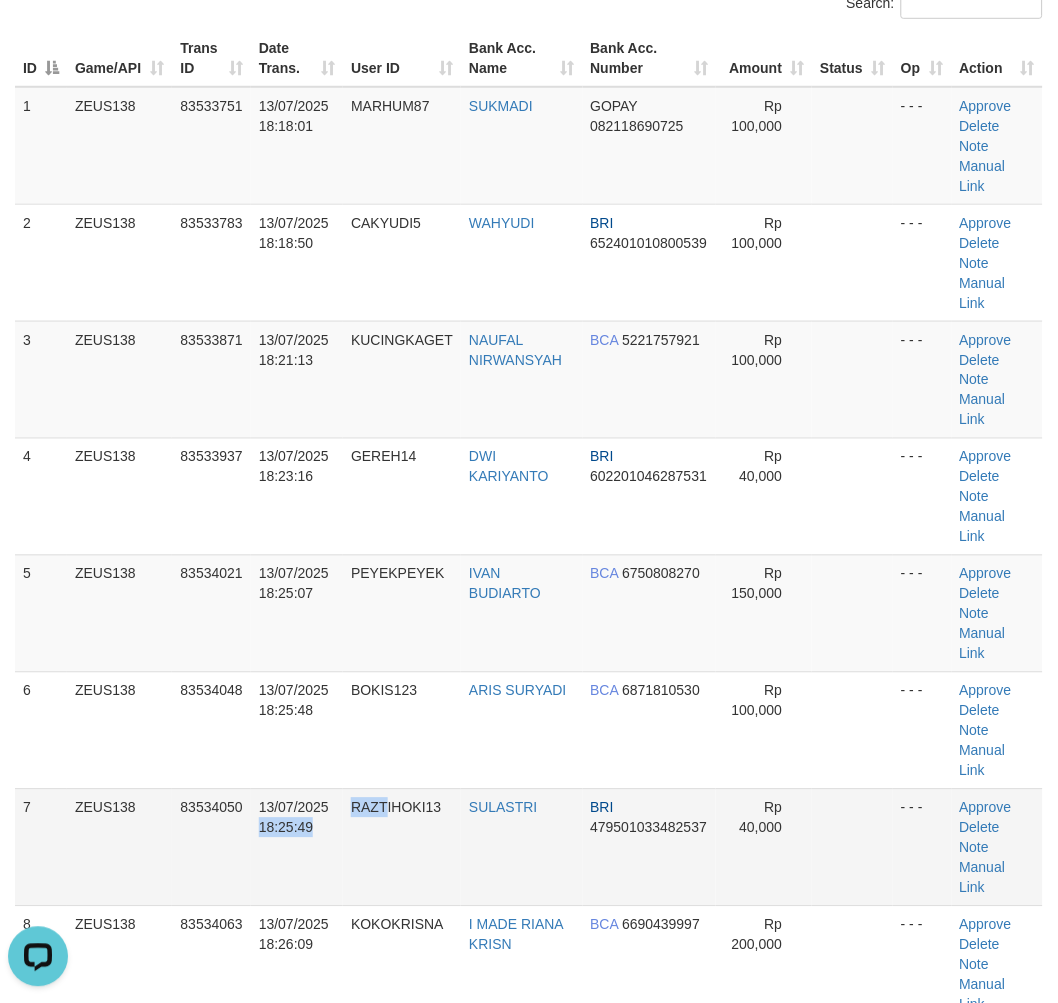 drag, startPoint x: 326, startPoint y: 754, endPoint x: 388, endPoint y: 757, distance: 62.072536 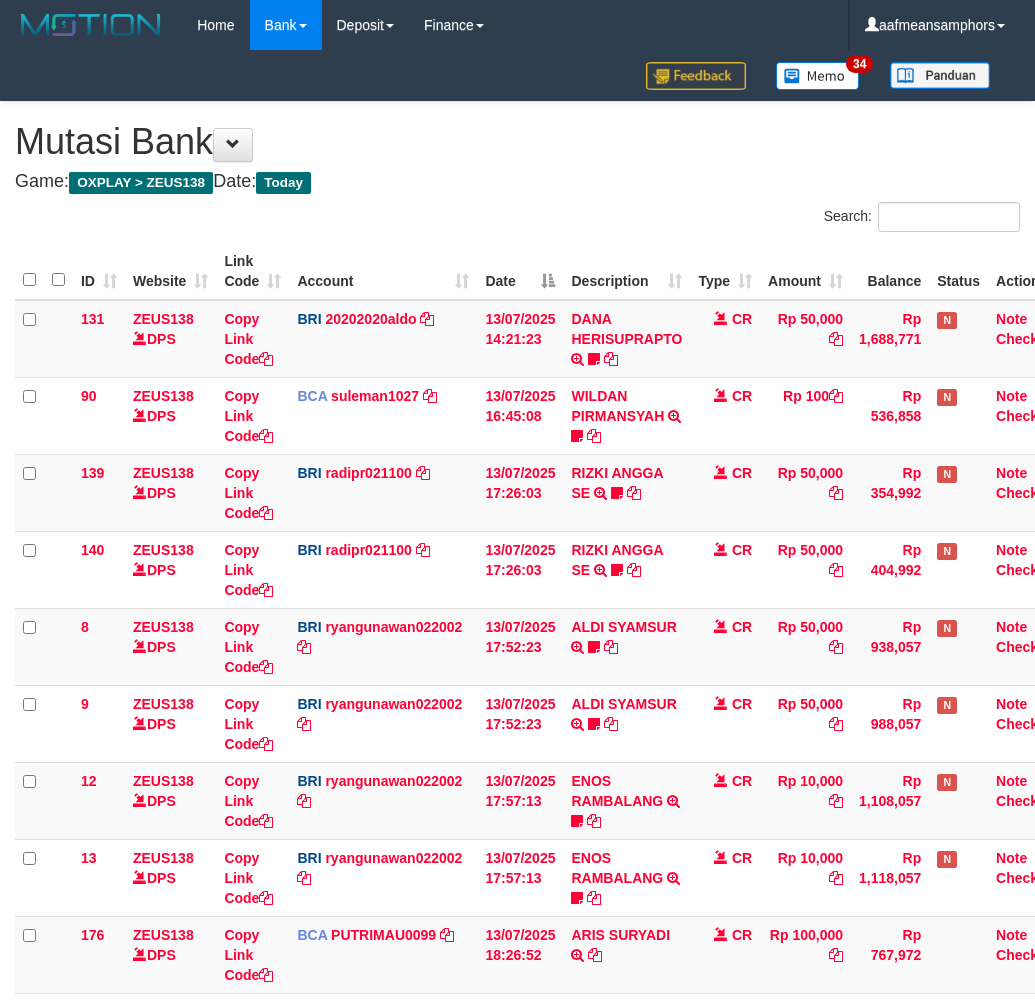 scroll, scrollTop: 112, scrollLeft: 0, axis: vertical 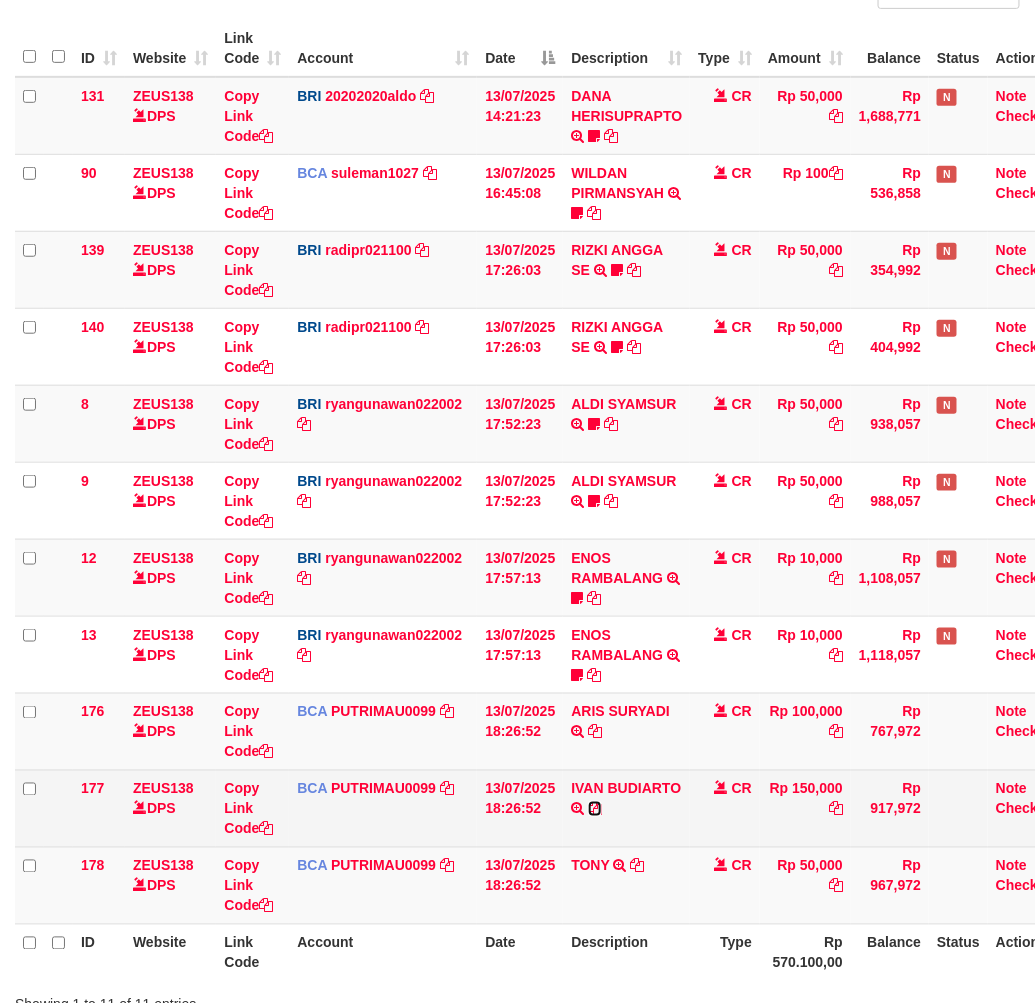 click at bounding box center [595, 809] 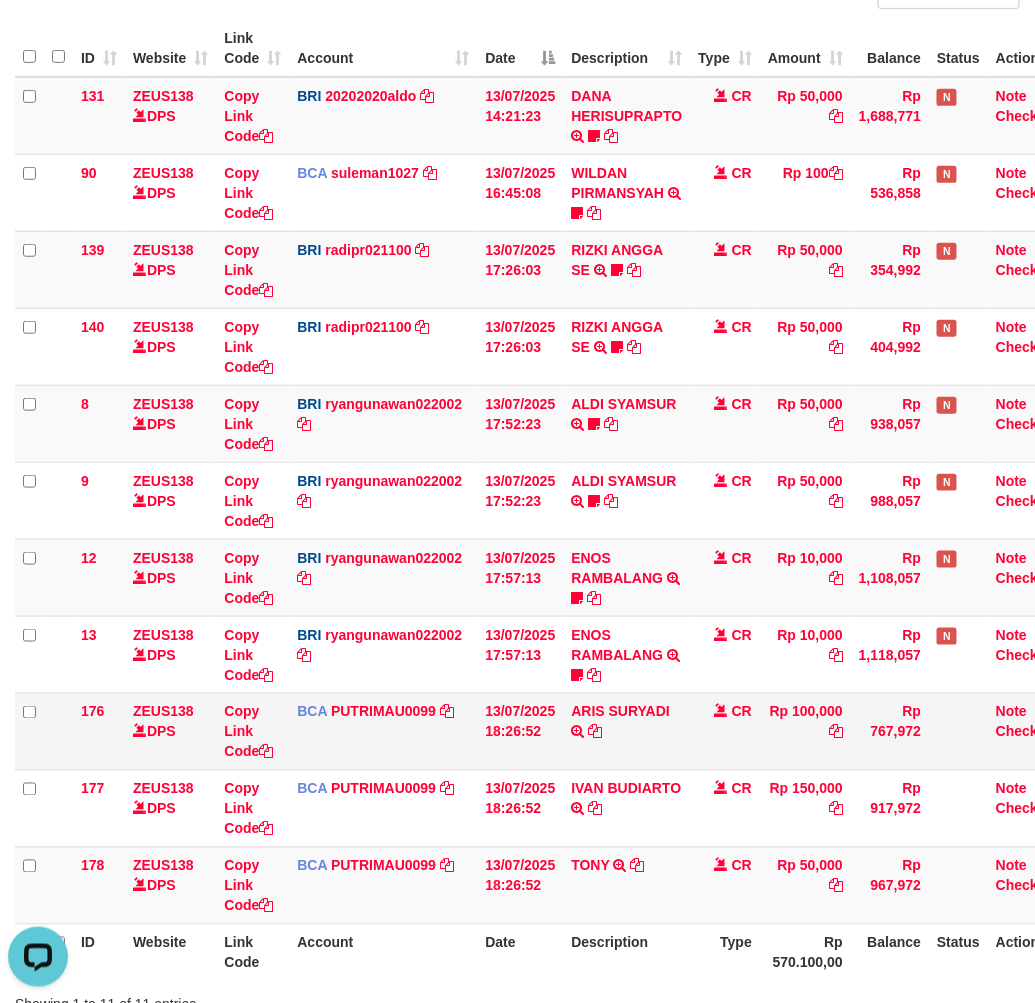 scroll, scrollTop: 0, scrollLeft: 0, axis: both 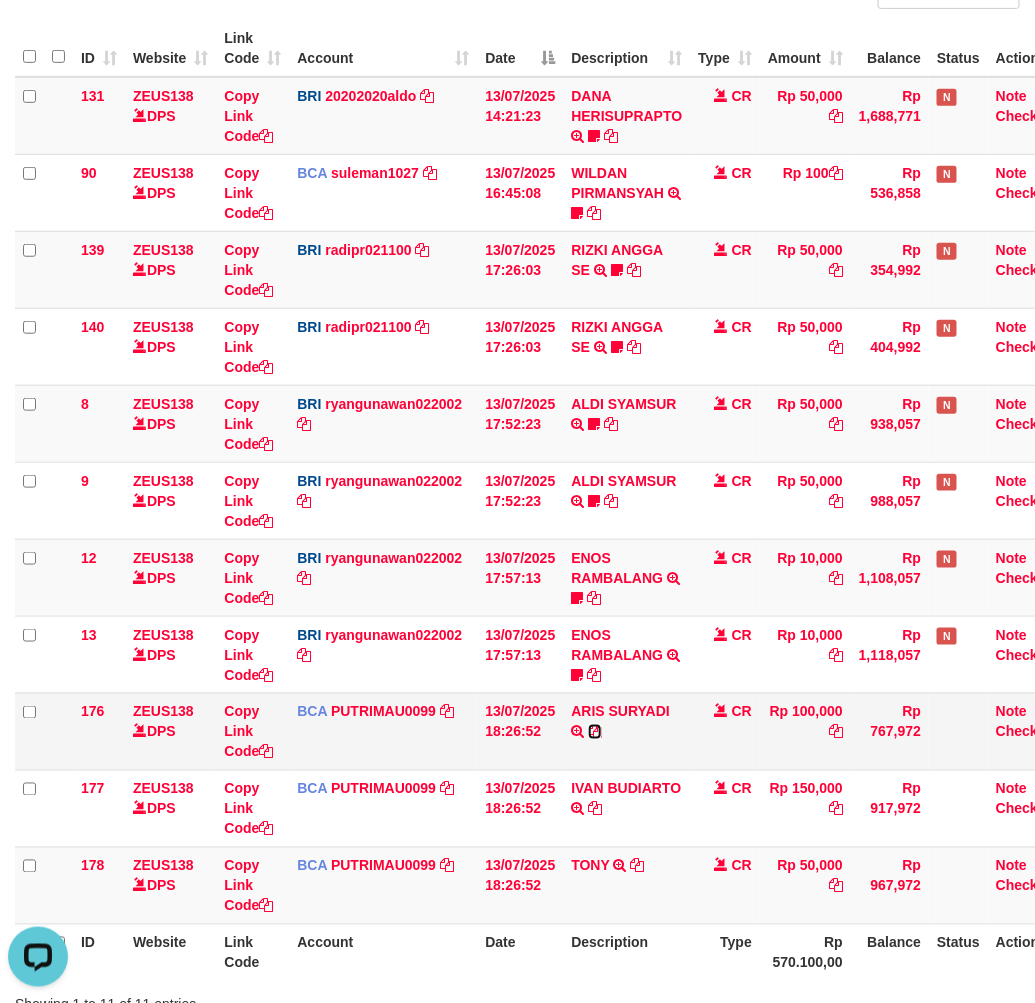 click at bounding box center [595, 732] 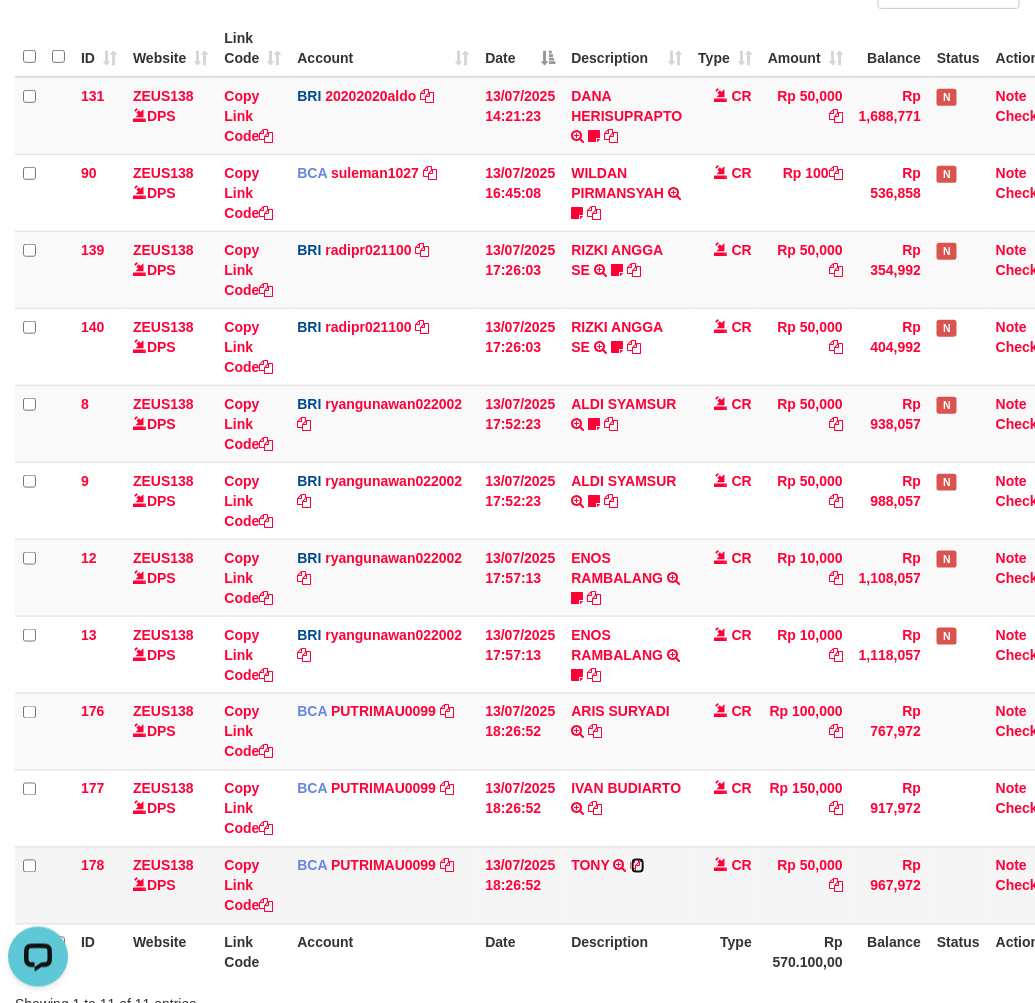 drag, startPoint x: 636, startPoint y: 858, endPoint x: 675, endPoint y: 856, distance: 39.051247 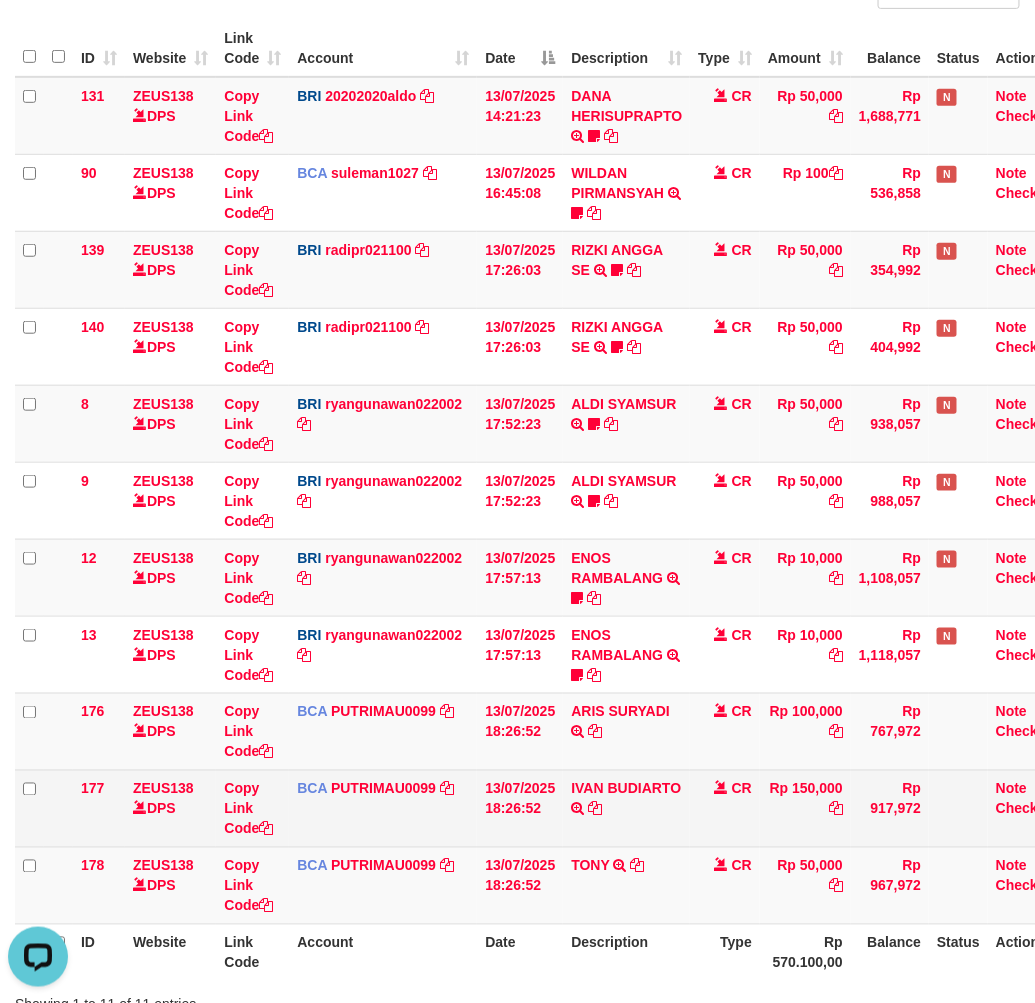 click on "Rp 150,000" at bounding box center [805, 808] 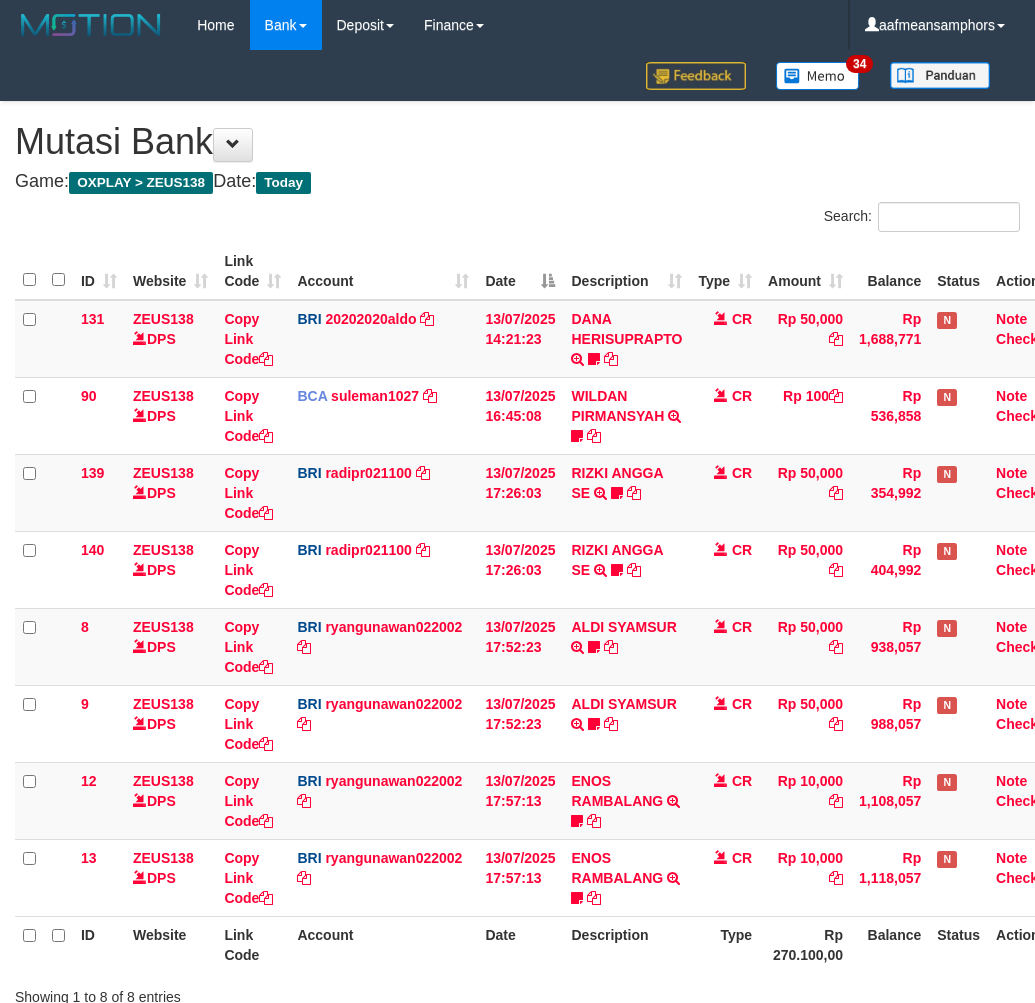 scroll, scrollTop: 117, scrollLeft: 0, axis: vertical 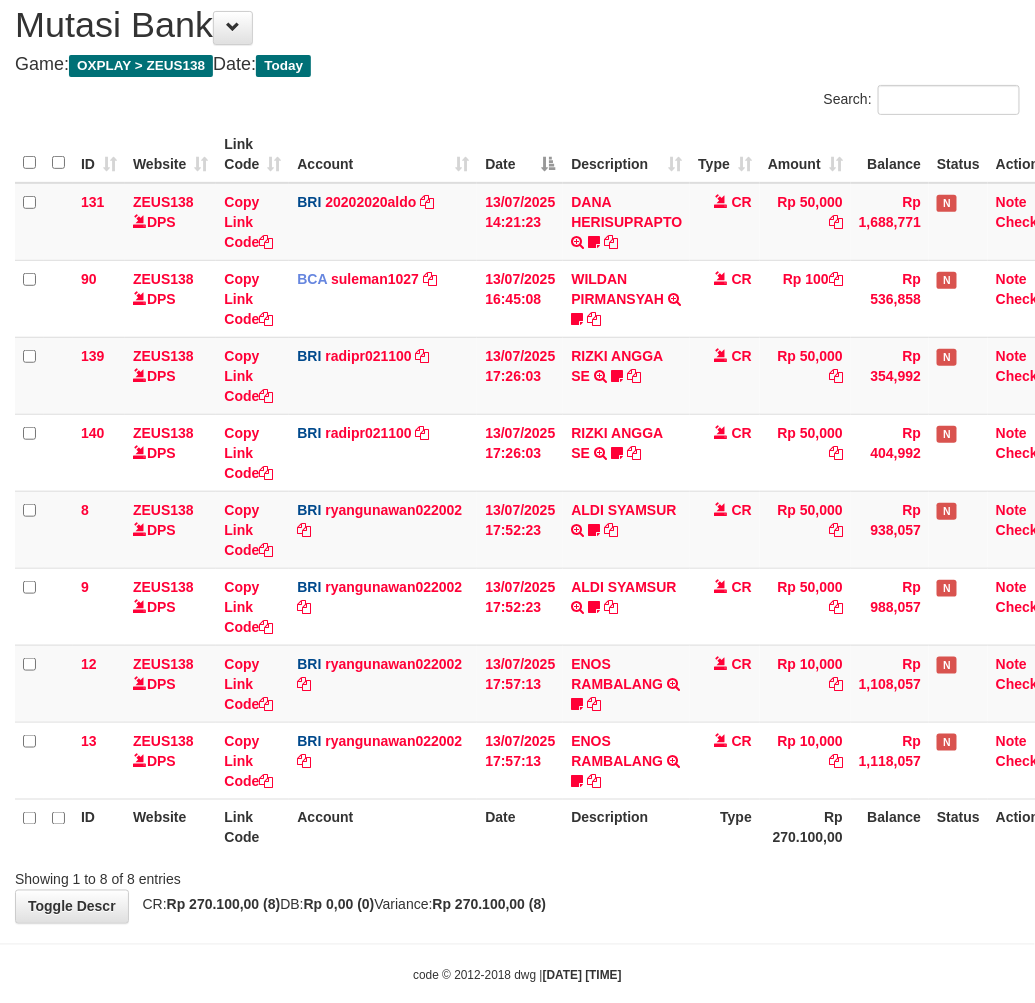 click on "Description" at bounding box center [626, 827] 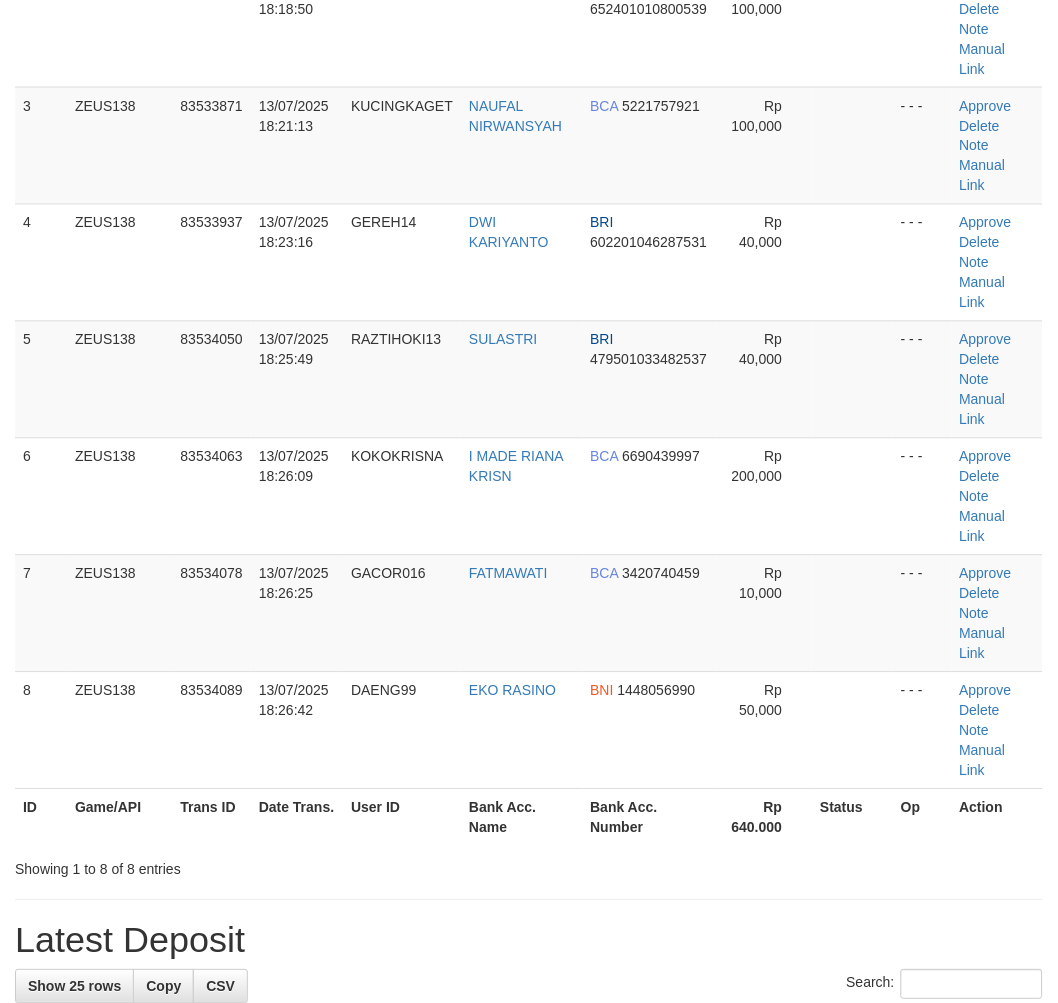 click on "**********" at bounding box center [529, 1151] 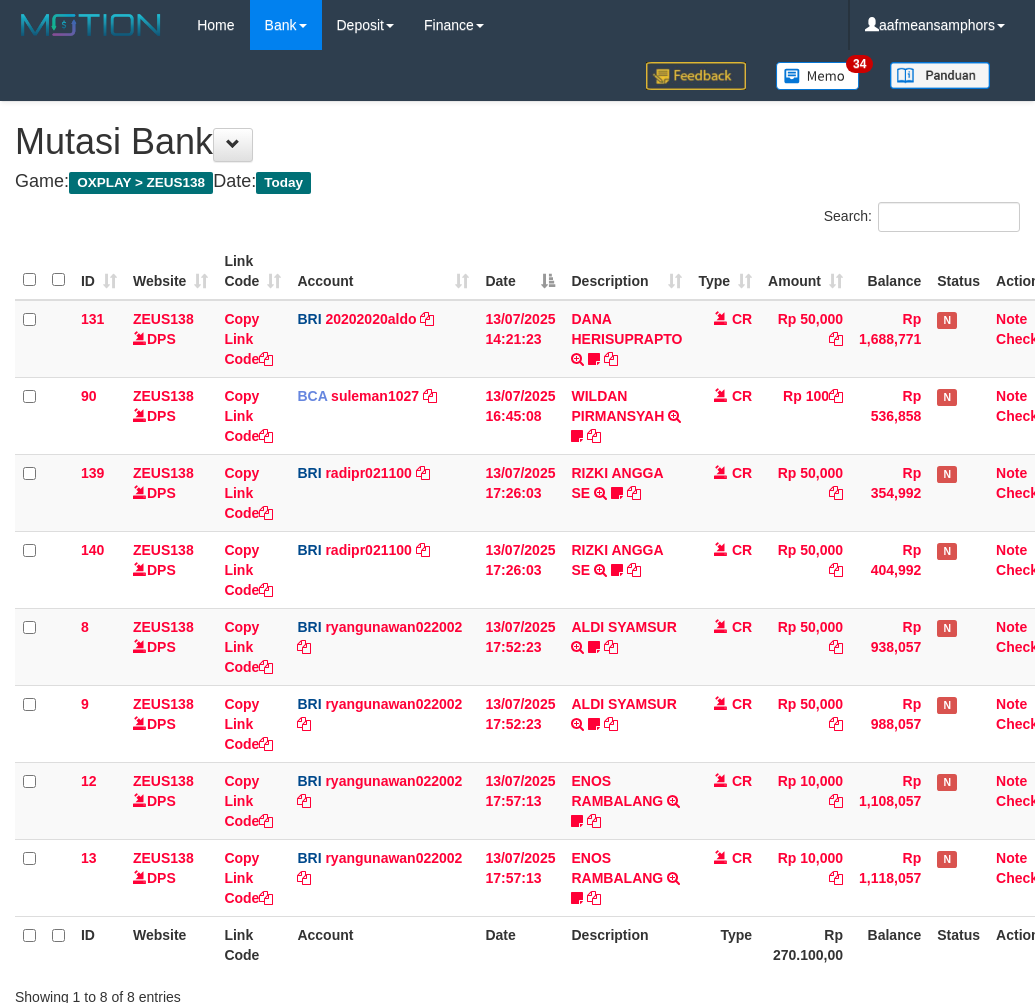 scroll, scrollTop: 117, scrollLeft: 0, axis: vertical 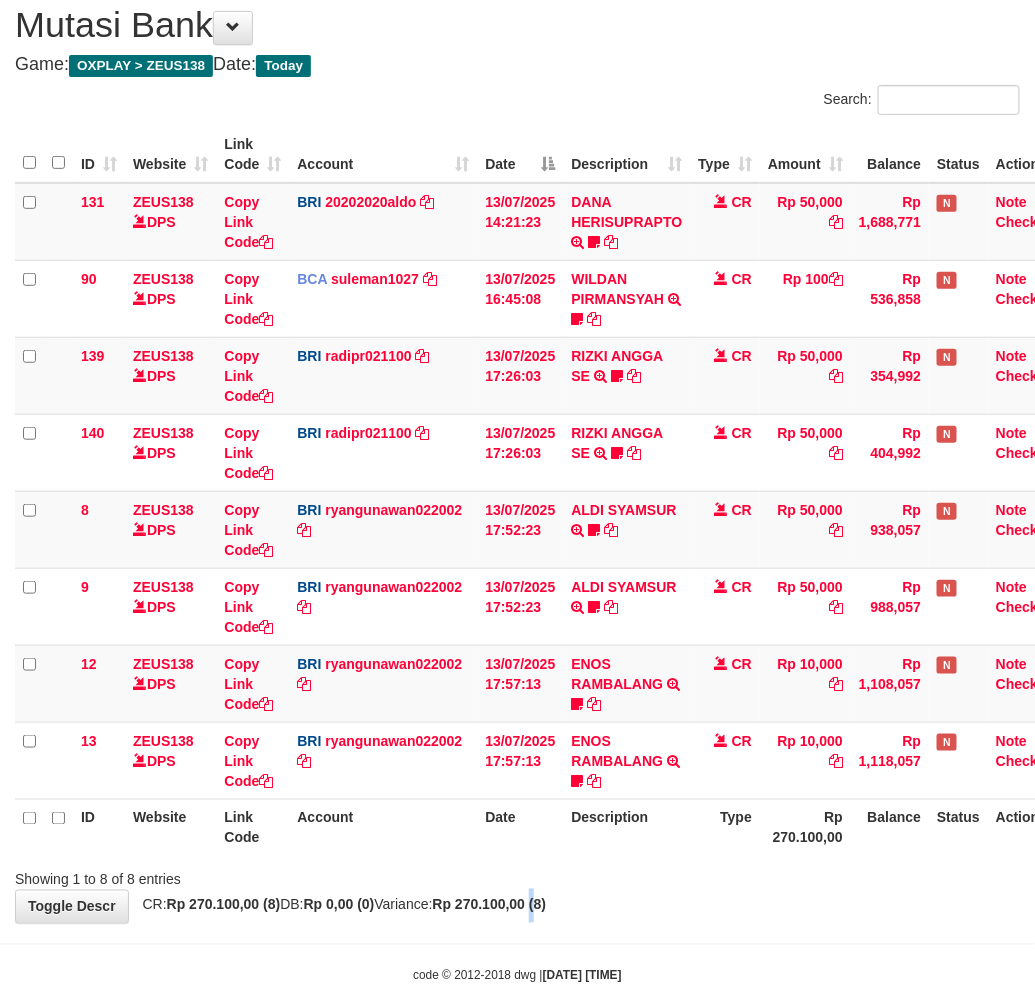 click on "Rp 270.100,00 (8)" at bounding box center [490, 905] 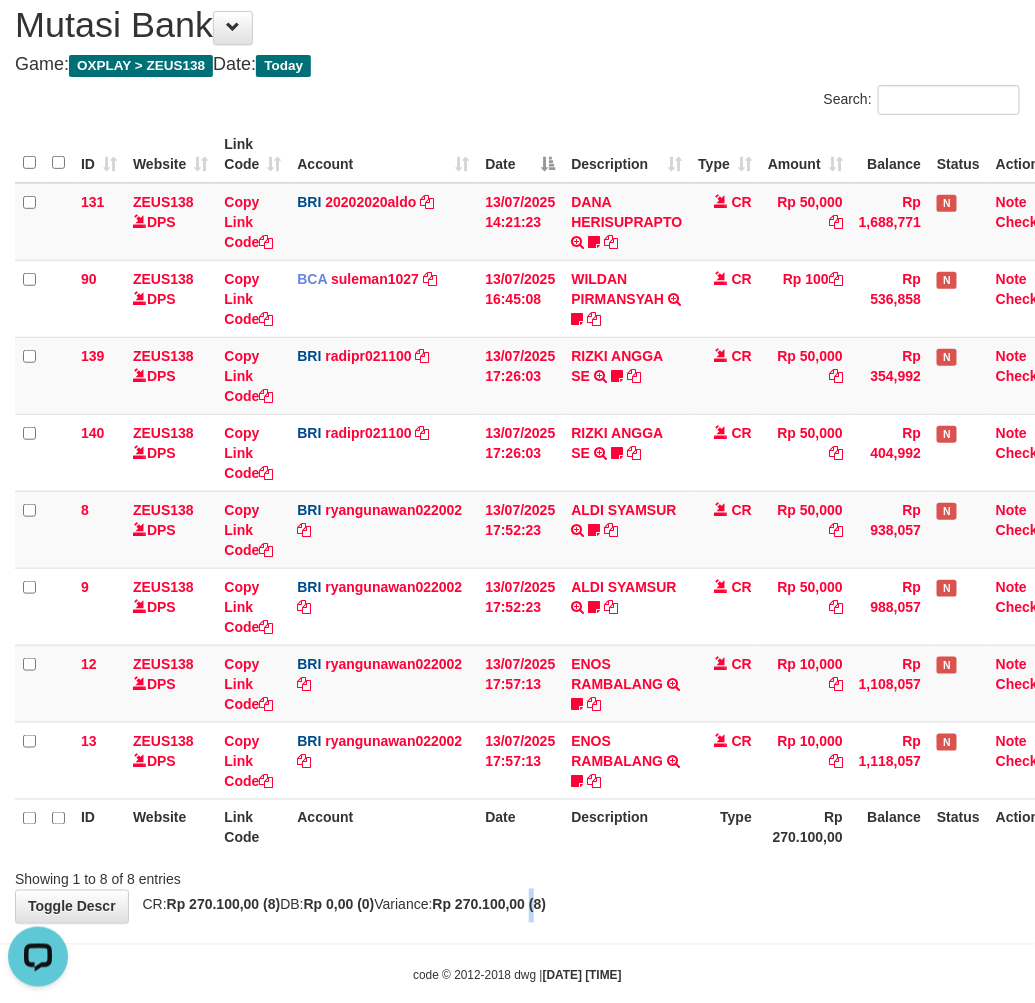 scroll, scrollTop: 0, scrollLeft: 0, axis: both 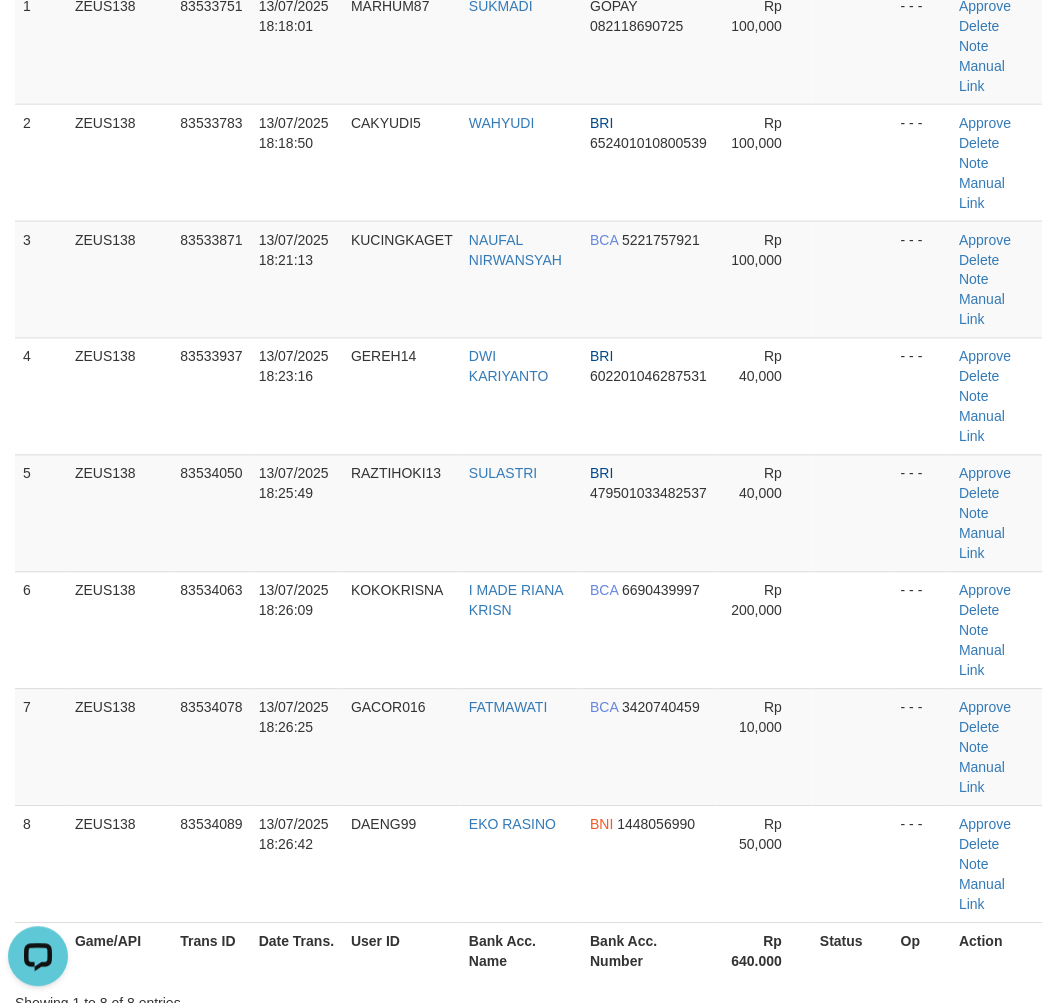 drag, startPoint x: 588, startPoint y: 842, endPoint x: 316, endPoint y: 870, distance: 273.43738 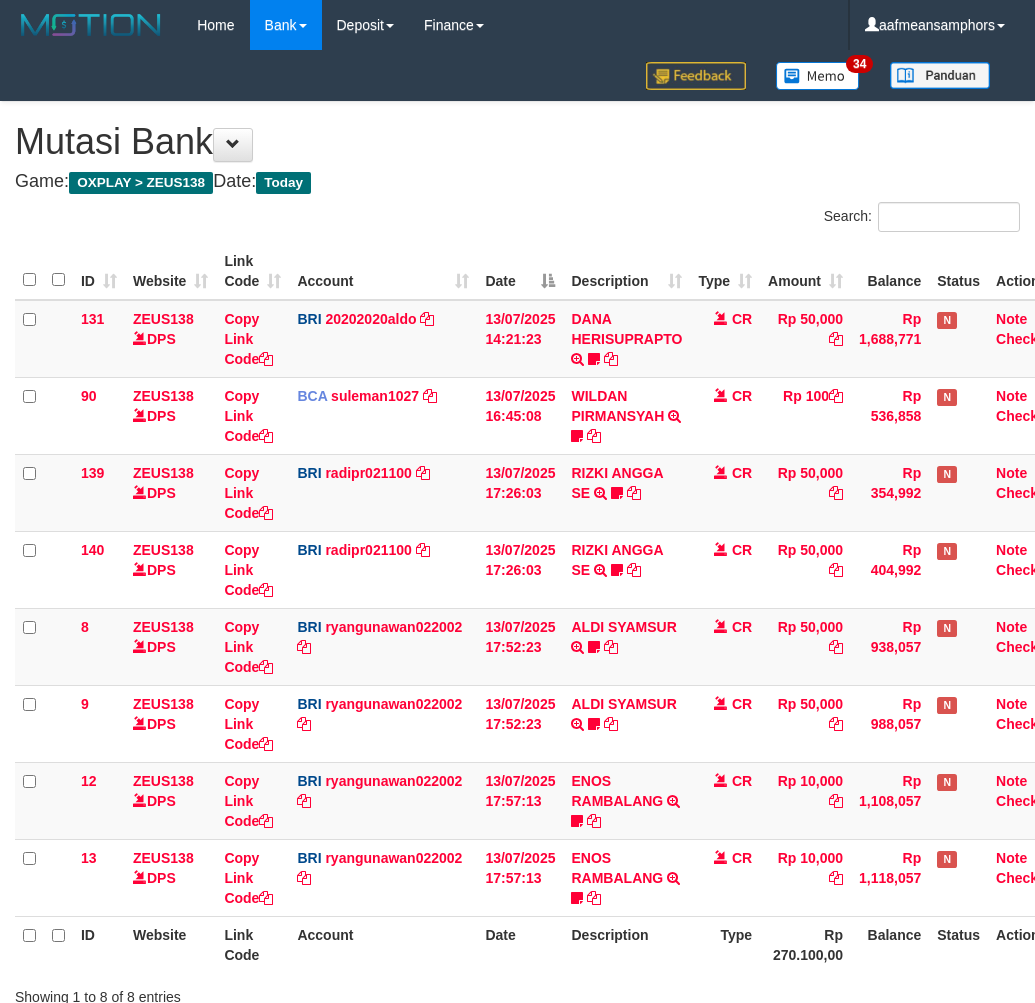 scroll, scrollTop: 117, scrollLeft: 0, axis: vertical 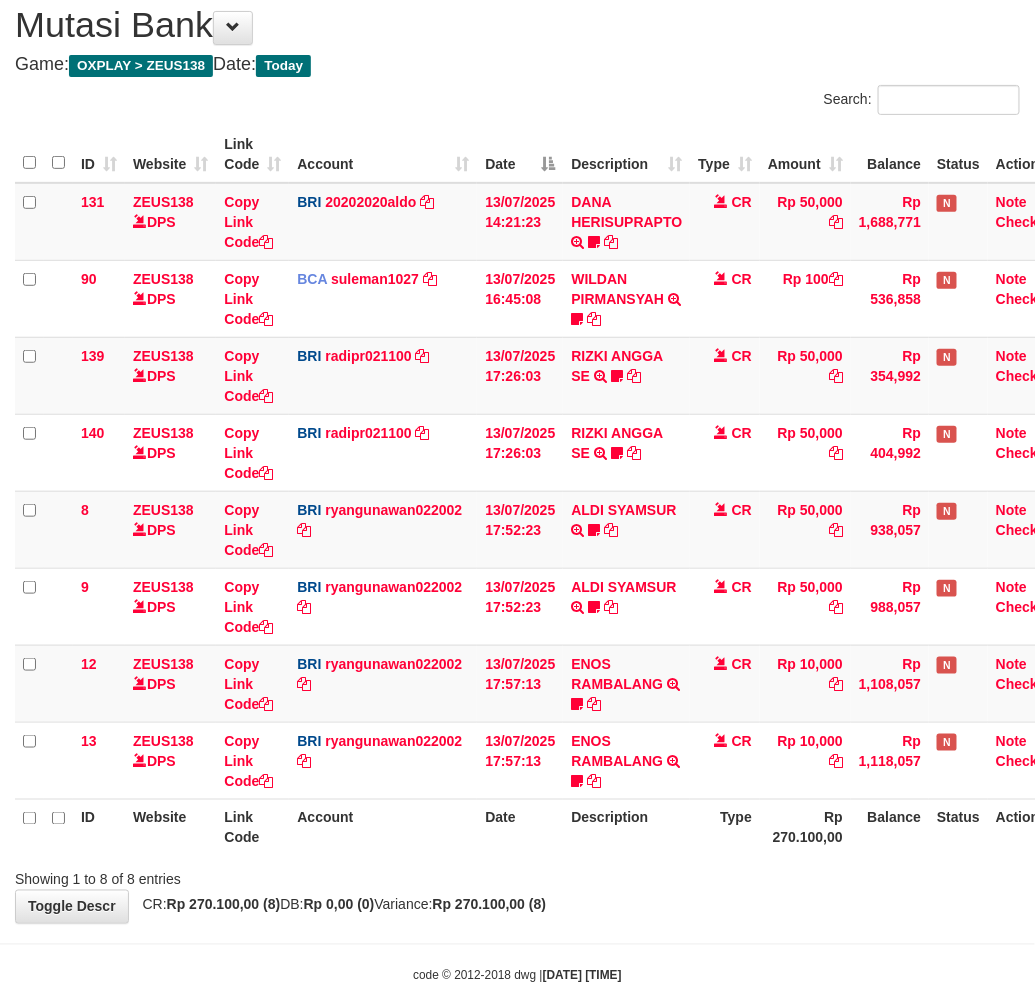 click on "Showing 1 to 8 of 8 entries" at bounding box center [517, 876] 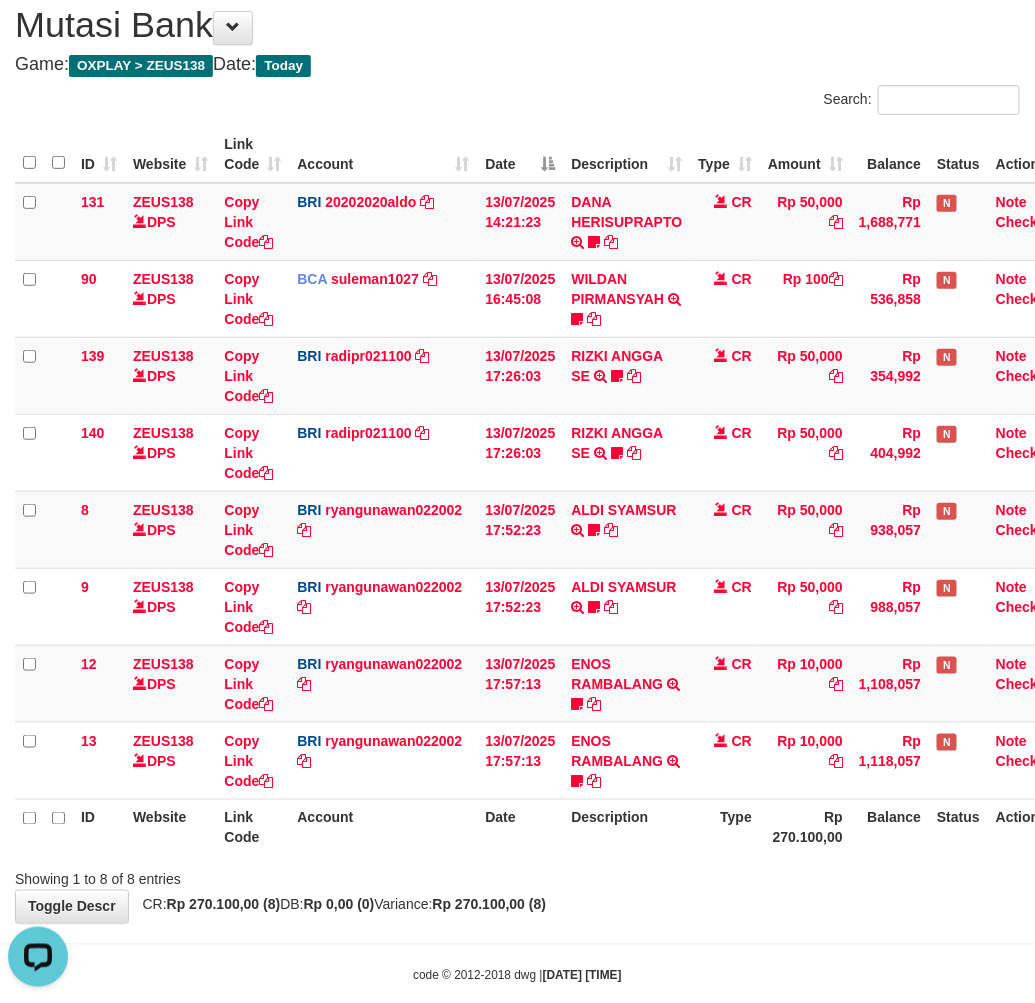 scroll, scrollTop: 0, scrollLeft: 0, axis: both 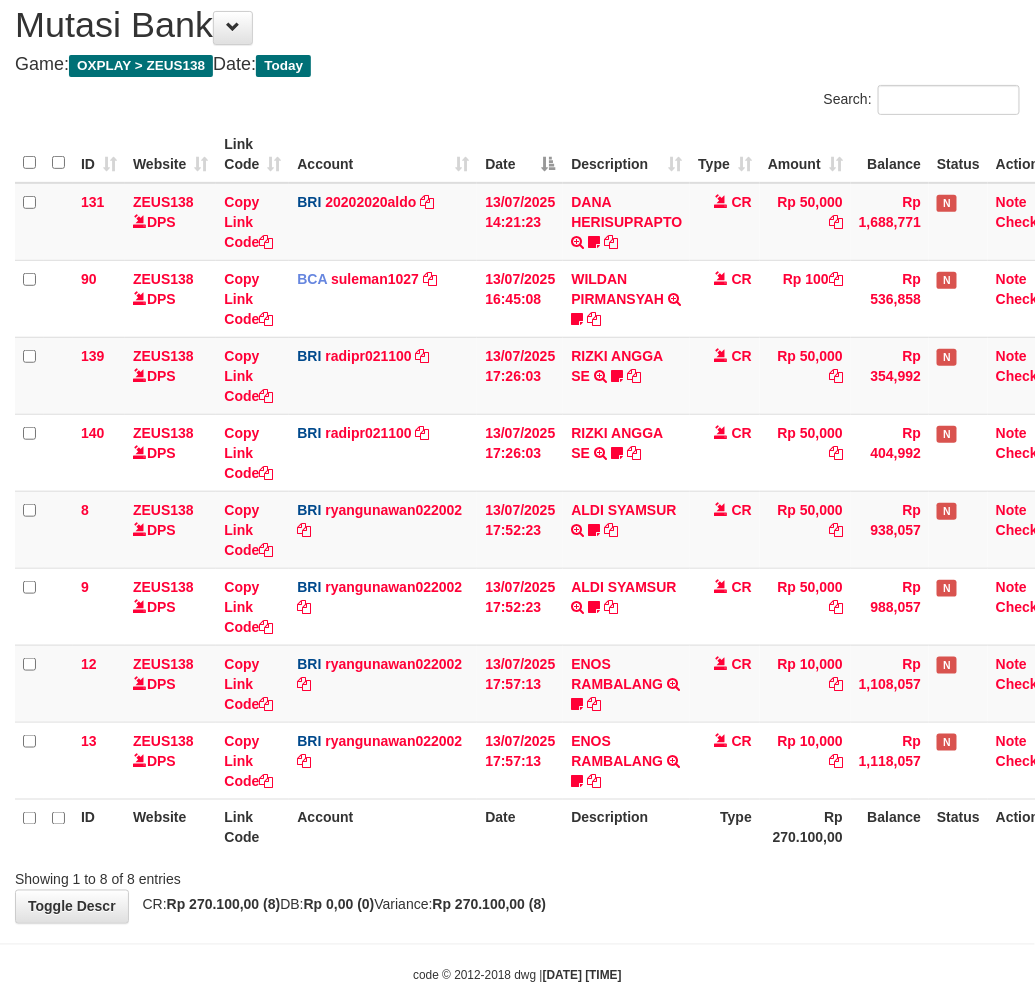 click on "**********" at bounding box center [517, 454] 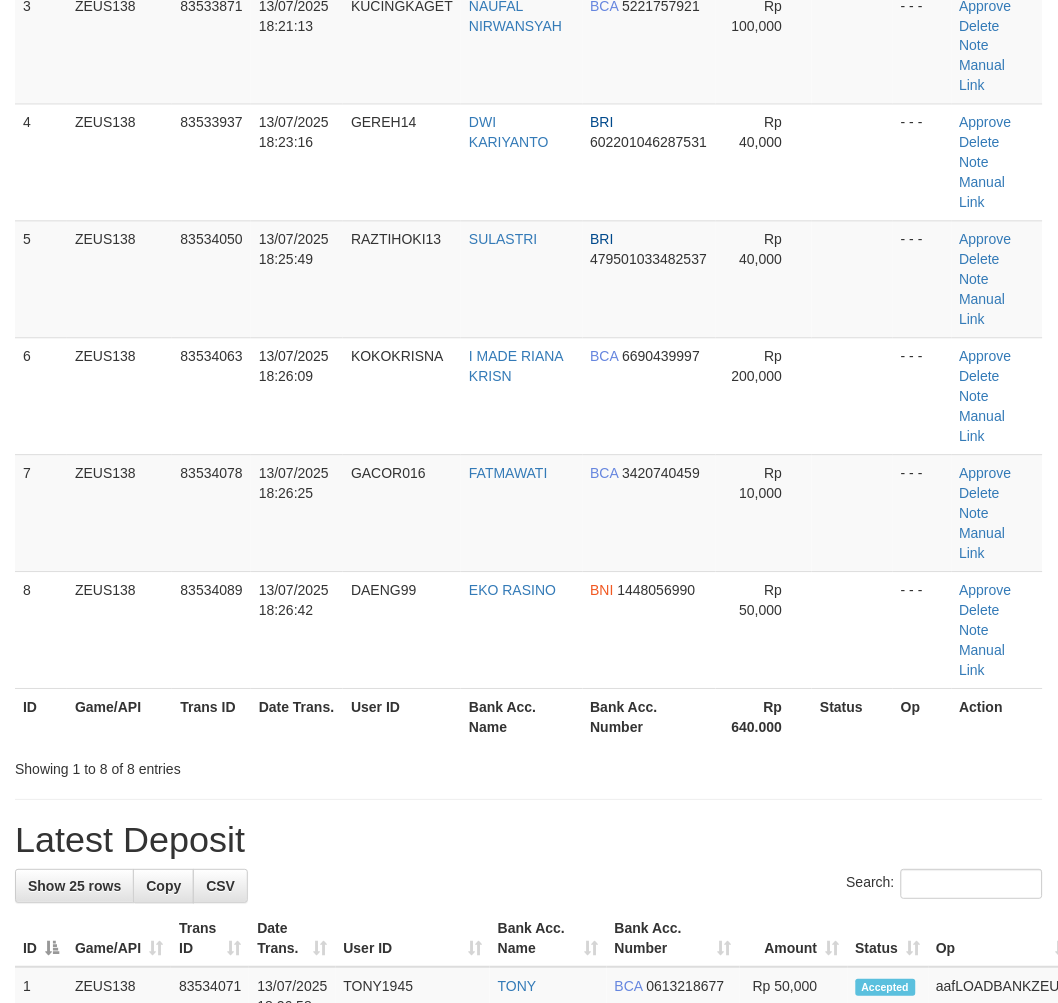 scroll, scrollTop: 363, scrollLeft: 0, axis: vertical 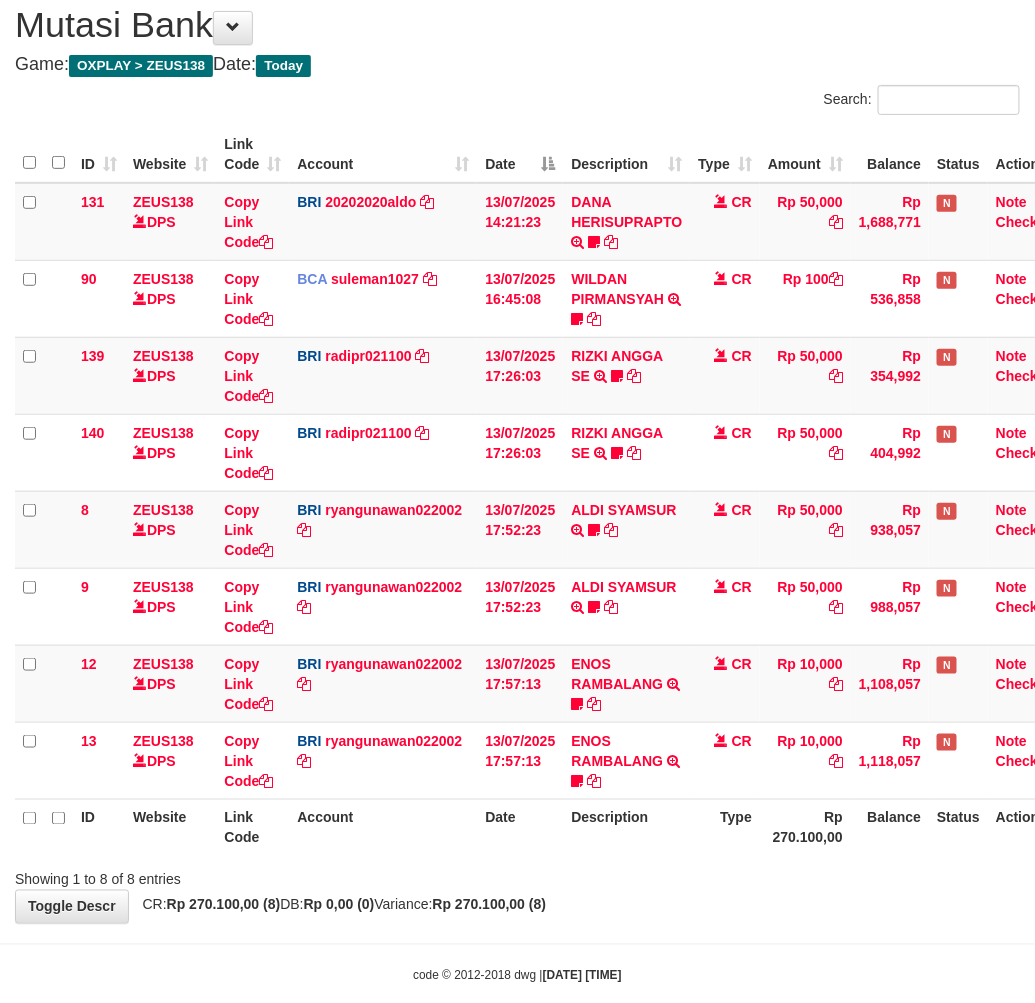 click on "Showing 1 to 8 of 8 entries" at bounding box center [517, 876] 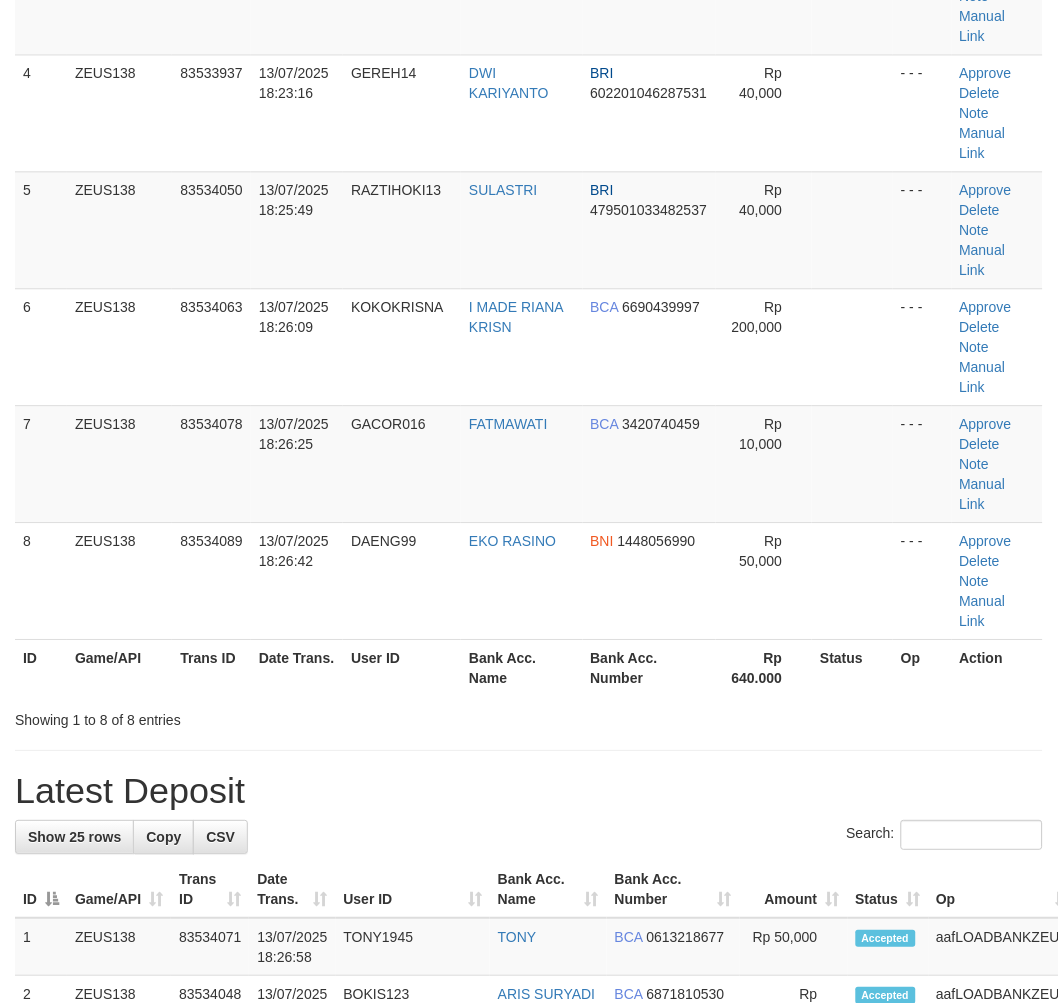 scroll, scrollTop: 413, scrollLeft: 0, axis: vertical 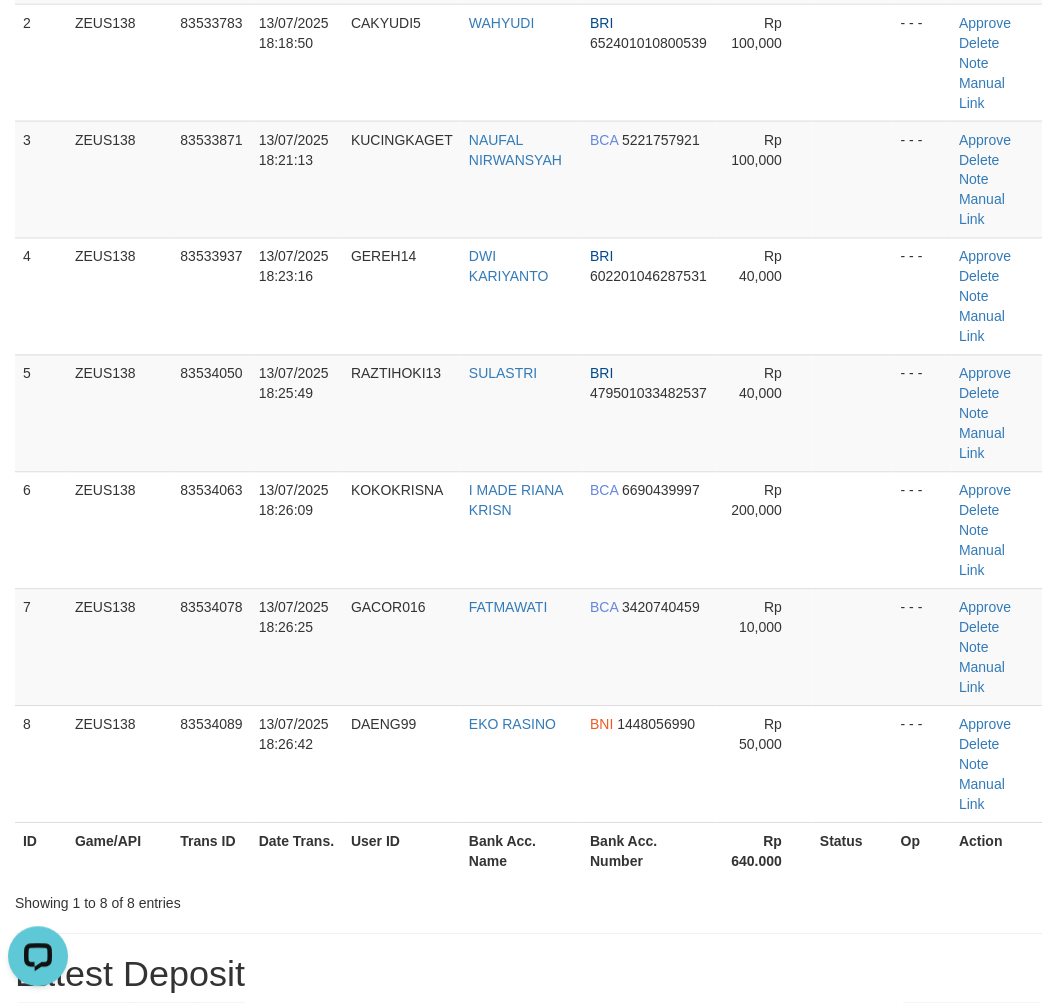 drag, startPoint x: 485, startPoint y: 795, endPoint x: 536, endPoint y: 797, distance: 51.0392 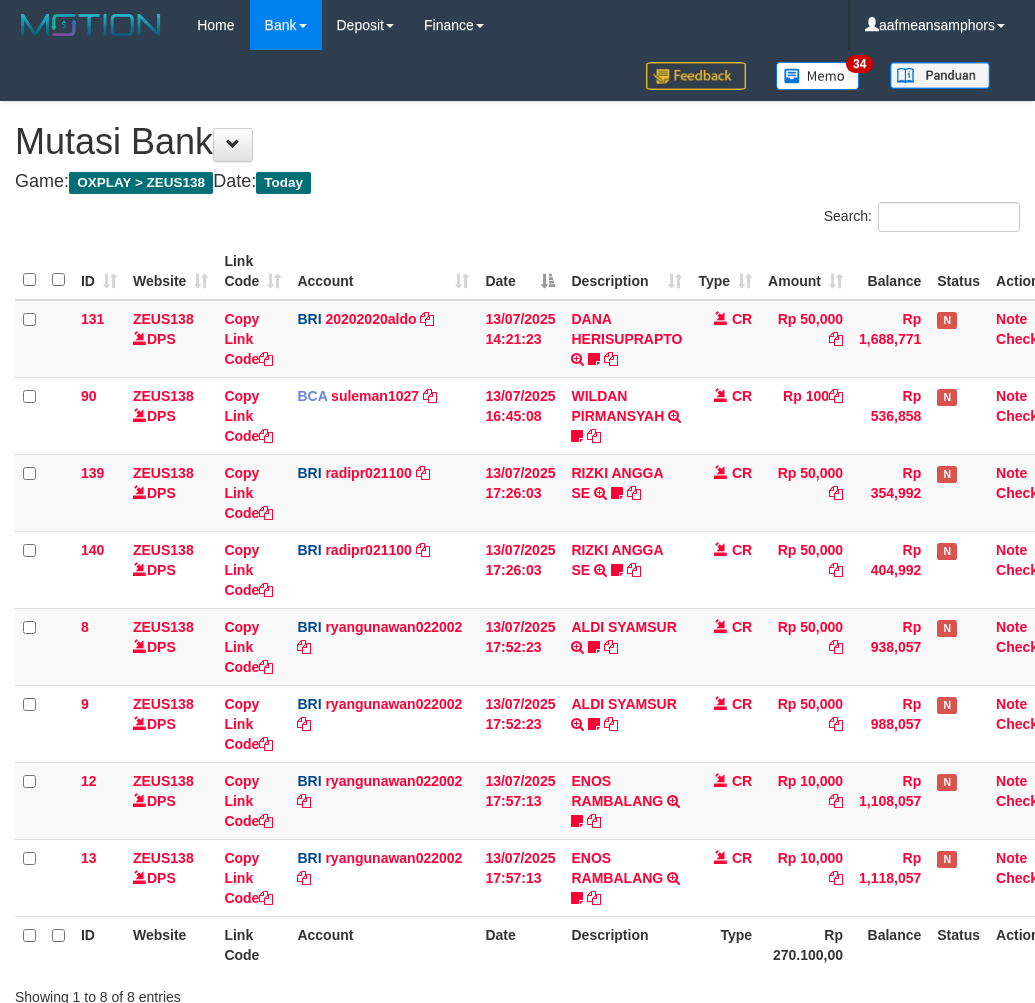 scroll, scrollTop: 117, scrollLeft: 0, axis: vertical 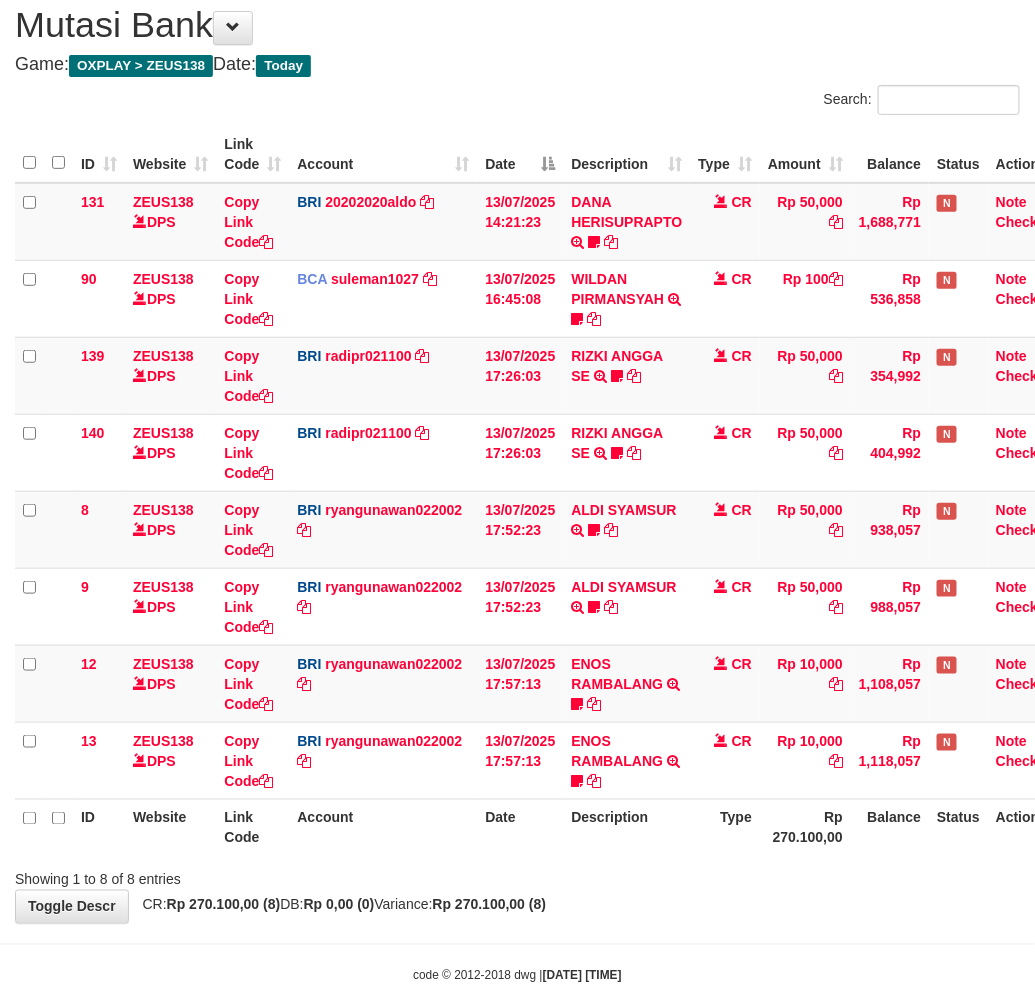 drag, startPoint x: 0, startPoint y: 0, endPoint x: 740, endPoint y: 866, distance: 1139.1031 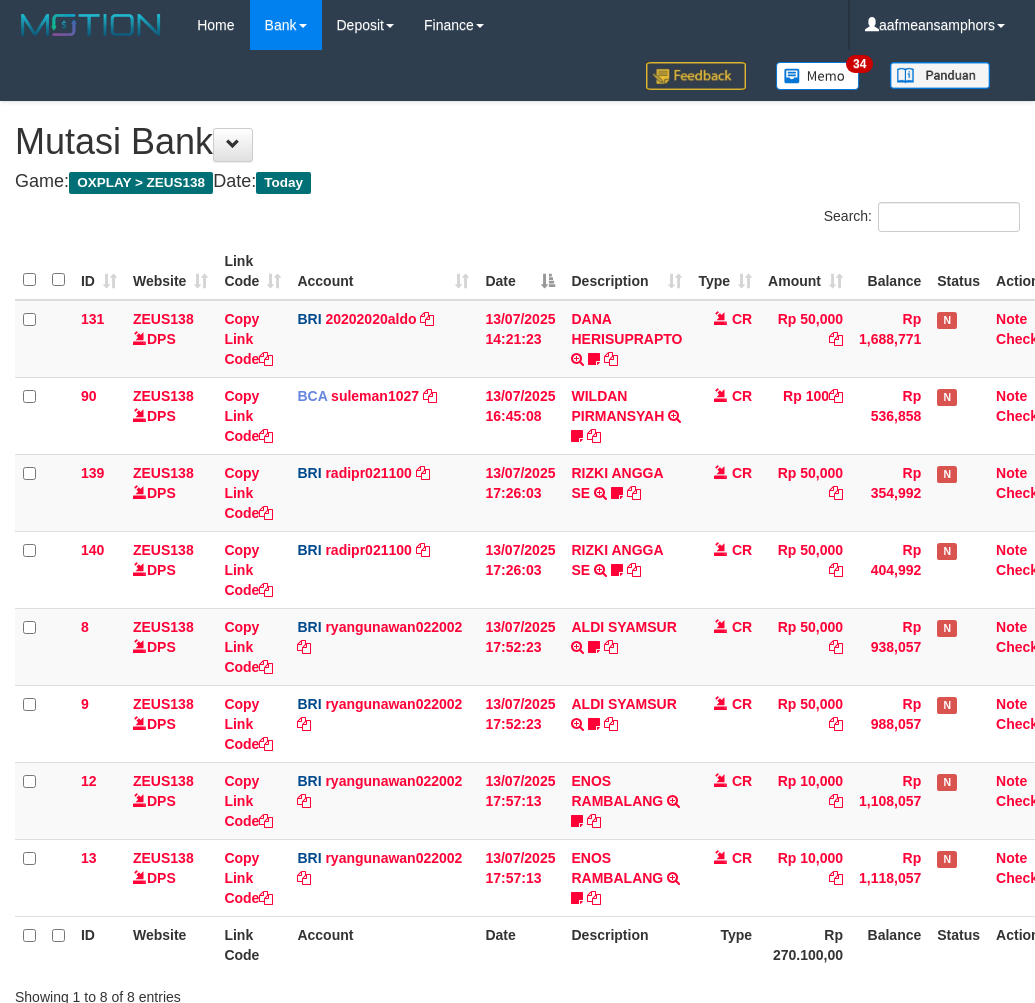 scroll, scrollTop: 117, scrollLeft: 0, axis: vertical 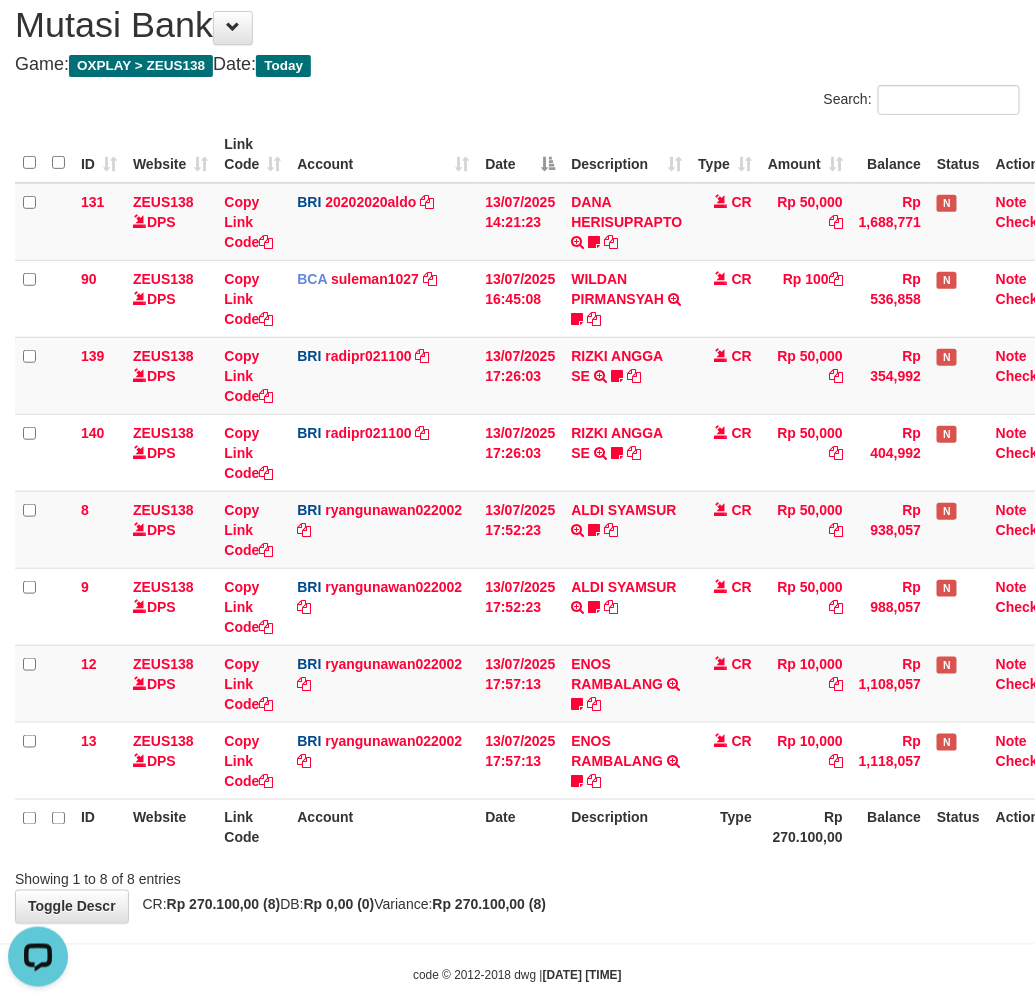click on "**********" at bounding box center [517, 454] 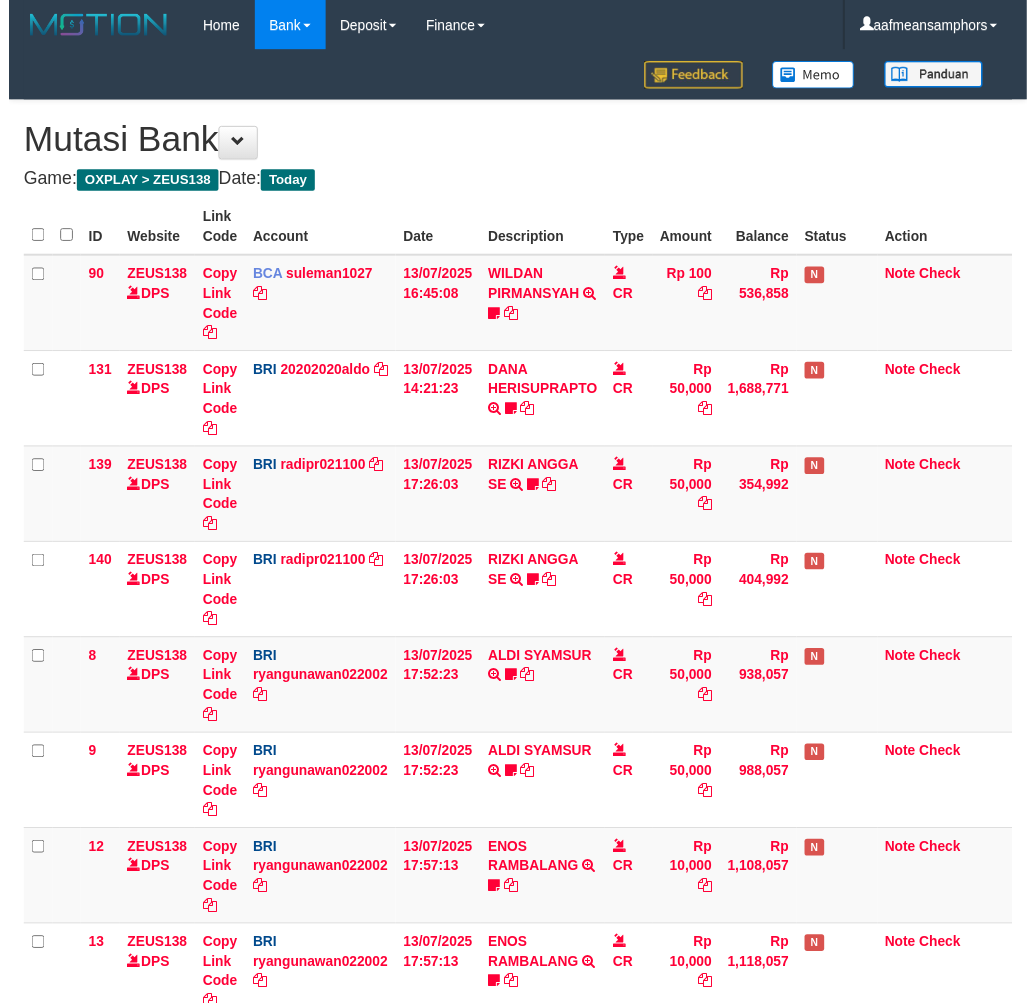 scroll, scrollTop: 117, scrollLeft: 0, axis: vertical 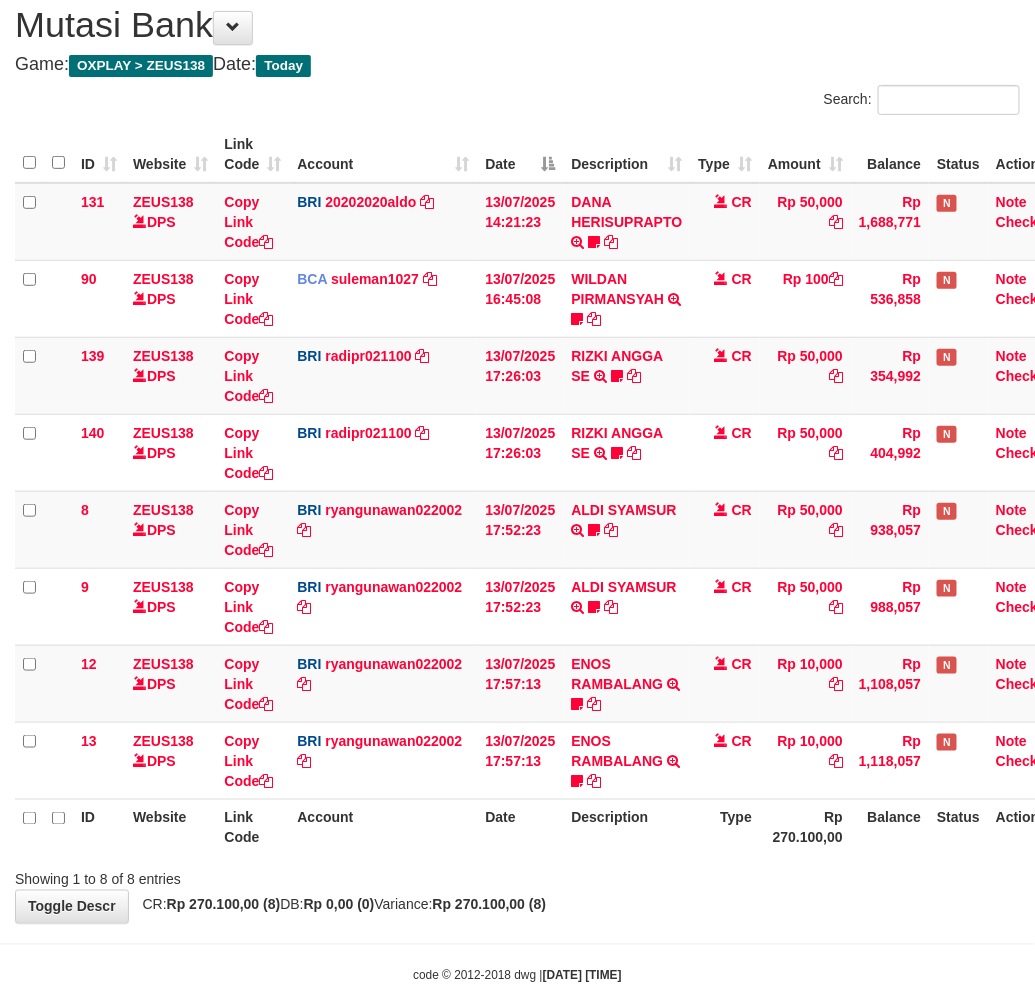 click on "**********" at bounding box center (517, 454) 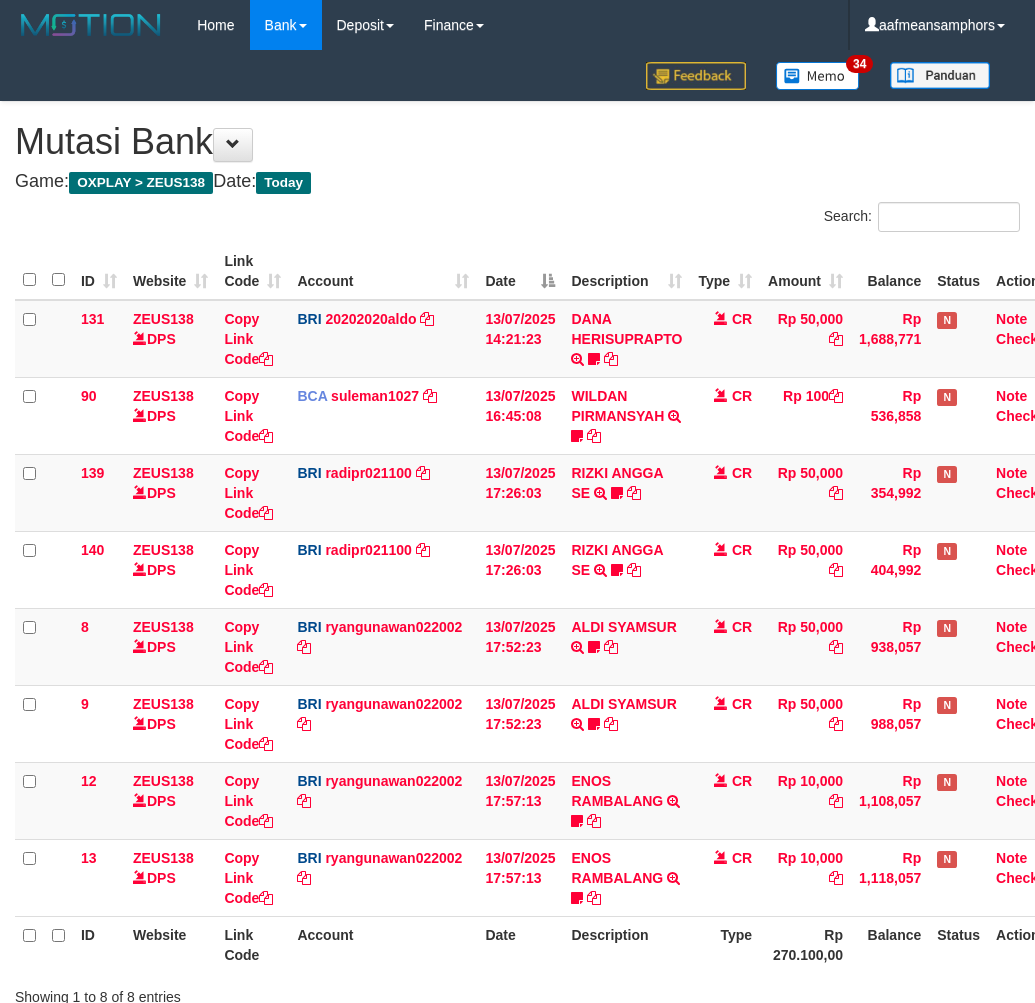 scroll, scrollTop: 117, scrollLeft: 0, axis: vertical 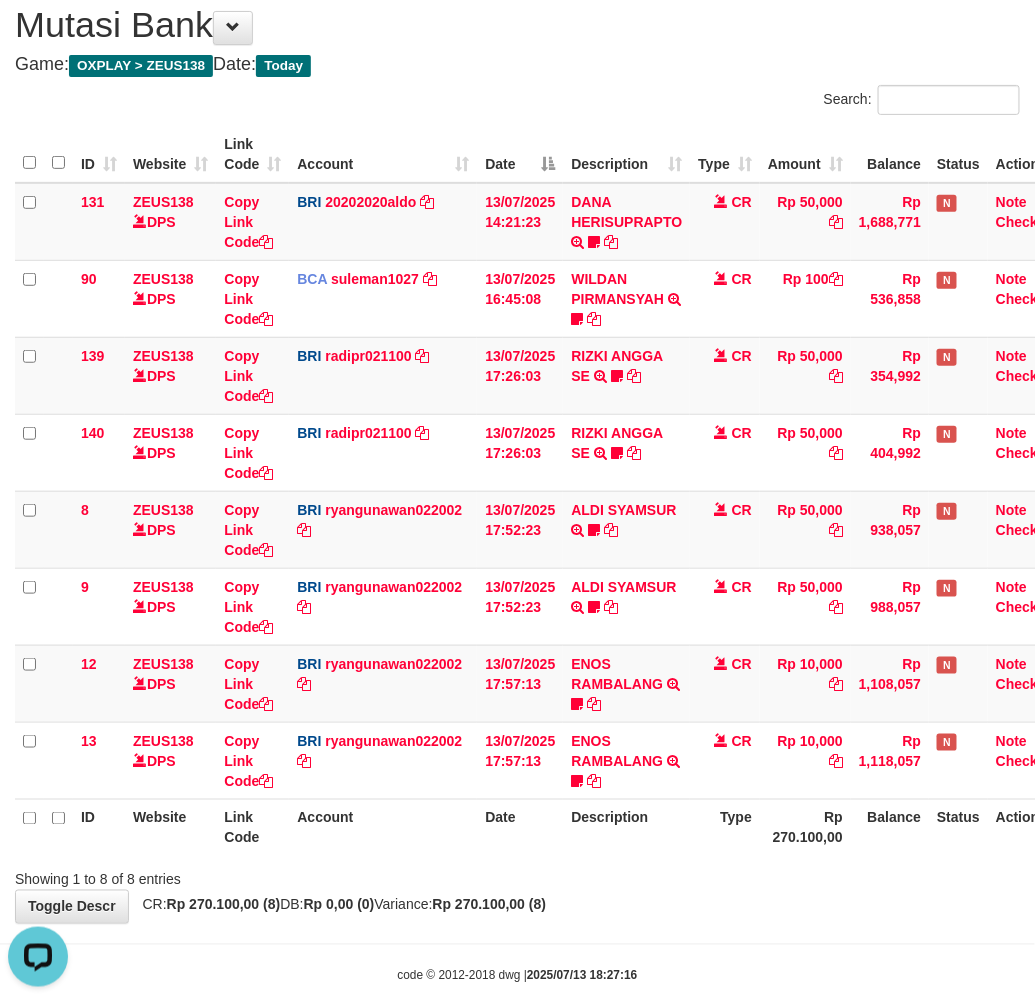 drag, startPoint x: 858, startPoint y: 917, endPoint x: 867, endPoint y: 906, distance: 14.21267 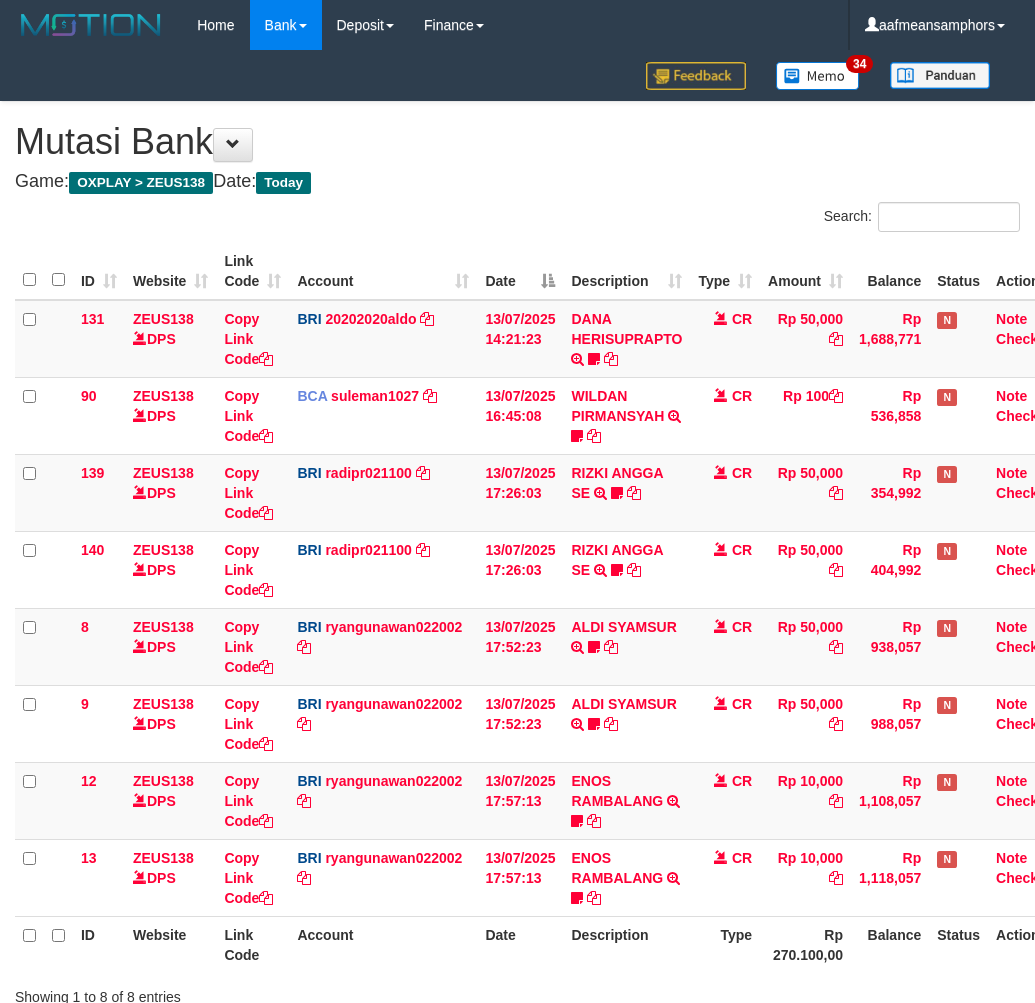 scroll, scrollTop: 117, scrollLeft: 0, axis: vertical 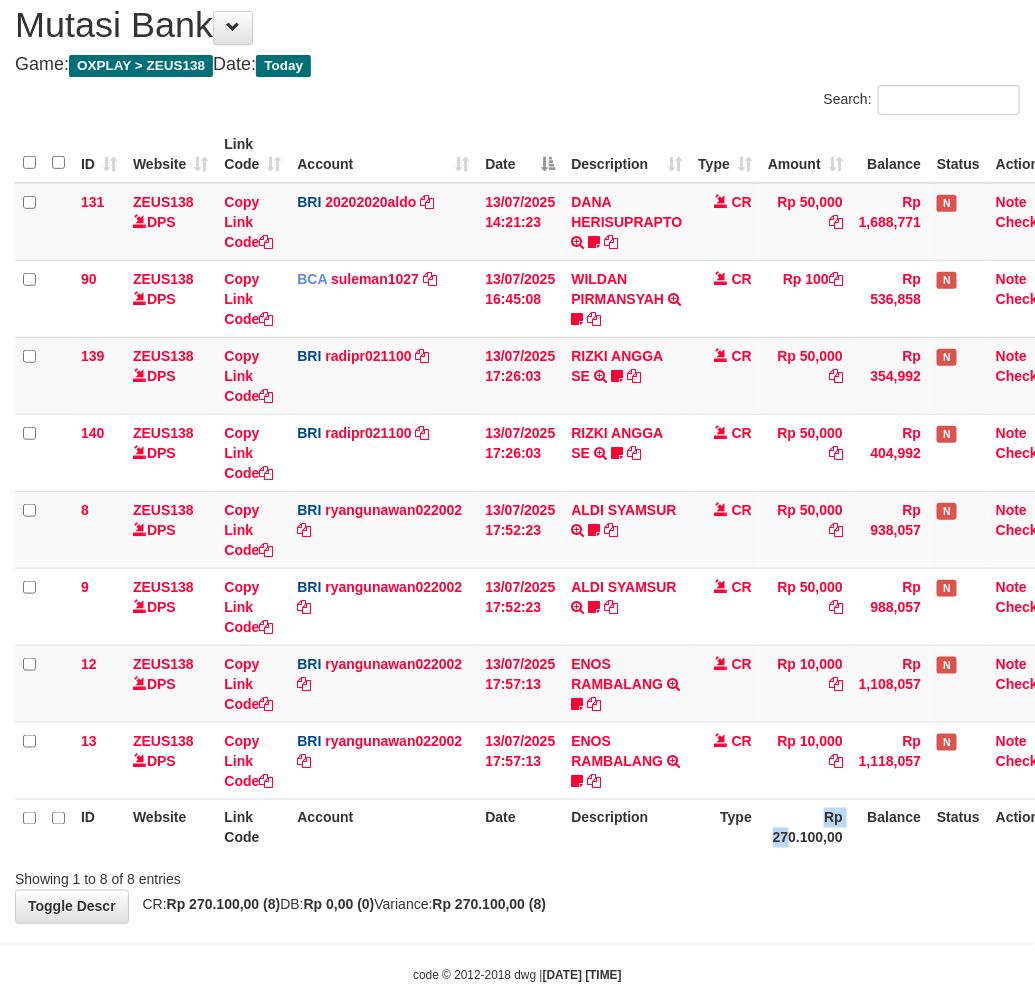 click on "Rp 270.100,00" at bounding box center [805, 827] 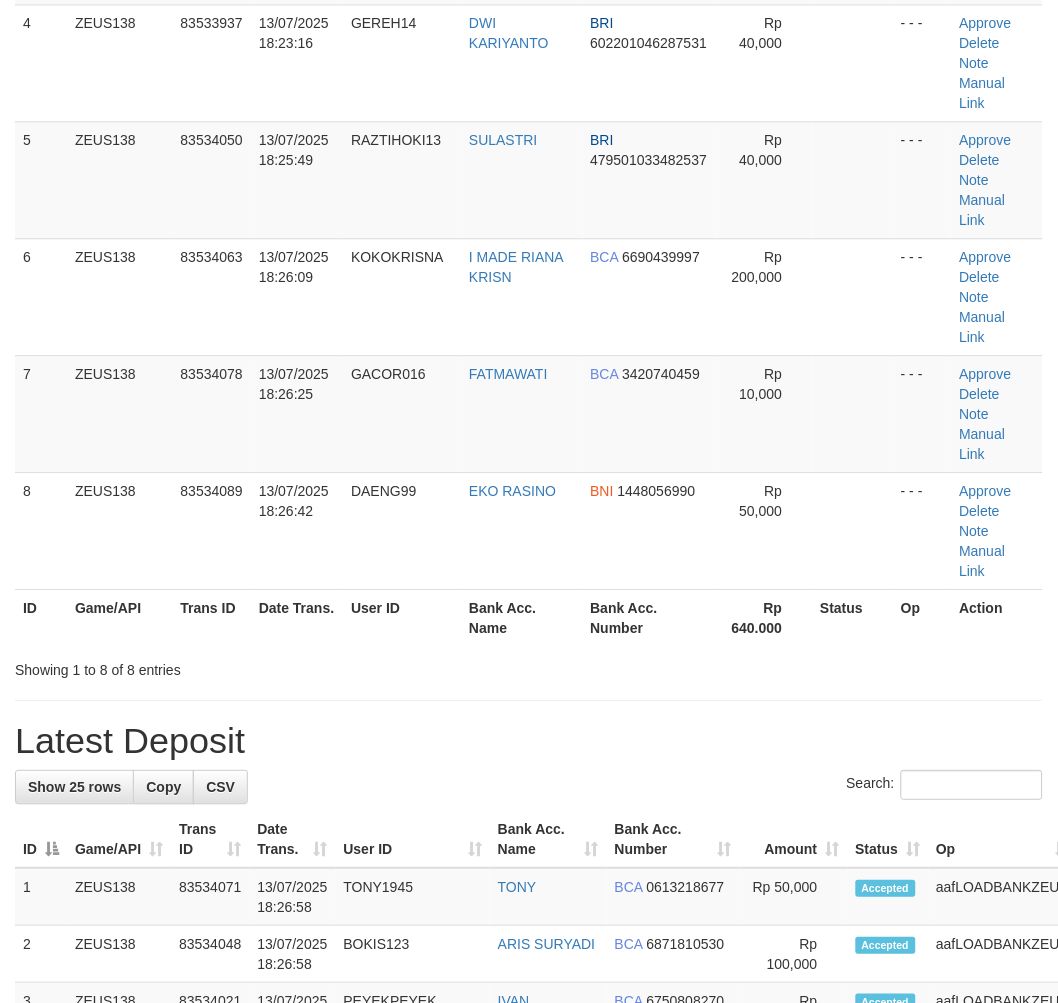 scroll, scrollTop: 463, scrollLeft: 0, axis: vertical 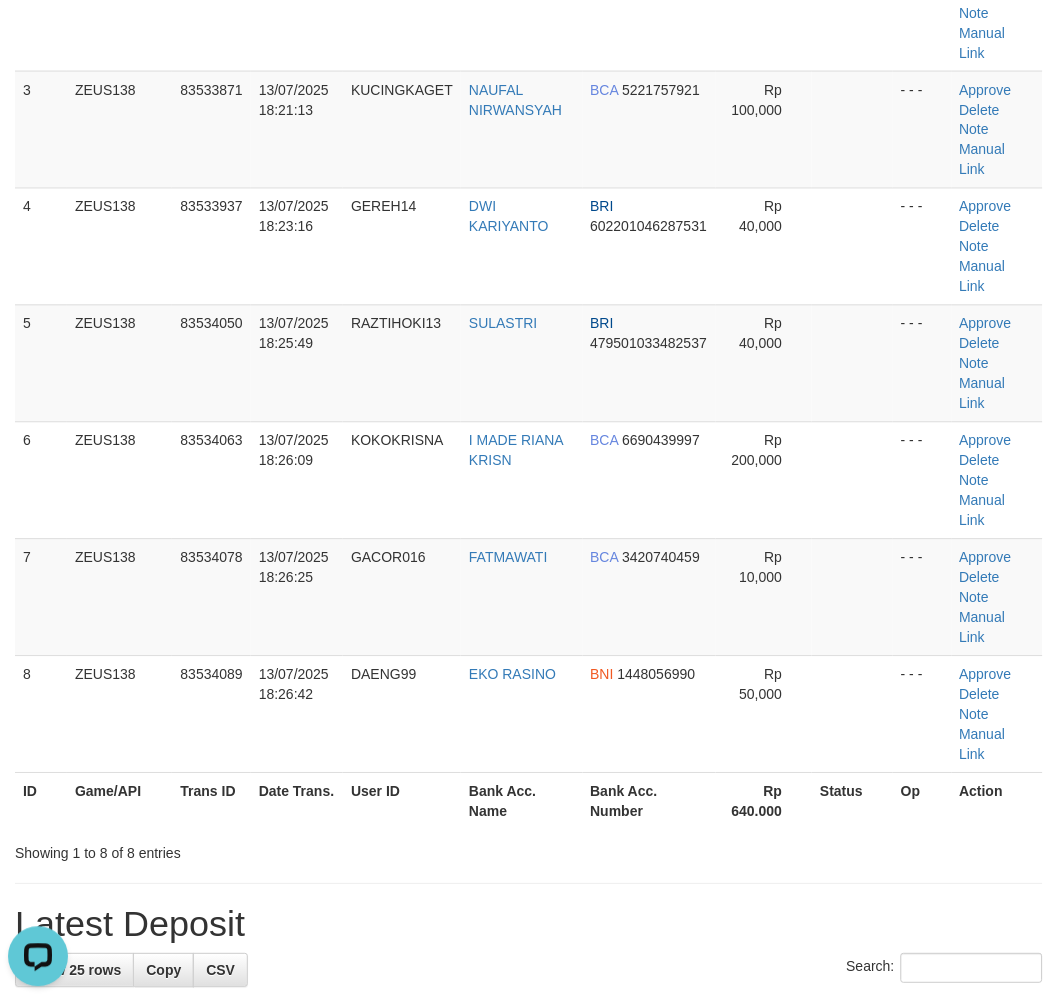 click on "Showing 1 to 8 of 8 entries" at bounding box center [529, 850] 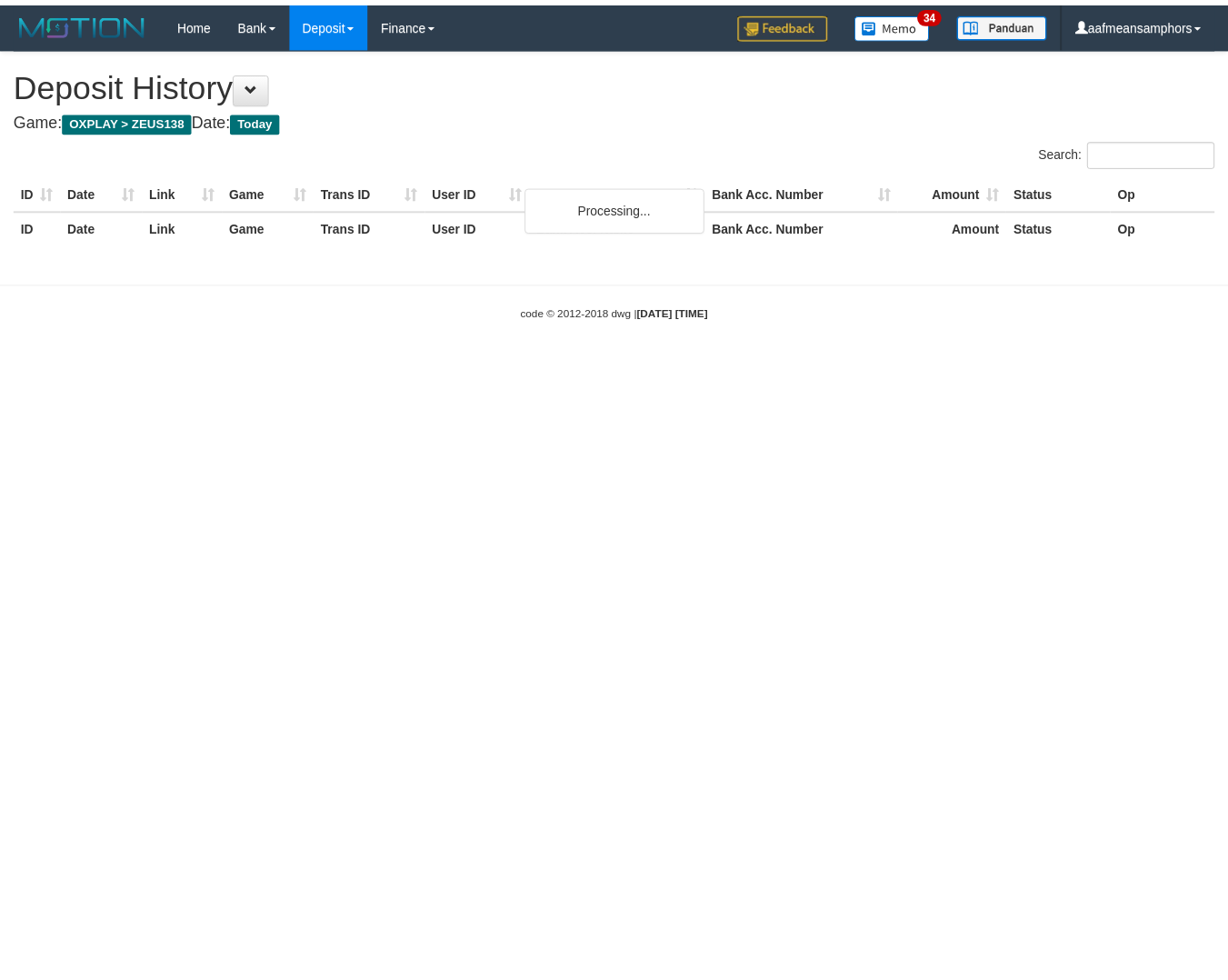 scroll, scrollTop: 0, scrollLeft: 0, axis: both 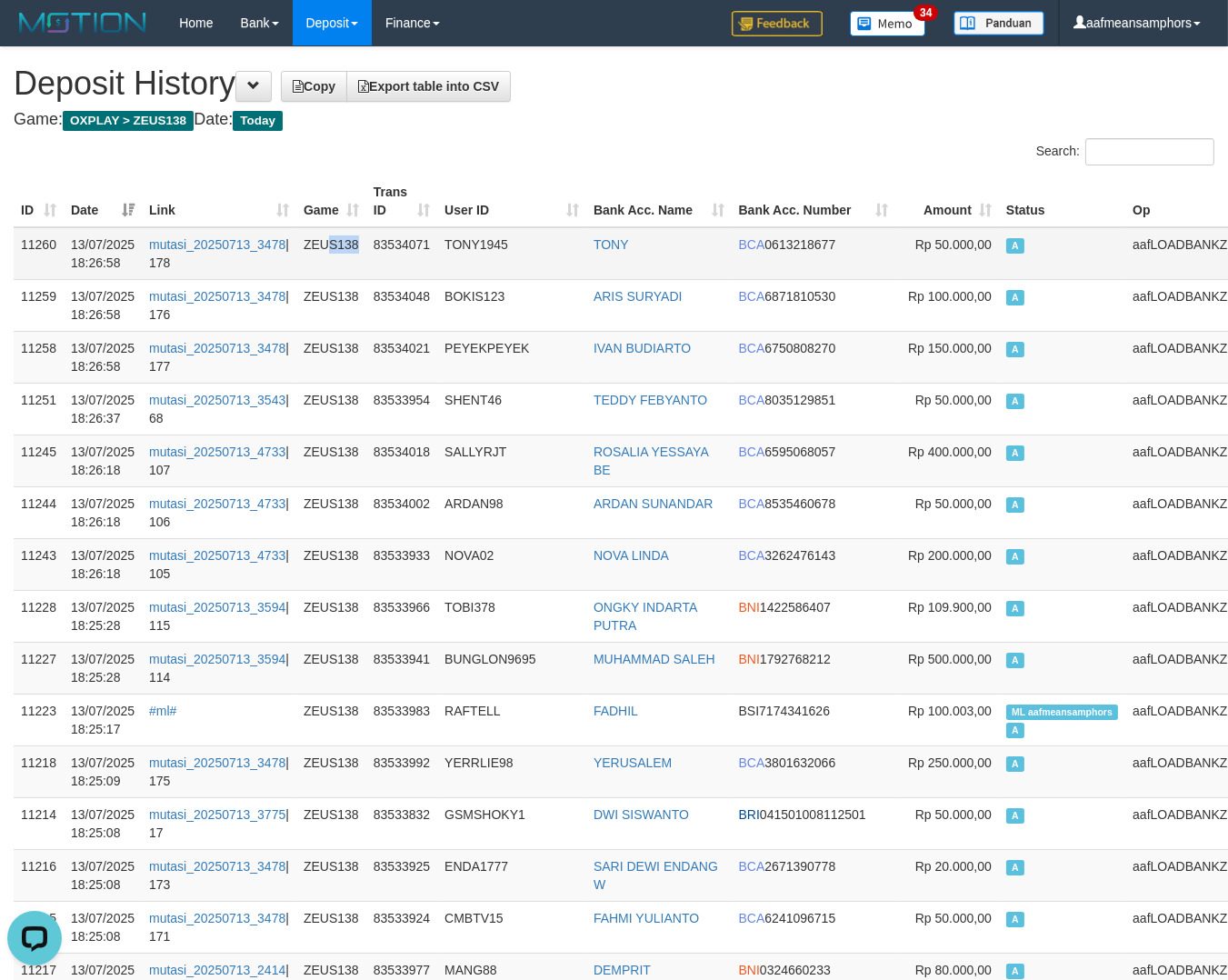drag, startPoint x: 357, startPoint y: 232, endPoint x: 341, endPoint y: 233, distance: 16.03122 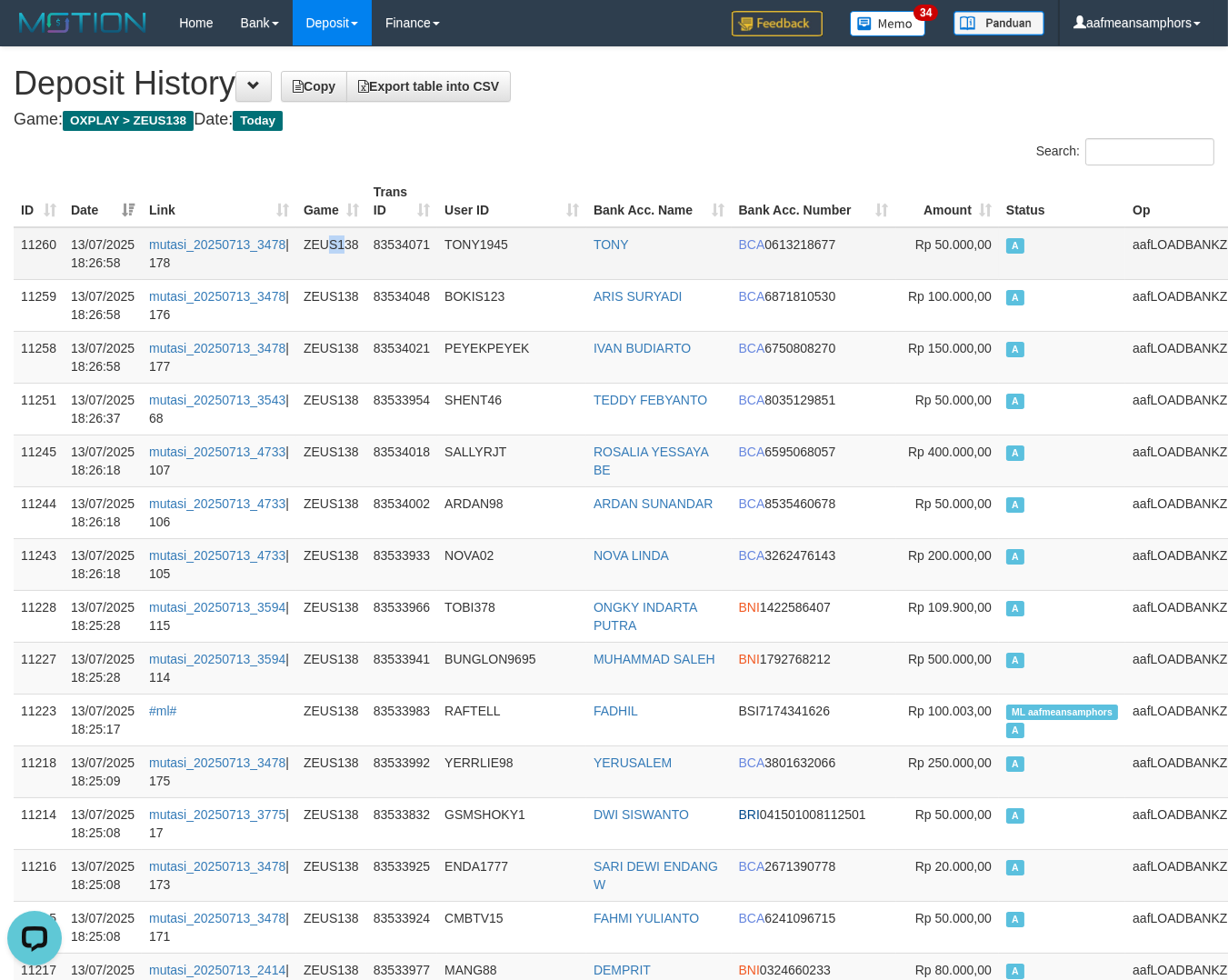 click on "ZEUS138" at bounding box center (331, 254) 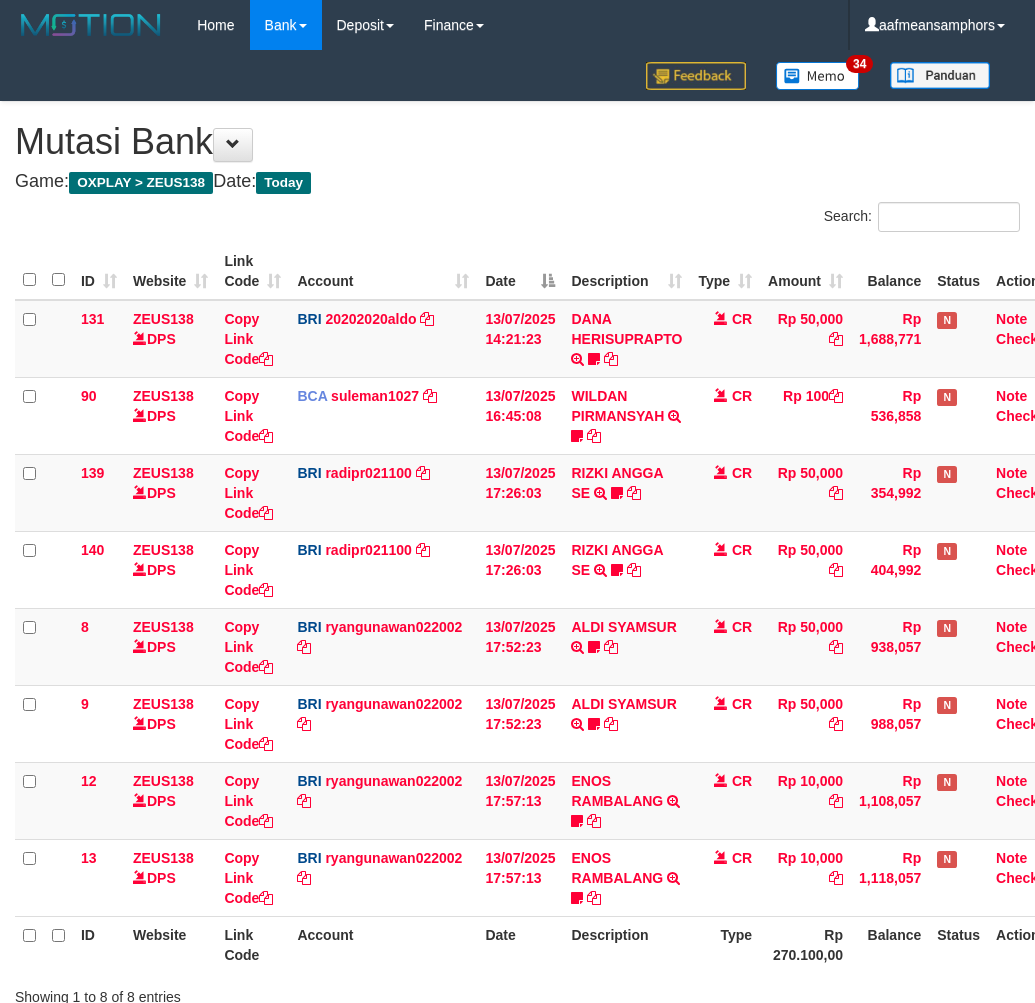scroll, scrollTop: 117, scrollLeft: 0, axis: vertical 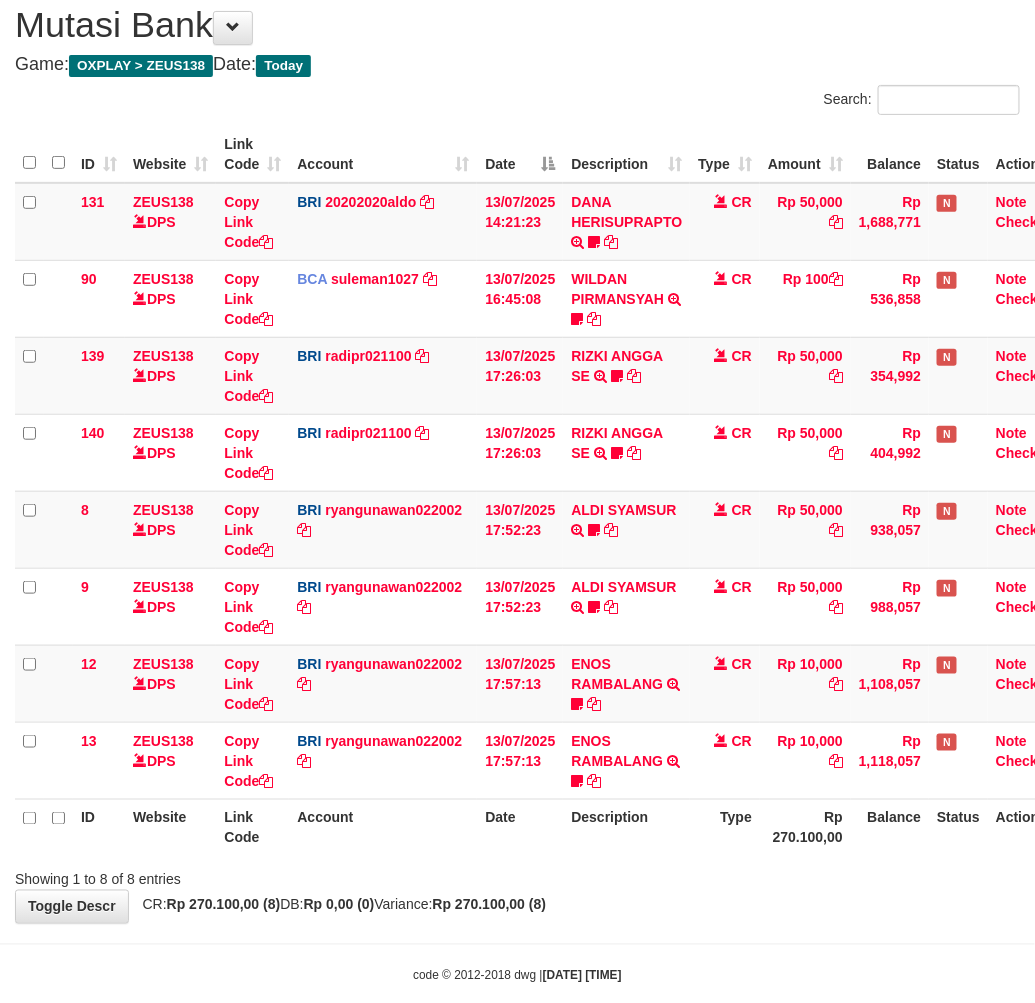 click on "Type" at bounding box center (725, 827) 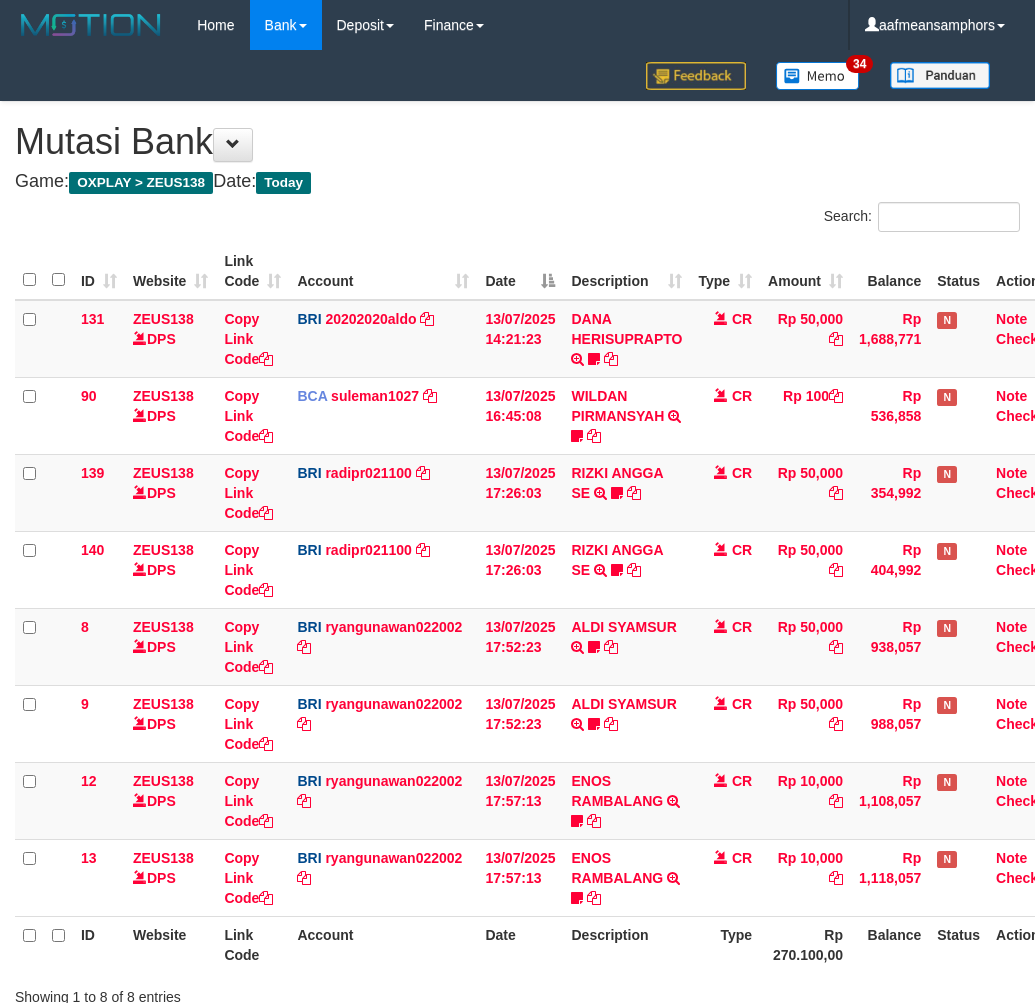 scroll, scrollTop: 117, scrollLeft: 0, axis: vertical 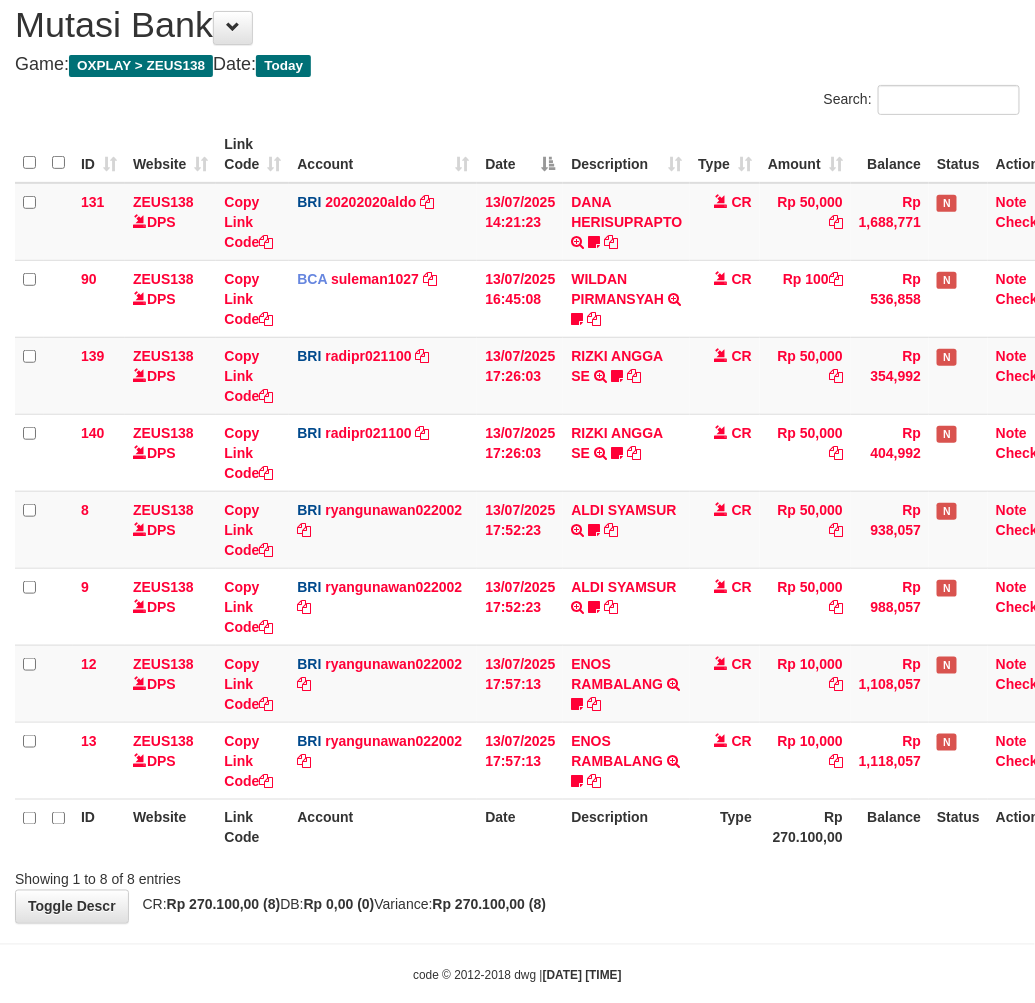 click on "Showing 1 to 8 of 8 entries" at bounding box center [517, 876] 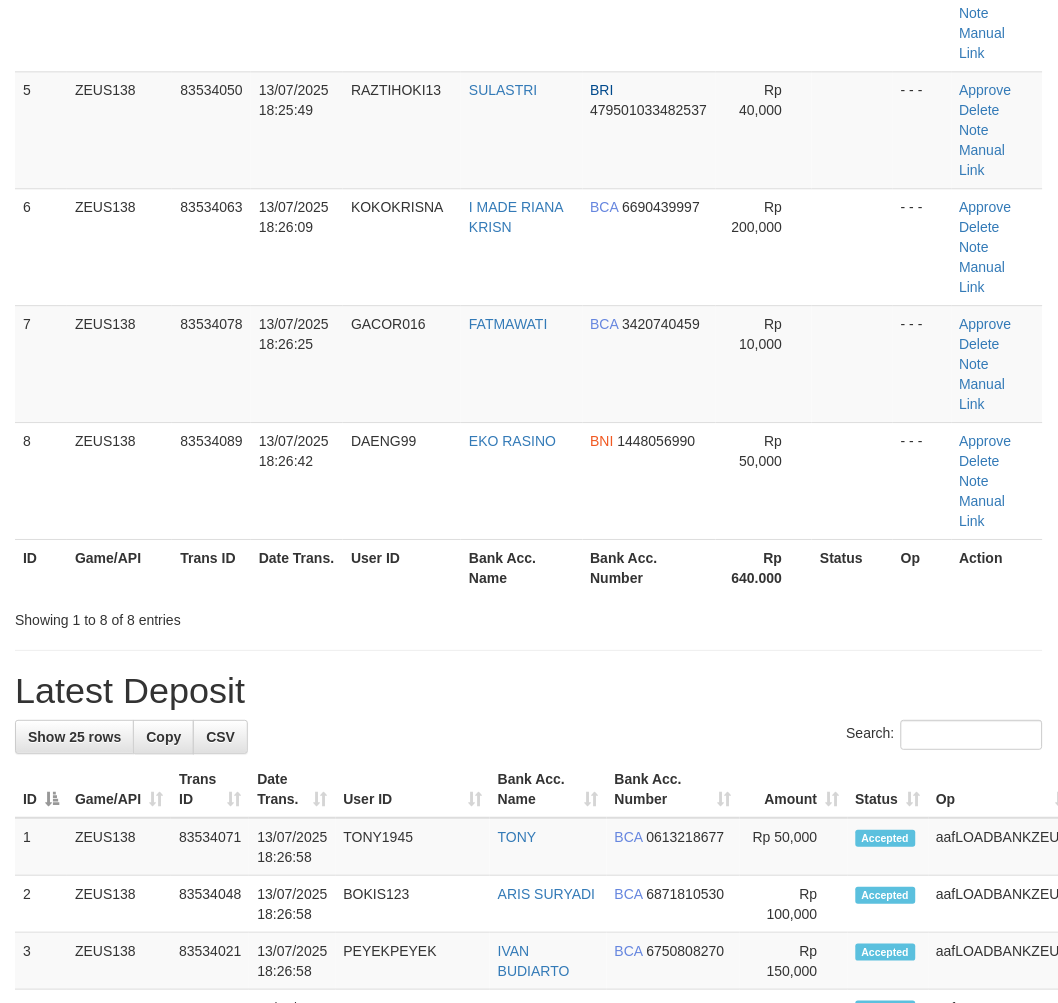 scroll, scrollTop: 513, scrollLeft: 0, axis: vertical 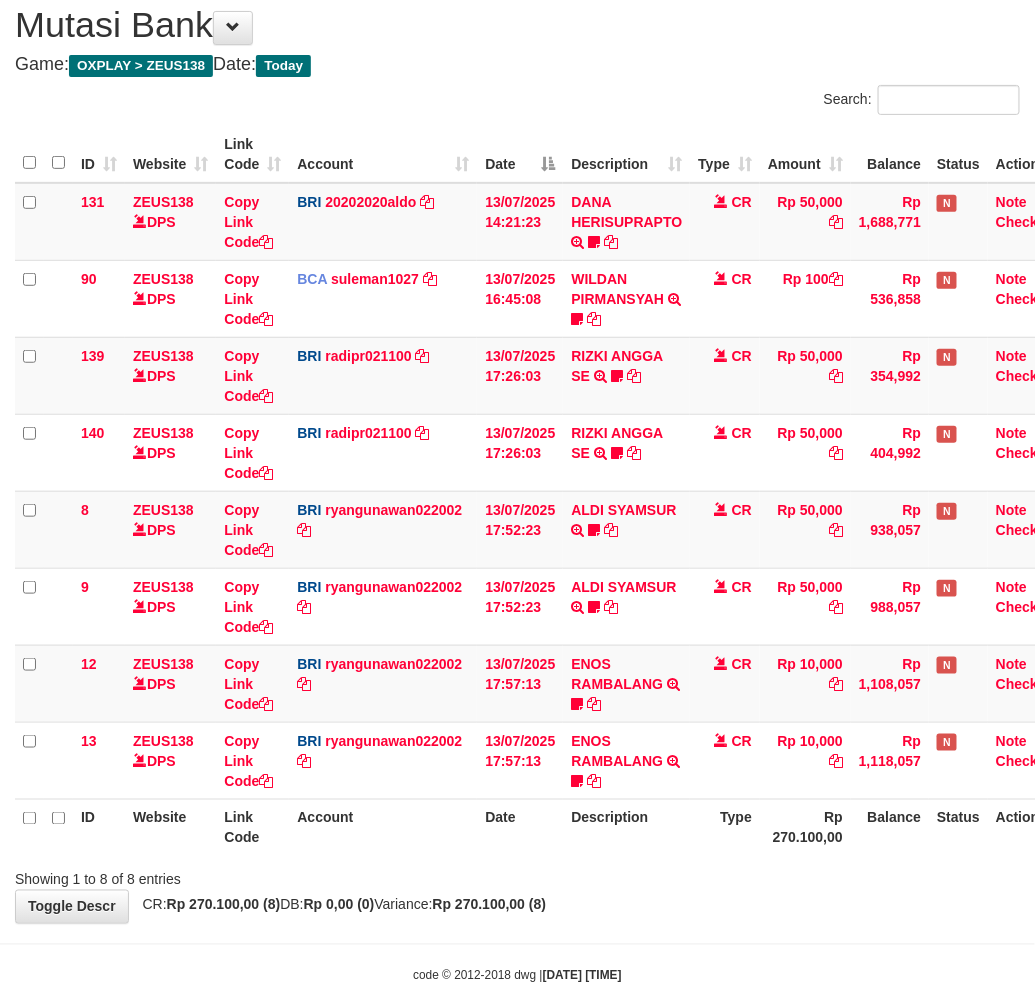 drag, startPoint x: 0, startPoint y: 0, endPoint x: 798, endPoint y: 871, distance: 1181.2896 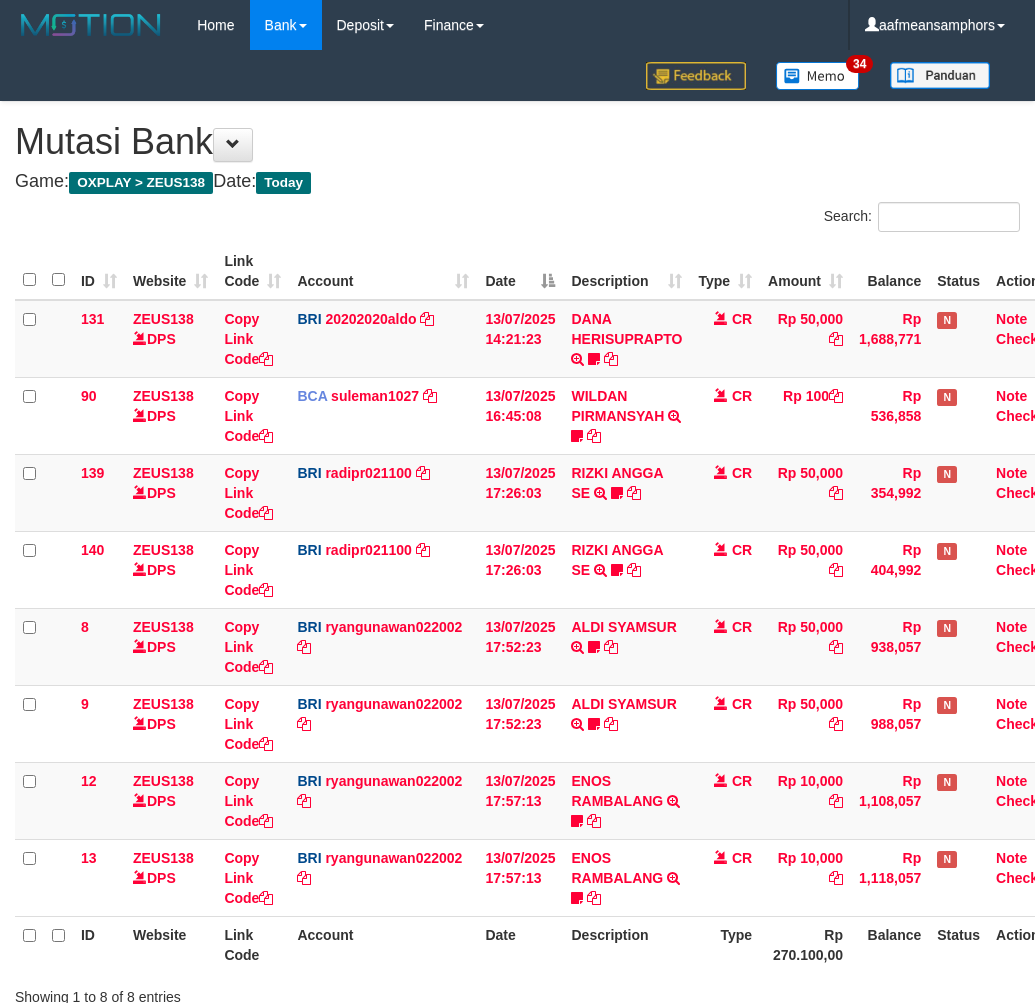 scroll, scrollTop: 117, scrollLeft: 0, axis: vertical 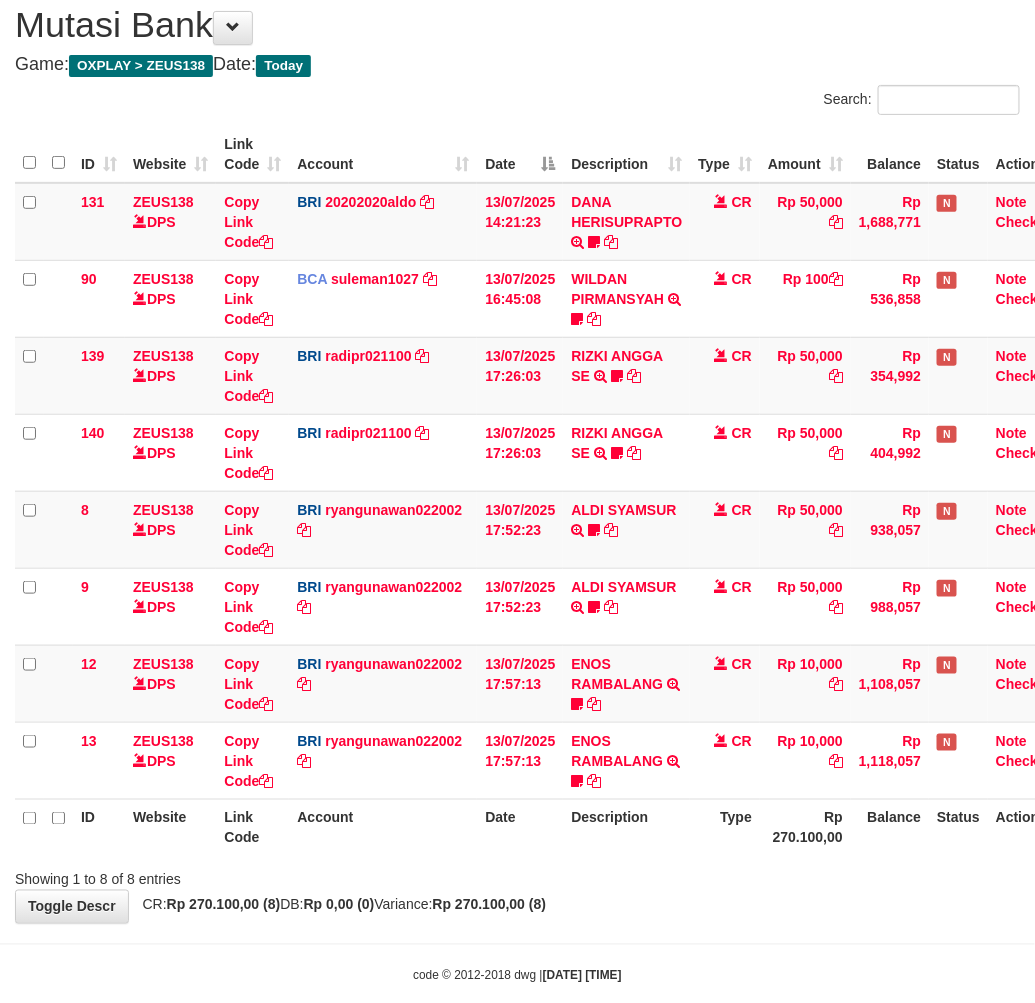 click on "Showing 1 to 8 of 8 entries" at bounding box center (517, 876) 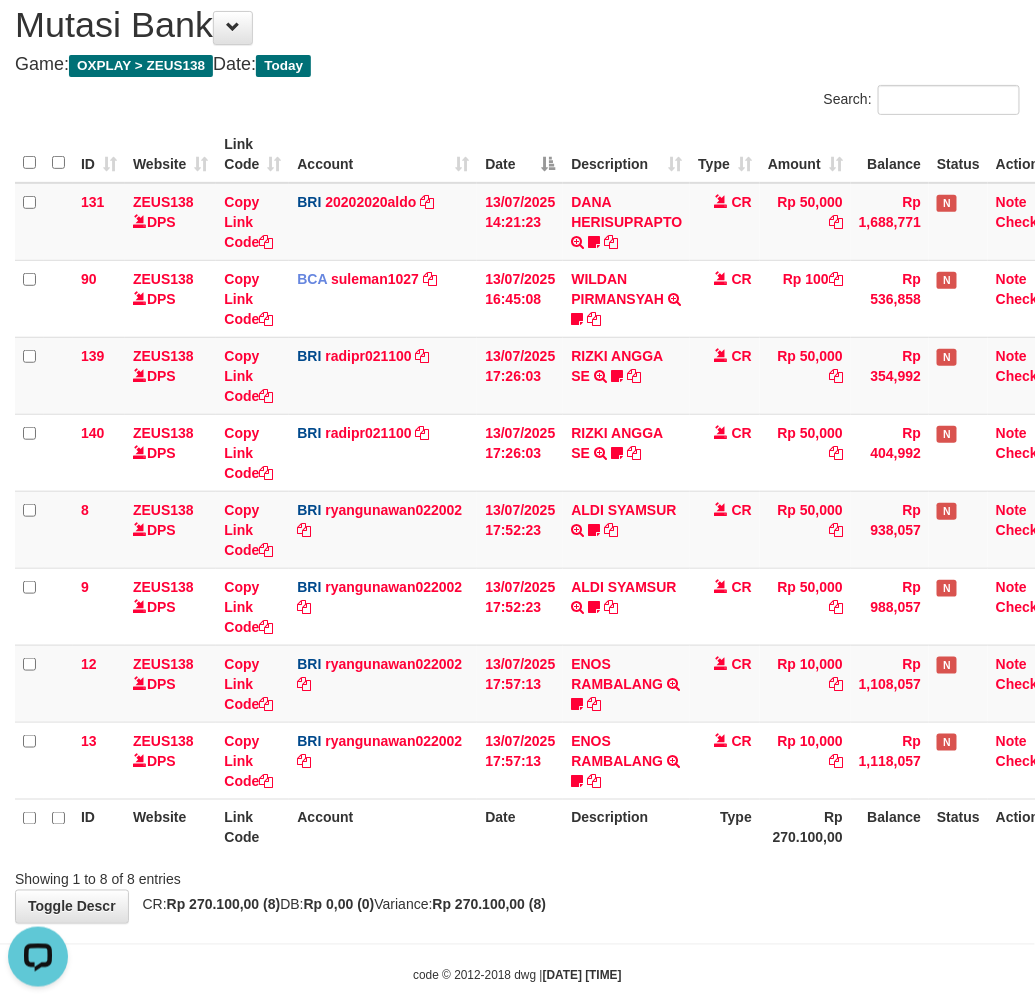 scroll, scrollTop: 0, scrollLeft: 0, axis: both 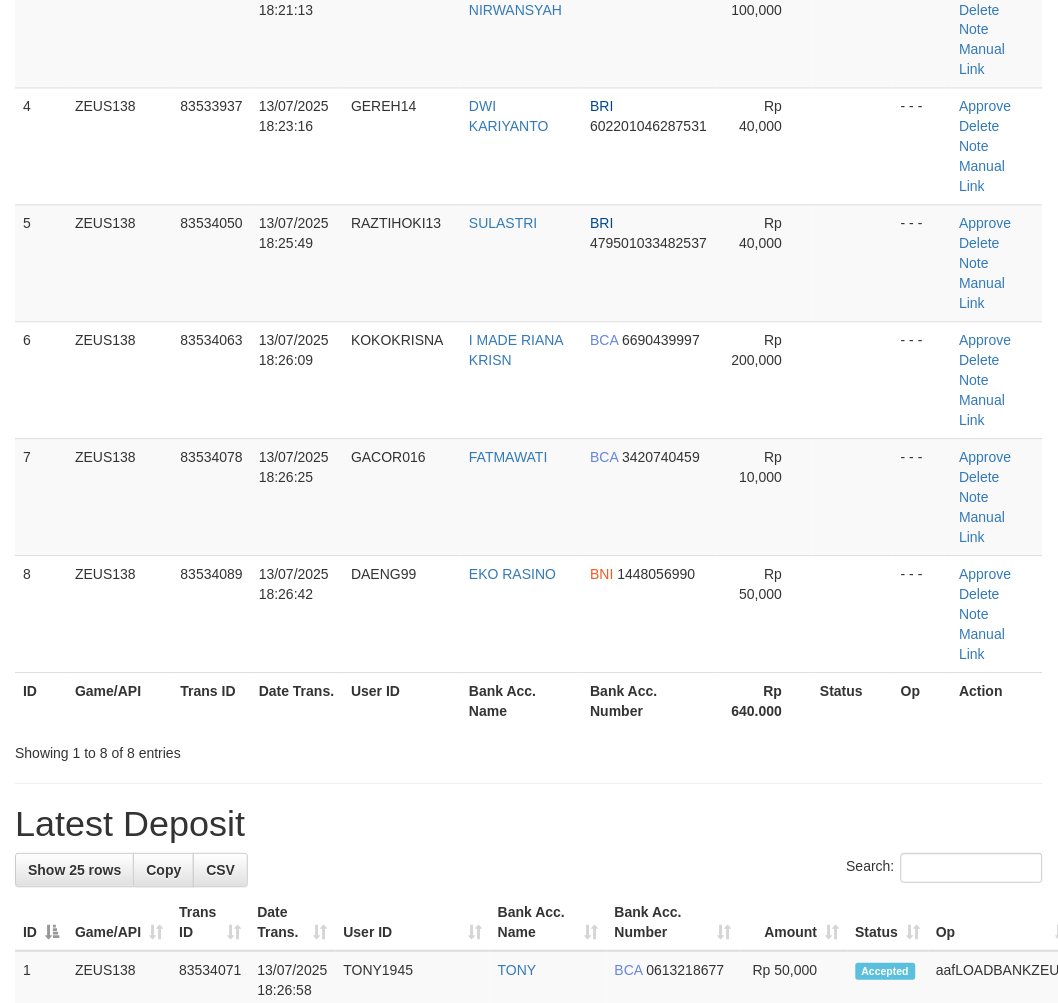 click on "Bank Acc. Name" at bounding box center [521, 701] 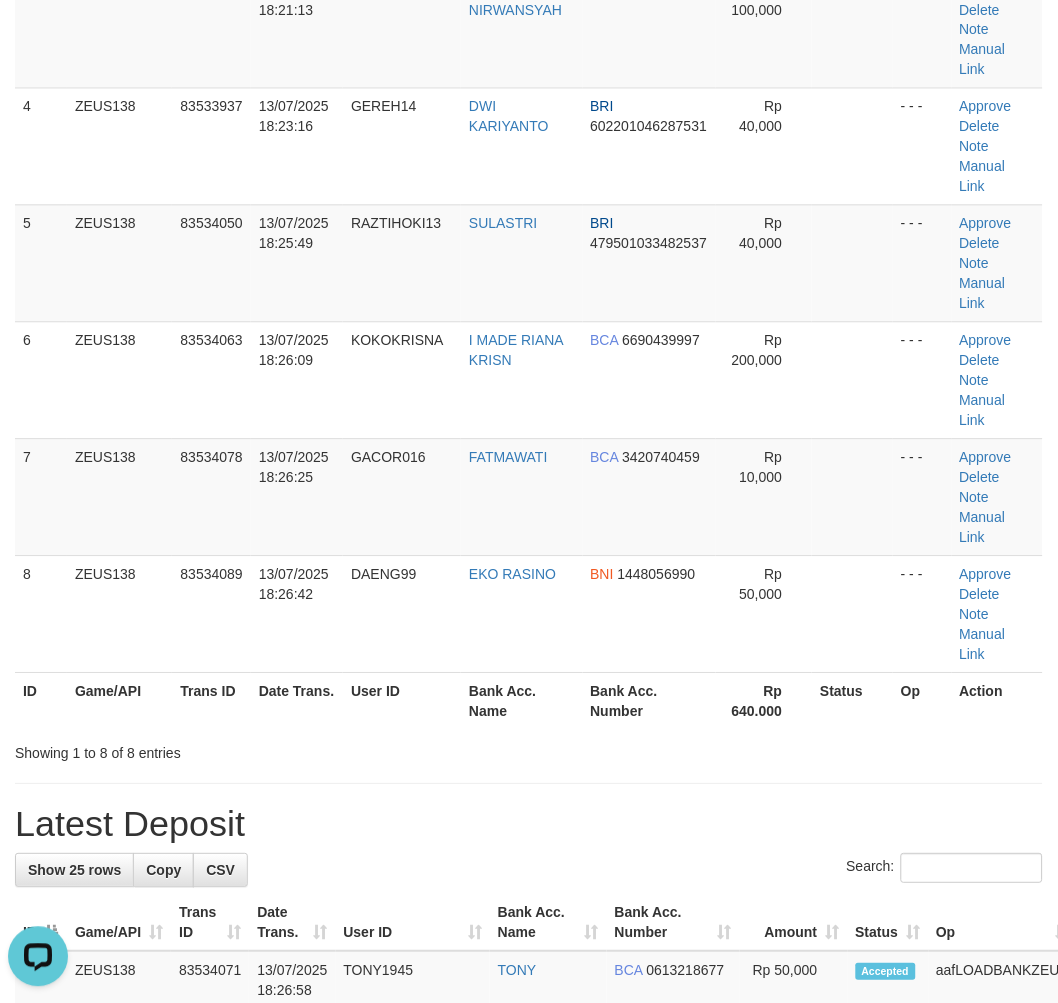 scroll, scrollTop: 0, scrollLeft: 0, axis: both 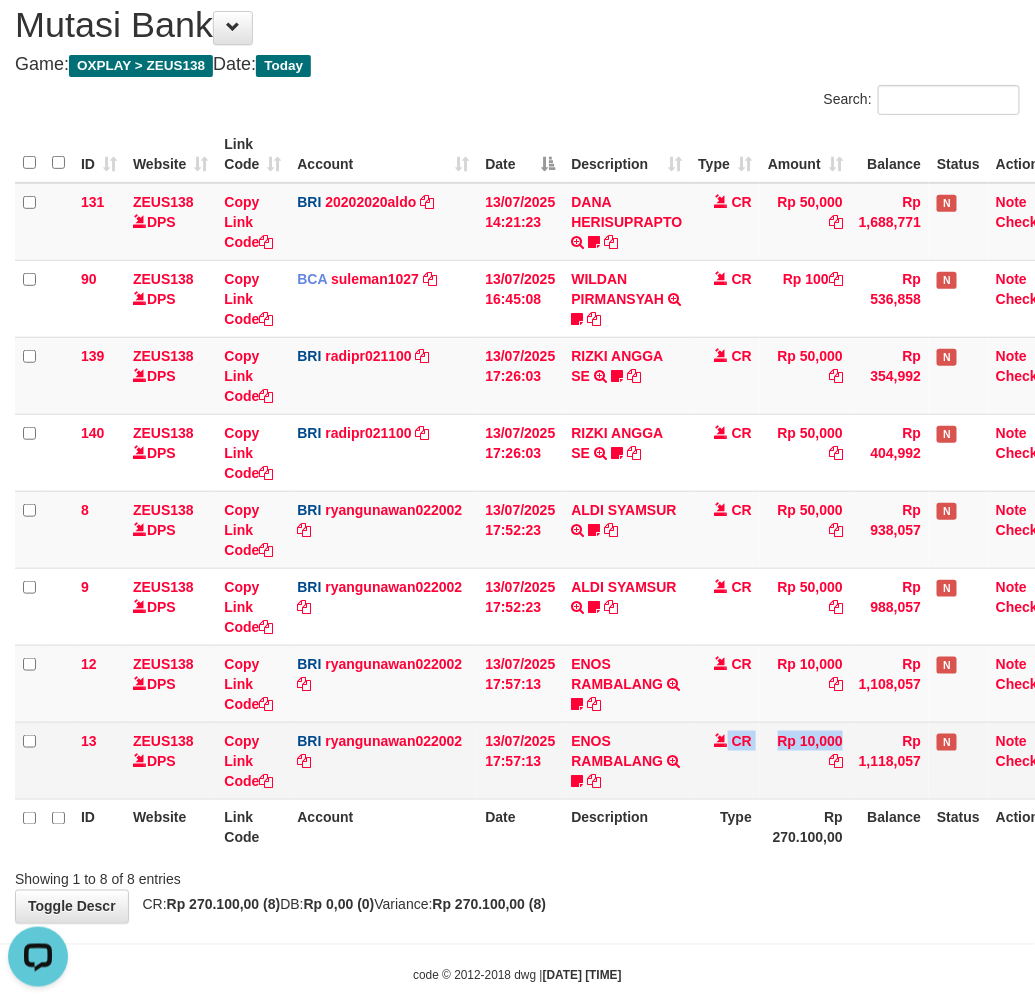 click on "13
ZEUS138    DPS
Copy Link Code
BRI
ryangunawan022002
DPS
RYAN GUNAWAN
mutasi_20250713_3775 | 13
mutasi_20250713_3775 | 13
13/07/2025 17:57:13
ENOS RAMBALANG            TRANSFER NBMB ENOS RAMBALANG TO RYAN GUNAWAN    ENOS011
CR
Rp 10,000
Rp 1,118,057
N
Note
Check" at bounding box center (542, 760) 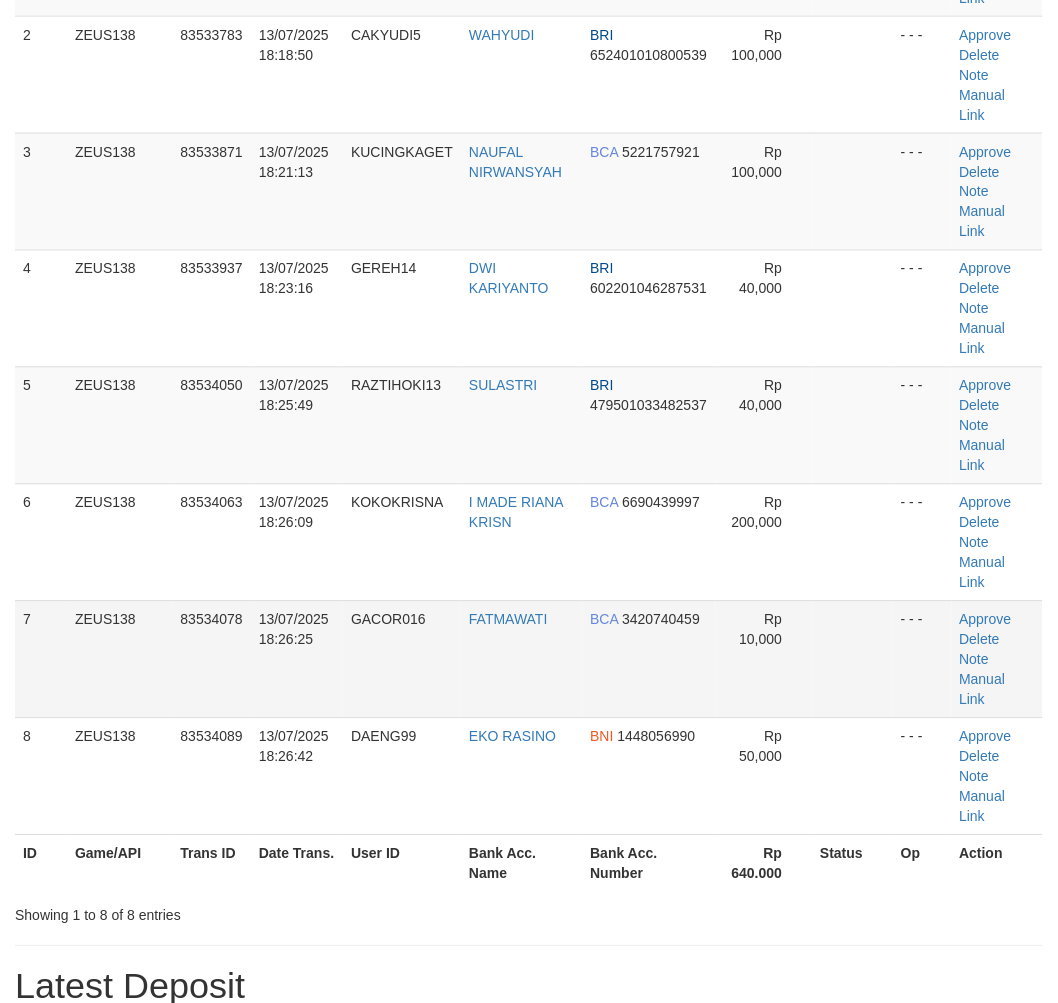 scroll, scrollTop: 353, scrollLeft: 0, axis: vertical 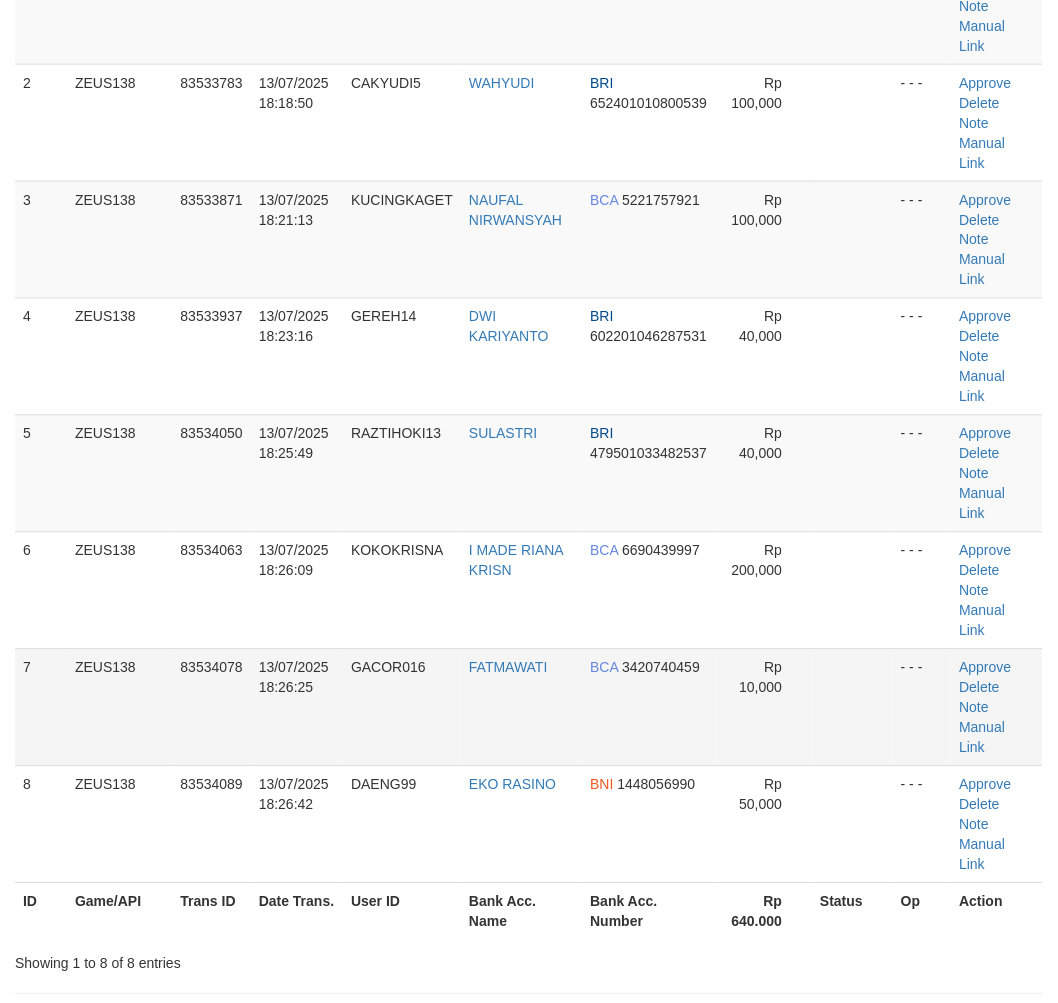 click on "GACOR016" at bounding box center [402, 707] 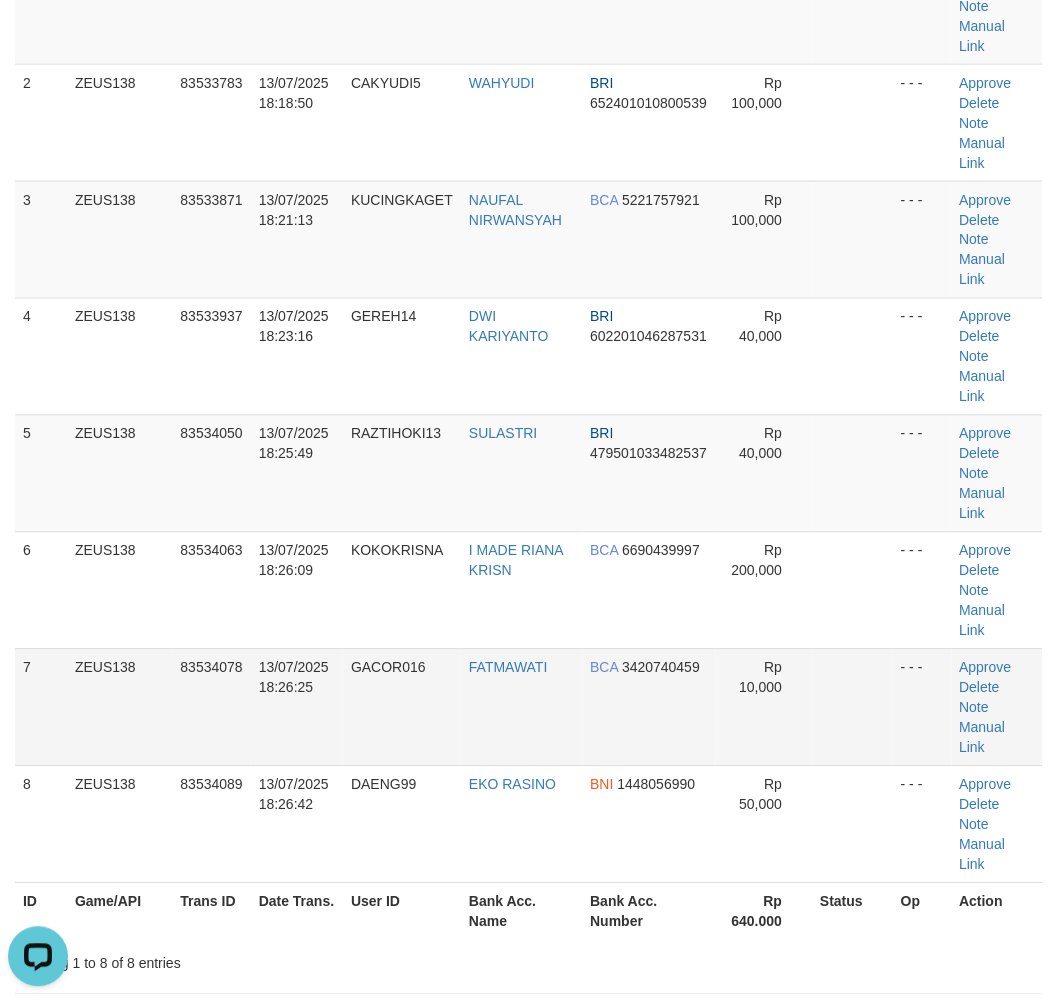 scroll, scrollTop: 0, scrollLeft: 0, axis: both 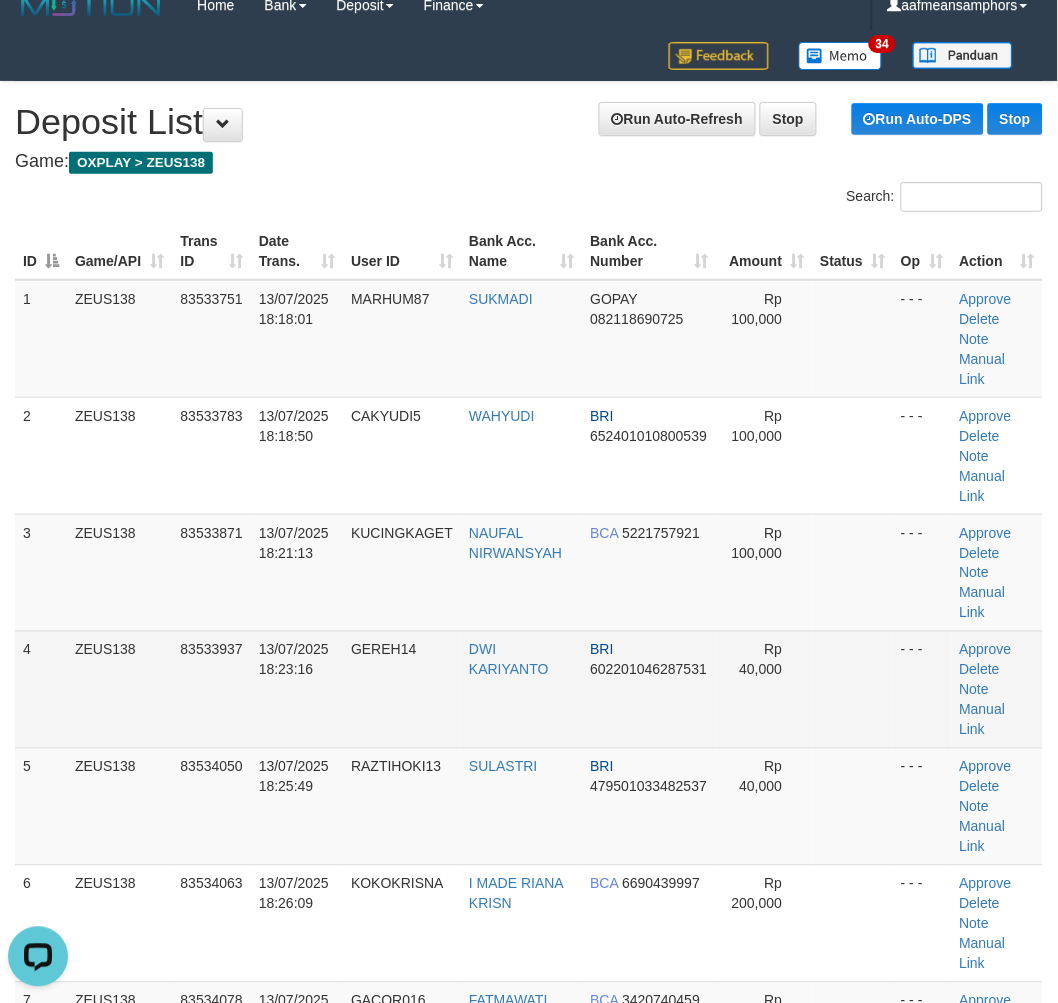 click on "13/07/2025 18:23:16" at bounding box center [294, 660] 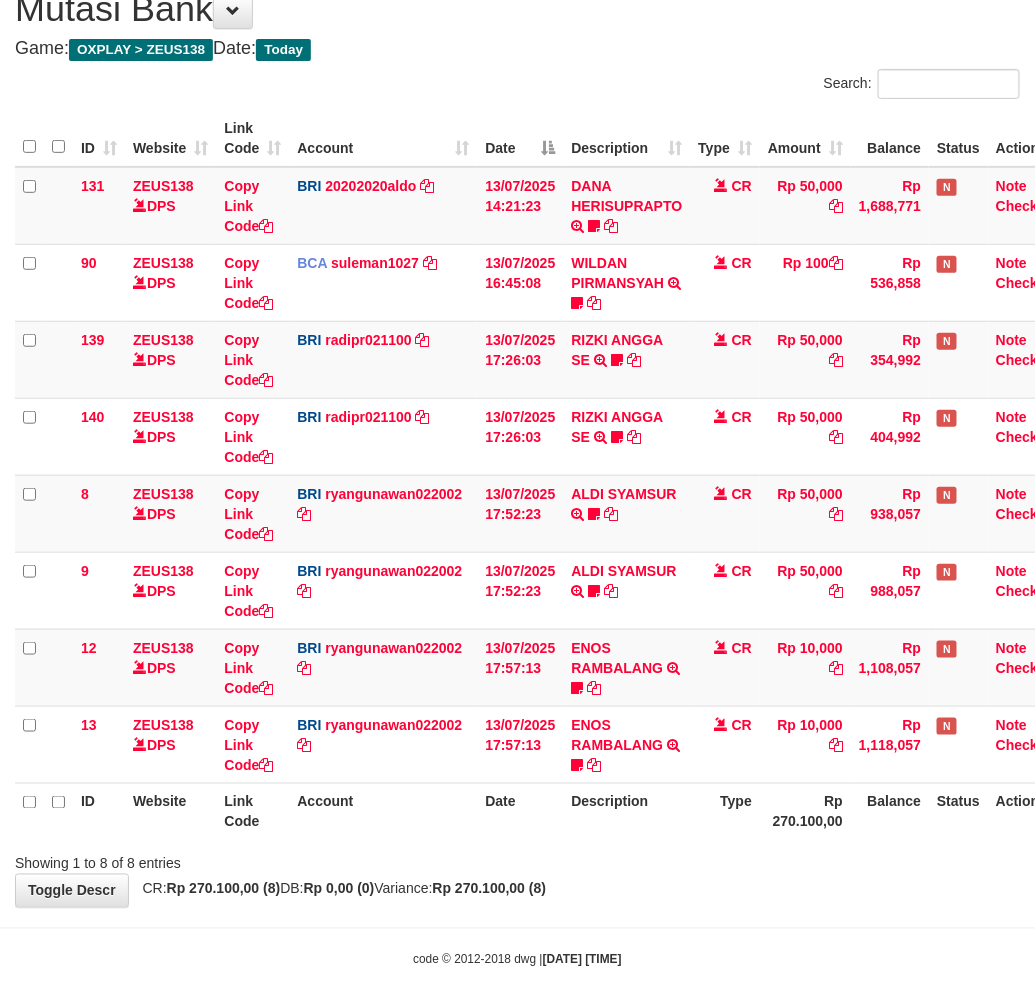 scroll, scrollTop: 147, scrollLeft: 0, axis: vertical 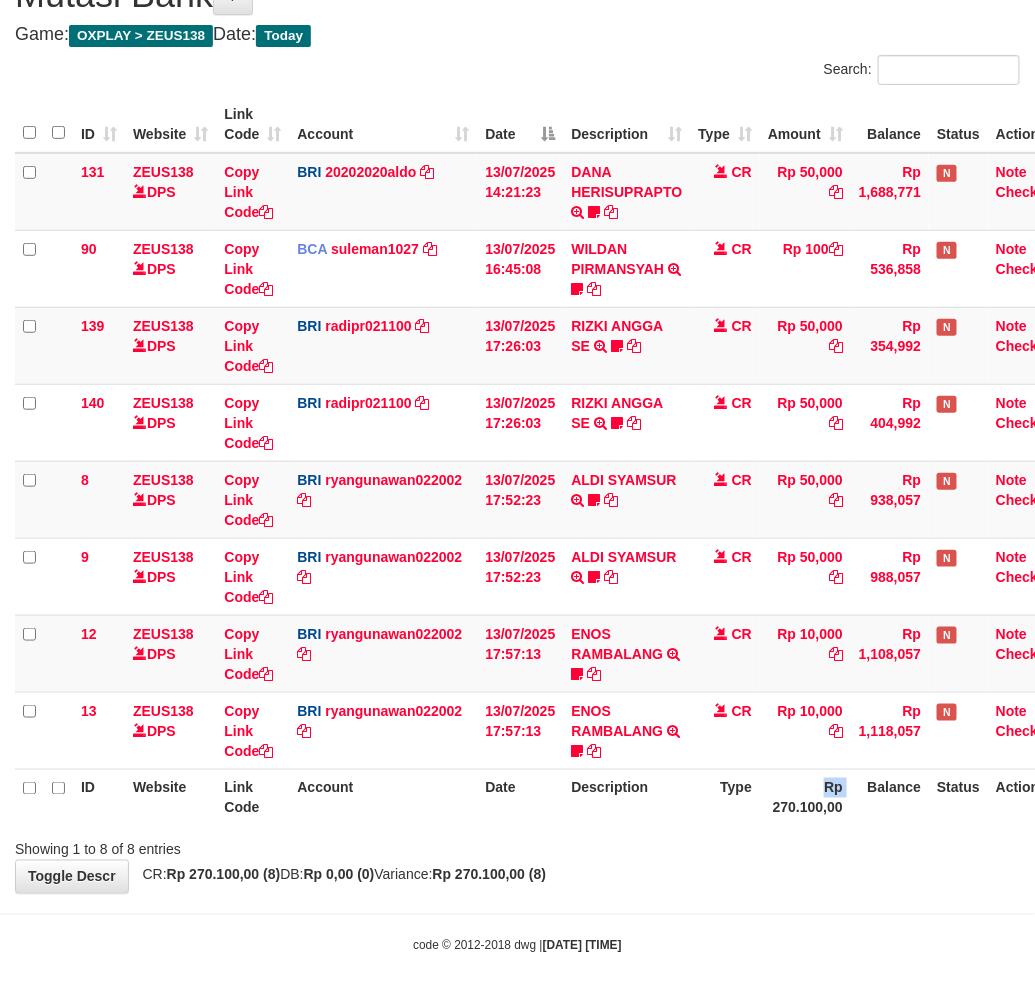 click on "Rp 270.100,00" at bounding box center (805, 797) 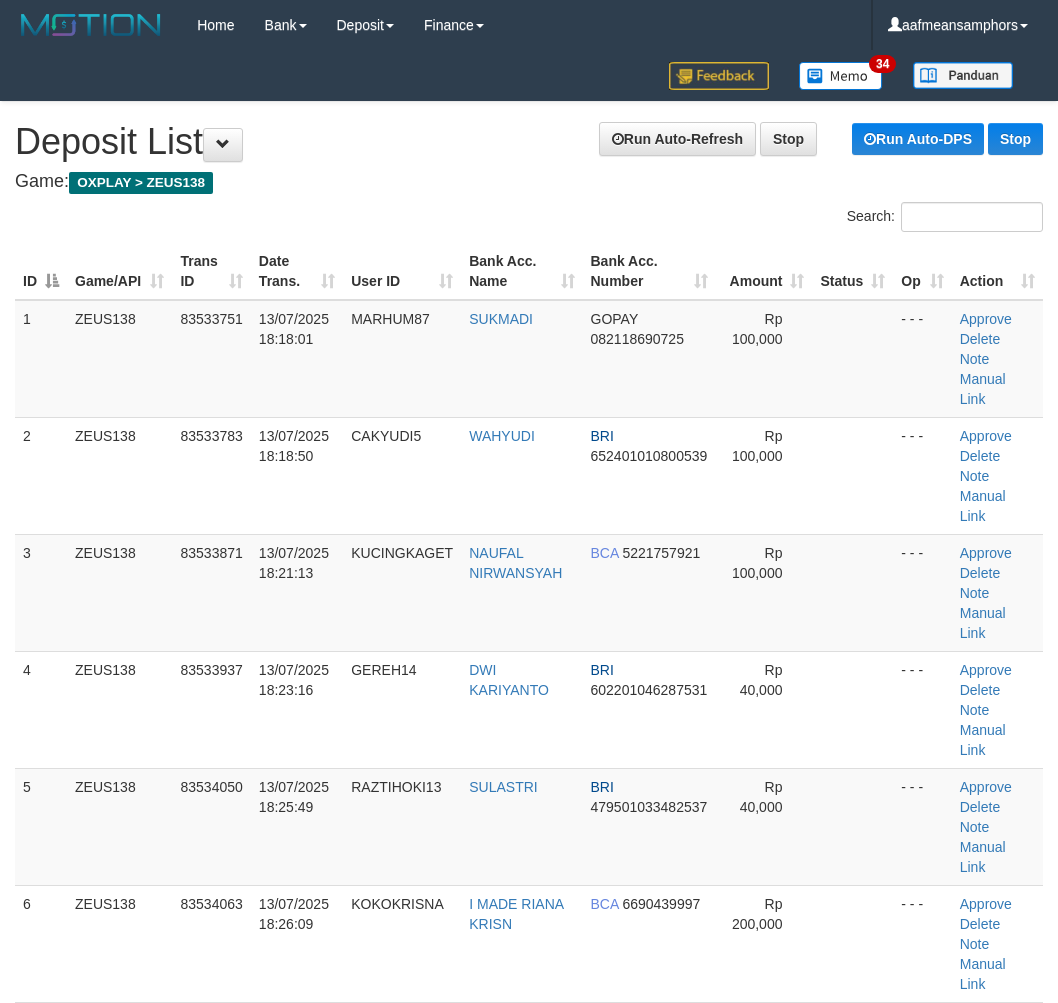 scroll, scrollTop: 20, scrollLeft: 0, axis: vertical 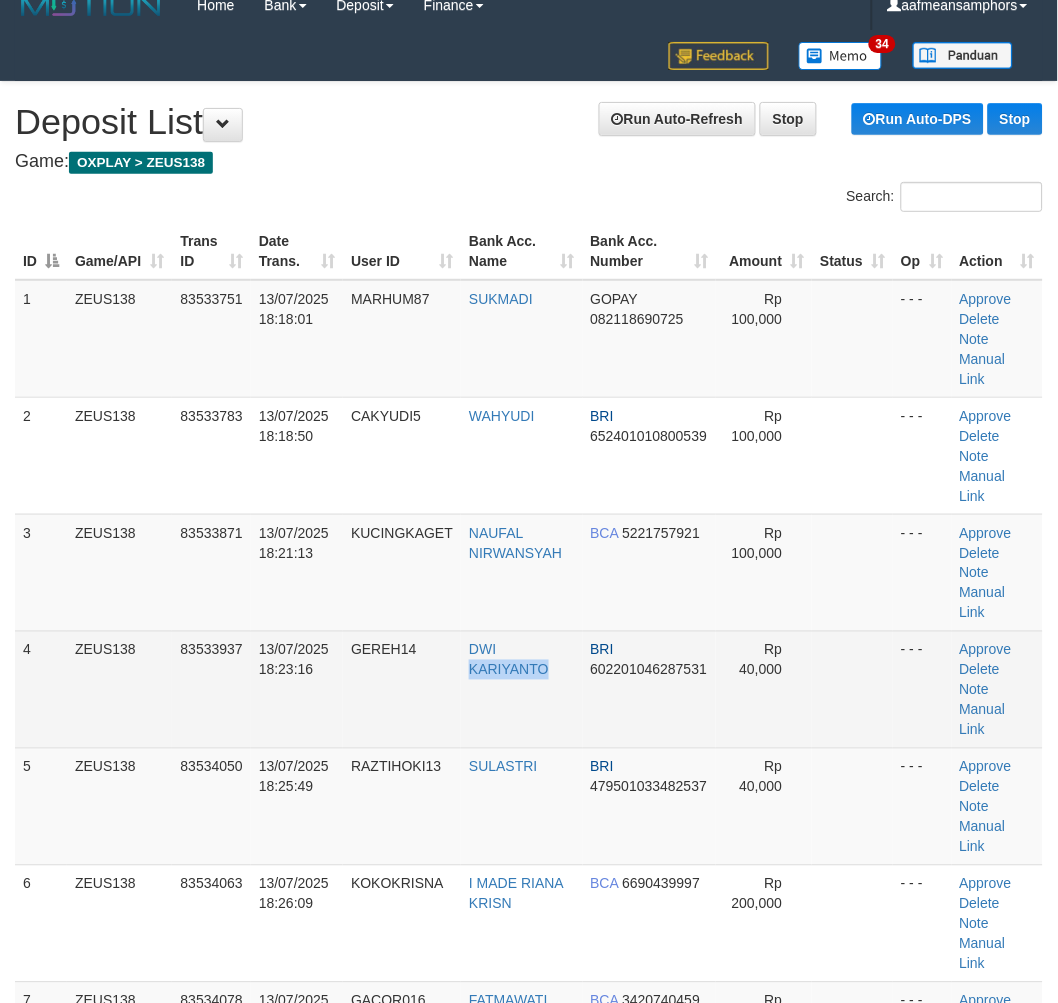 click on "DWI KARIYANTO" at bounding box center (521, 689) 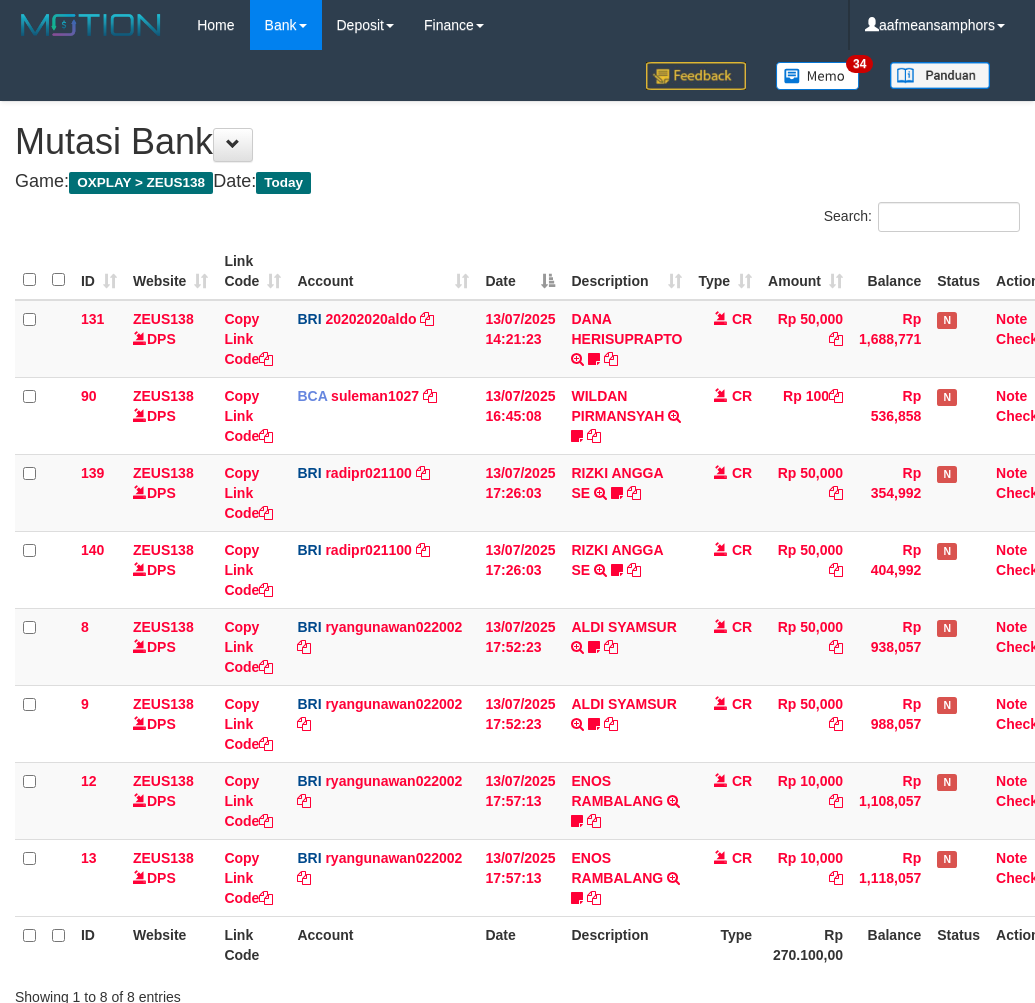 scroll, scrollTop: 147, scrollLeft: 0, axis: vertical 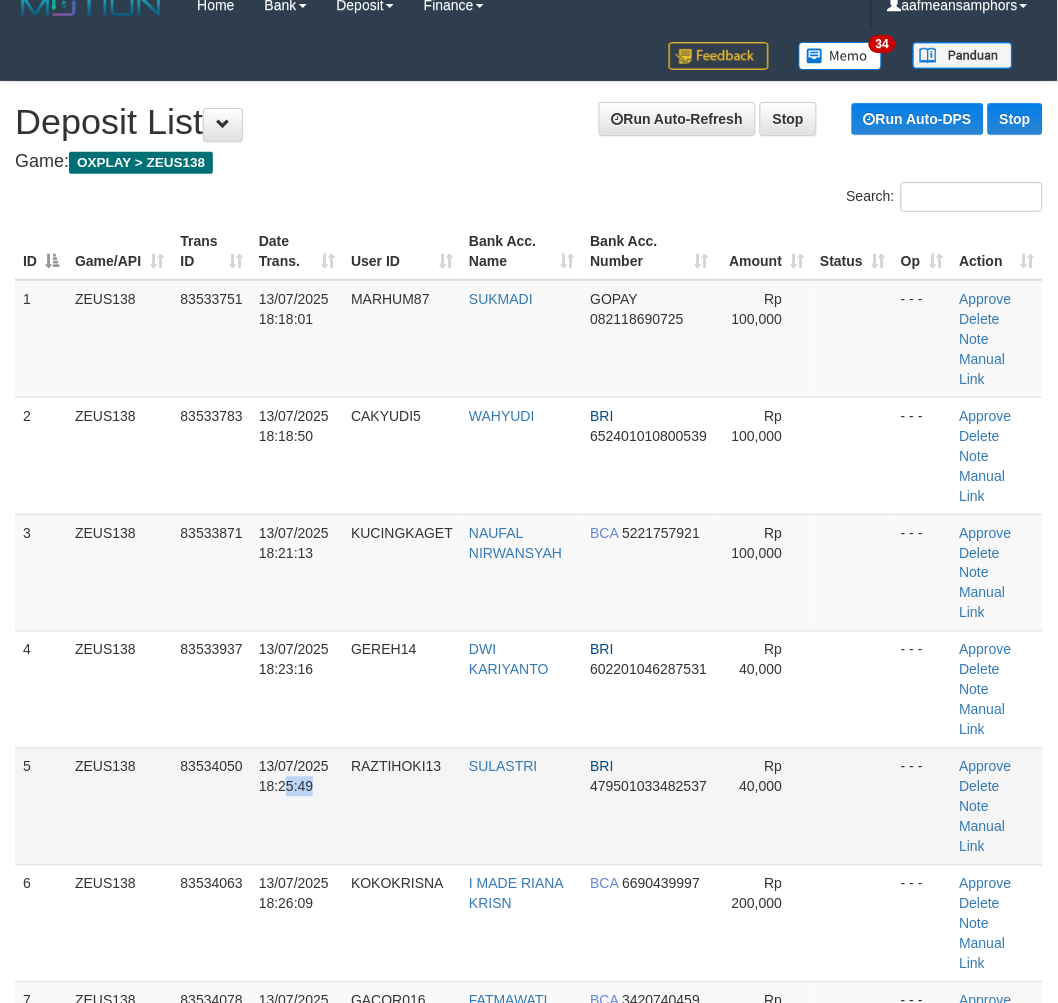 drag, startPoint x: 317, startPoint y: 714, endPoint x: 176, endPoint y: 748, distance: 145.04137 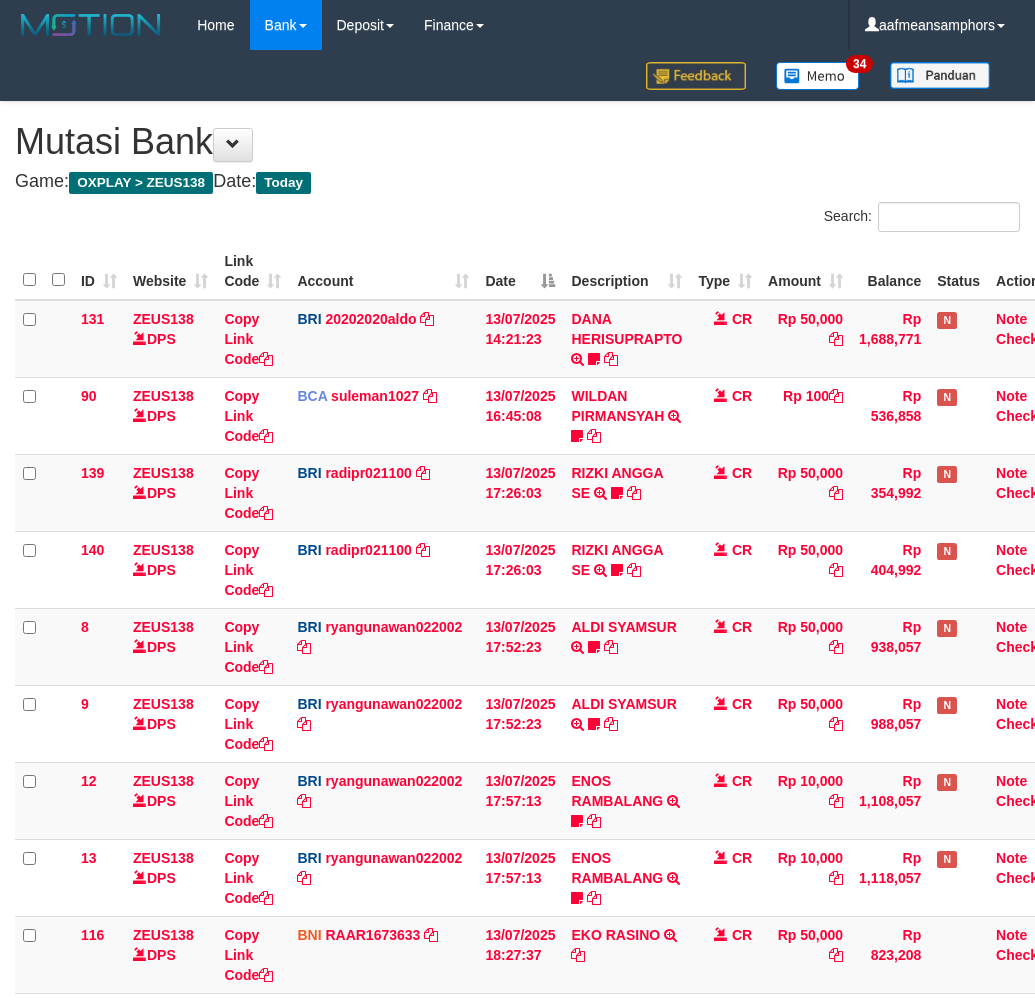 scroll, scrollTop: 148, scrollLeft: 0, axis: vertical 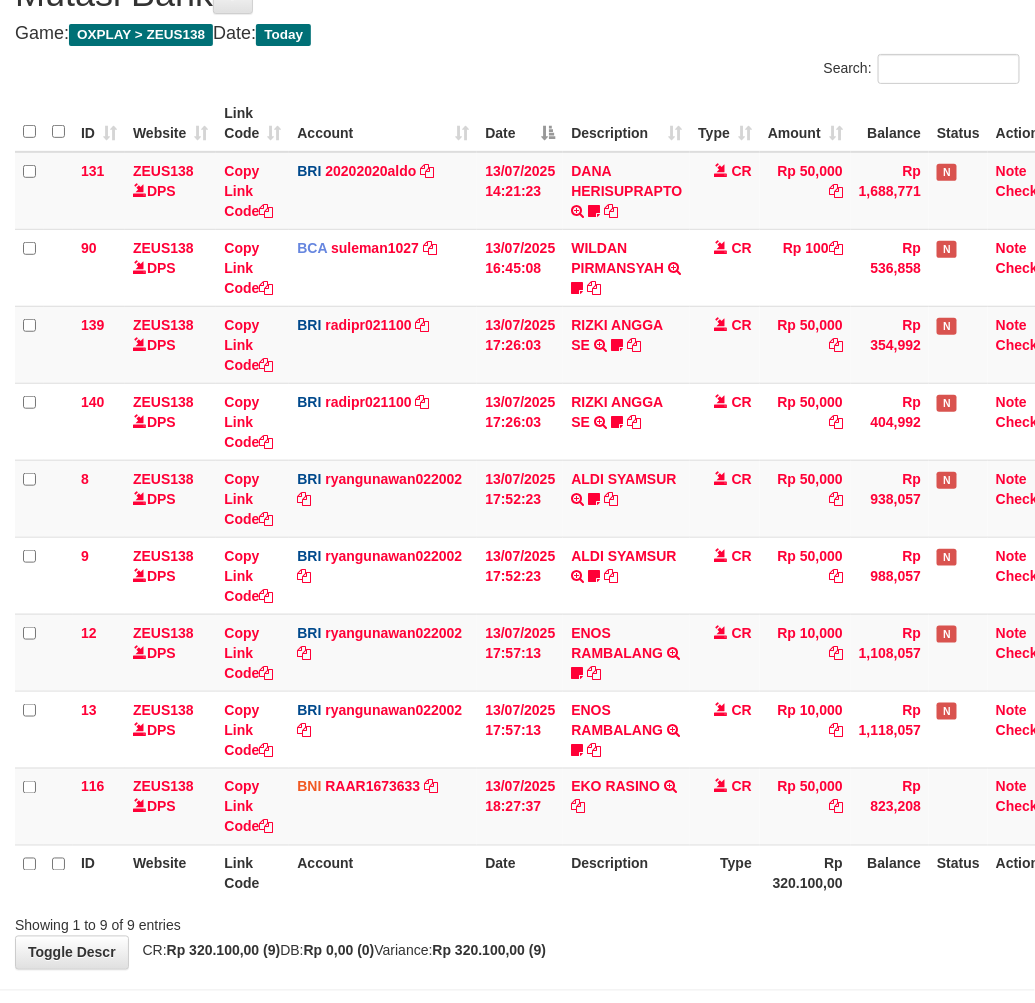click on "Rp 50,000" at bounding box center (805, 806) 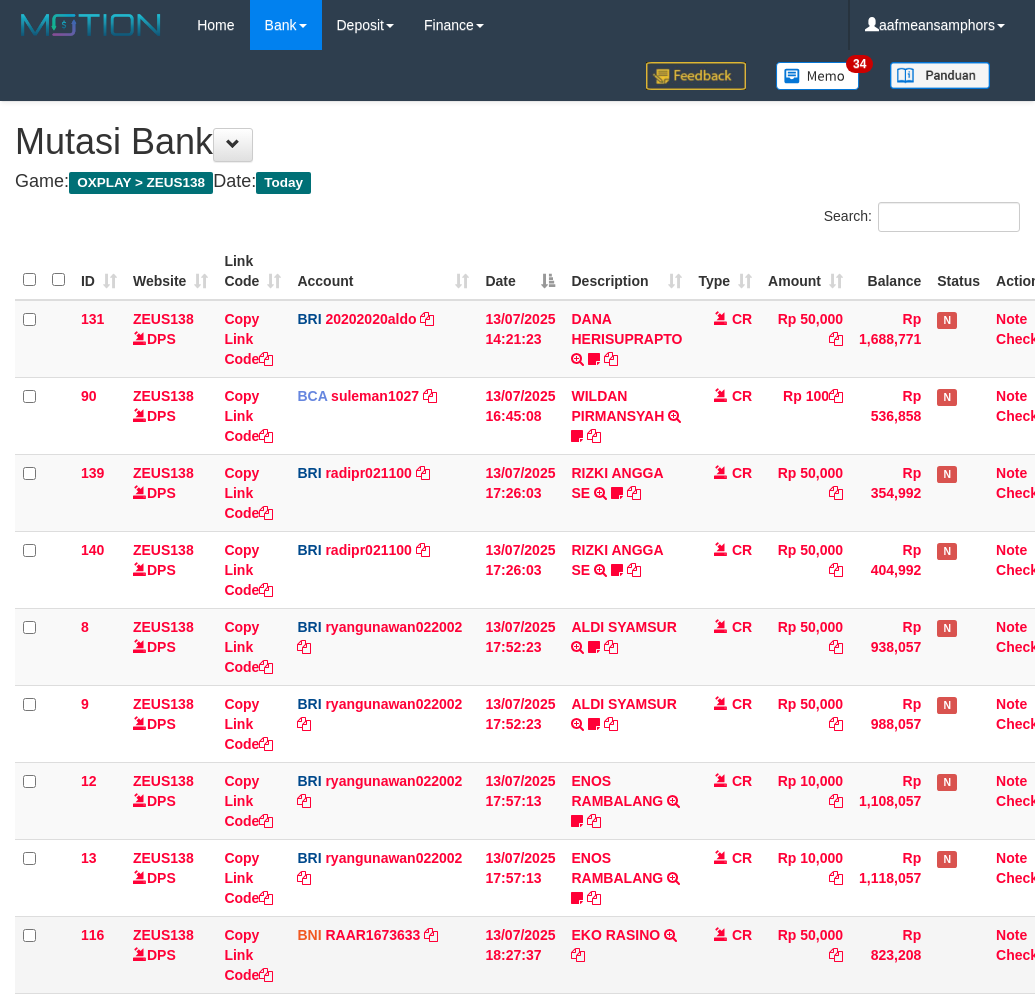 scroll, scrollTop: 150, scrollLeft: 0, axis: vertical 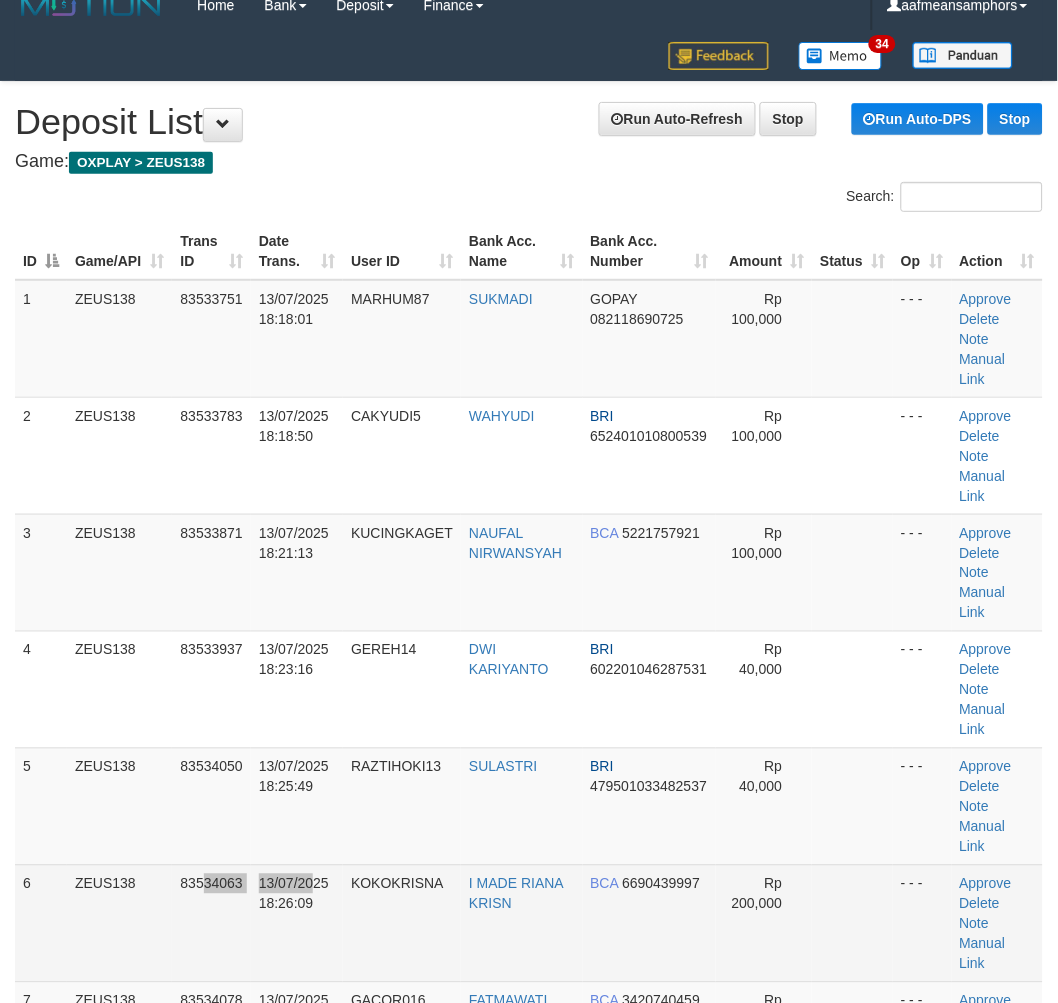 drag, startPoint x: 238, startPoint y: 780, endPoint x: 313, endPoint y: 781, distance: 75.00667 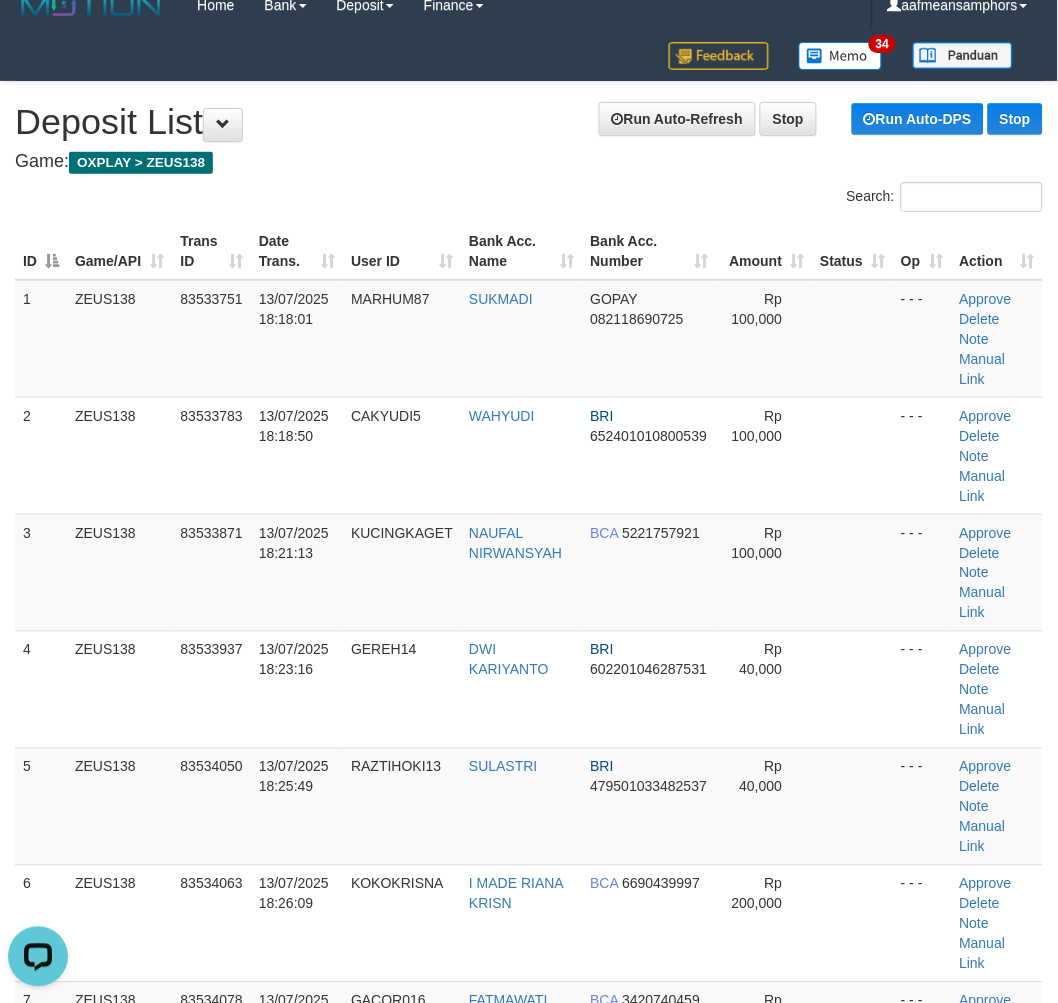 scroll, scrollTop: 0, scrollLeft: 0, axis: both 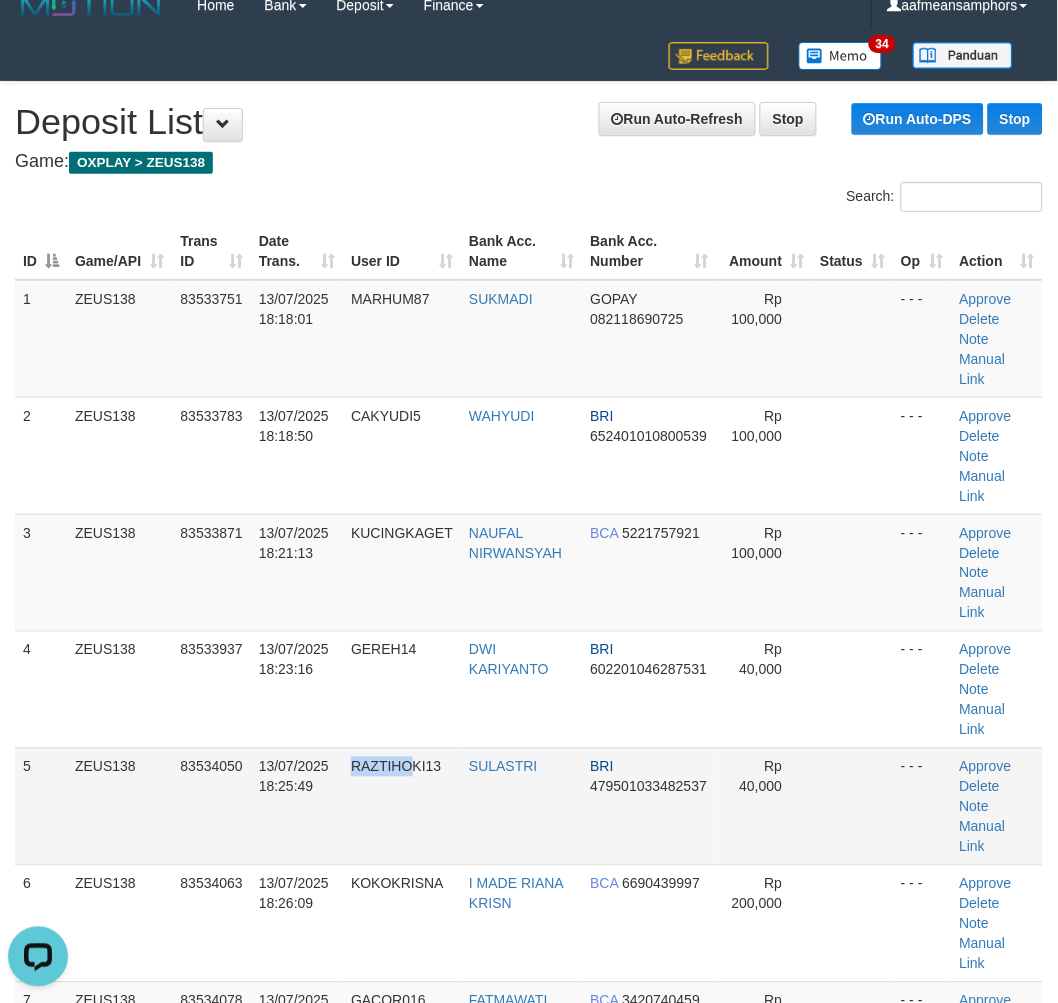 click on "RAZTIHOKI13" at bounding box center [402, 806] 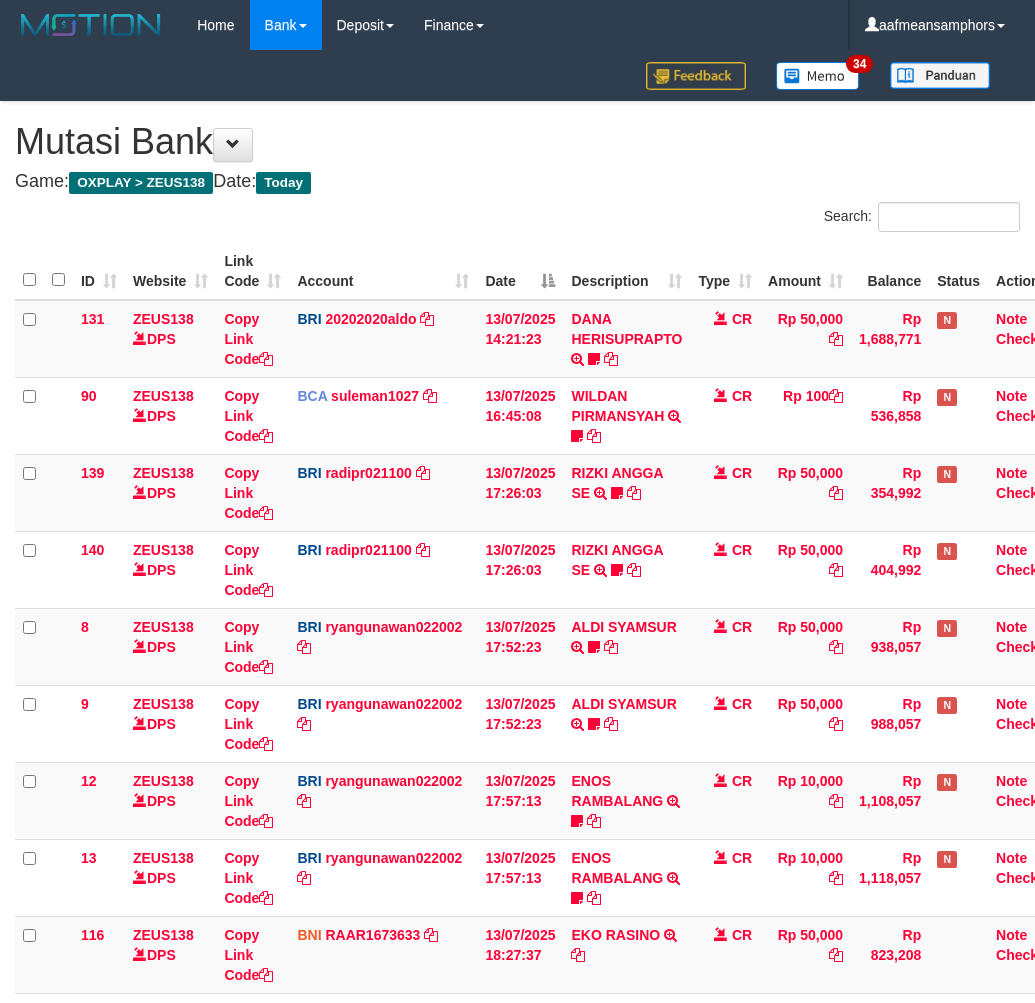 scroll, scrollTop: 151, scrollLeft: 0, axis: vertical 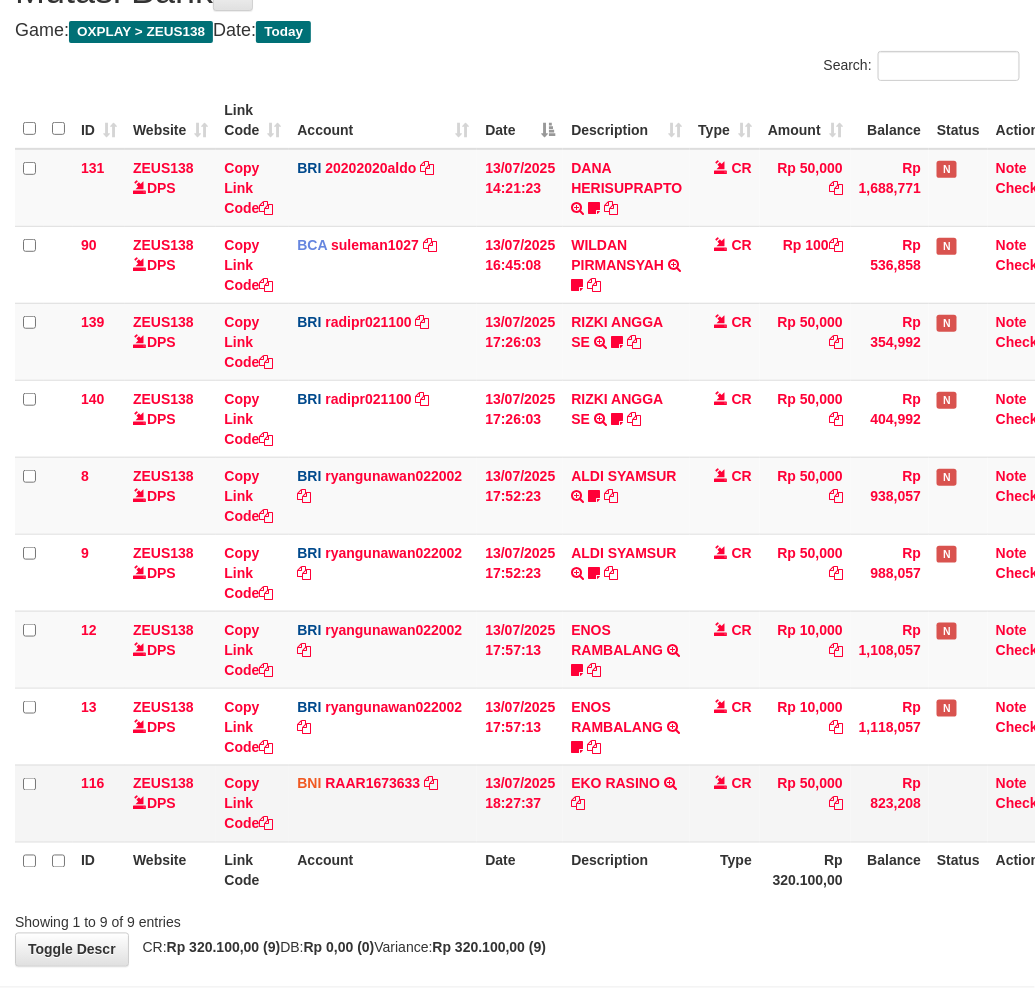 click on "EKO RASINO         TRANSFER DARI BPK EKO RASINO" at bounding box center (626, 803) 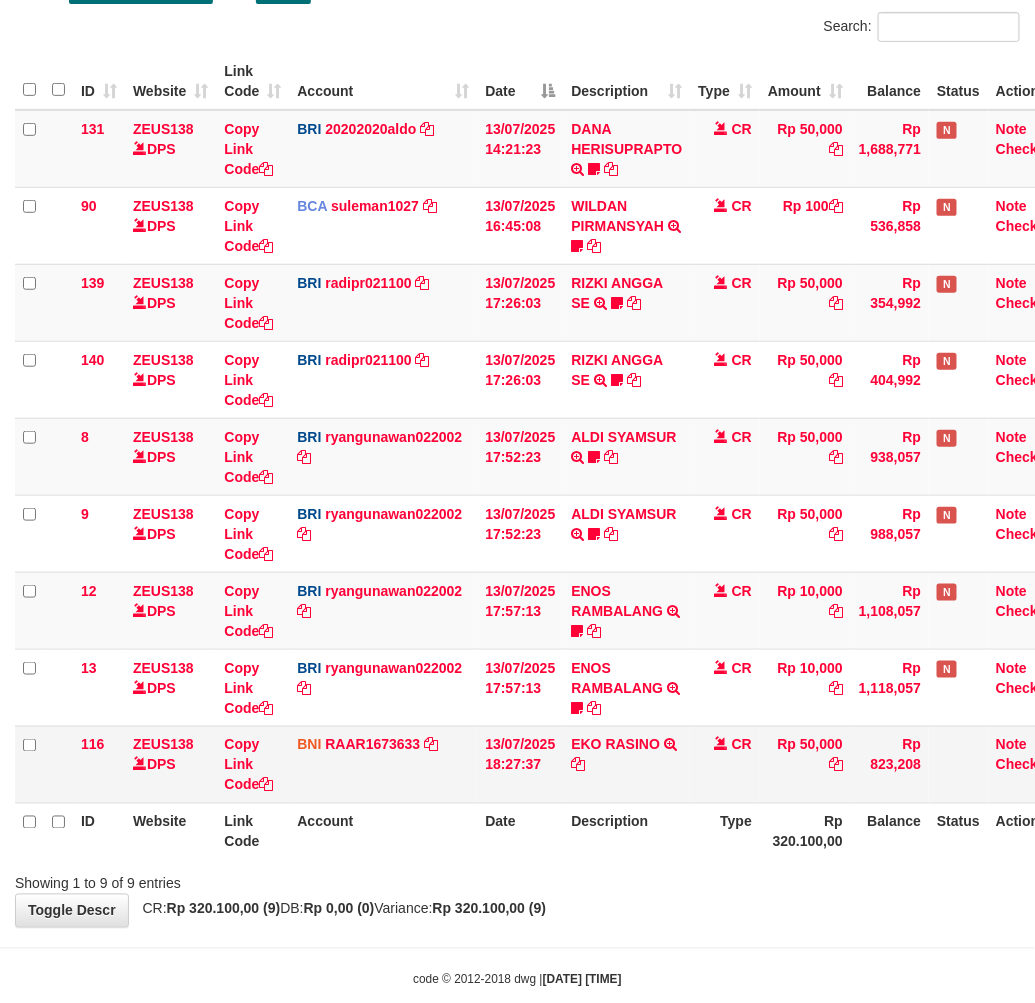 scroll, scrollTop: 224, scrollLeft: 0, axis: vertical 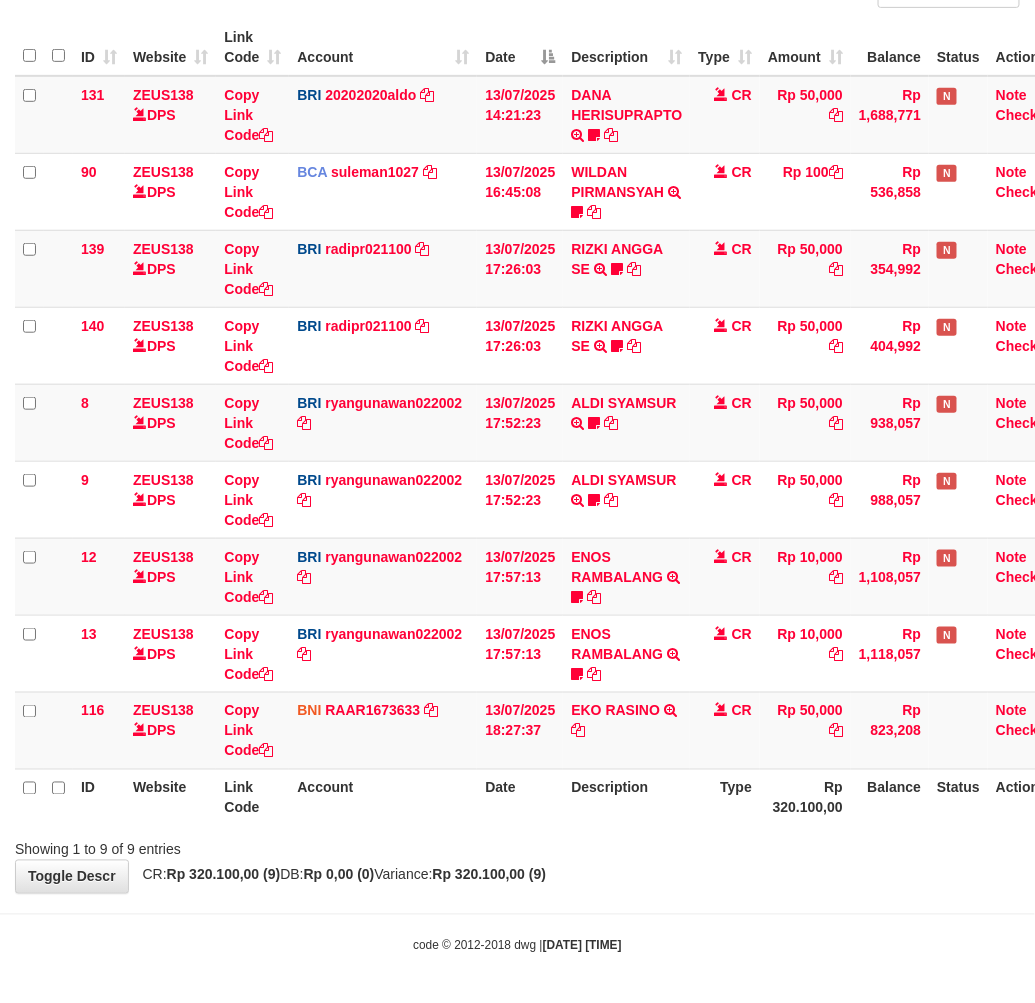 click on "Description" at bounding box center [626, 797] 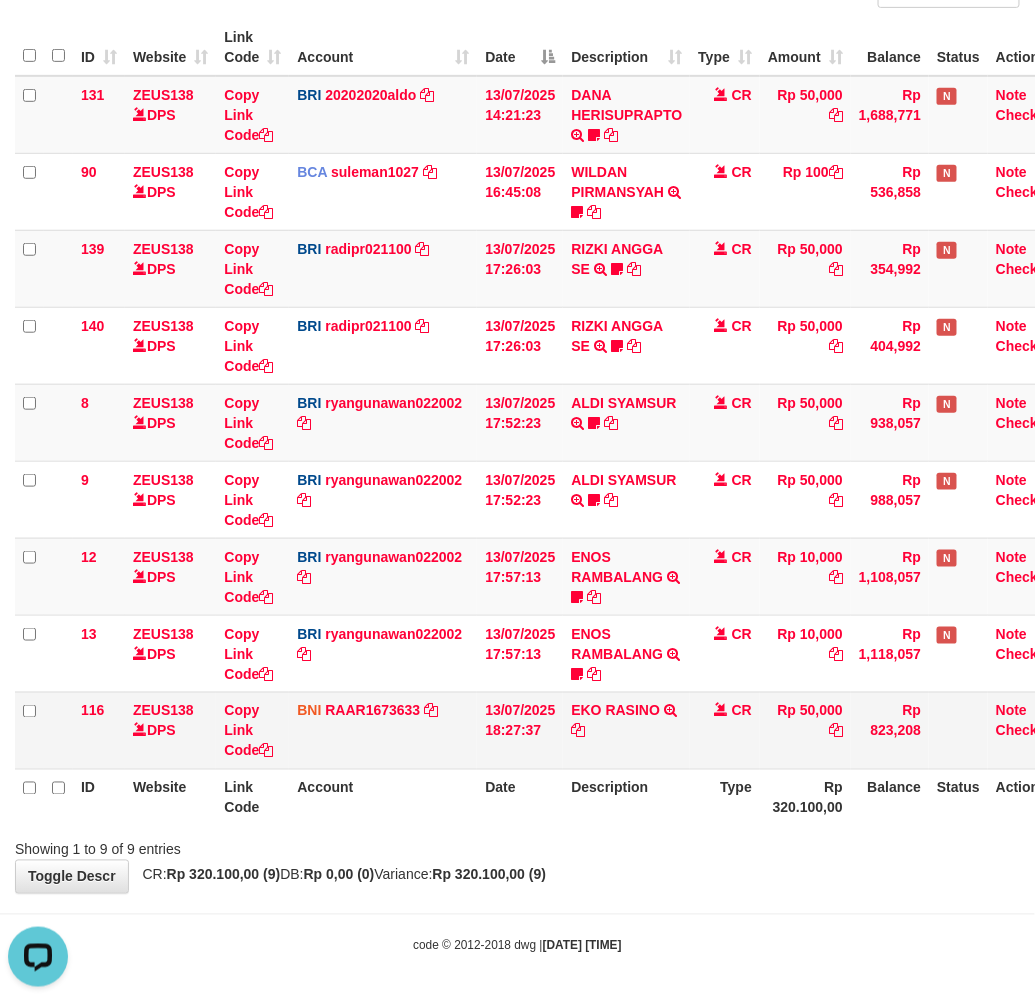 scroll, scrollTop: 0, scrollLeft: 0, axis: both 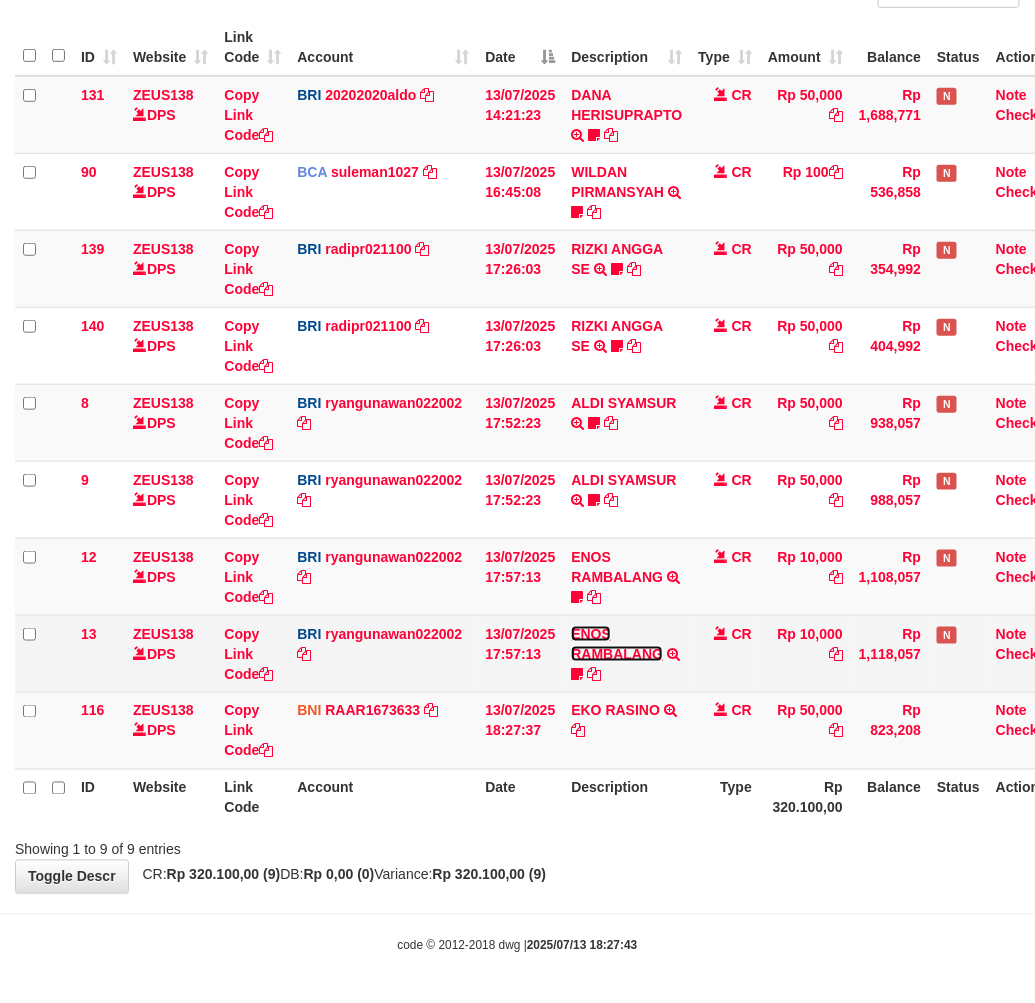 drag, startPoint x: 627, startPoint y: 650, endPoint x: 620, endPoint y: 672, distance: 23.086792 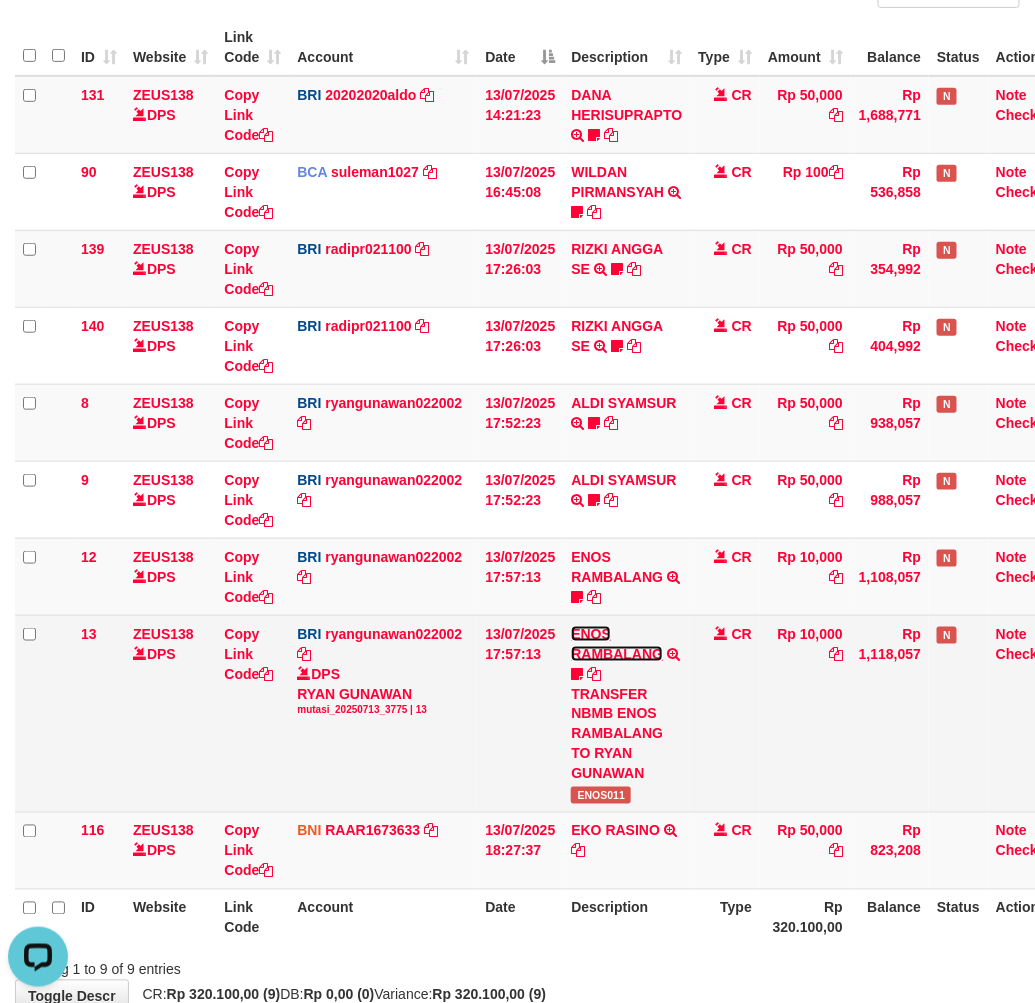 scroll, scrollTop: 0, scrollLeft: 0, axis: both 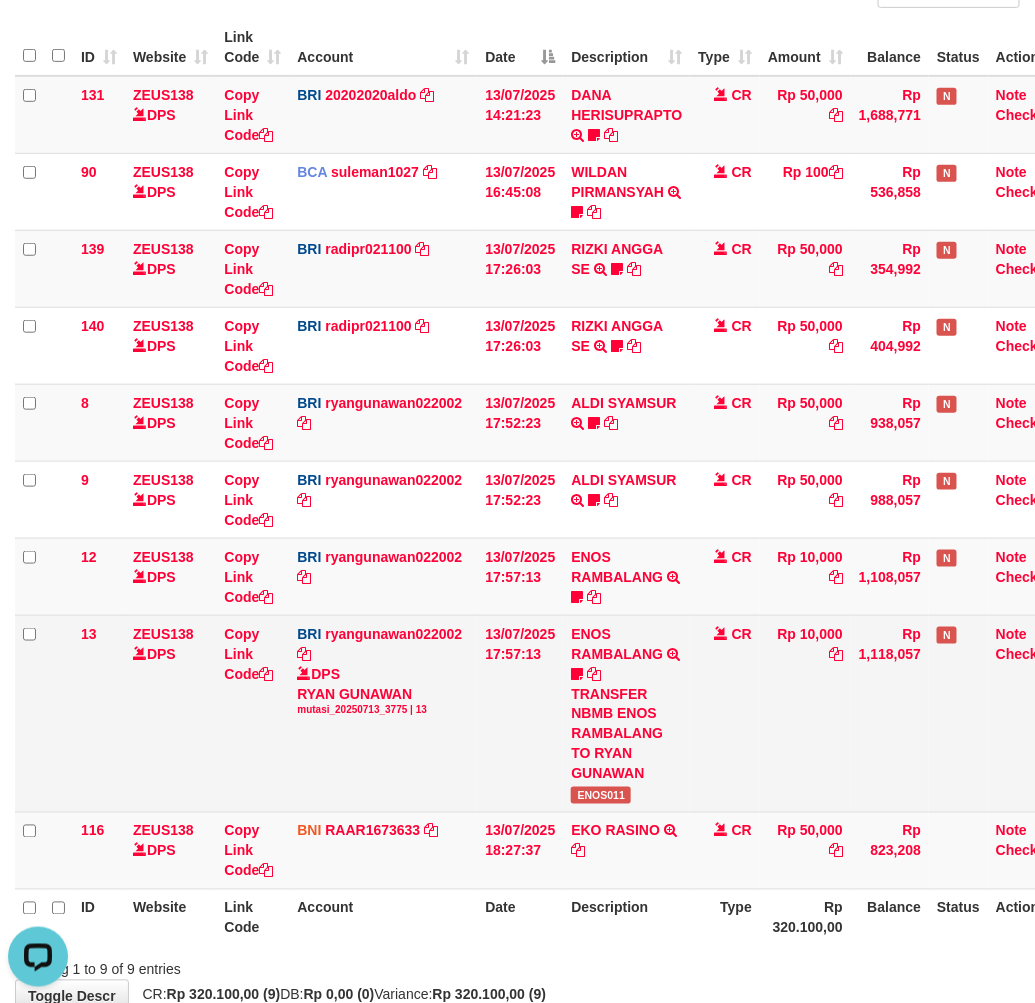 click on "ENOS RAMBALANG            TRANSFER NBMB ENOS RAMBALANG TO RYAN GUNAWAN    ENOS011" at bounding box center [626, 713] 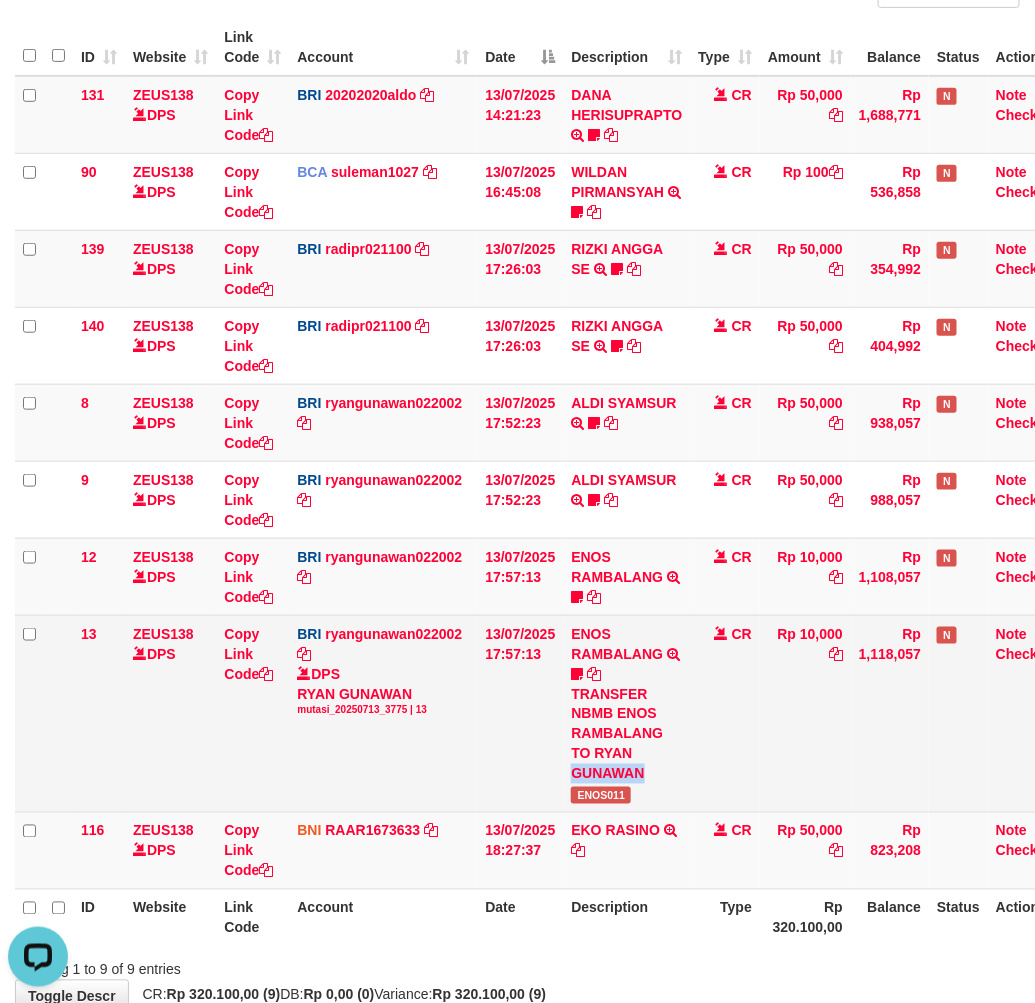 click on "ENOS RAMBALANG            TRANSFER NBMB ENOS RAMBALANG TO RYAN GUNAWAN    ENOS011" at bounding box center (626, 713) 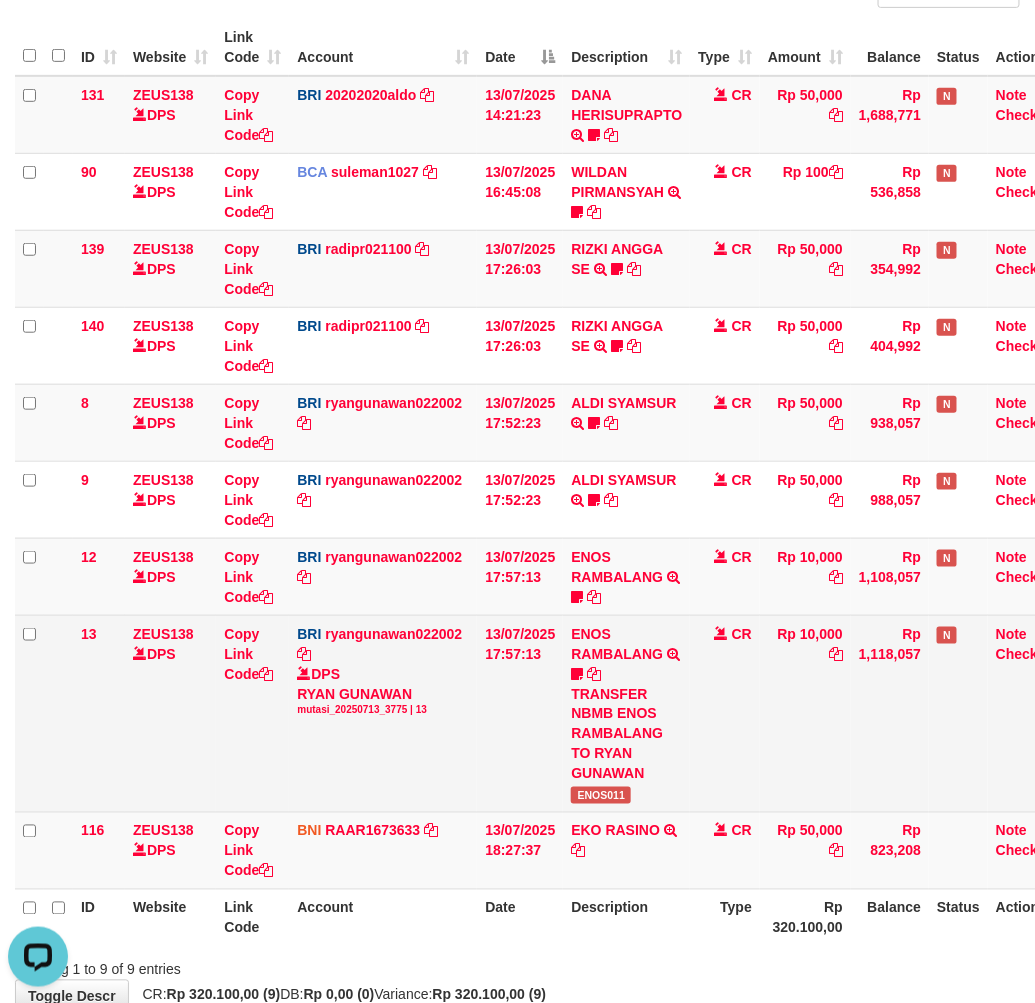click on "ENOS011" at bounding box center (601, 795) 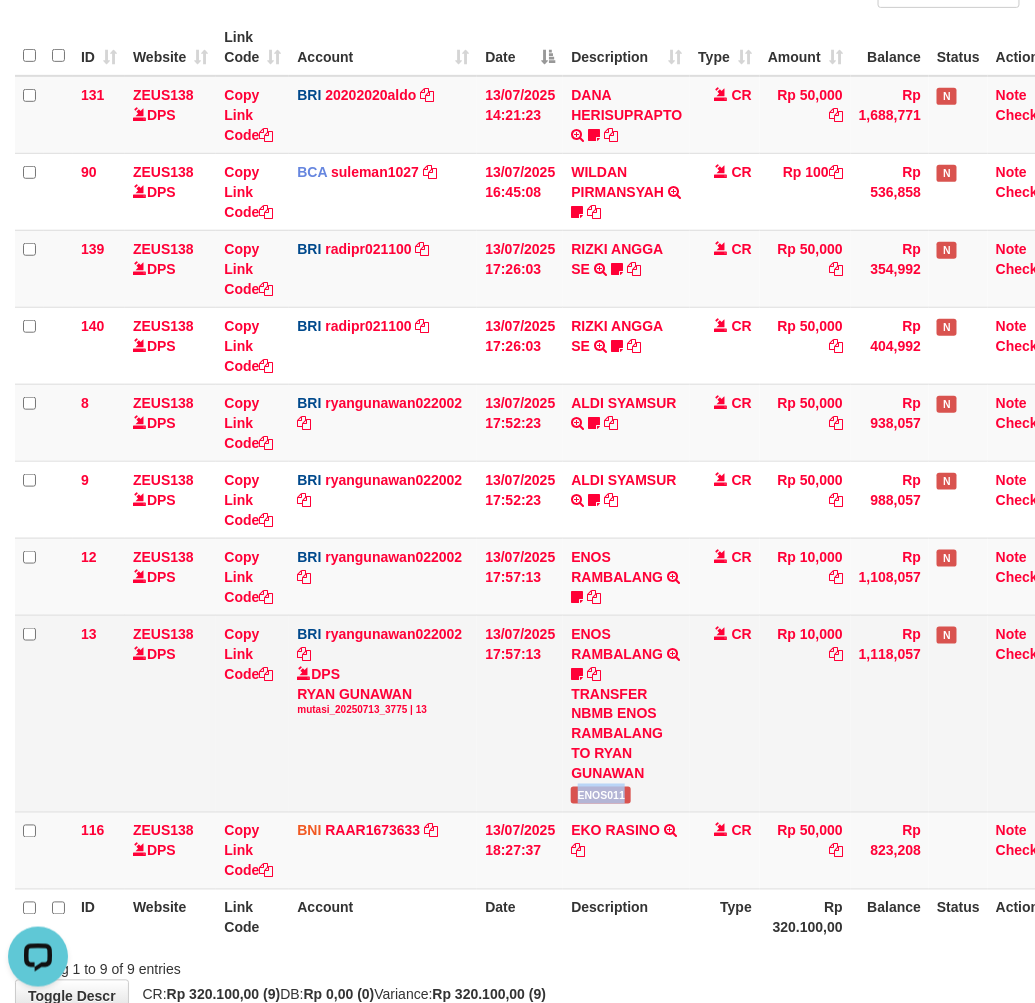 copy on "ENOS011" 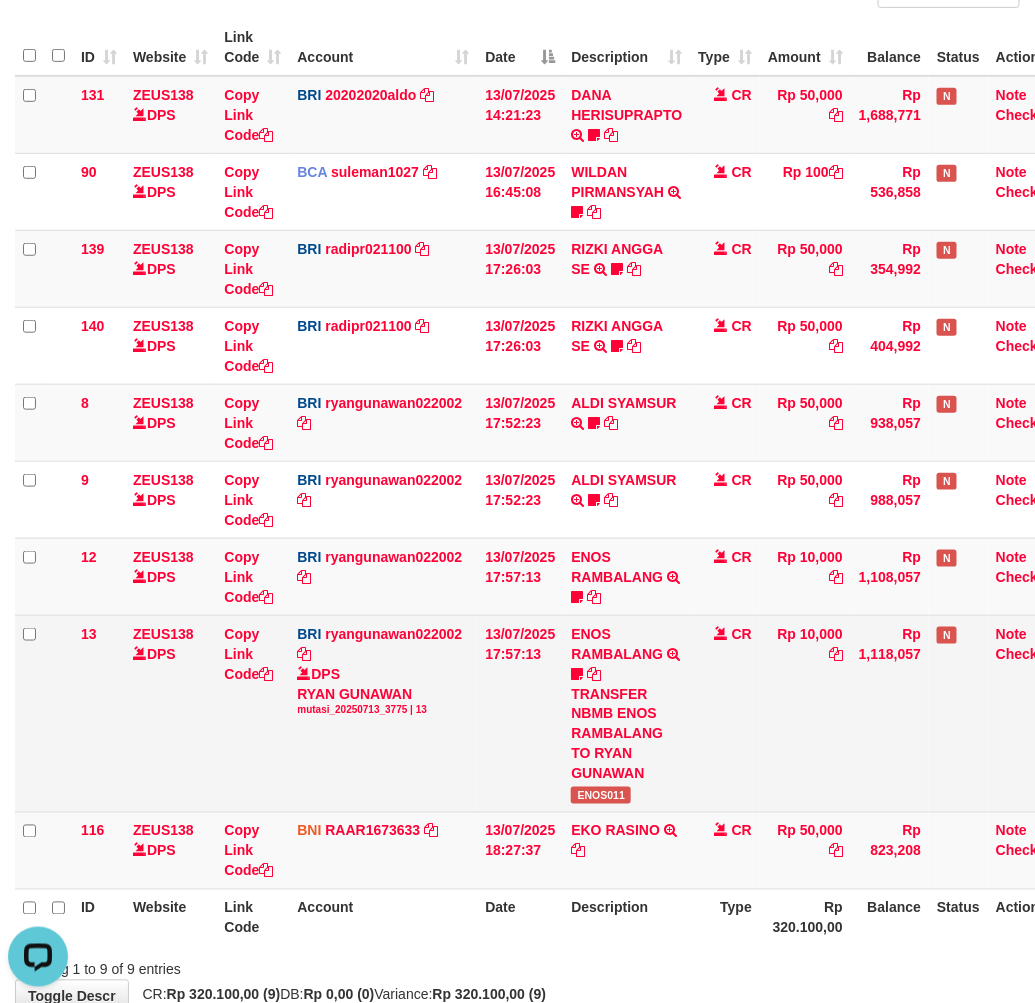 click on "TRANSFER NBMB ENOS RAMBALANG TO RYAN GUNAWAN" at bounding box center (626, 734) 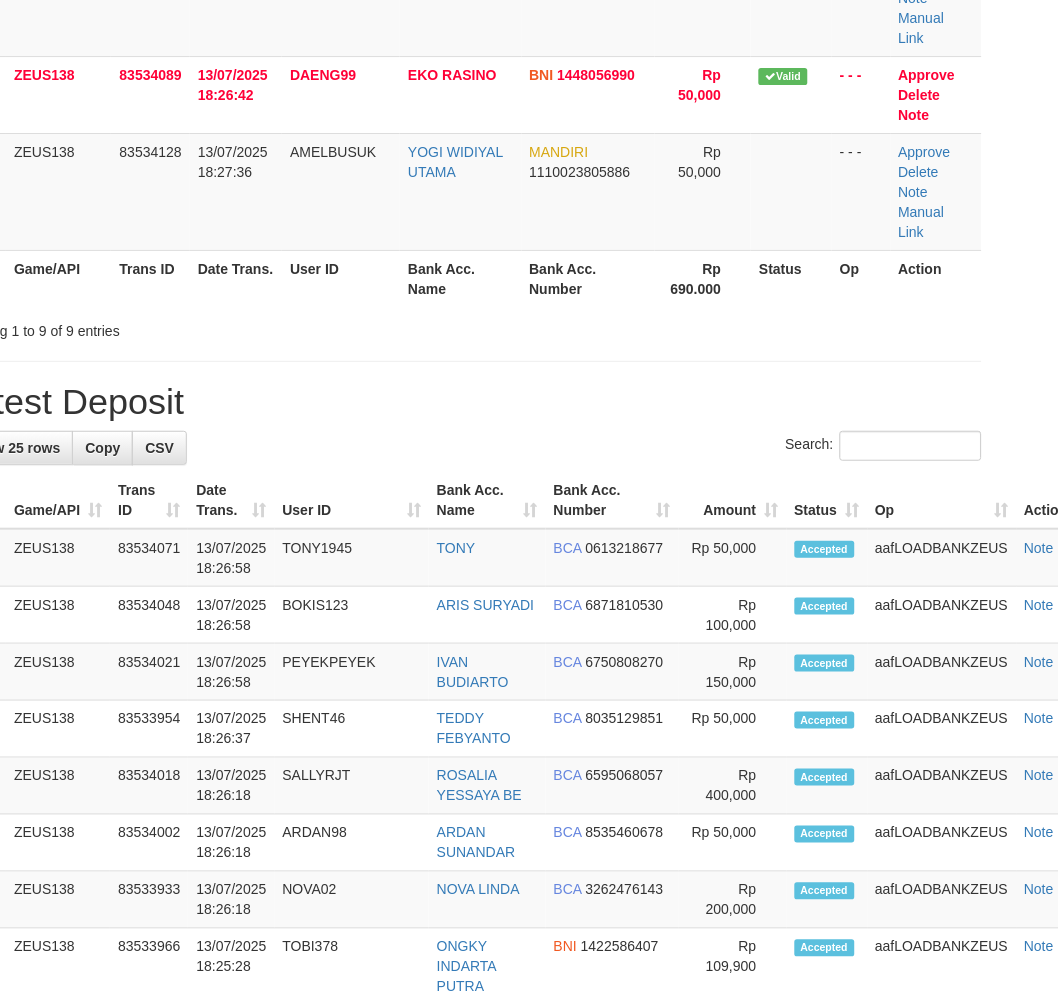scroll, scrollTop: 1113, scrollLeft: 61, axis: both 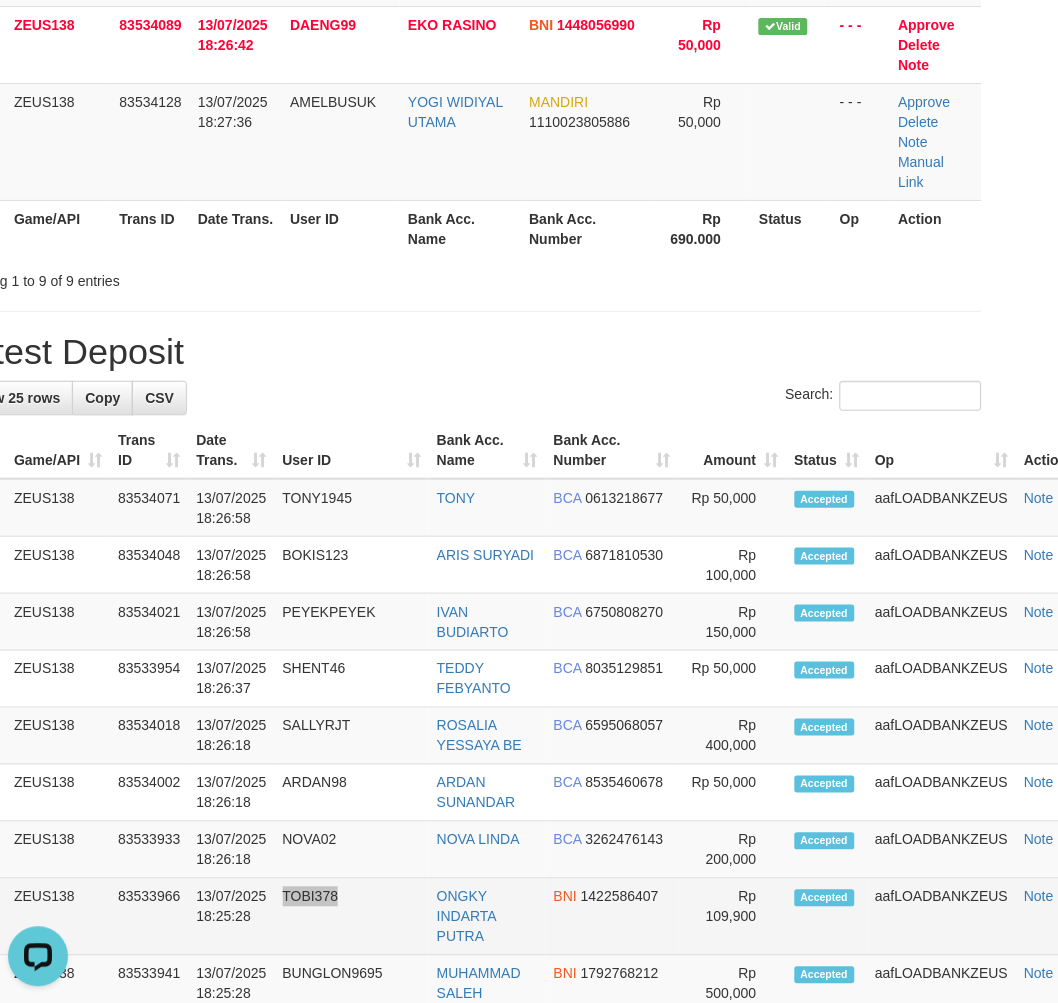click on "8
ZEUS138
83533966
[DATE] [TIME]
TOBI378
[FIRST] [LAST]
BNI
1422586407
Rp 109,900
Accepted
aafLOADBANKZEUS
Note" at bounding box center [526, 917] 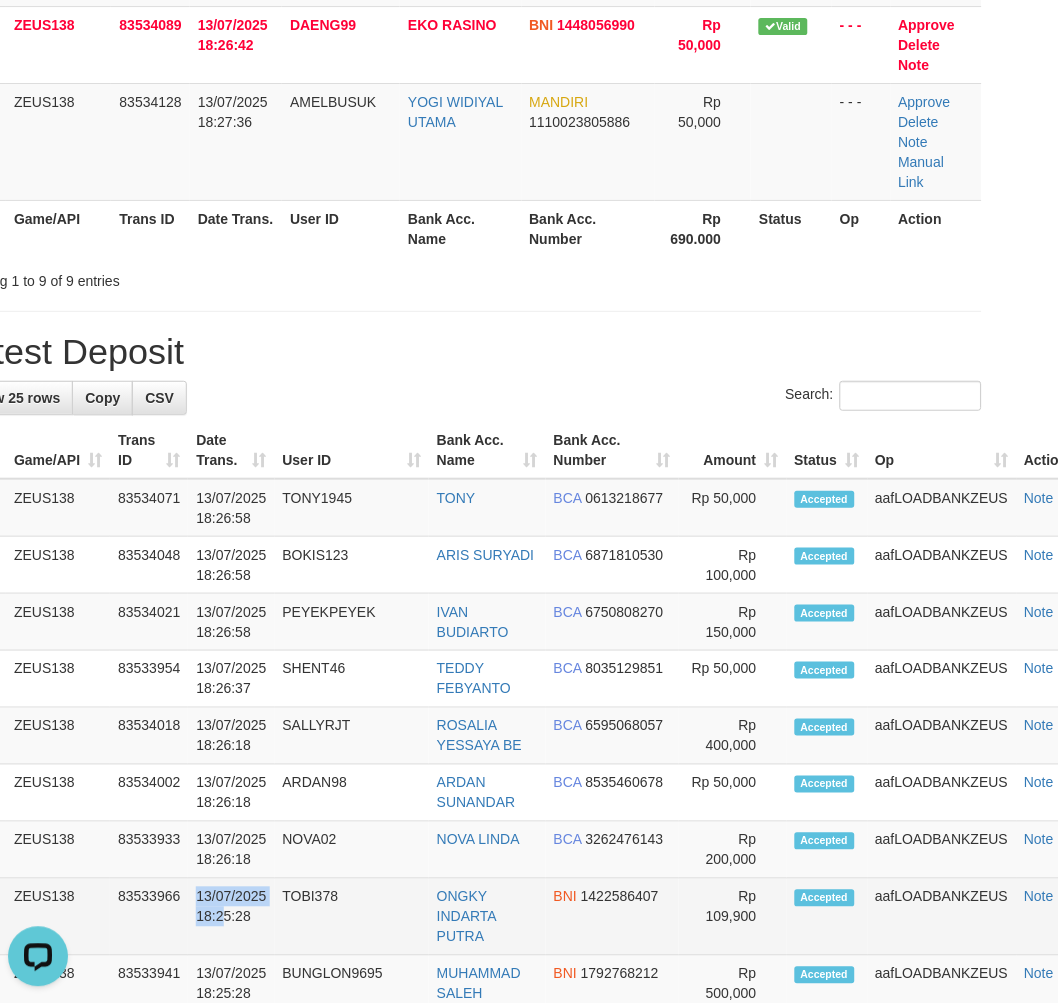 click on "8
ZEUS138
83533966
13/07/2025 18:25:28
TOBI378
ONGKY INDARTA PUTRA
BNI
1422586407
Rp 109,900
Accepted
aafLOADBANKZEUS
Note" at bounding box center (526, 917) 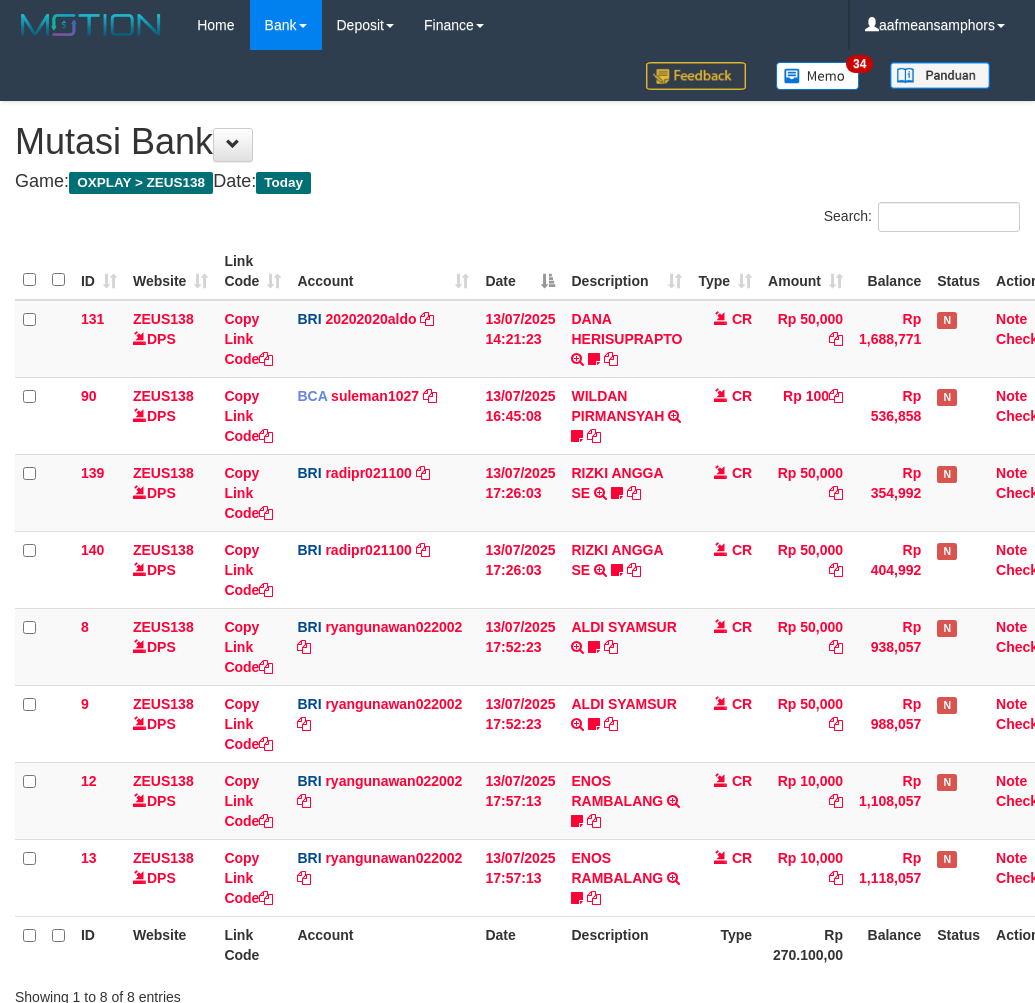scroll, scrollTop: 147, scrollLeft: 0, axis: vertical 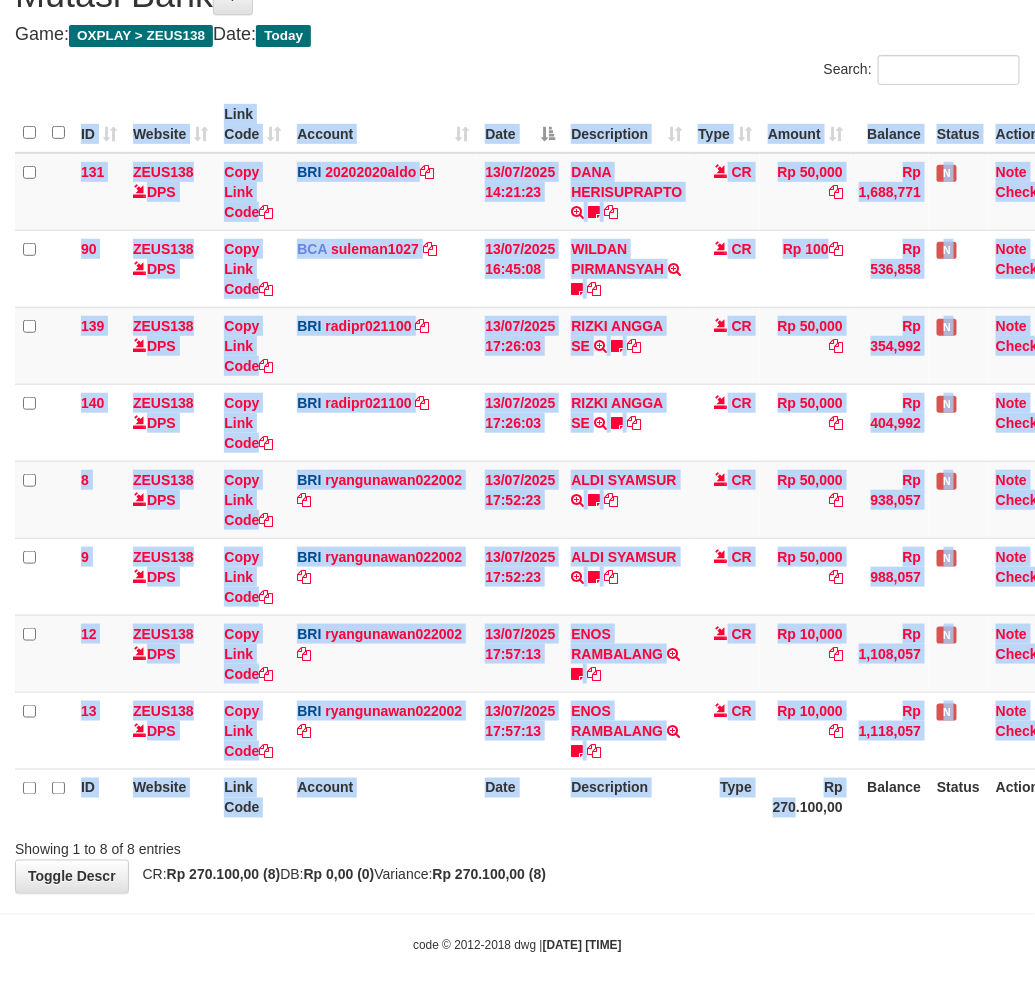 click on "ID Website Link Code Account Date Description Type Amount Balance Status Action
131
ZEUS138    DPS
Copy Link Code
BRI
[USERNAME]
DPS
[FIRST] [LAST]
mutasi_[DATE]_[NUMBER] | 131
mutasi_[DATE]_[NUMBER] | 131
[DATE] [TIME]
[FIRST] [LAST]            TRANSFER NBMB [FIRST] [LAST] TO [FIRST] [LAST]    [LAST]
CR
Rp 50,000
Rp 1,688,771
N
Note
Check
90
ZEUS138    DPS
Copy Link Code
BCA
[USERNAME]" at bounding box center (517, 461) 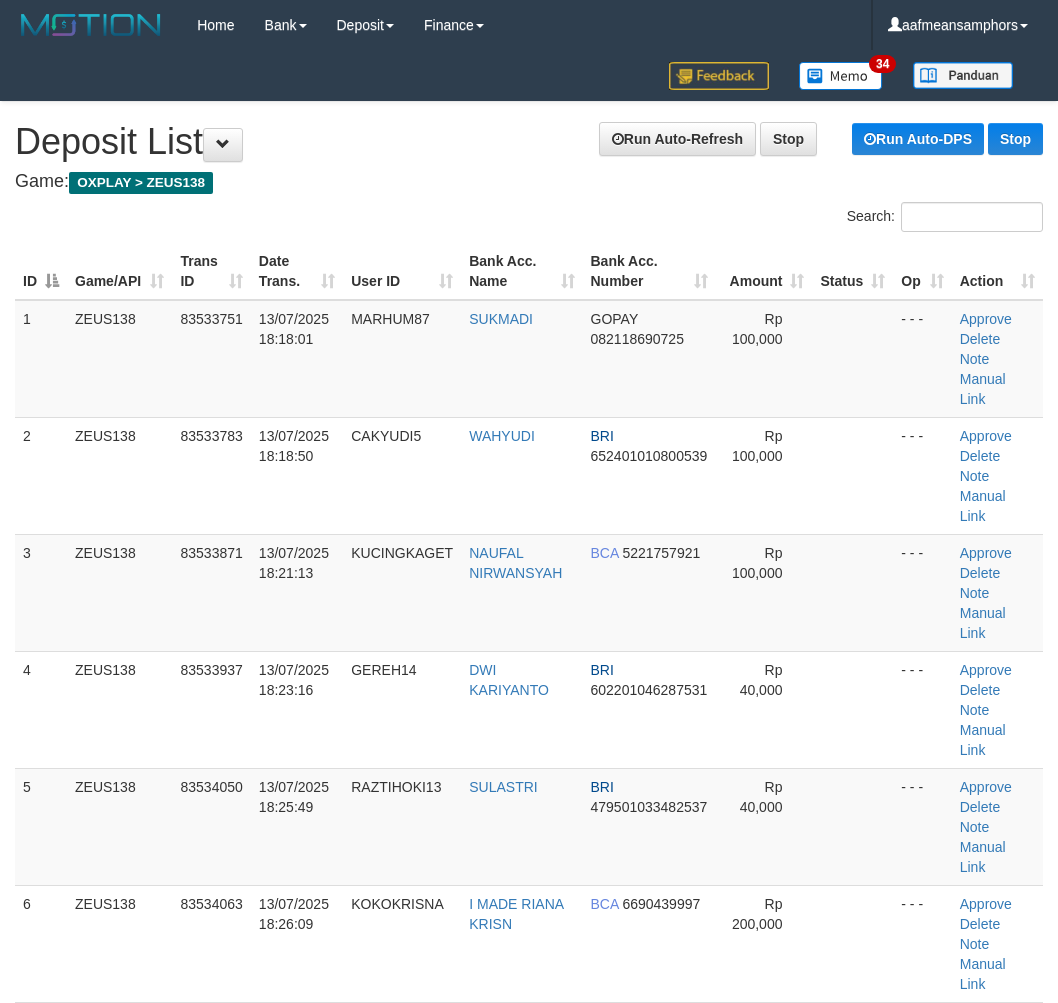 scroll, scrollTop: 1446, scrollLeft: 61, axis: both 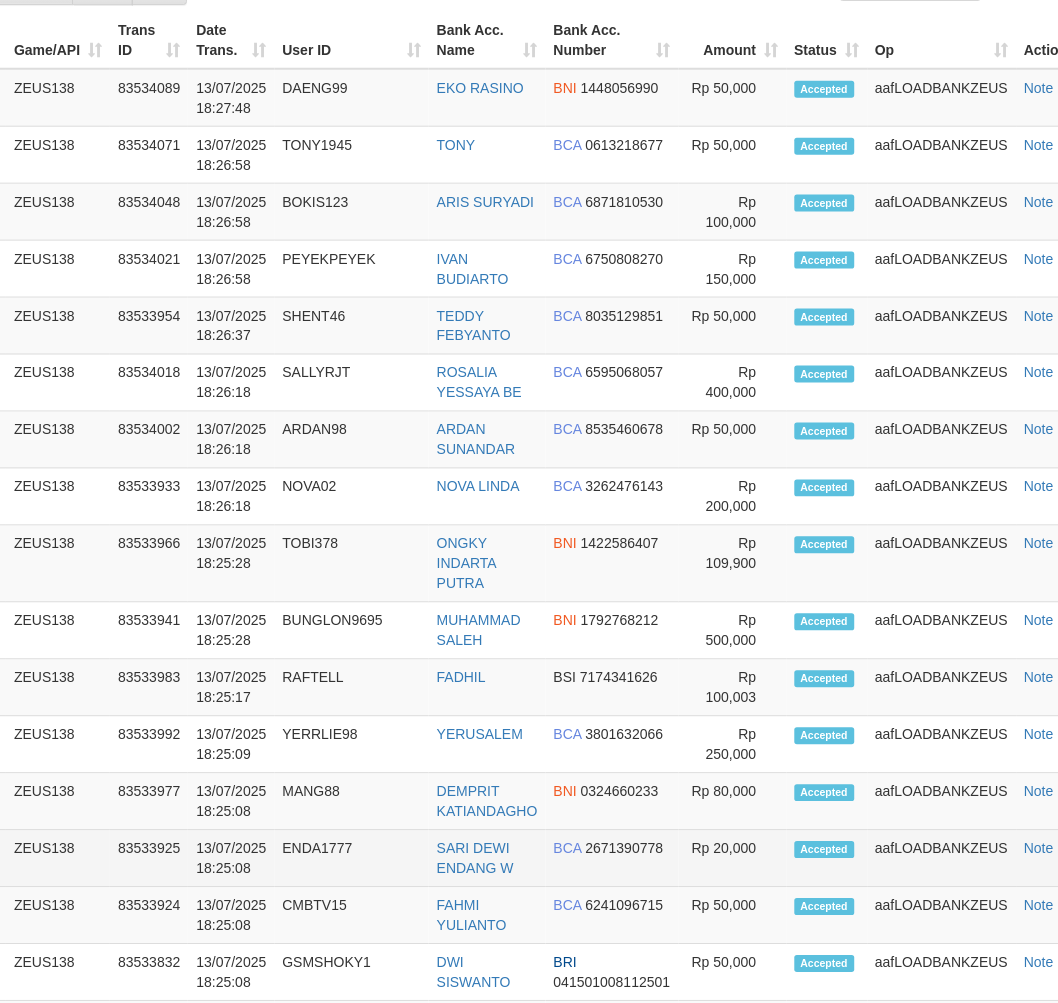 click on "ENDA1777" at bounding box center (352, 859) 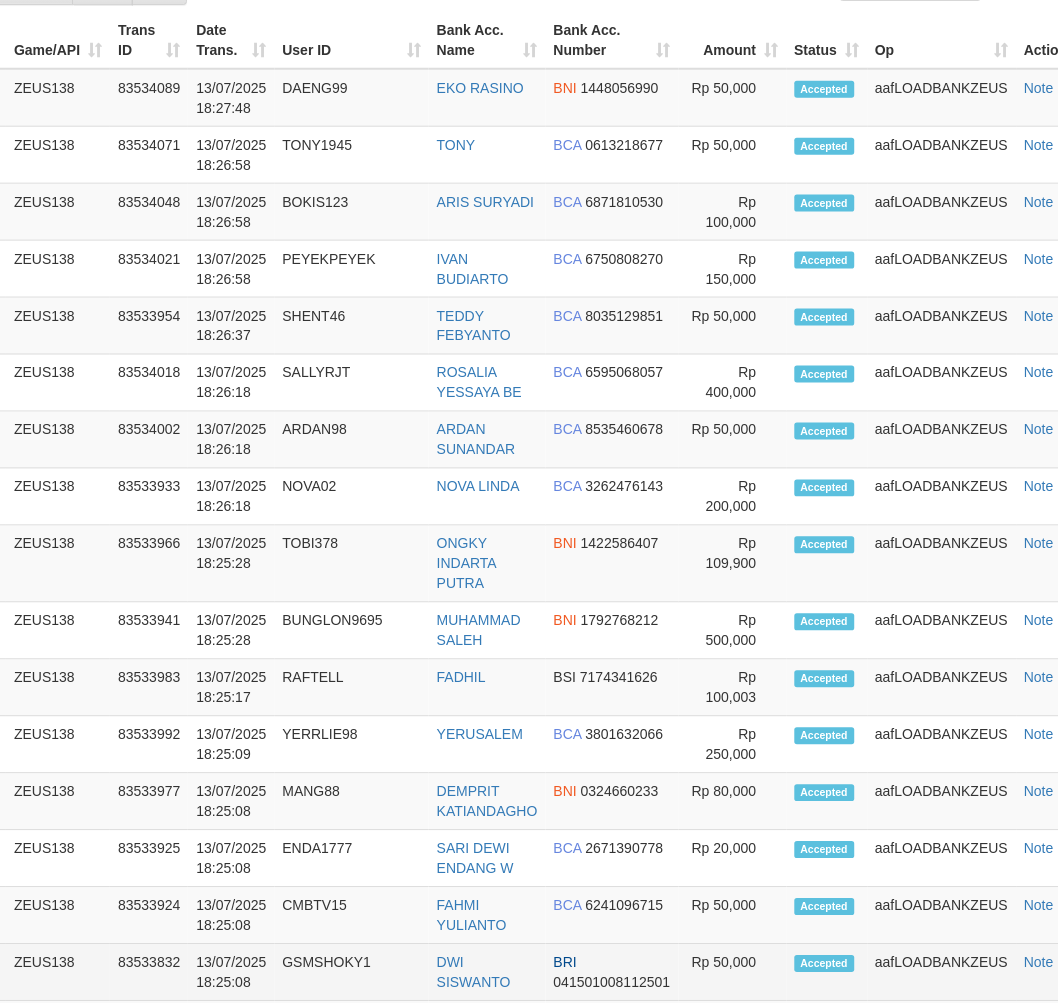 scroll, scrollTop: 1122, scrollLeft: 61, axis: both 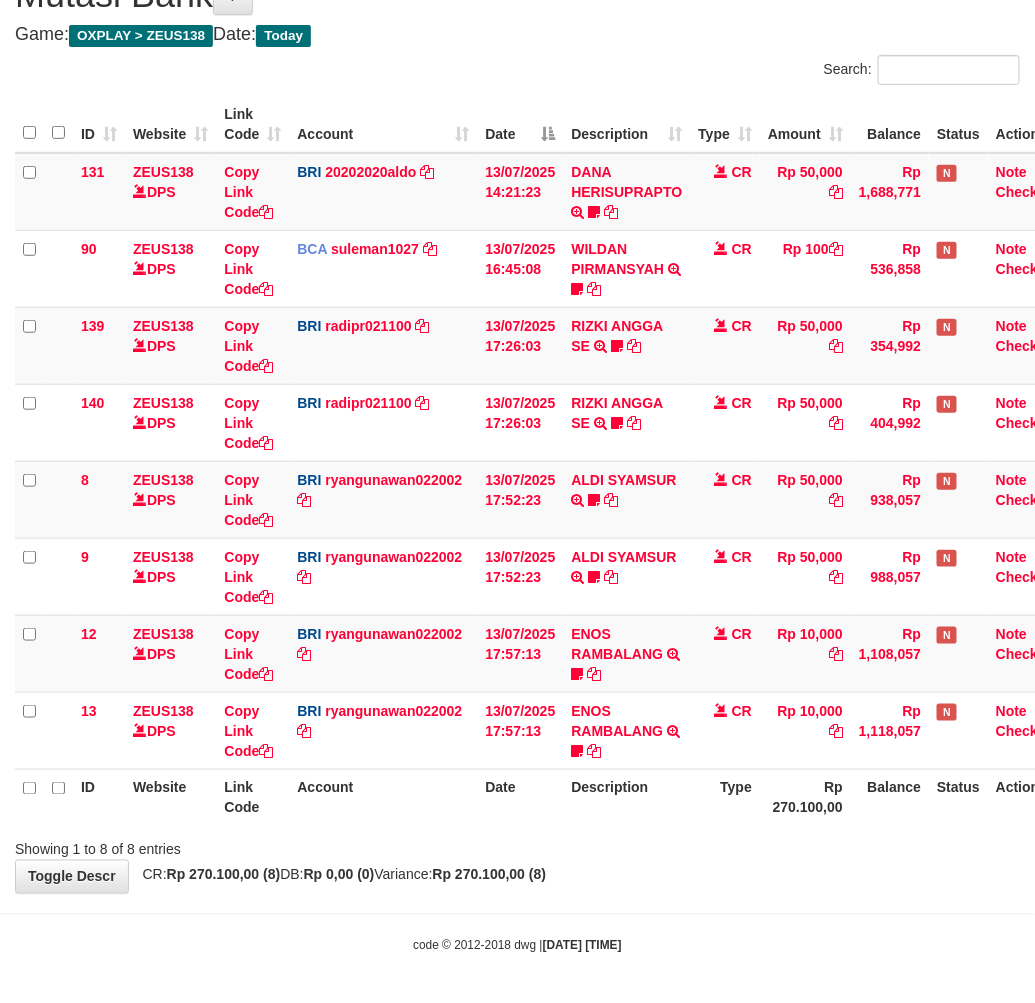 click on "Rp 270.100,00" at bounding box center [805, 797] 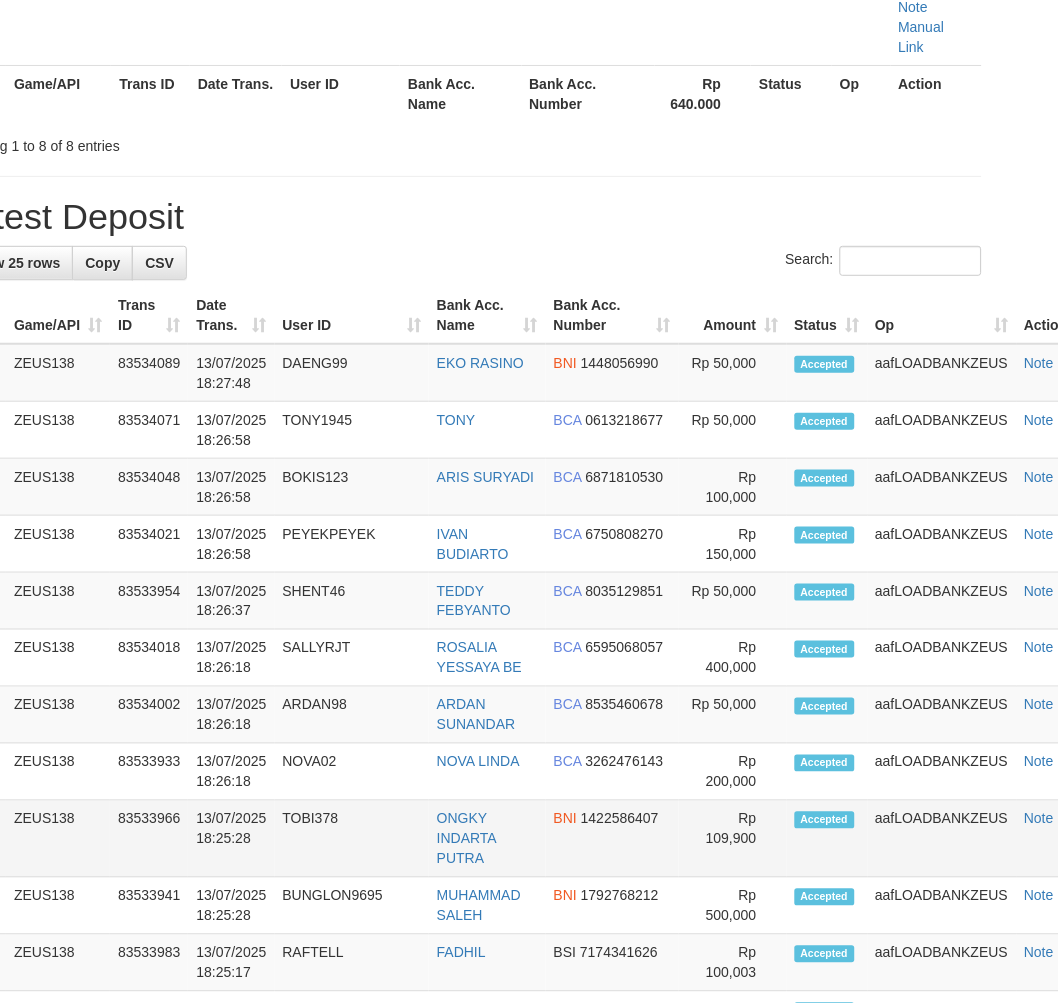 scroll, scrollTop: 727, scrollLeft: 61, axis: both 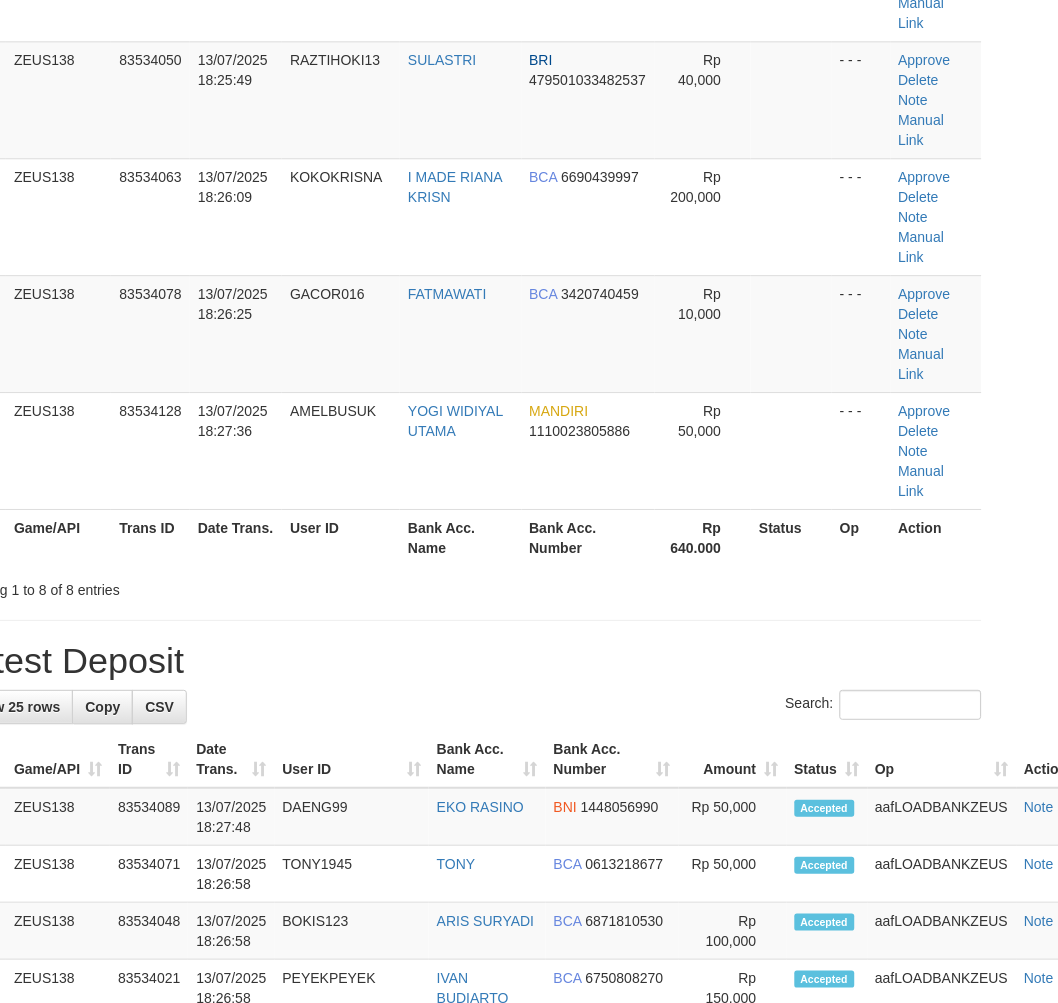 click on "**********" at bounding box center (468, 871) 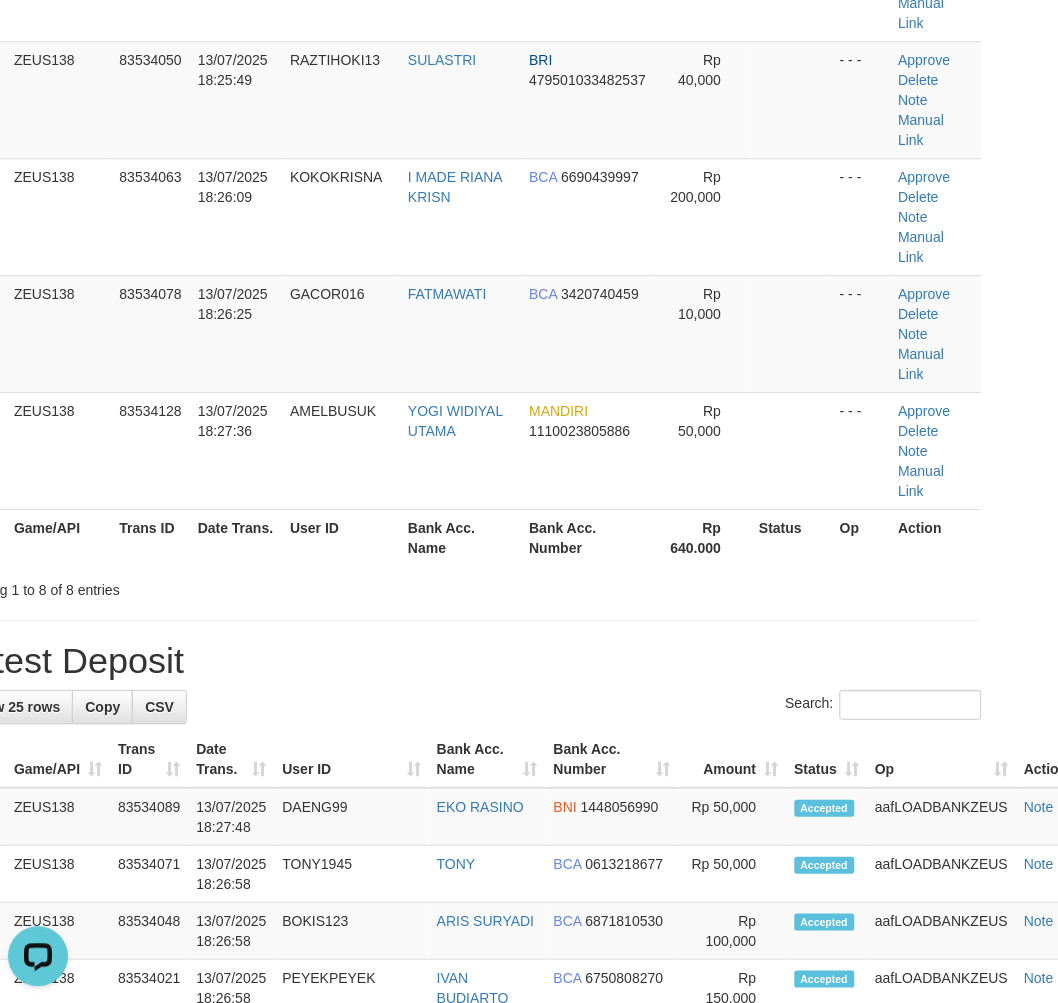 scroll, scrollTop: 0, scrollLeft: 0, axis: both 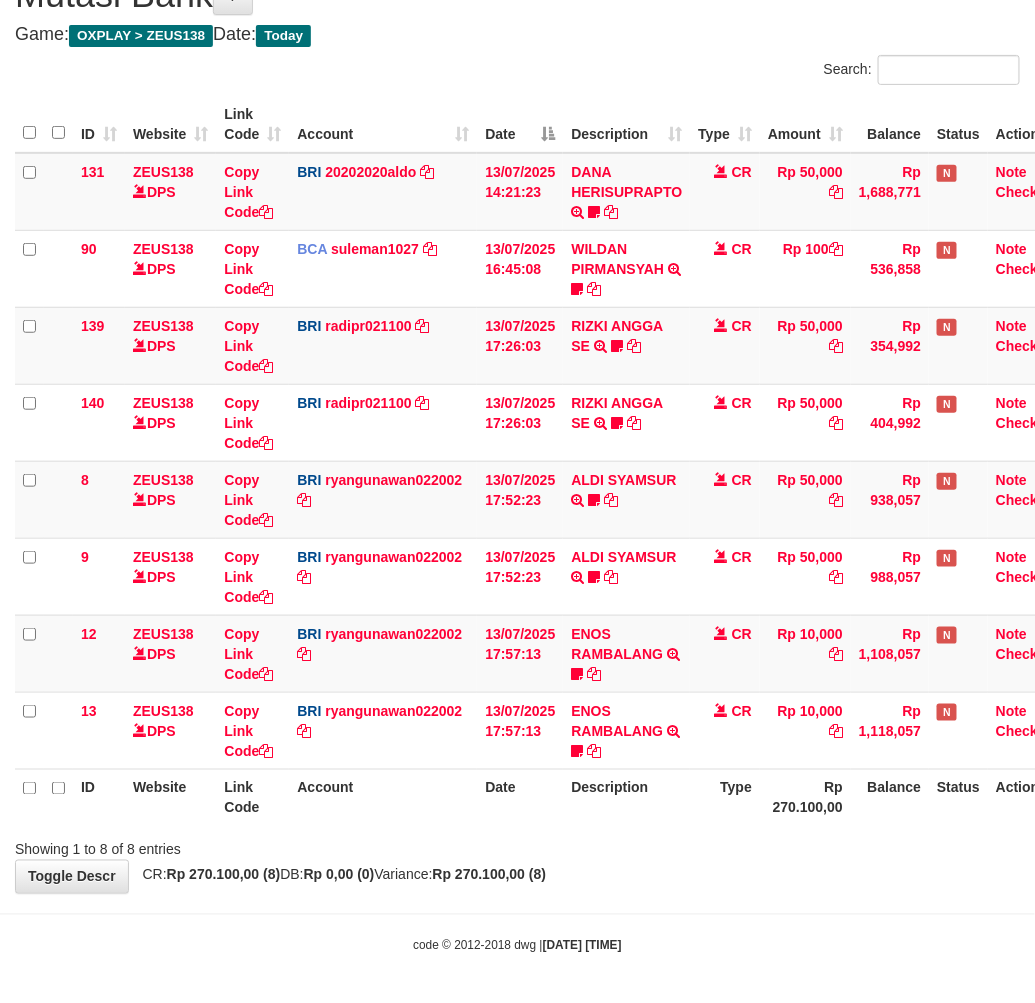 click on "Rp 270.100,00 (8)" at bounding box center (490, 875) 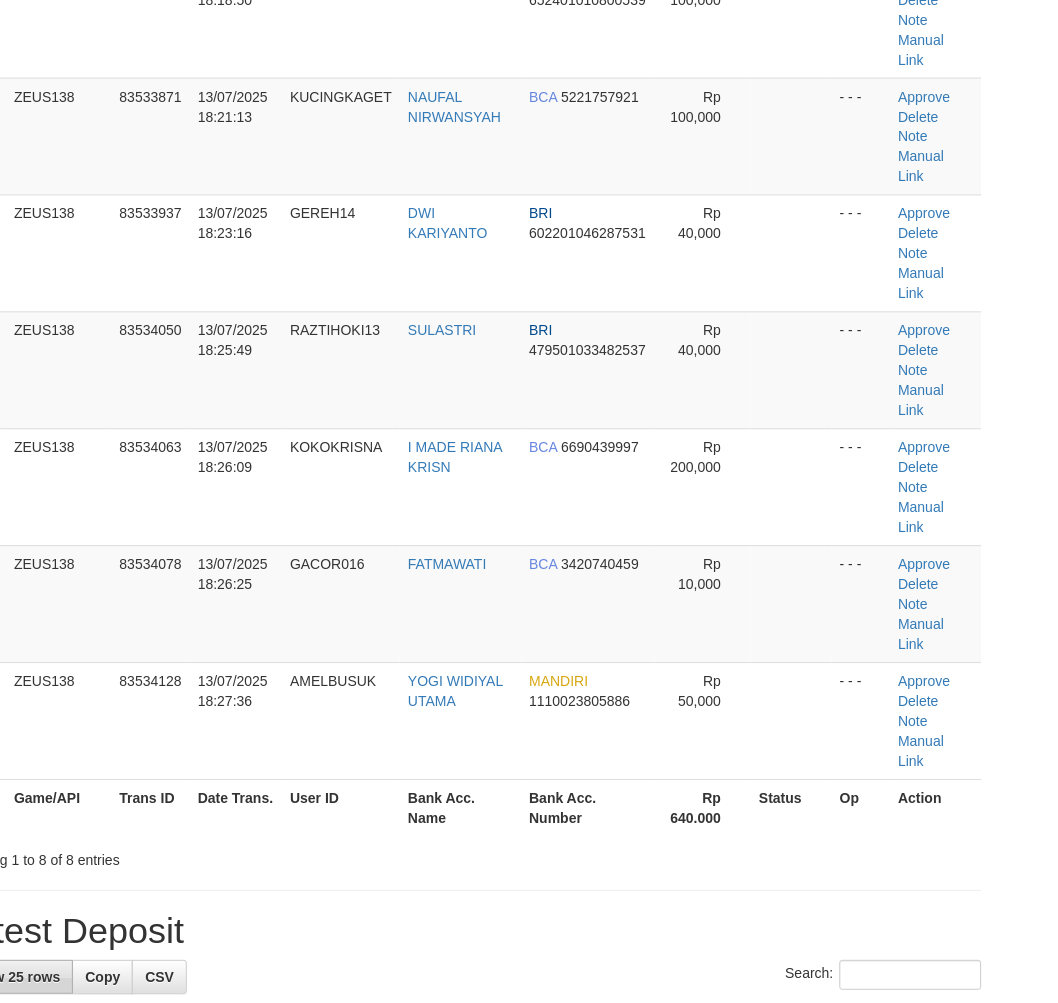 scroll, scrollTop: 444, scrollLeft: 61, axis: both 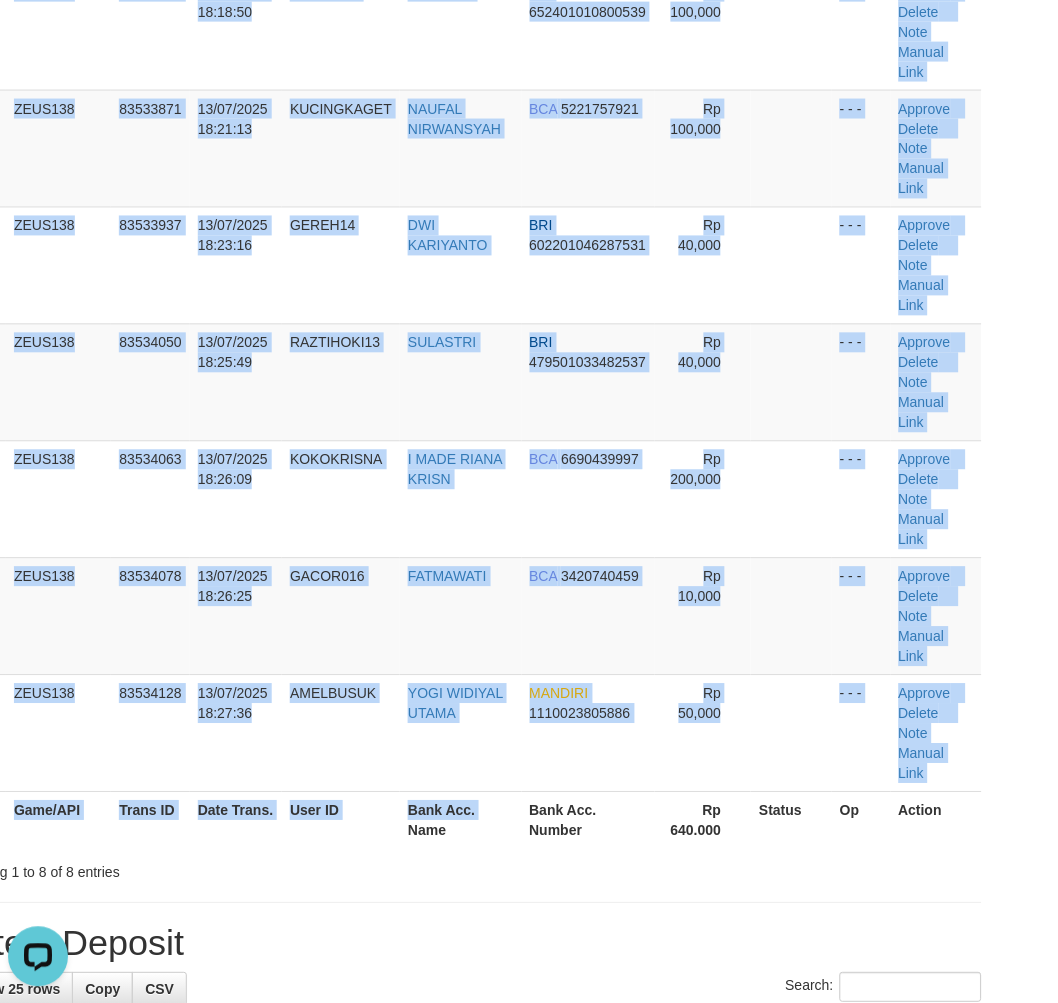 click on "ID Game/API Trans ID Date Trans. User ID Bank Acc. Name Bank Acc. Number Amount Status Op Action
1
ZEUS138
83533751
13/07/2025 18:18:01
MARHUM87
SUKMADI
GOPAY
082118690725
Rp 100,000
- - -
Approve
Delete
Note
Manual Link
2
ZEUS138
83533783
13/07/2025 18:18:50
CAKYUDI5
WAHYUDI
BRI
652401010800539
Rp 100,000" at bounding box center [468, 324] 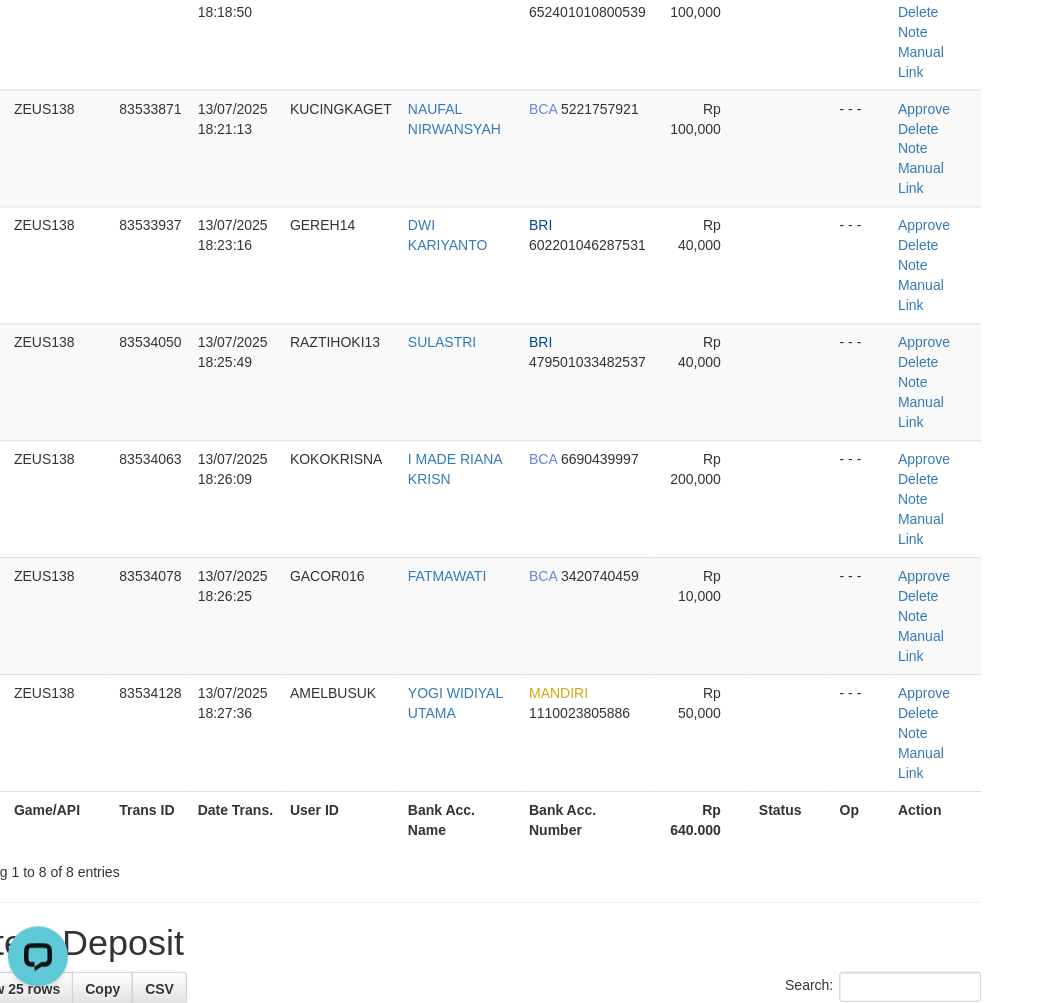 click on "**********" at bounding box center (468, 1154) 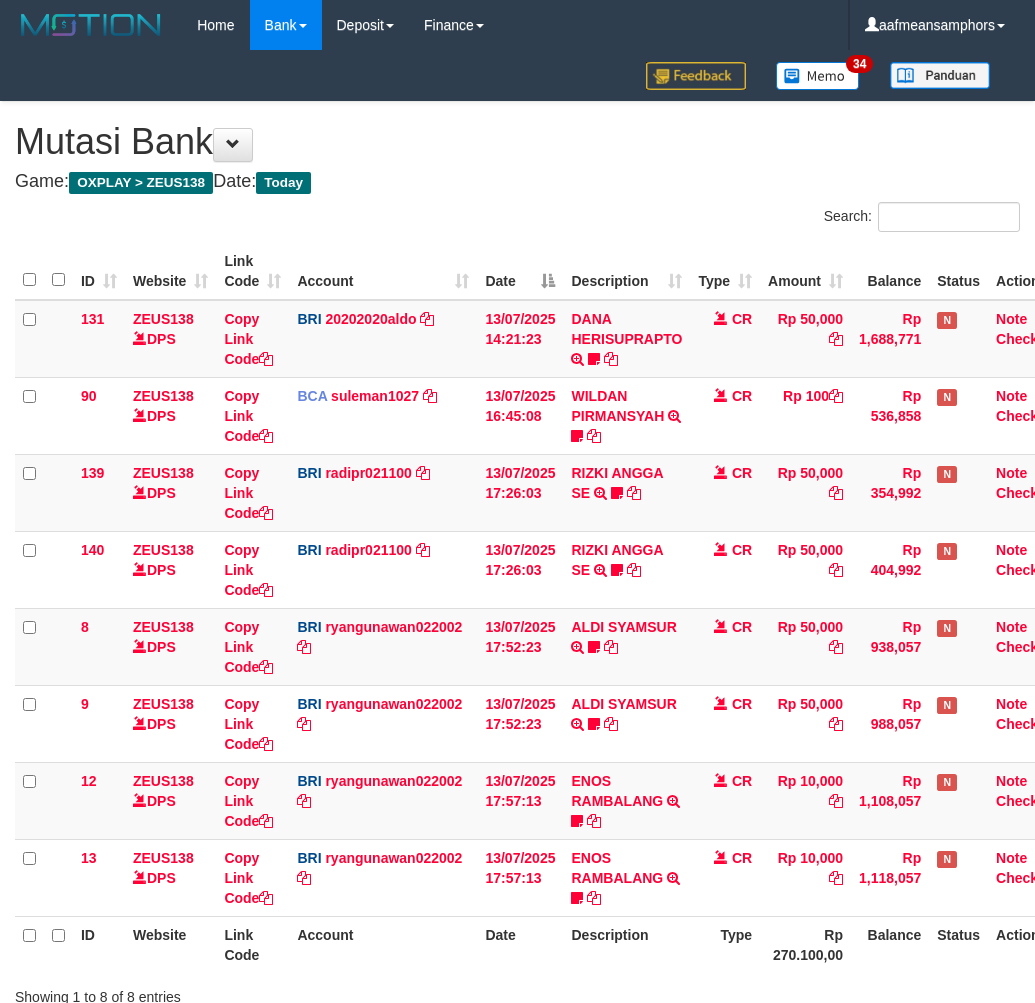 scroll, scrollTop: 147, scrollLeft: 0, axis: vertical 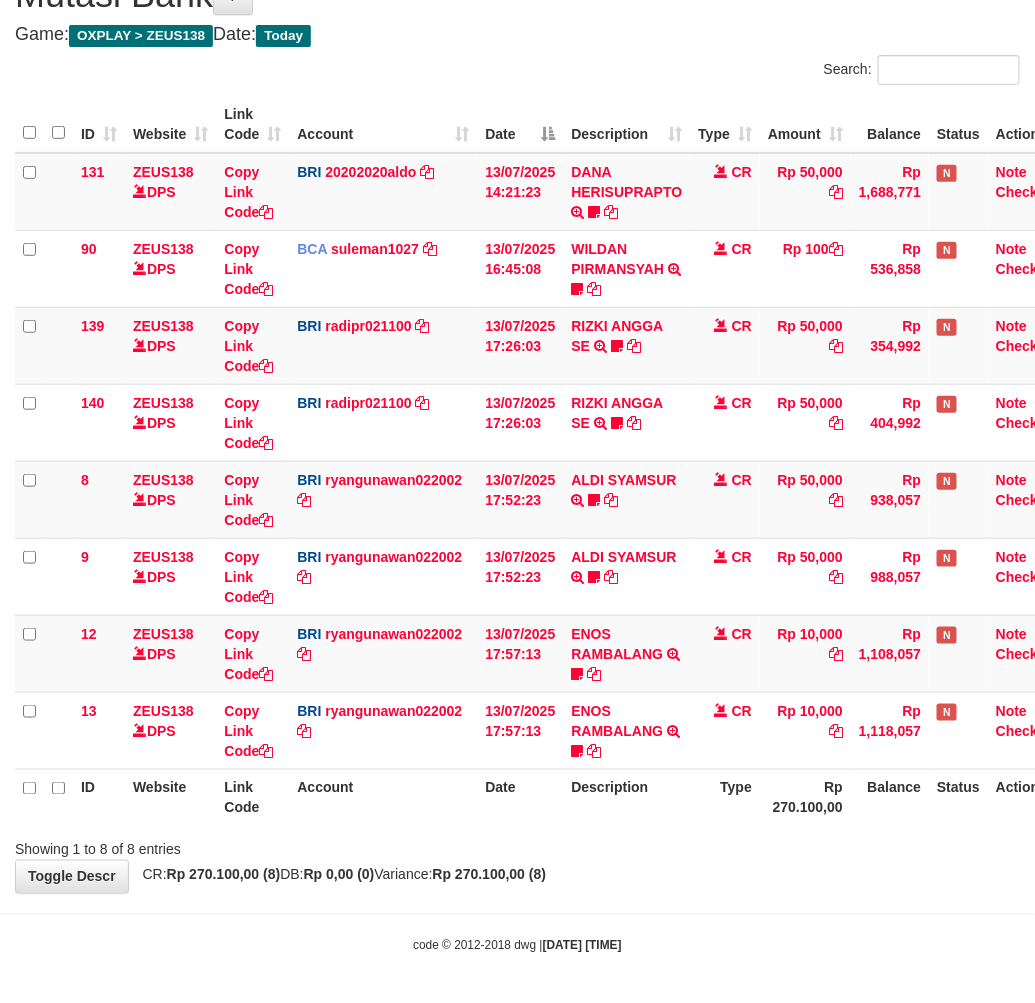 click on "**********" at bounding box center (517, 424) 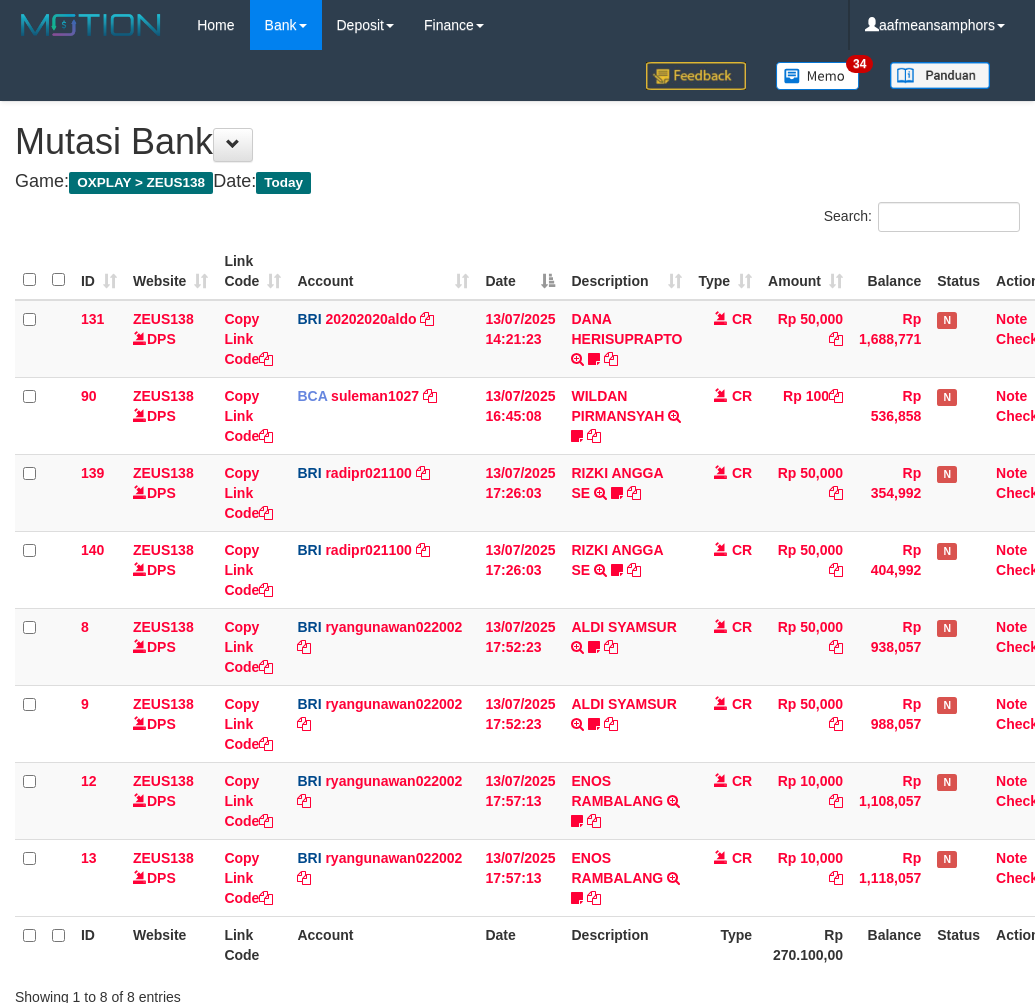 scroll, scrollTop: 147, scrollLeft: 0, axis: vertical 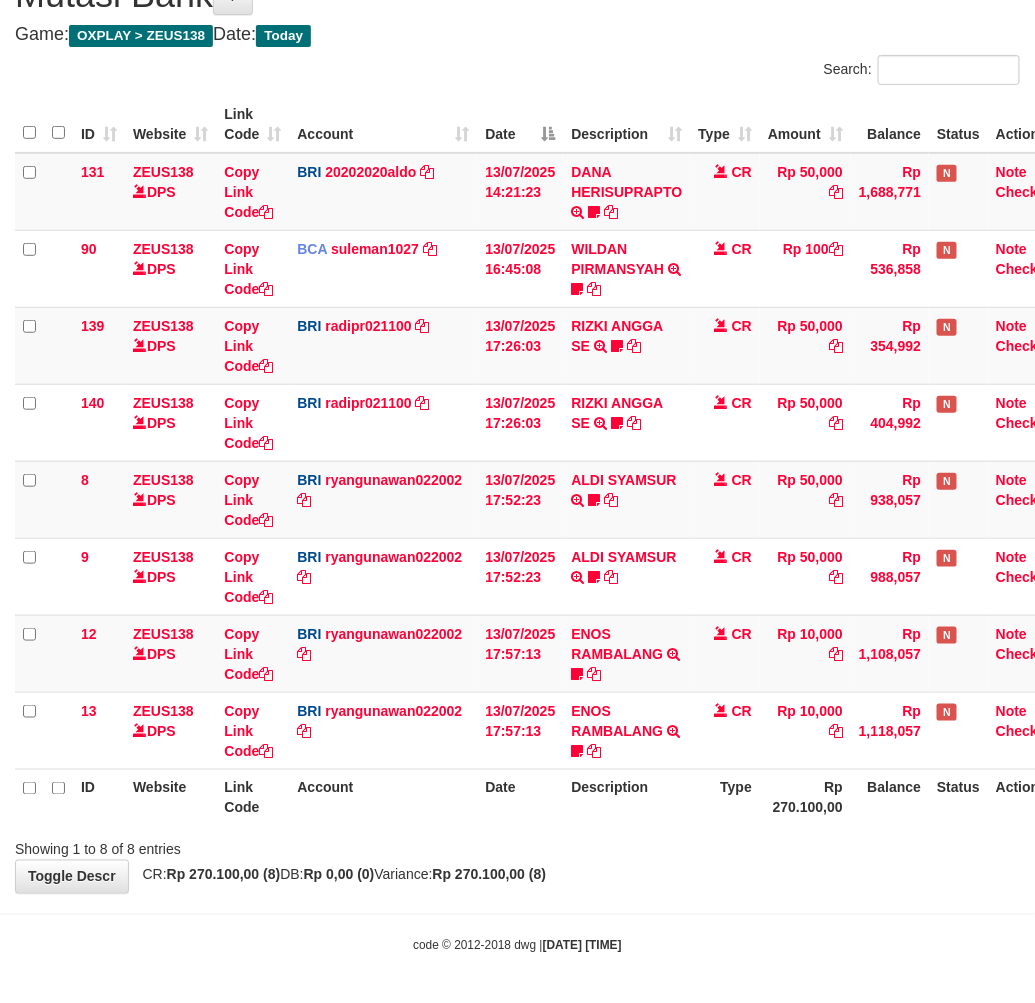 click on "Type" at bounding box center (725, 797) 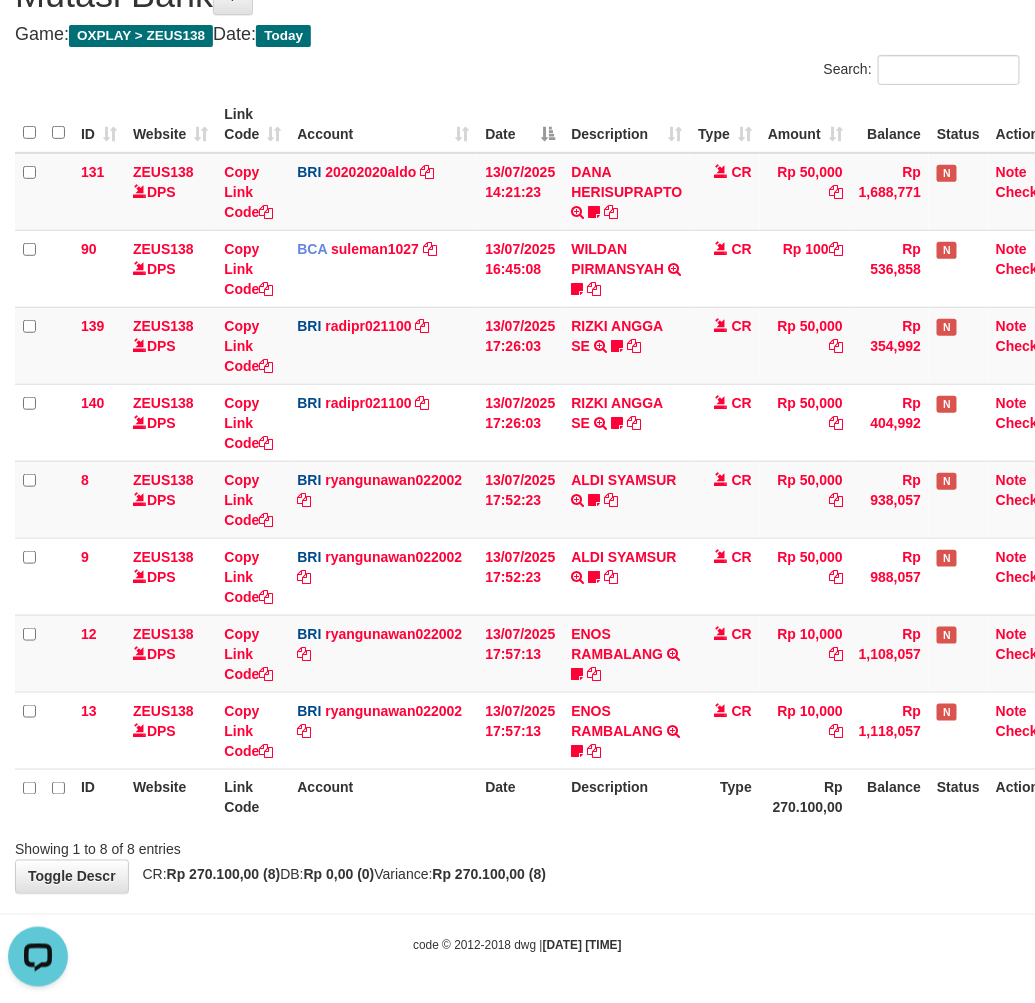 scroll, scrollTop: 0, scrollLeft: 0, axis: both 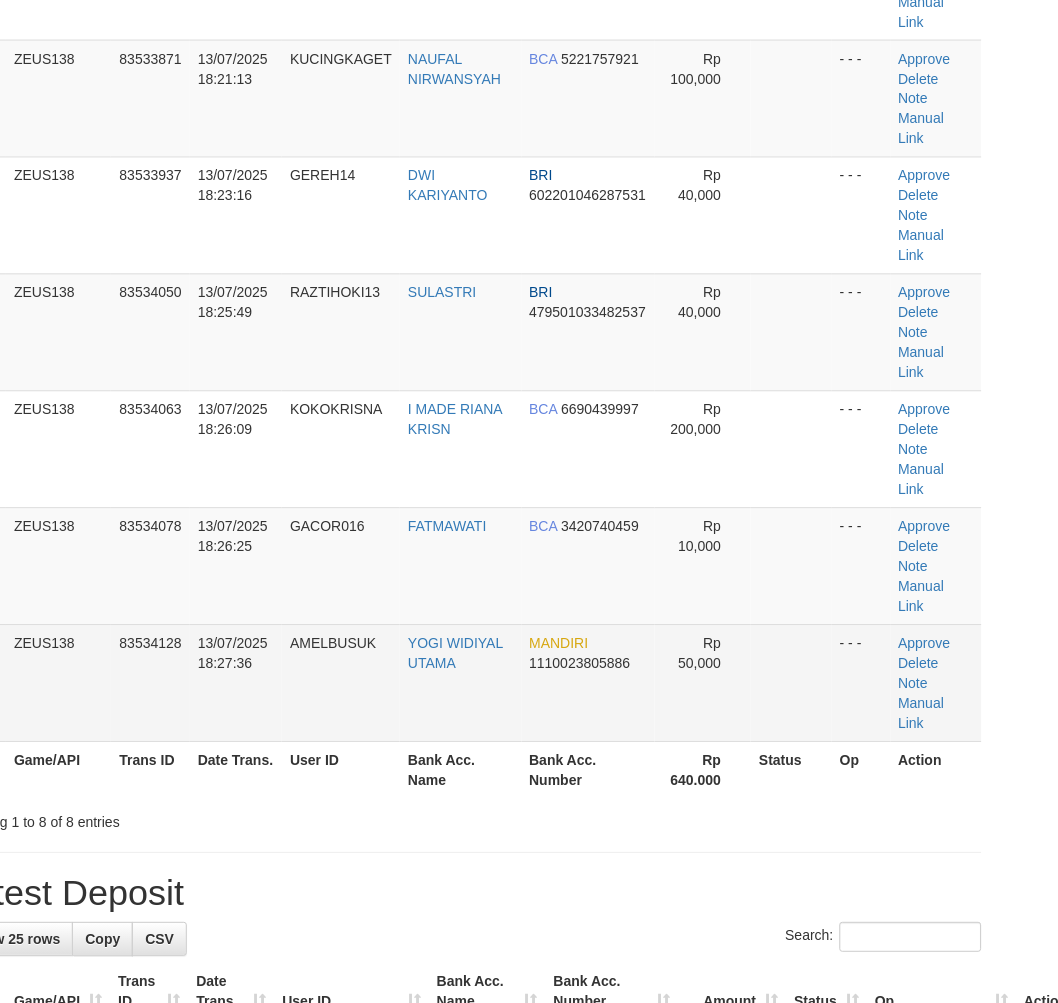 click on "YOGI WIDIYAL UTAMA" at bounding box center [460, 683] 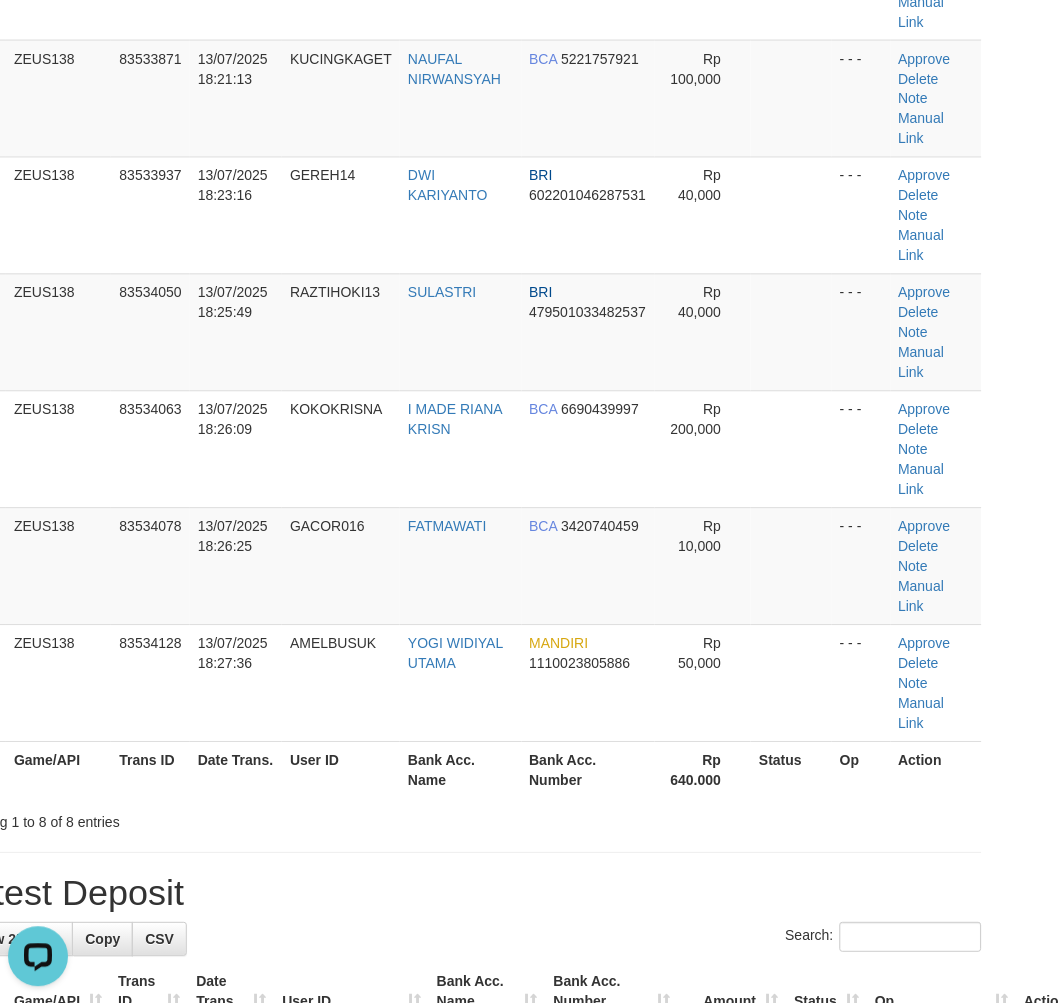 scroll, scrollTop: 0, scrollLeft: 0, axis: both 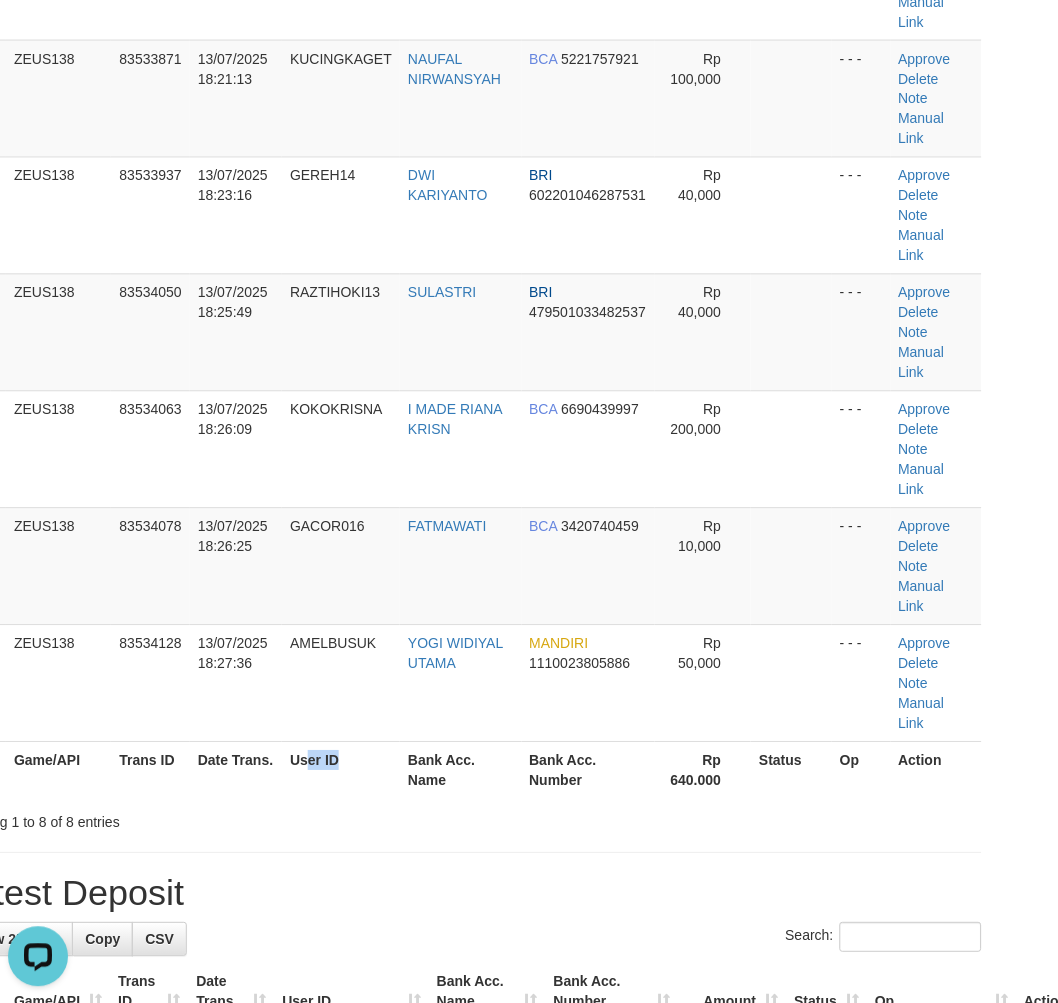 click on "ID Game/API Trans ID Date Trans. User ID Bank Acc. Name Bank Acc. Number Amount Status Op Action
1
ZEUS138
83533751
13/07/2025 18:18:01
MARHUM87
SUKMADI
GOPAY
082118690725
Rp 100,000
- - -
Approve
Delete
Note
Manual Link
2
ZEUS138
83533783
13/07/2025 18:18:50
CAKYUDI5
WAHYUDI
BRI
652401010800539
Rp 100,000" at bounding box center (468, 274) 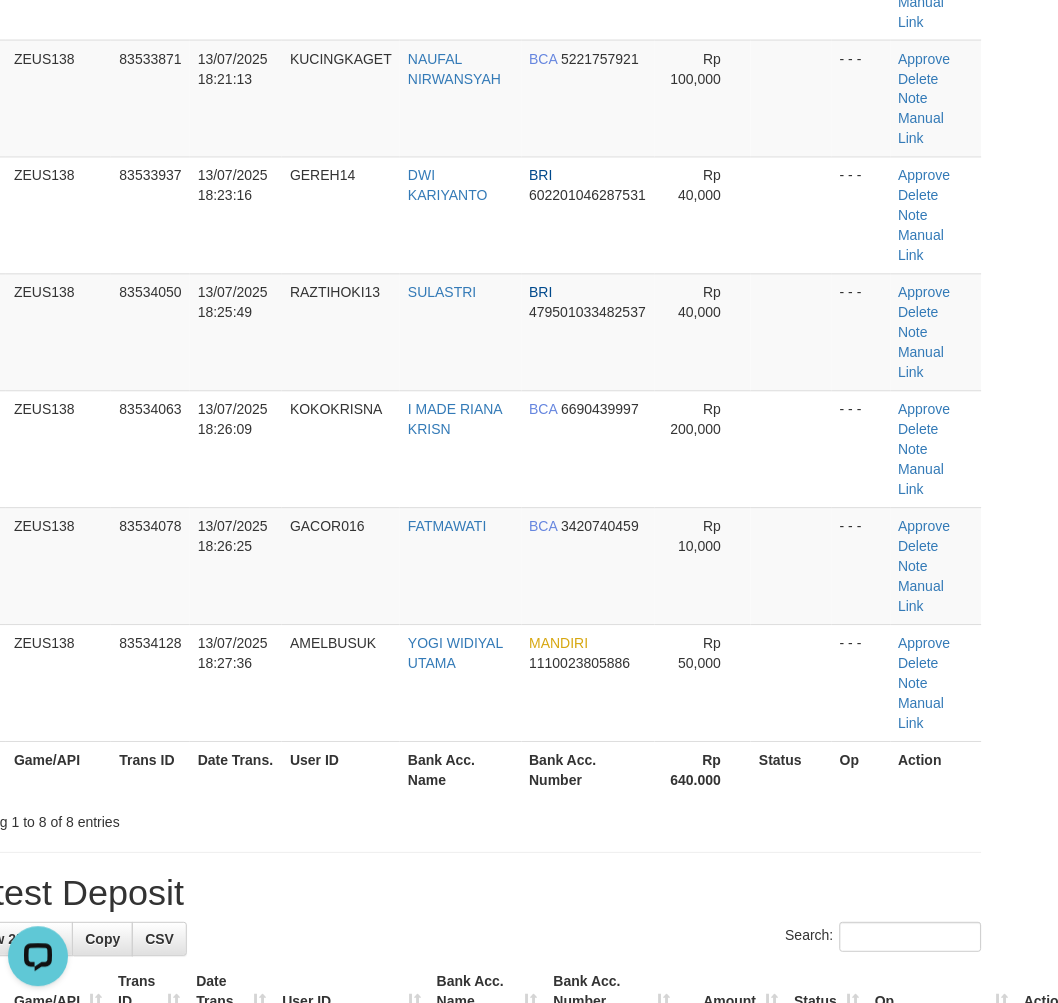 drag, startPoint x: 448, startPoint y: 668, endPoint x: 336, endPoint y: 703, distance: 117.341385 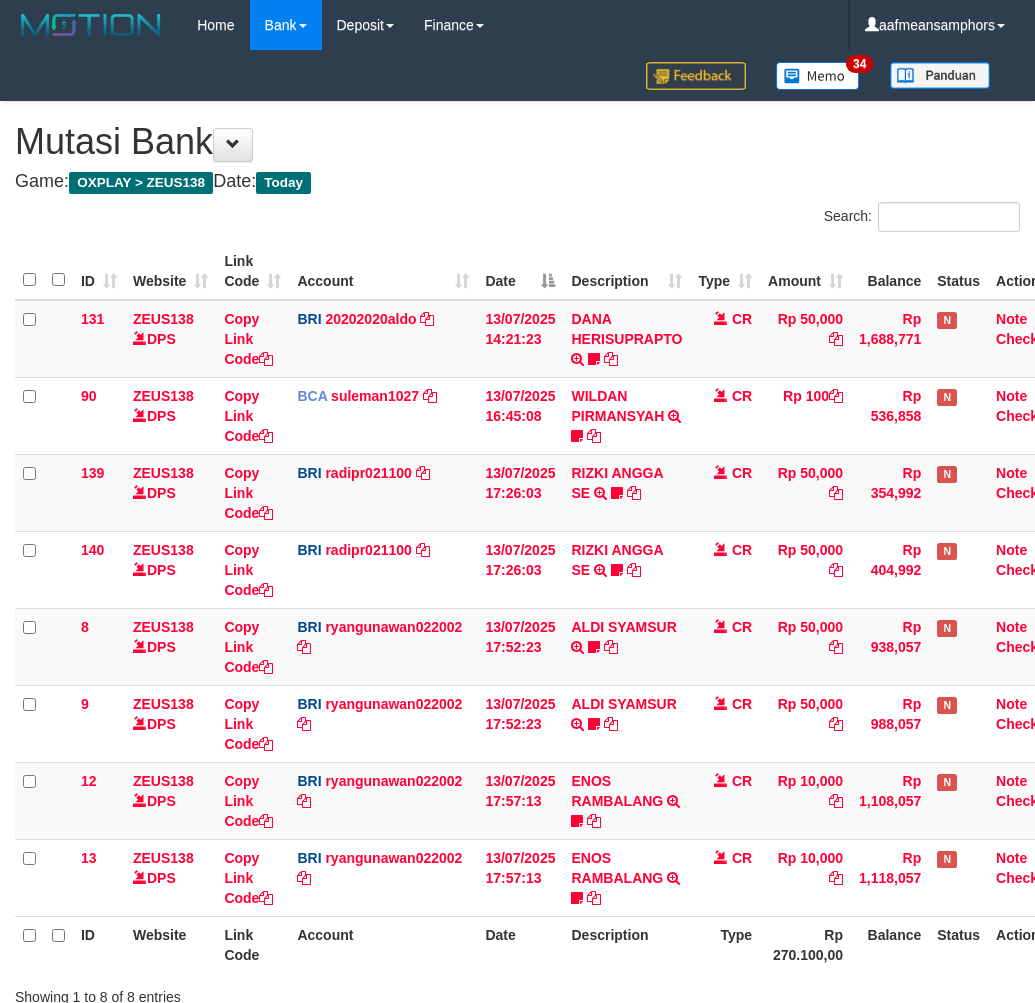 scroll, scrollTop: 147, scrollLeft: 0, axis: vertical 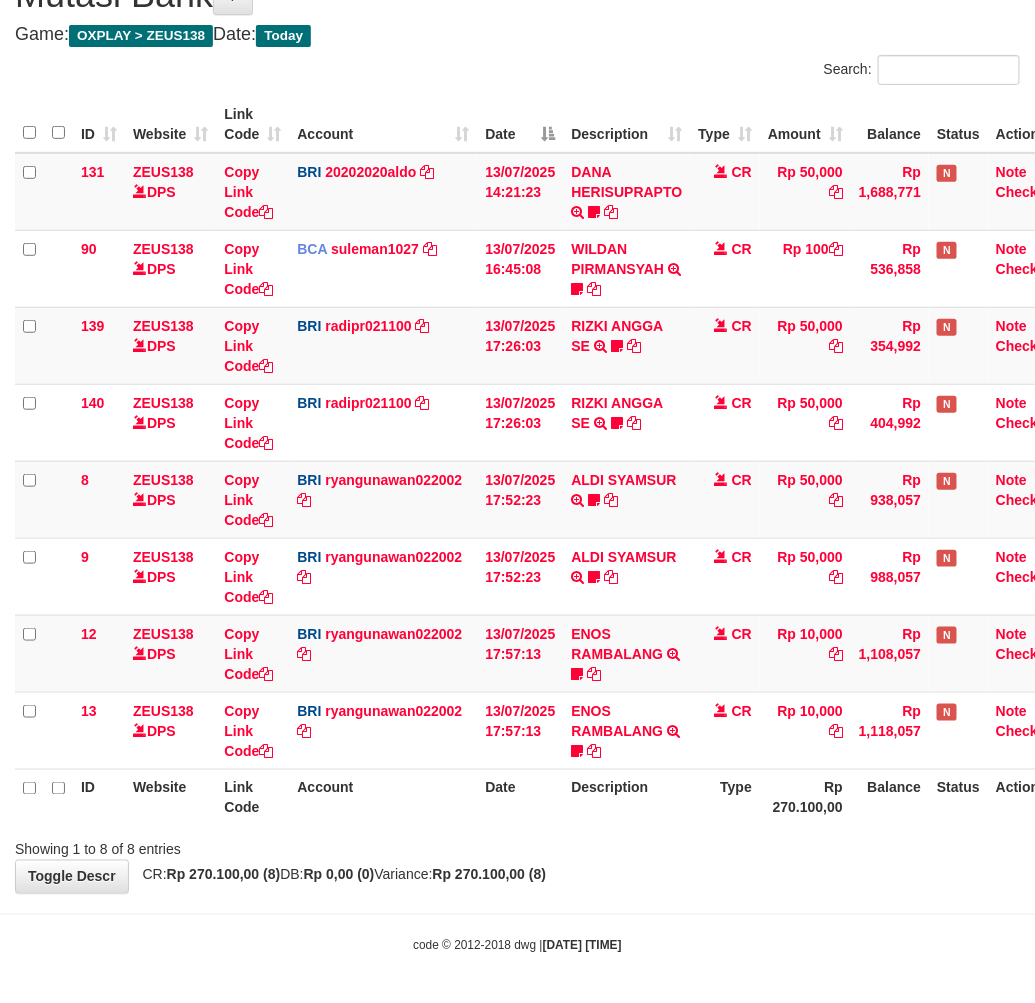 click on "Showing 1 to 8 of 8 entries" at bounding box center [517, 846] 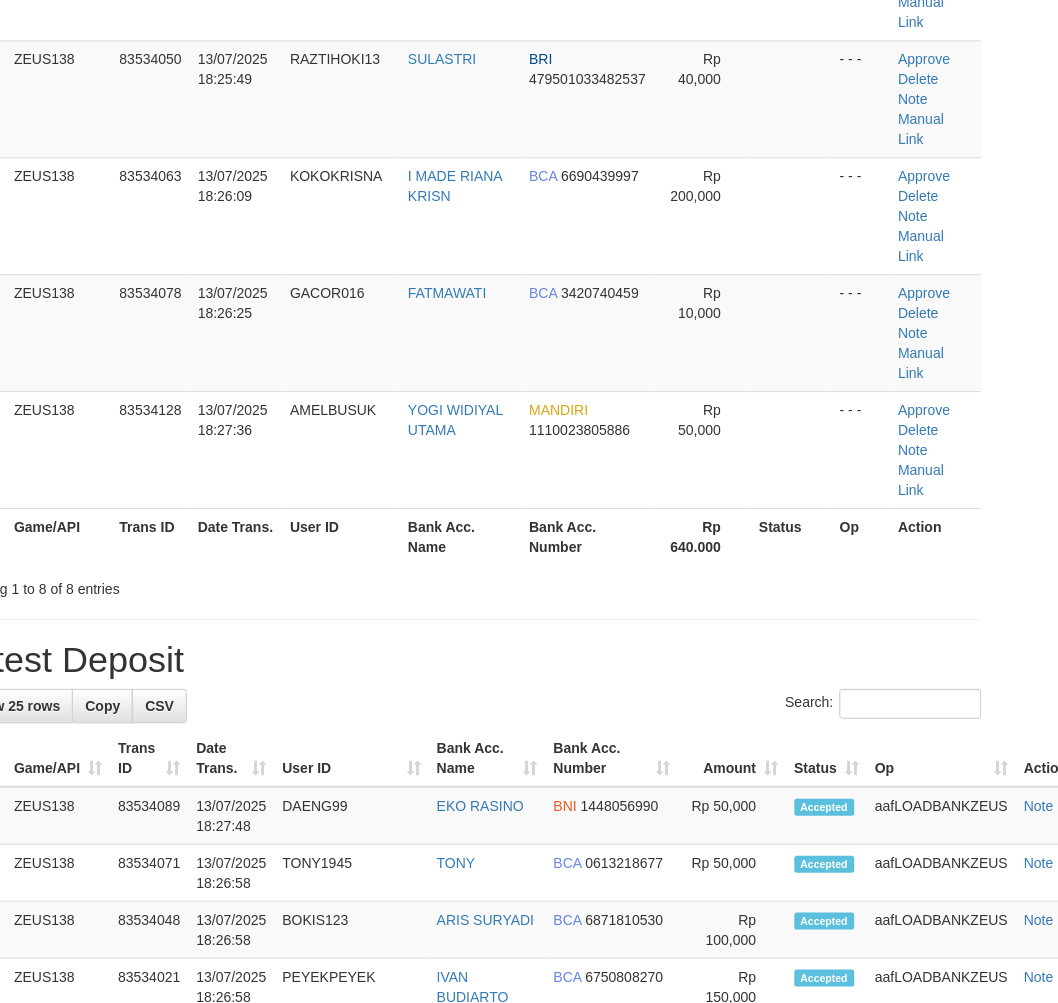 drag, startPoint x: 455, startPoint y: 563, endPoint x: 432, endPoint y: 574, distance: 25.495098 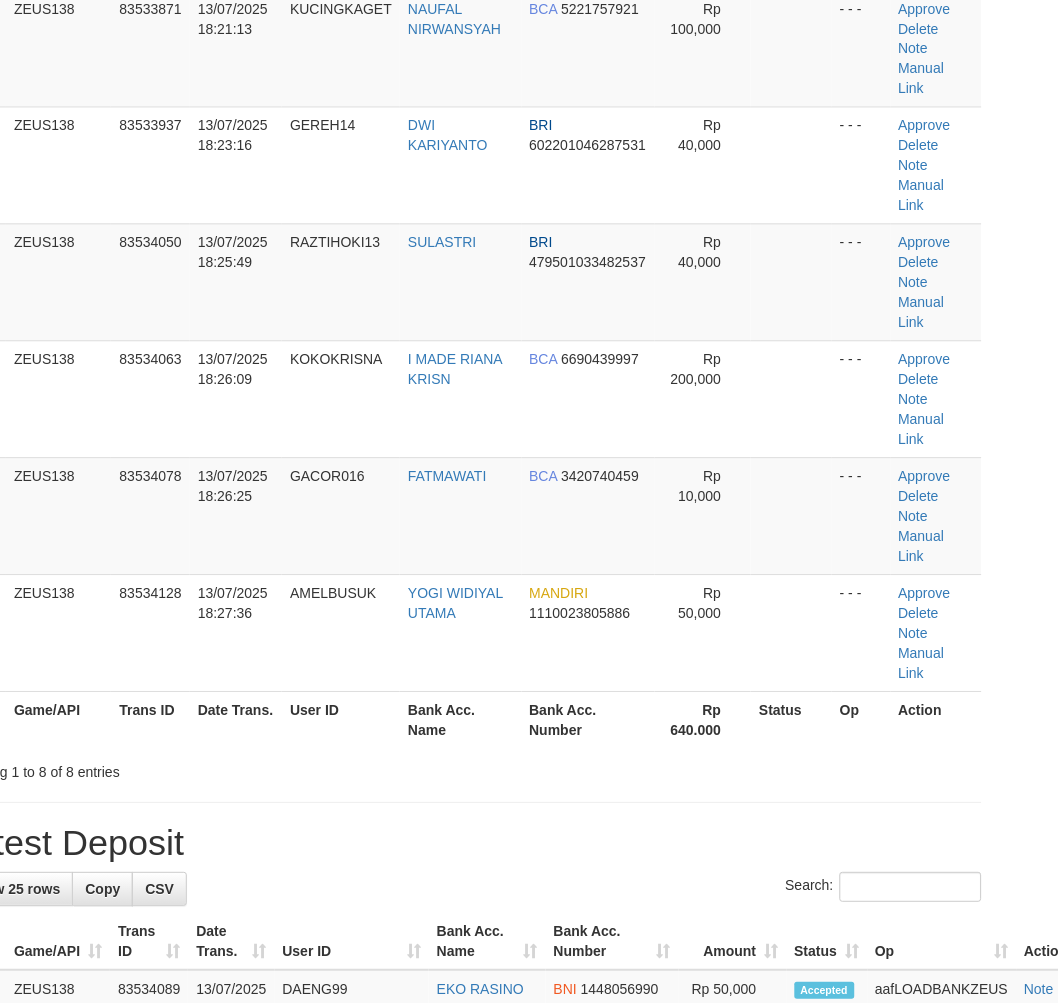 click on "**********" at bounding box center [468, 1054] 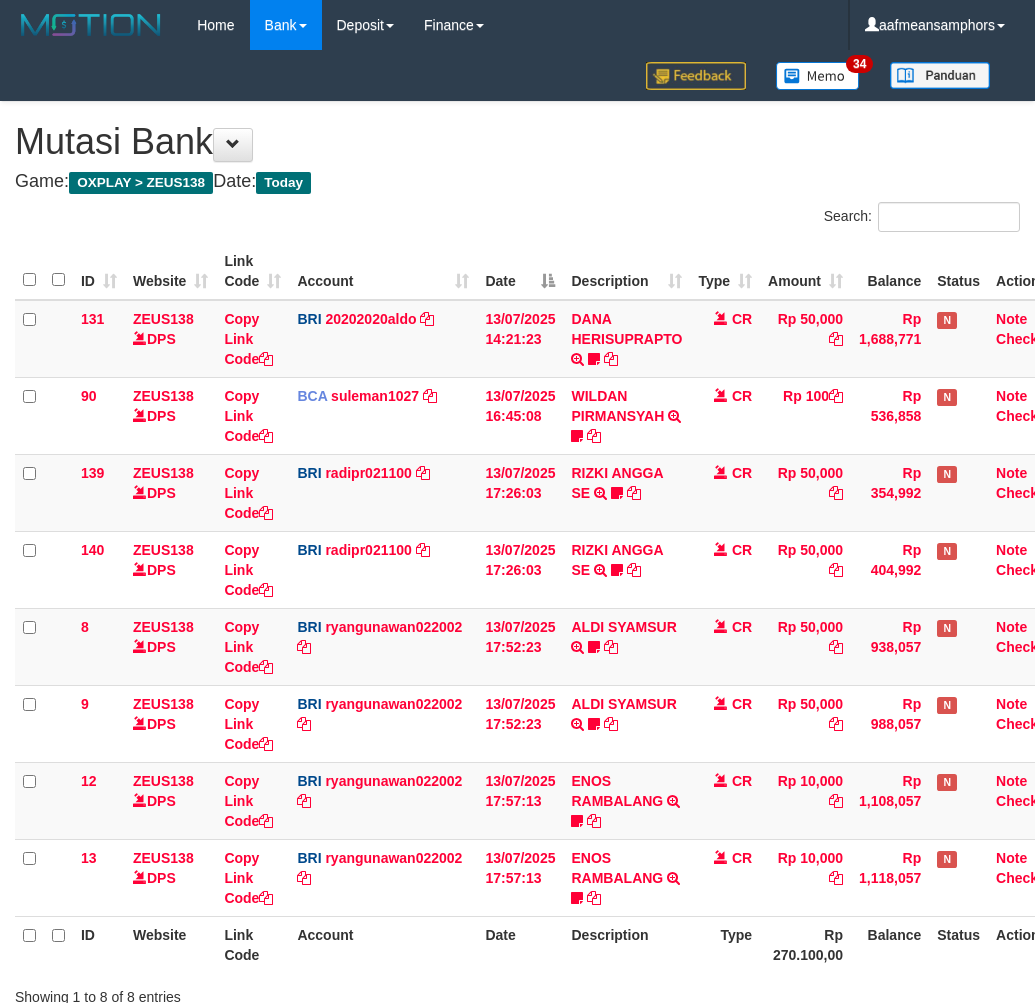 scroll, scrollTop: 147, scrollLeft: 0, axis: vertical 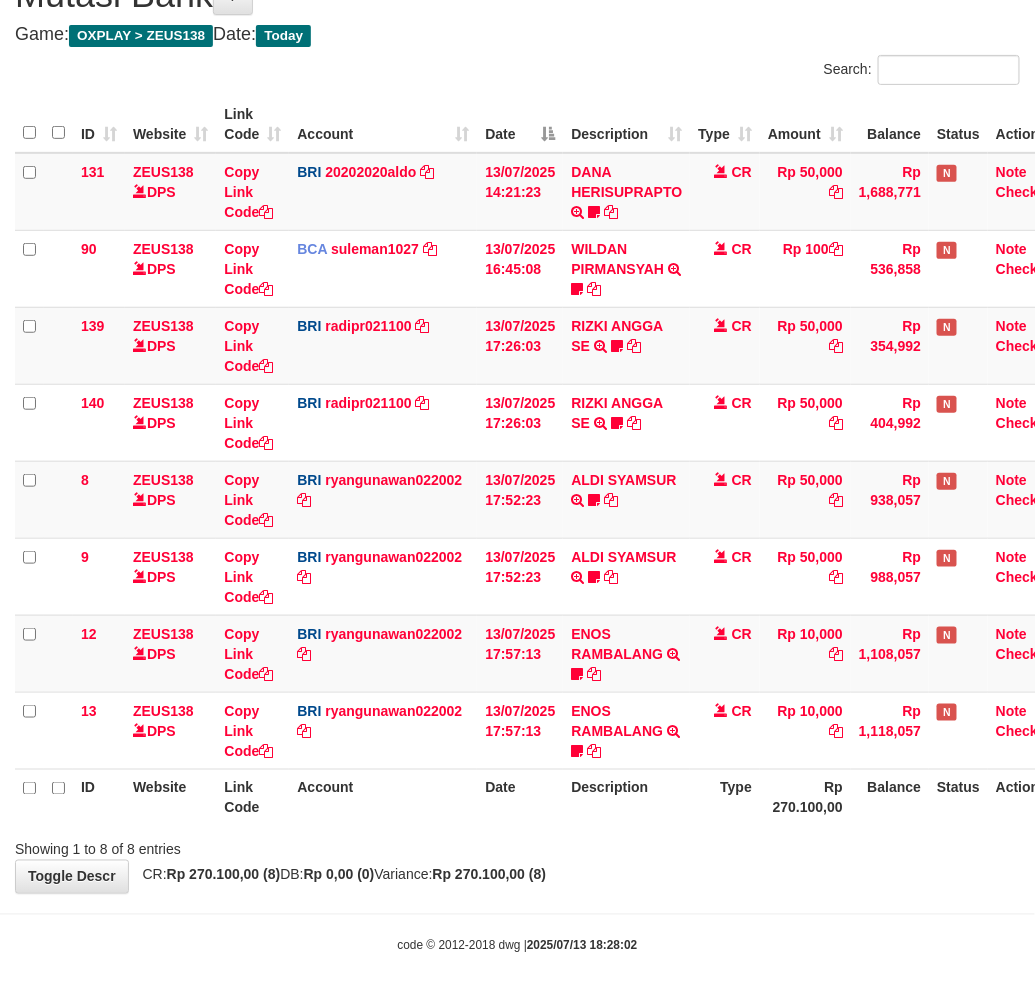 click on "Showing 1 to 8 of 8 entries" at bounding box center [517, 846] 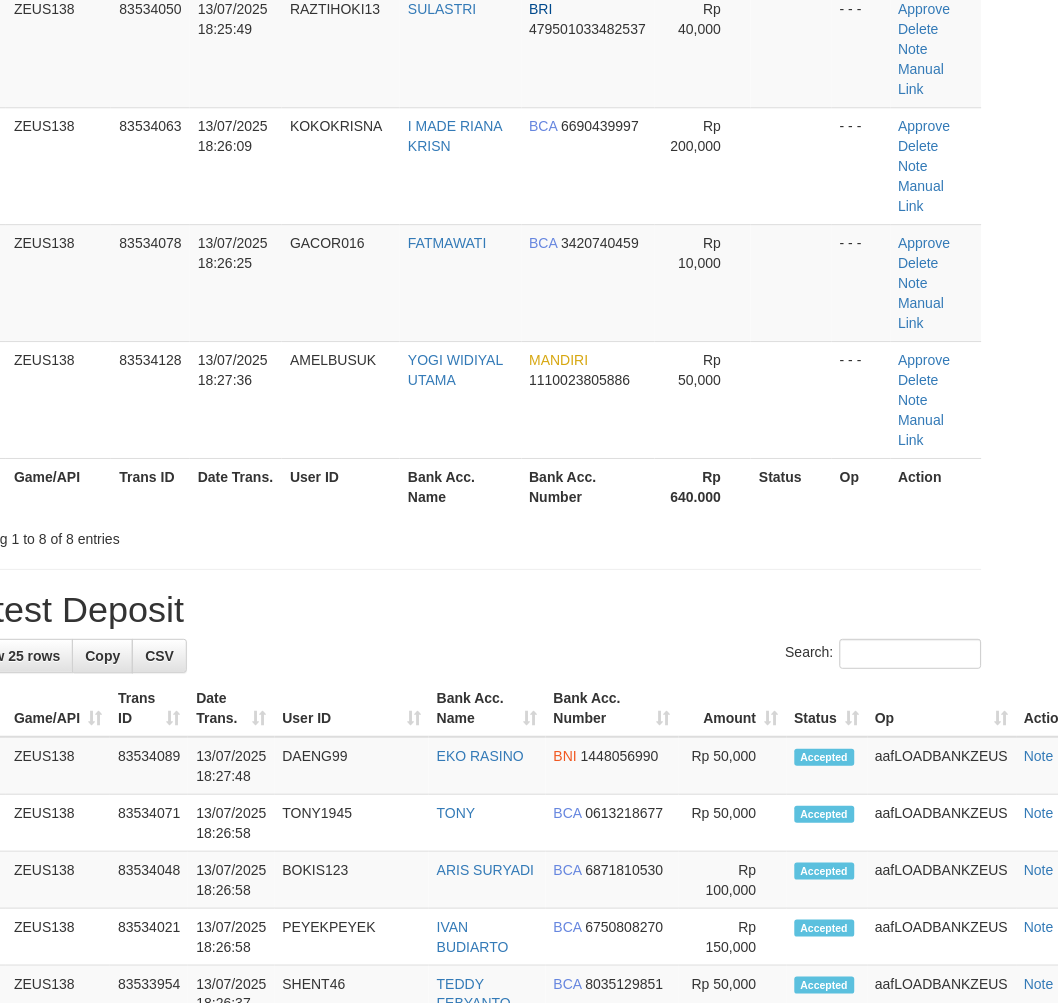 click on "Search:" at bounding box center (468, 656) 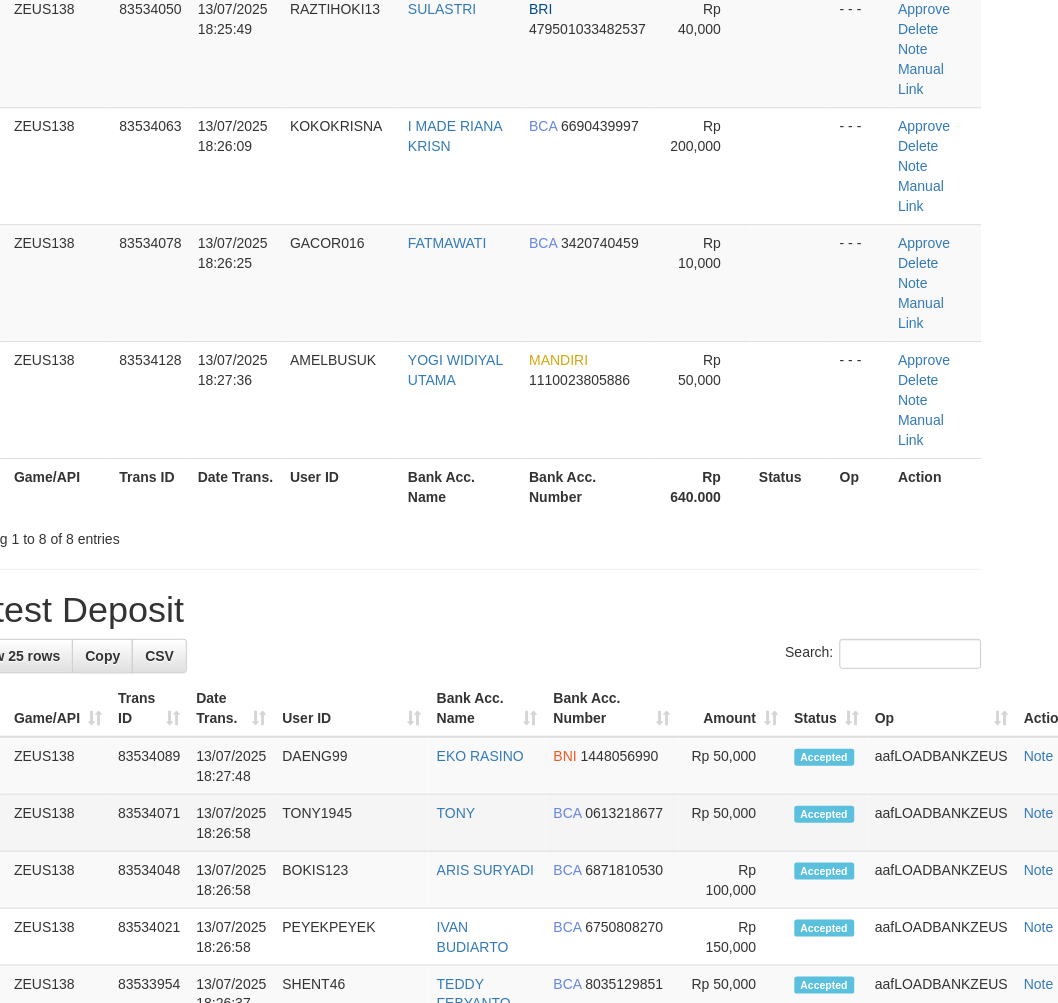 scroll, scrollTop: 594, scrollLeft: 61, axis: both 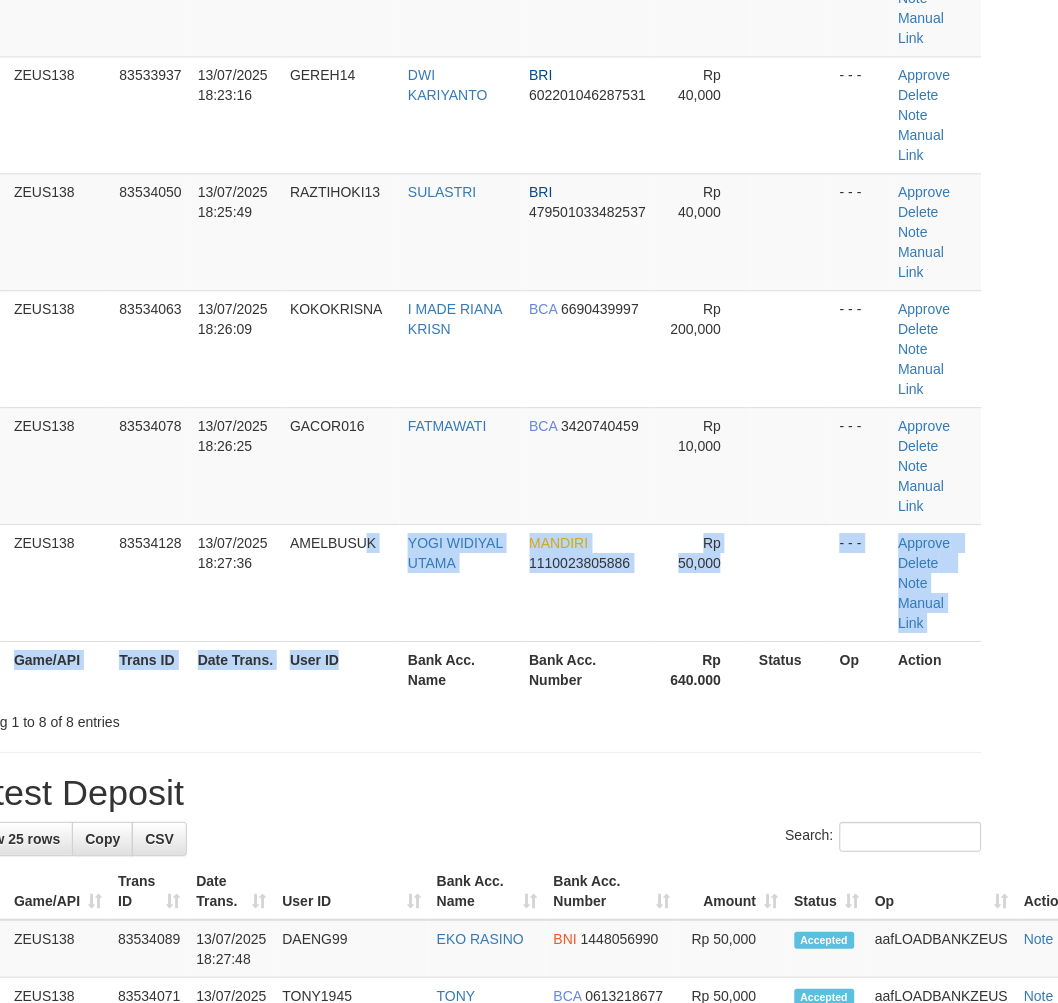 drag, startPoint x: 365, startPoint y: 478, endPoint x: 1, endPoint y: 606, distance: 385.8497 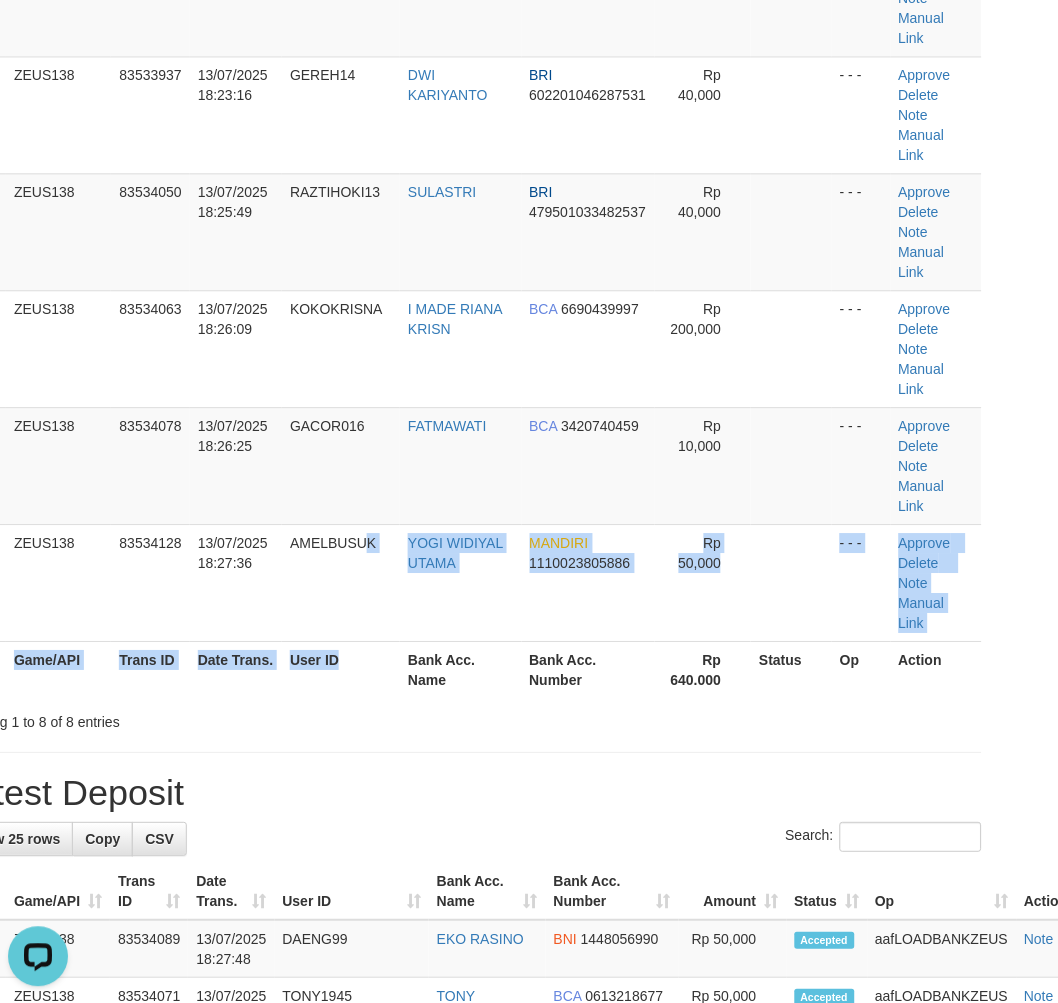 scroll, scrollTop: 0, scrollLeft: 0, axis: both 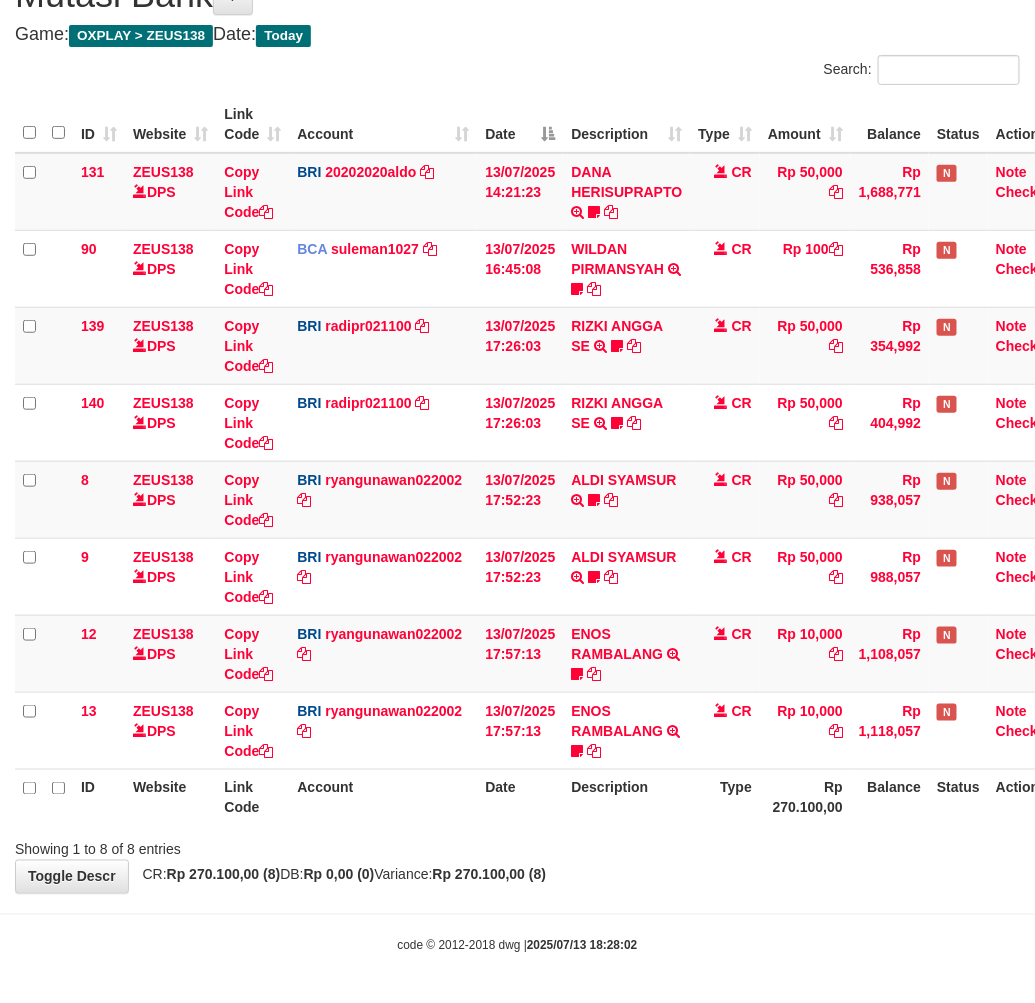 click on "Showing 1 to 8 of 8 entries" at bounding box center (517, 846) 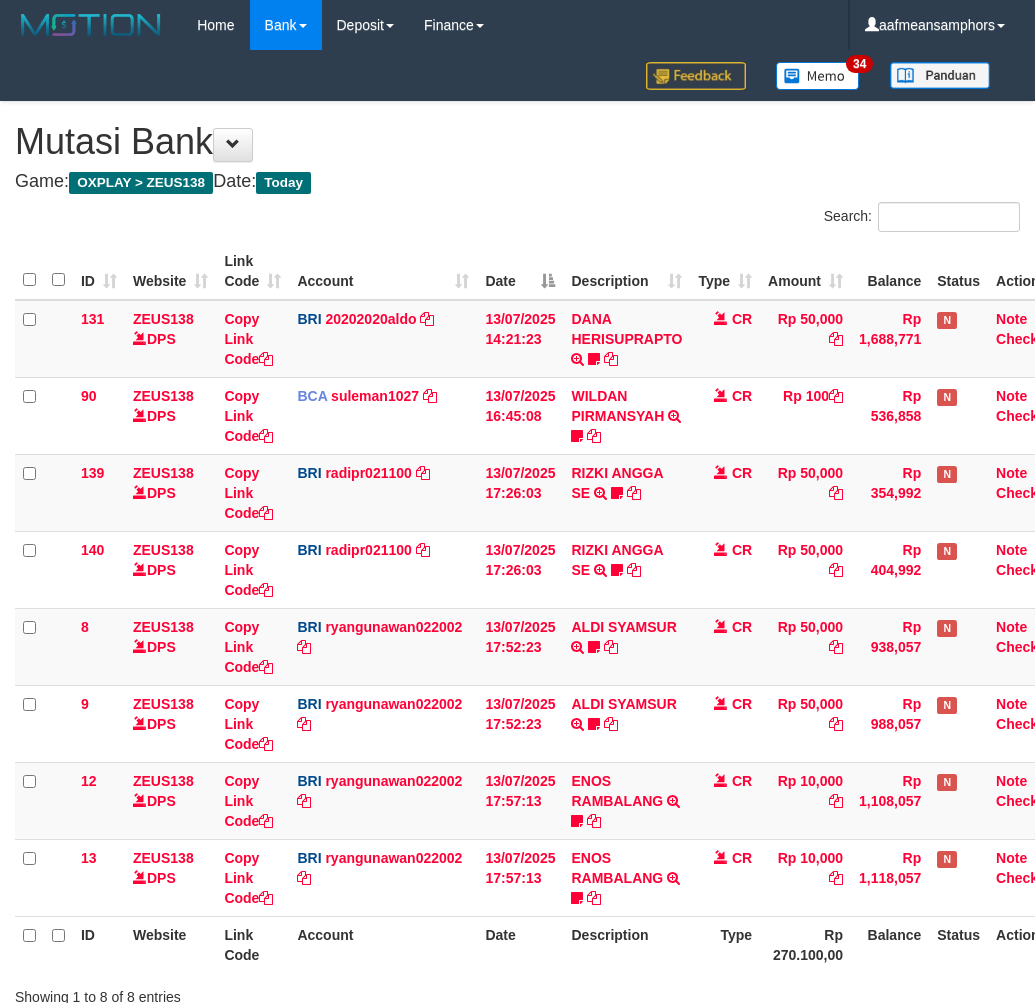 scroll, scrollTop: 147, scrollLeft: 0, axis: vertical 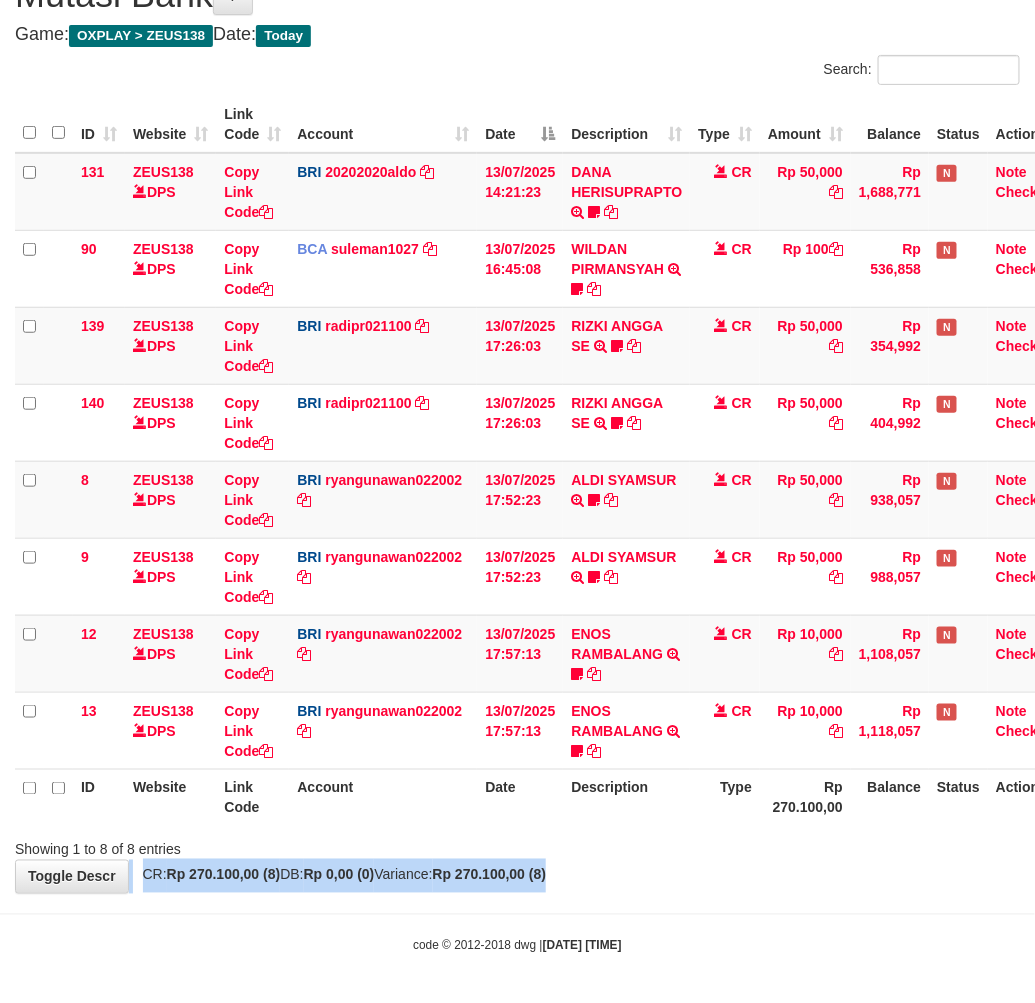 drag, startPoint x: 613, startPoint y: 865, endPoint x: 618, endPoint y: 854, distance: 12.083046 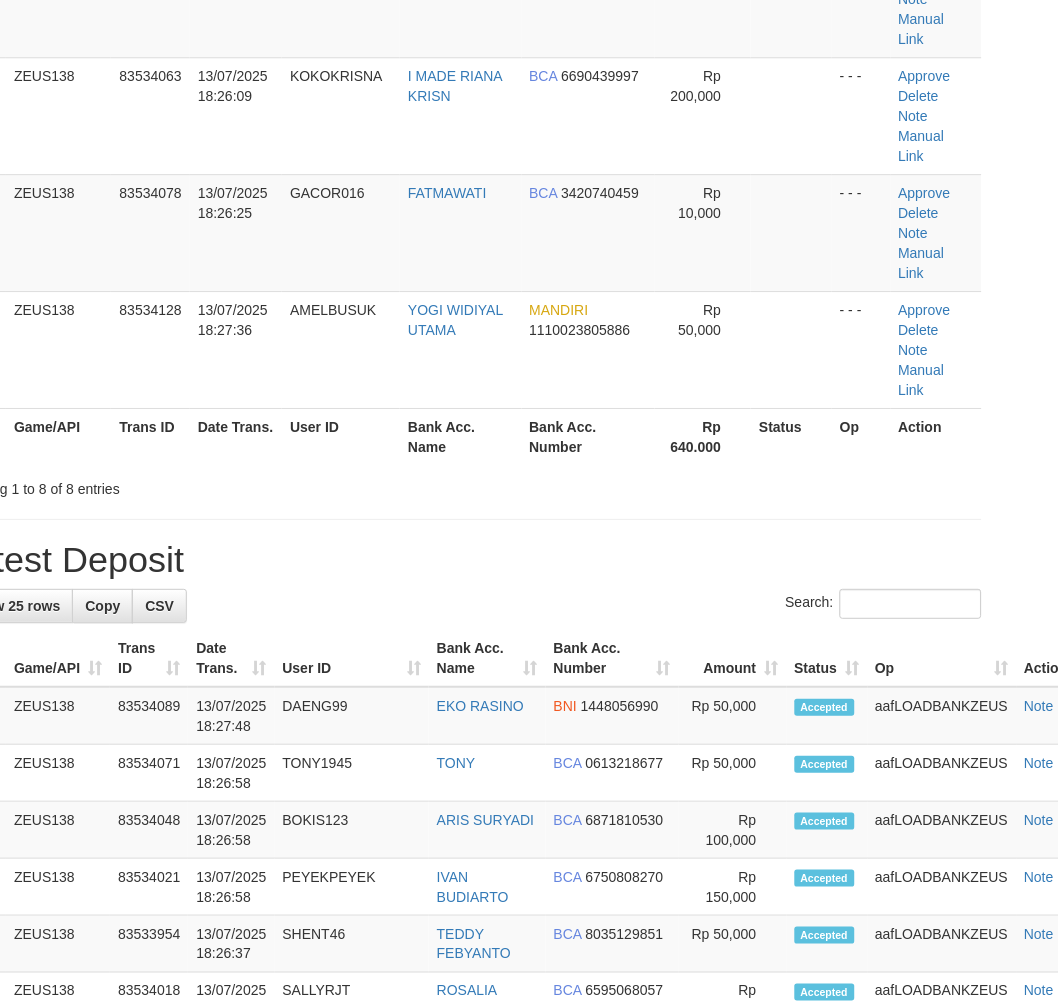 click on "Show 25 rows Copy CSV Search:
ID Game/API Trans ID Date Trans. User ID Bank Acc. Name Bank Acc. Number Amount Status Op Action
1
ZEUS138
2" at bounding box center (468, 1427) 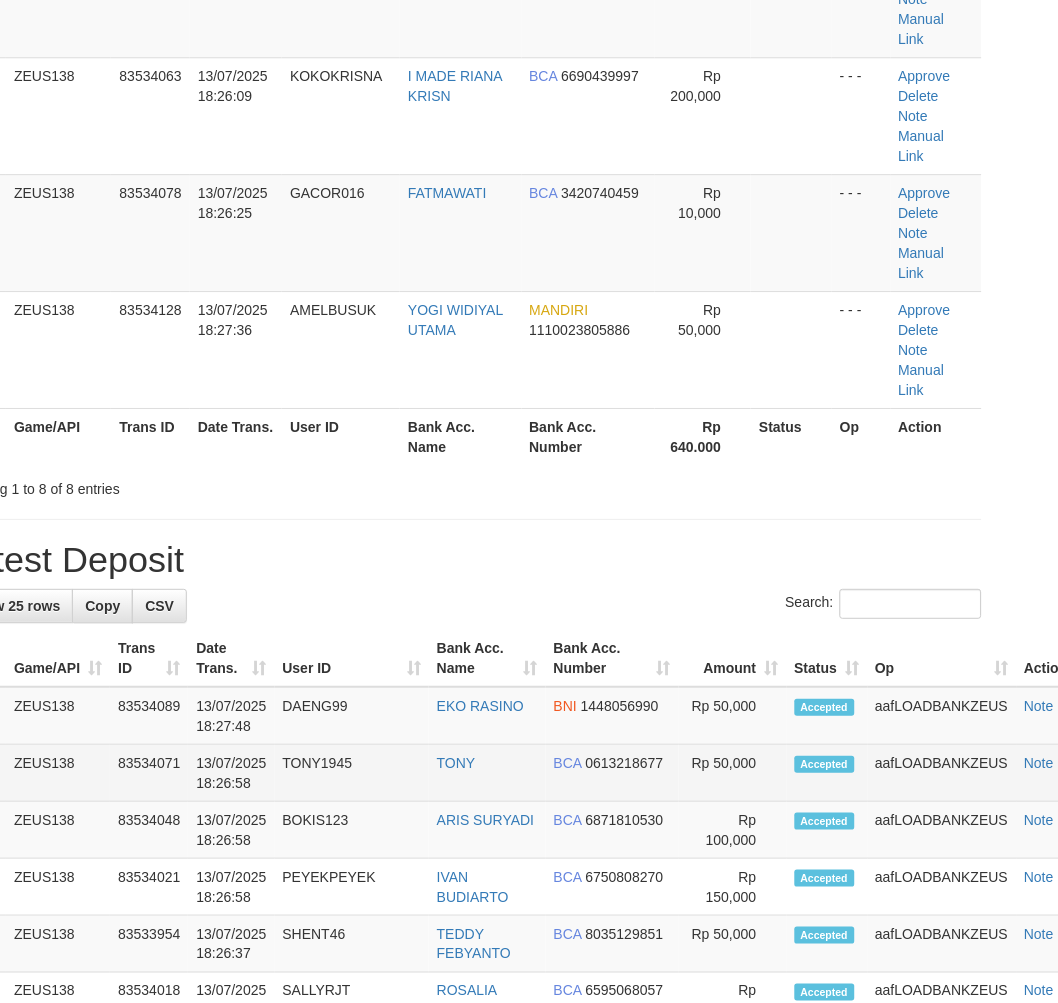 scroll, scrollTop: 644, scrollLeft: 61, axis: both 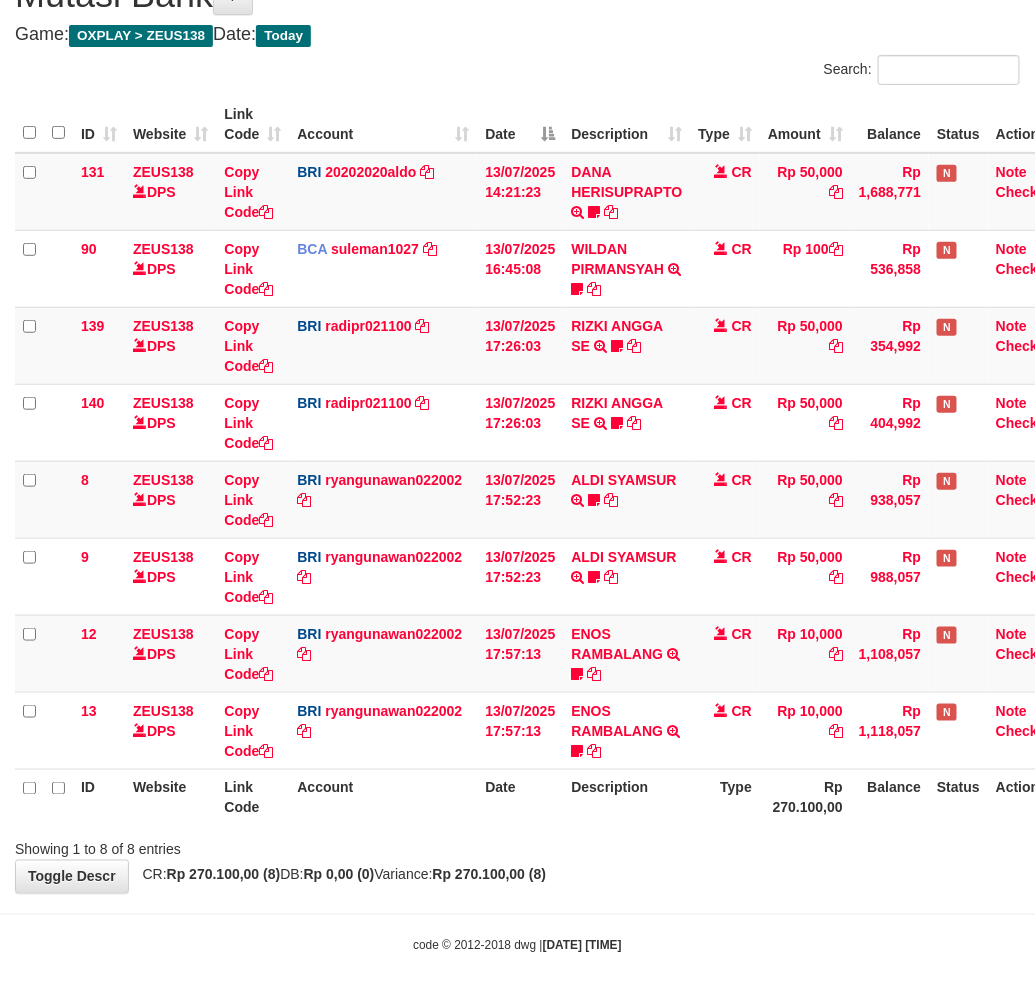 click on "Type" at bounding box center [725, 797] 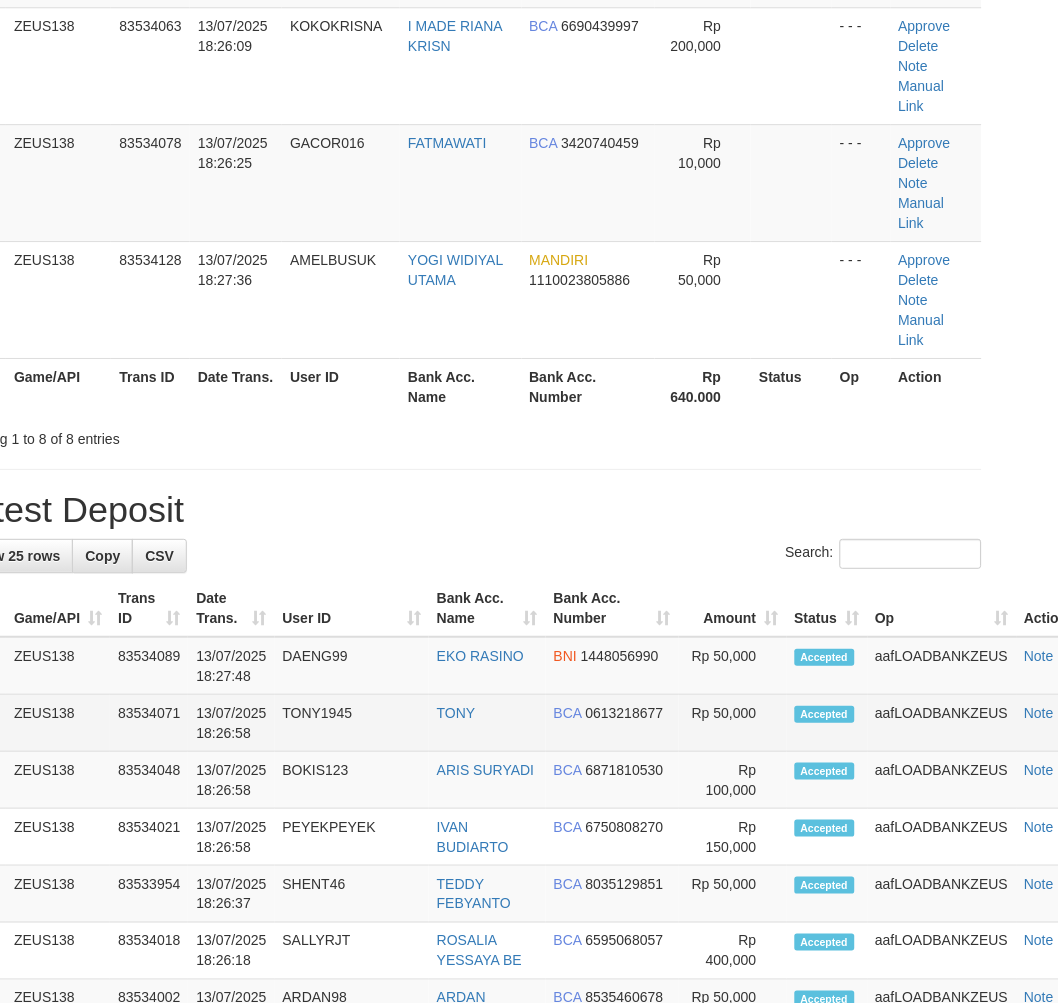 scroll, scrollTop: 694, scrollLeft: 61, axis: both 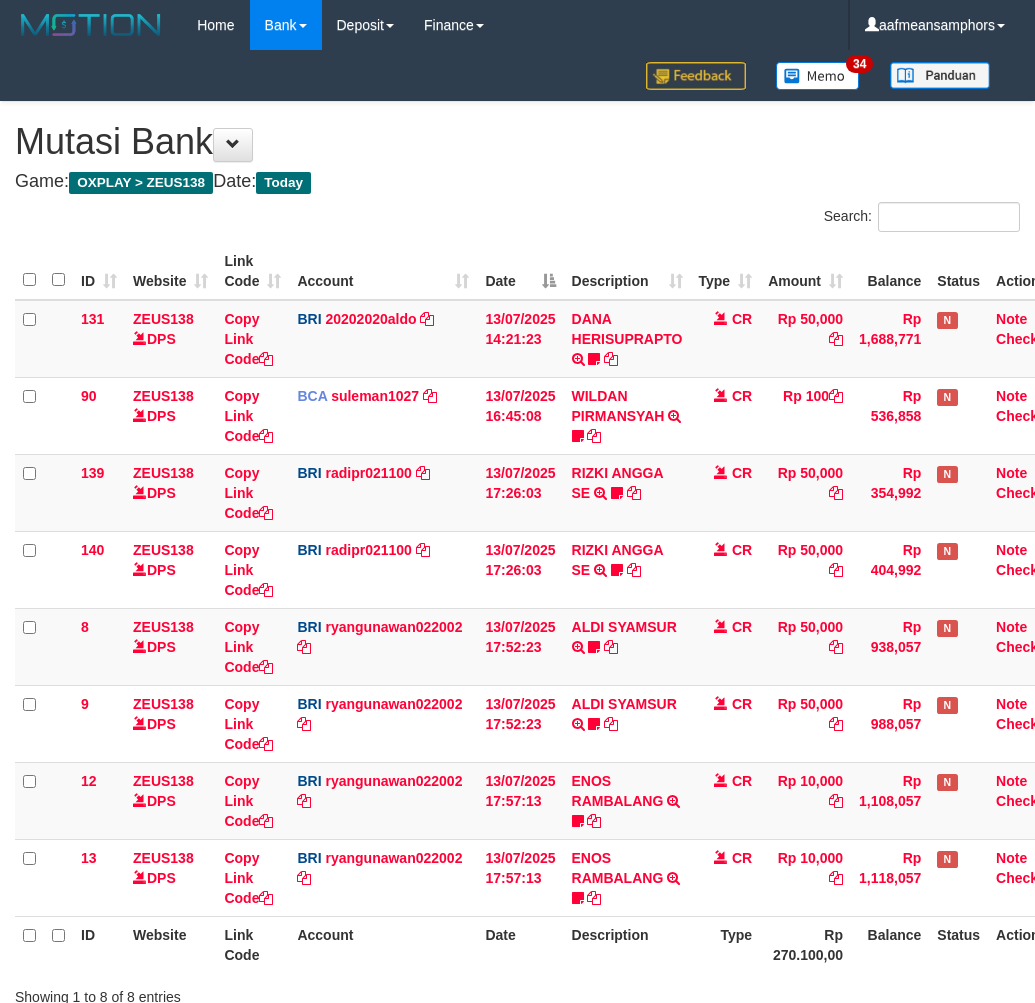 click on "Description" at bounding box center [627, 944] 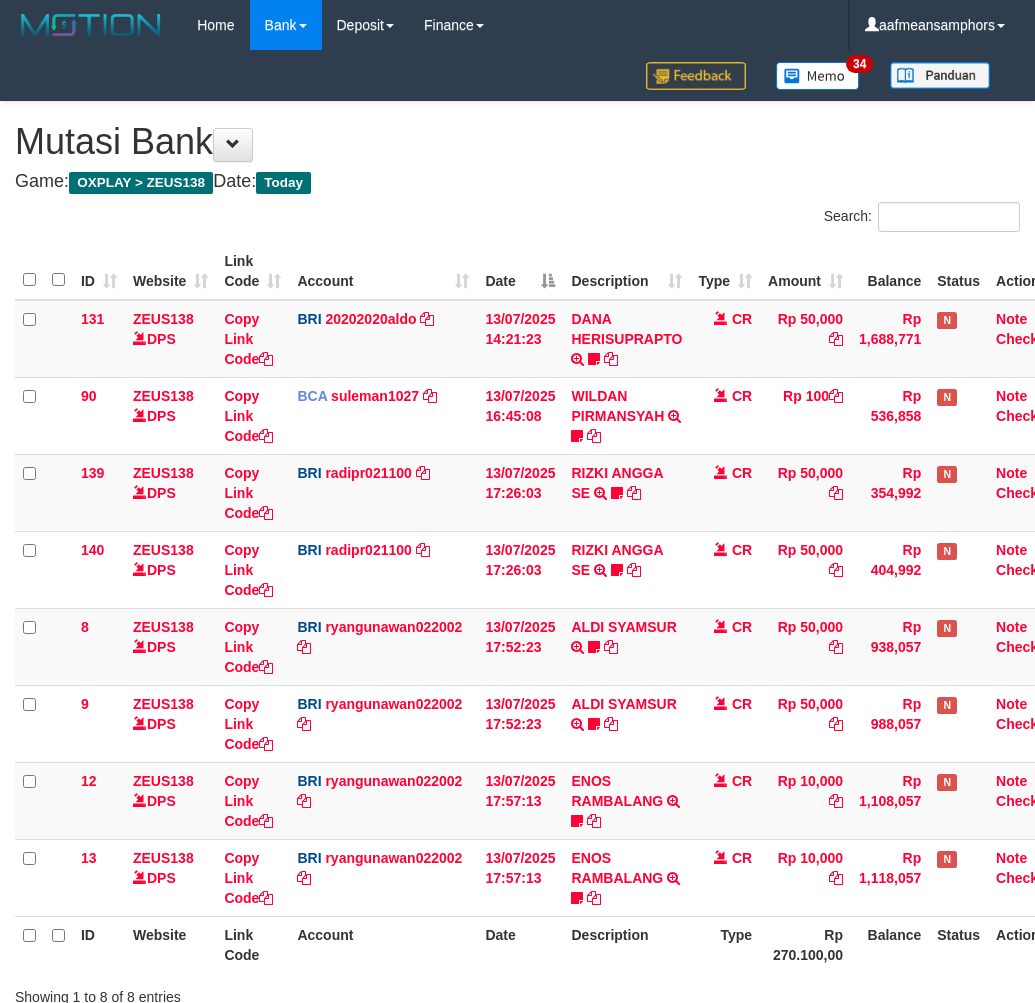 scroll, scrollTop: 147, scrollLeft: 0, axis: vertical 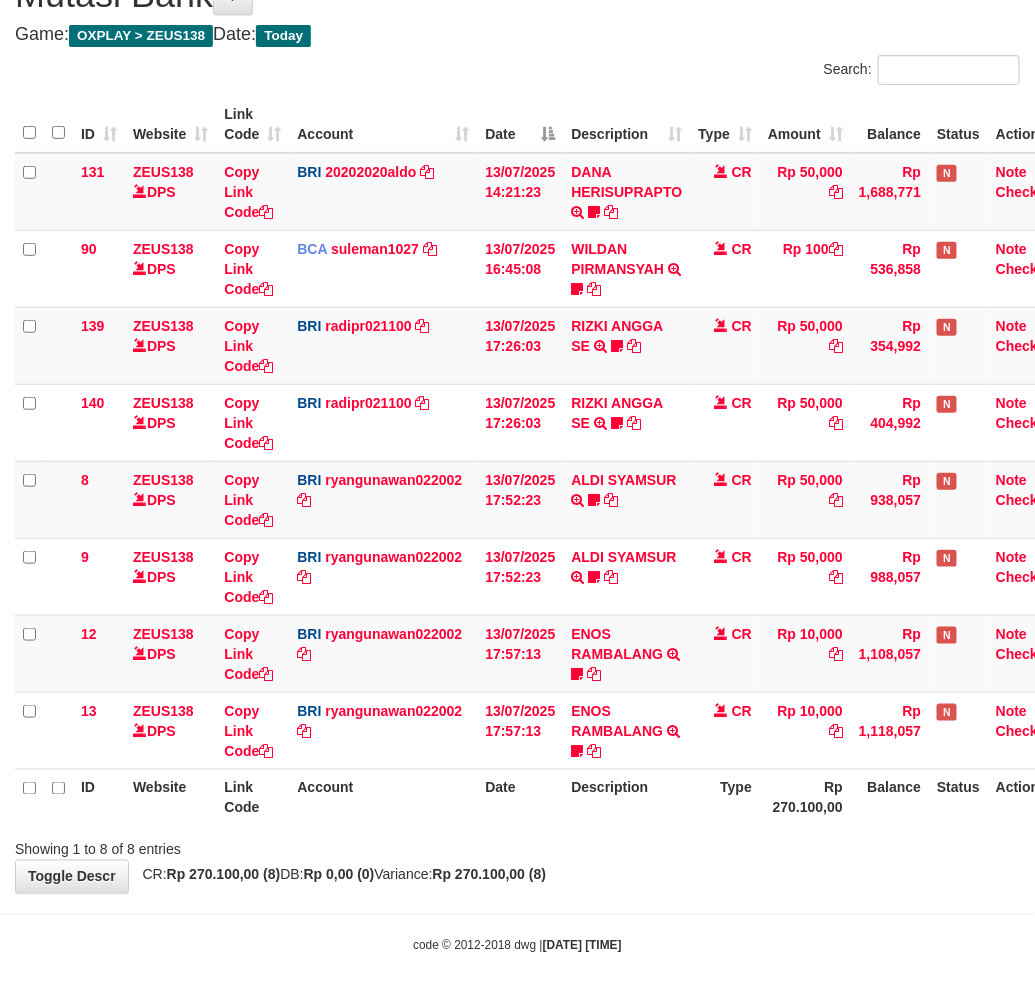 click on "Toggle navigation
Home
Bank
Account List
Load
By Website
Group
[OXPLAY]													ZEUS138
By Load Group (DPS)" at bounding box center [517, 429] 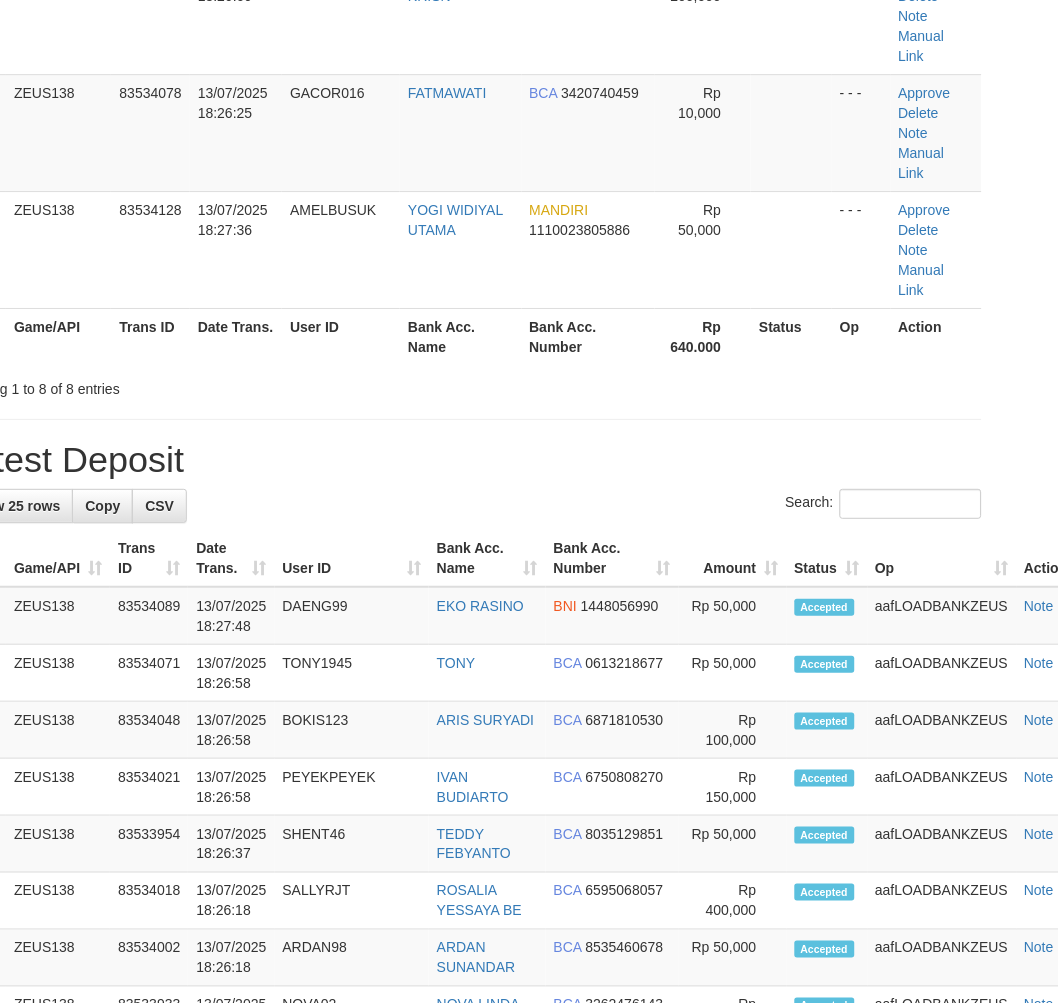 scroll, scrollTop: 744, scrollLeft: 61, axis: both 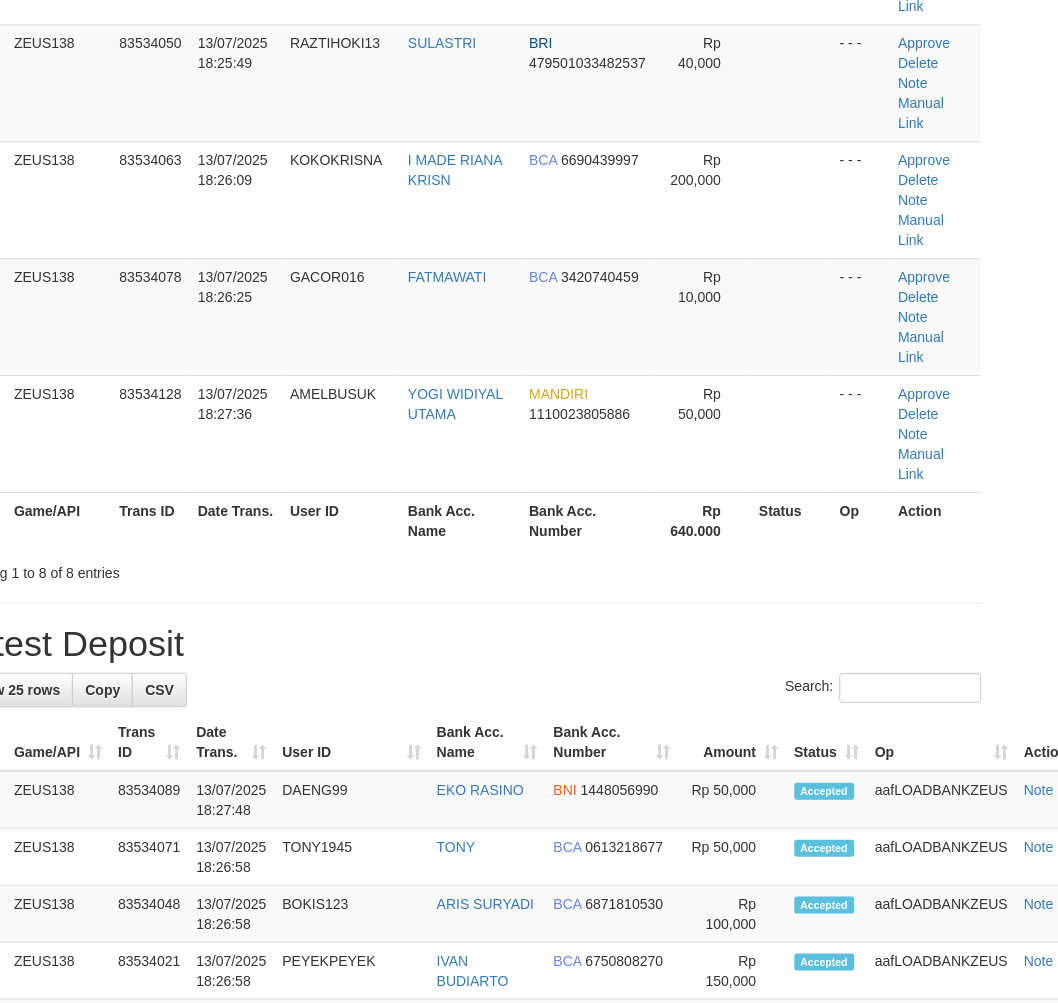 click on "**********" at bounding box center (468, 854) 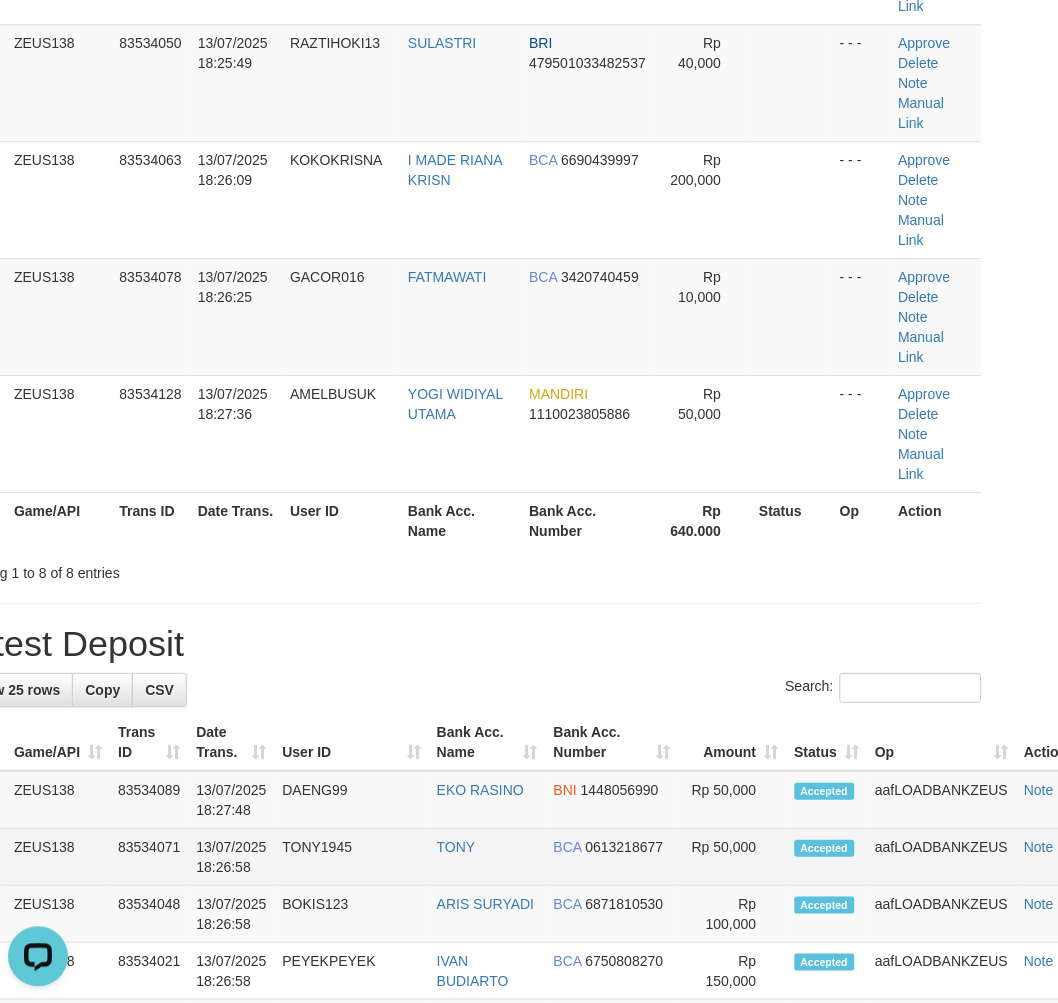 scroll, scrollTop: 0, scrollLeft: 0, axis: both 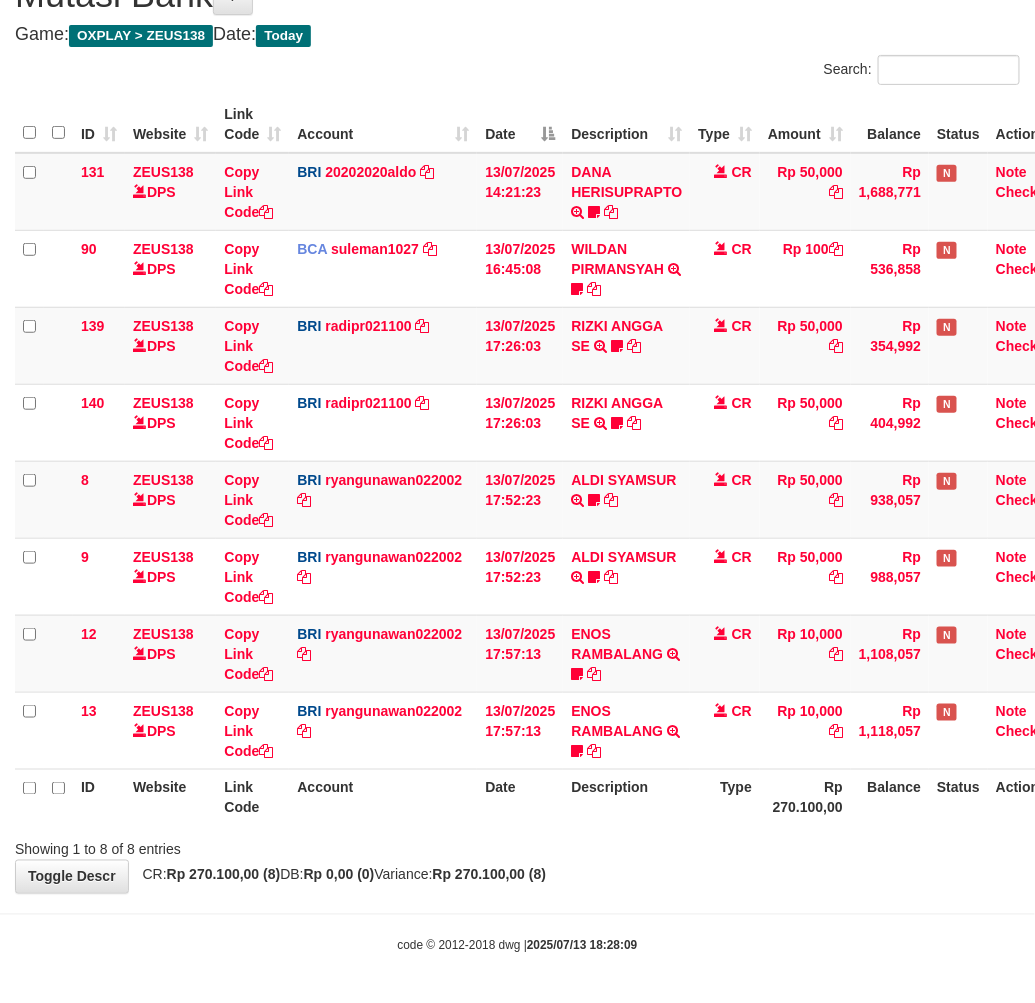 drag, startPoint x: 576, startPoint y: 934, endPoint x: 653, endPoint y: 852, distance: 112.48556 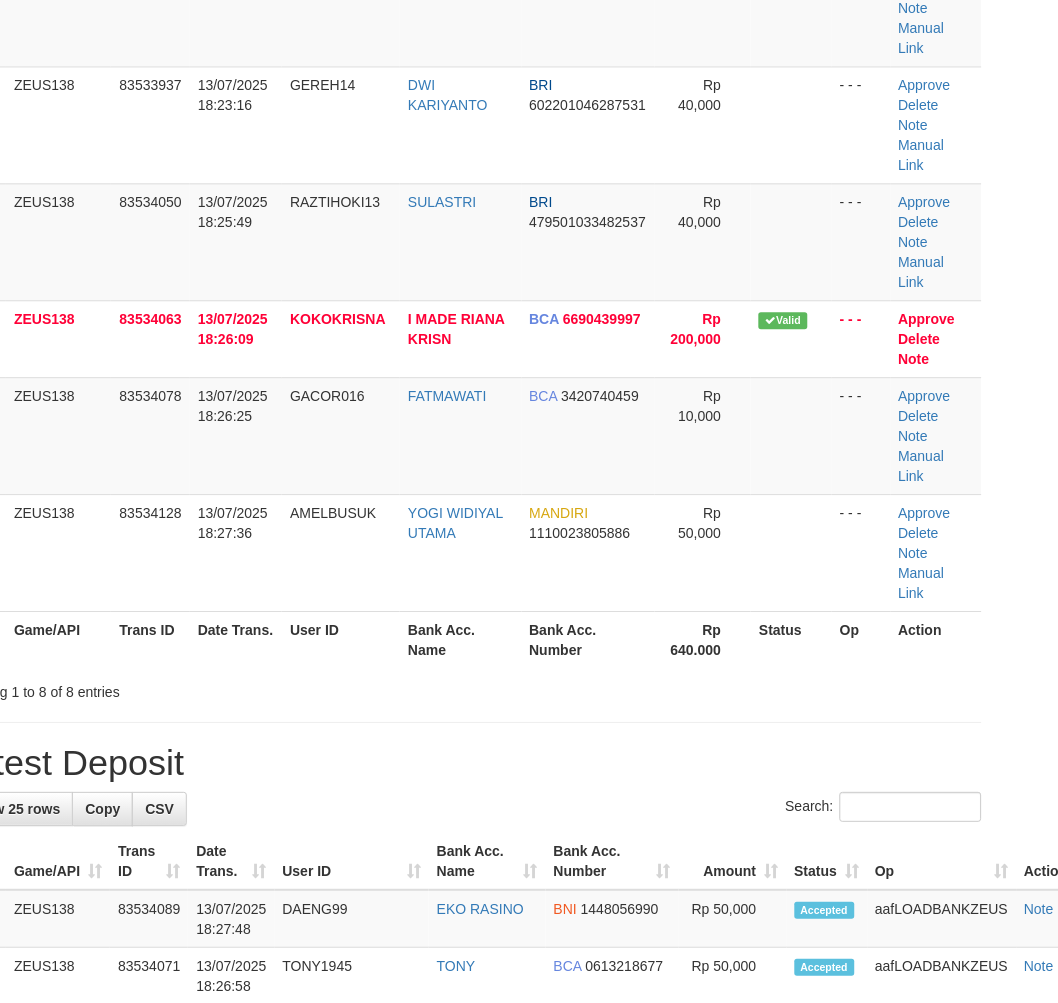 scroll, scrollTop: 534, scrollLeft: 61, axis: both 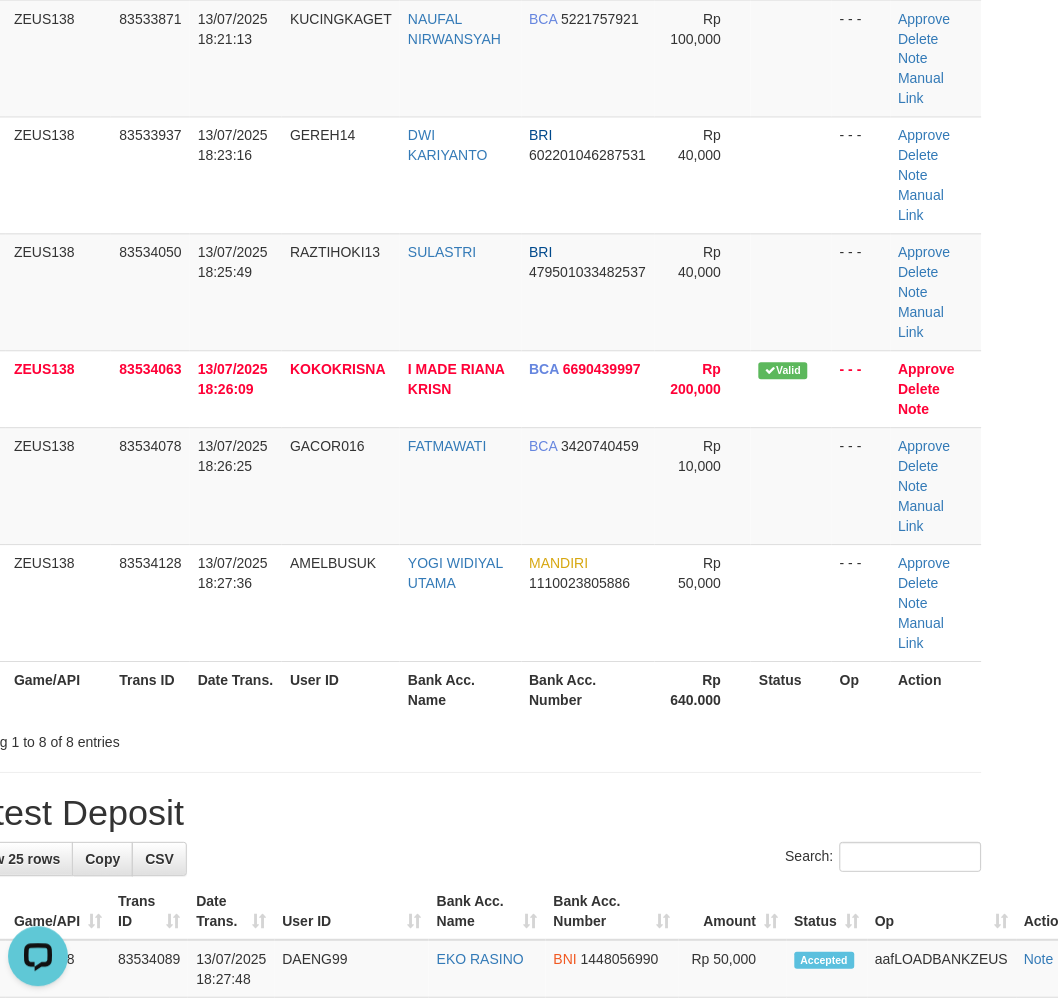 click on "ID Game/API Trans ID Date Trans. User ID Bank Acc. Name Bank Acc. Number Amount Status Op Action" at bounding box center [526, 912] 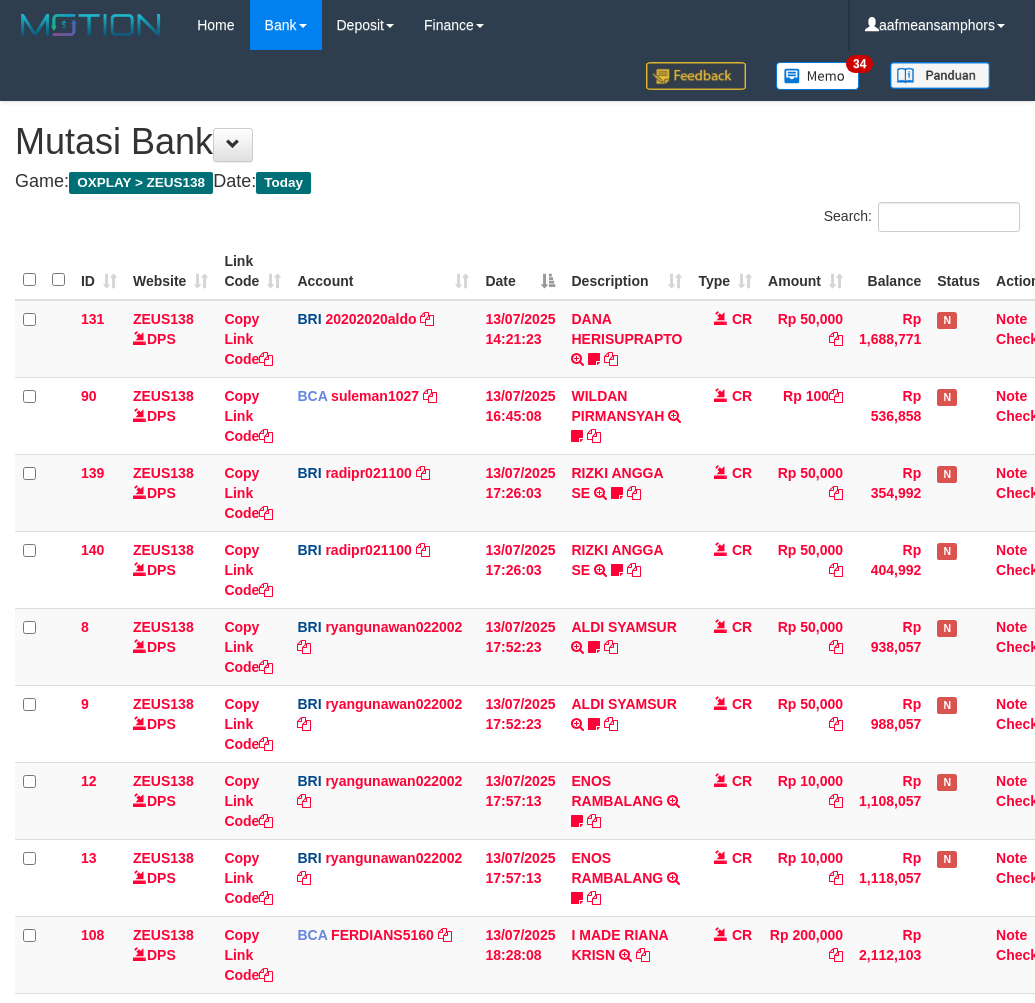 scroll, scrollTop: 148, scrollLeft: 0, axis: vertical 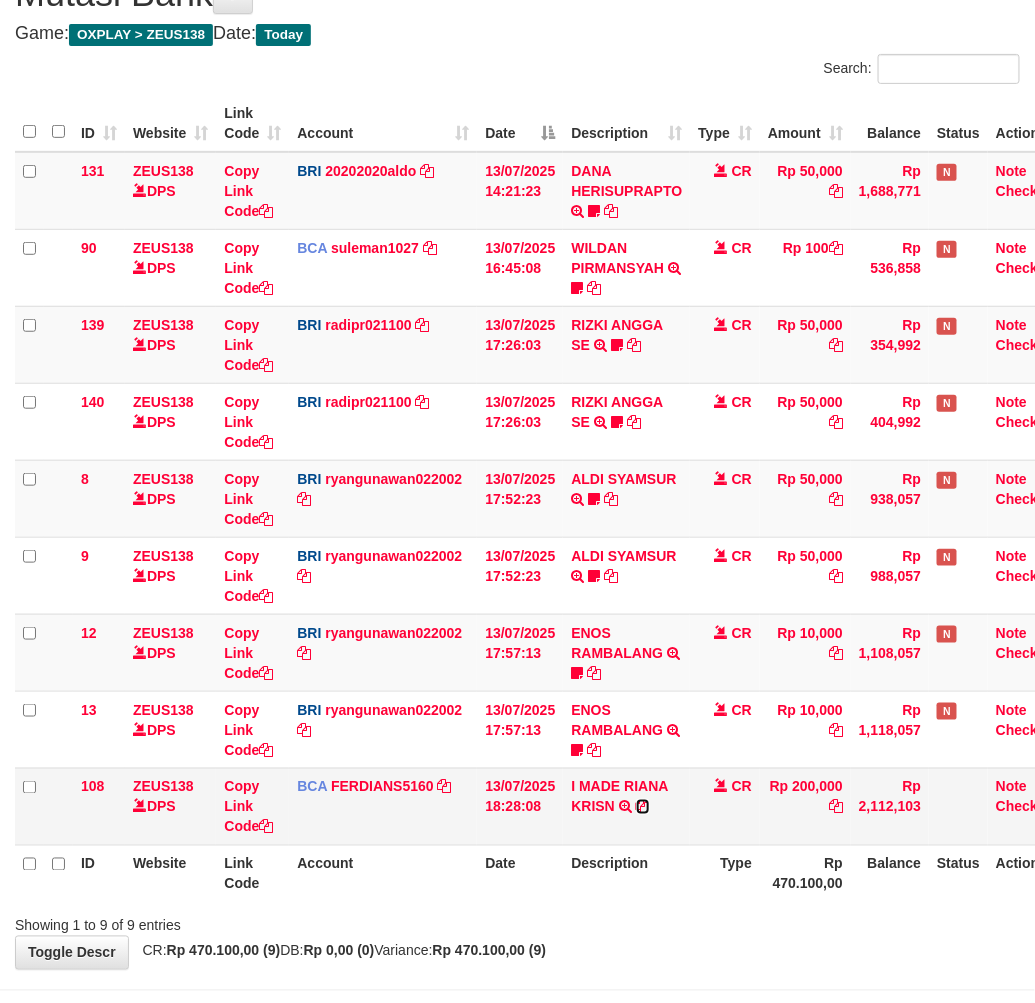 click at bounding box center (643, 807) 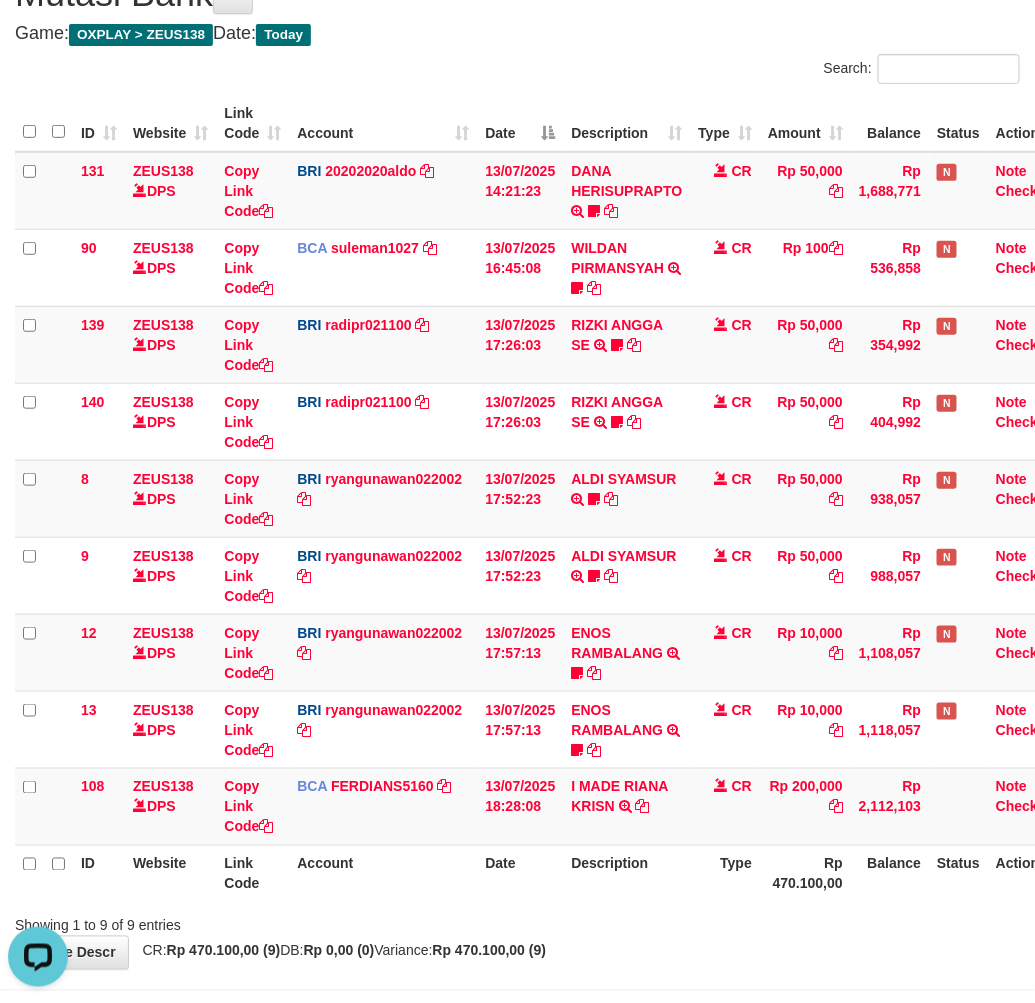scroll, scrollTop: 0, scrollLeft: 0, axis: both 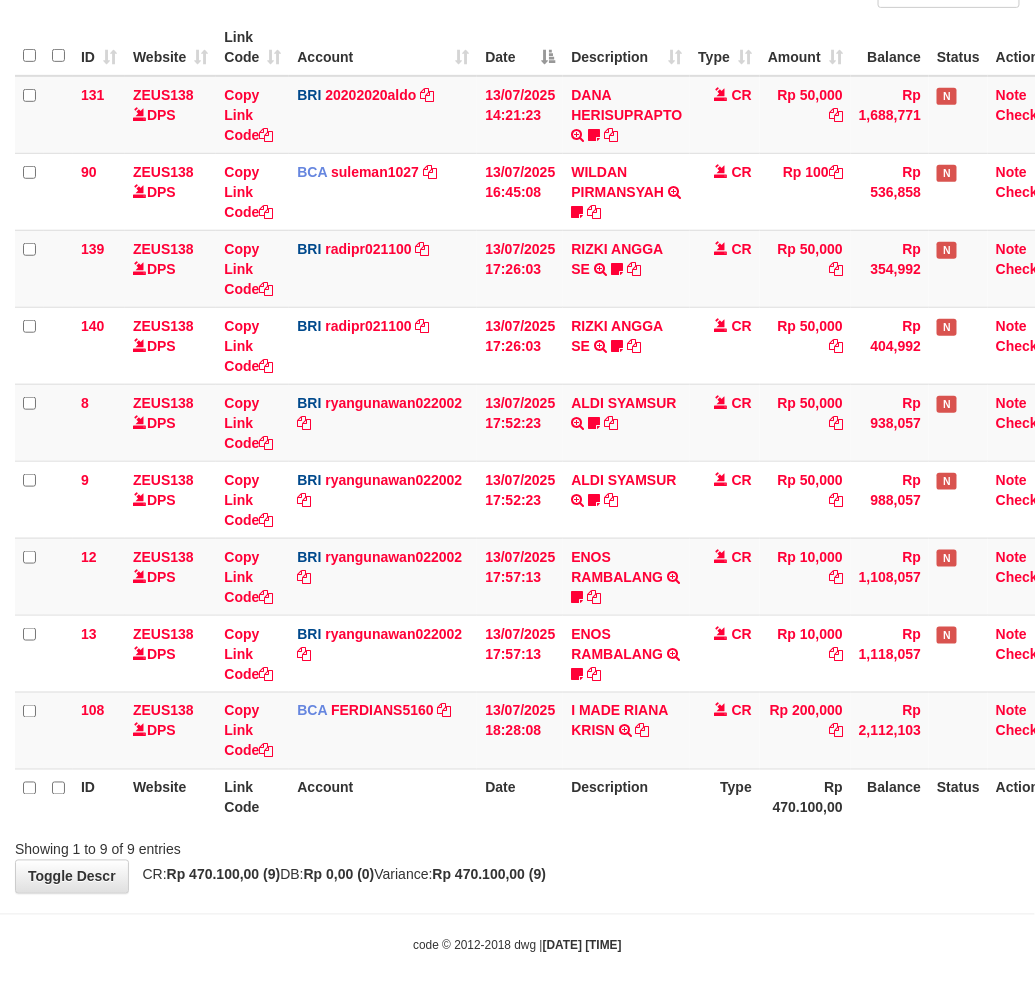 click on "**********" at bounding box center [517, 385] 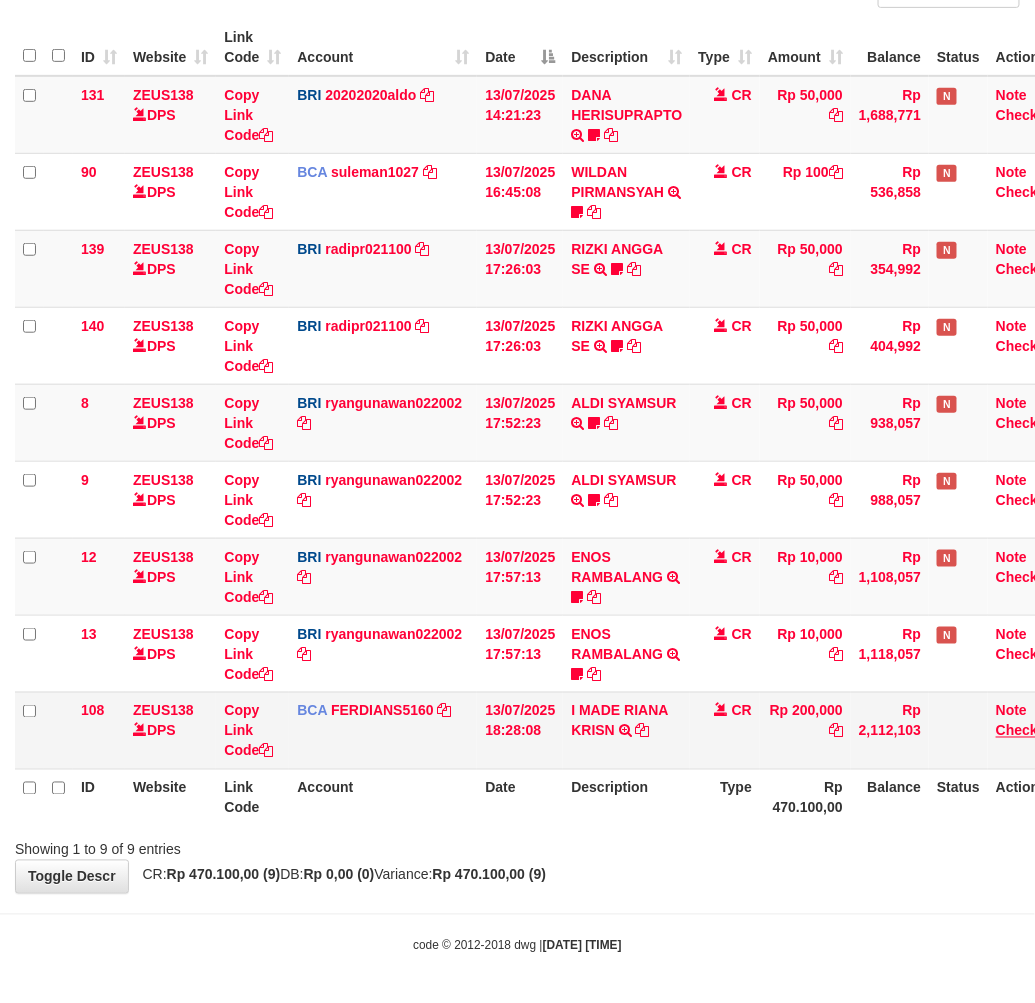 scroll, scrollTop: 207, scrollLeft: 0, axis: vertical 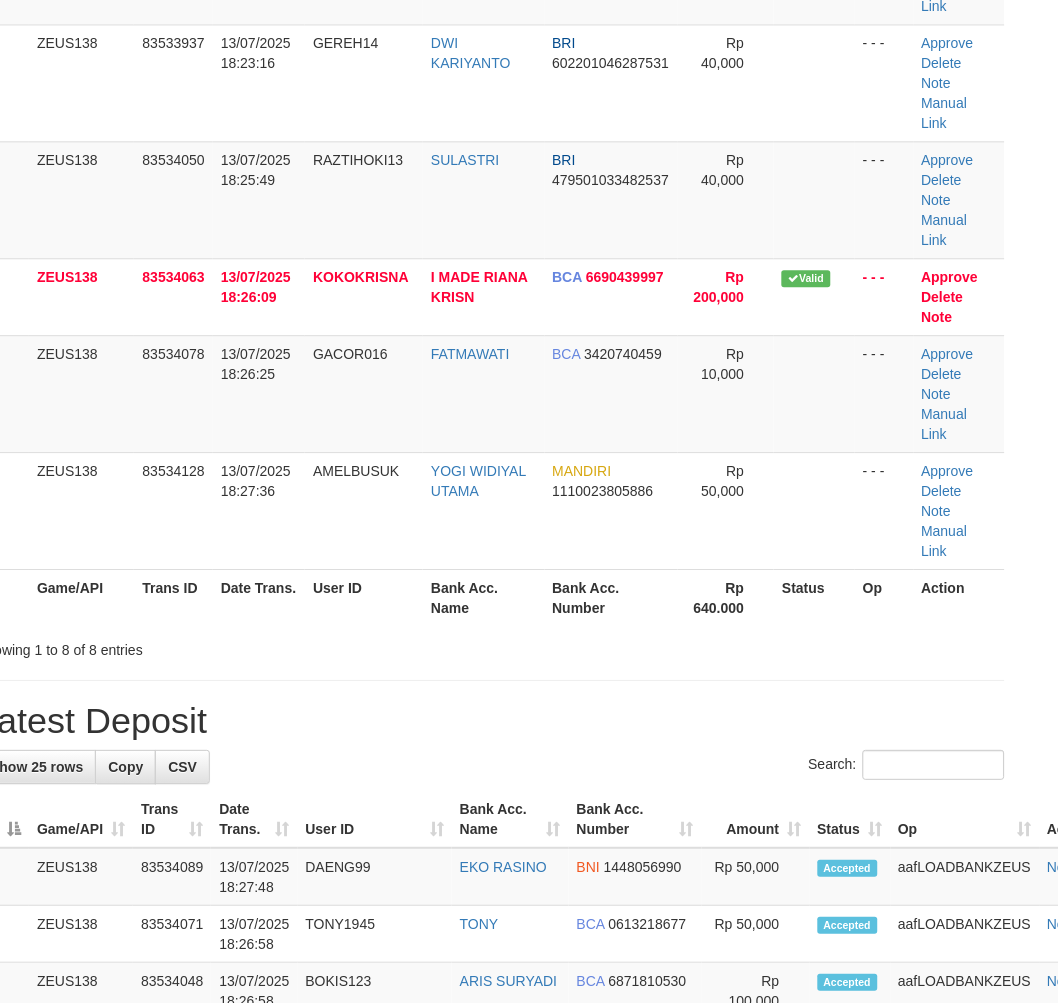 click on "Search:" at bounding box center [491, 767] 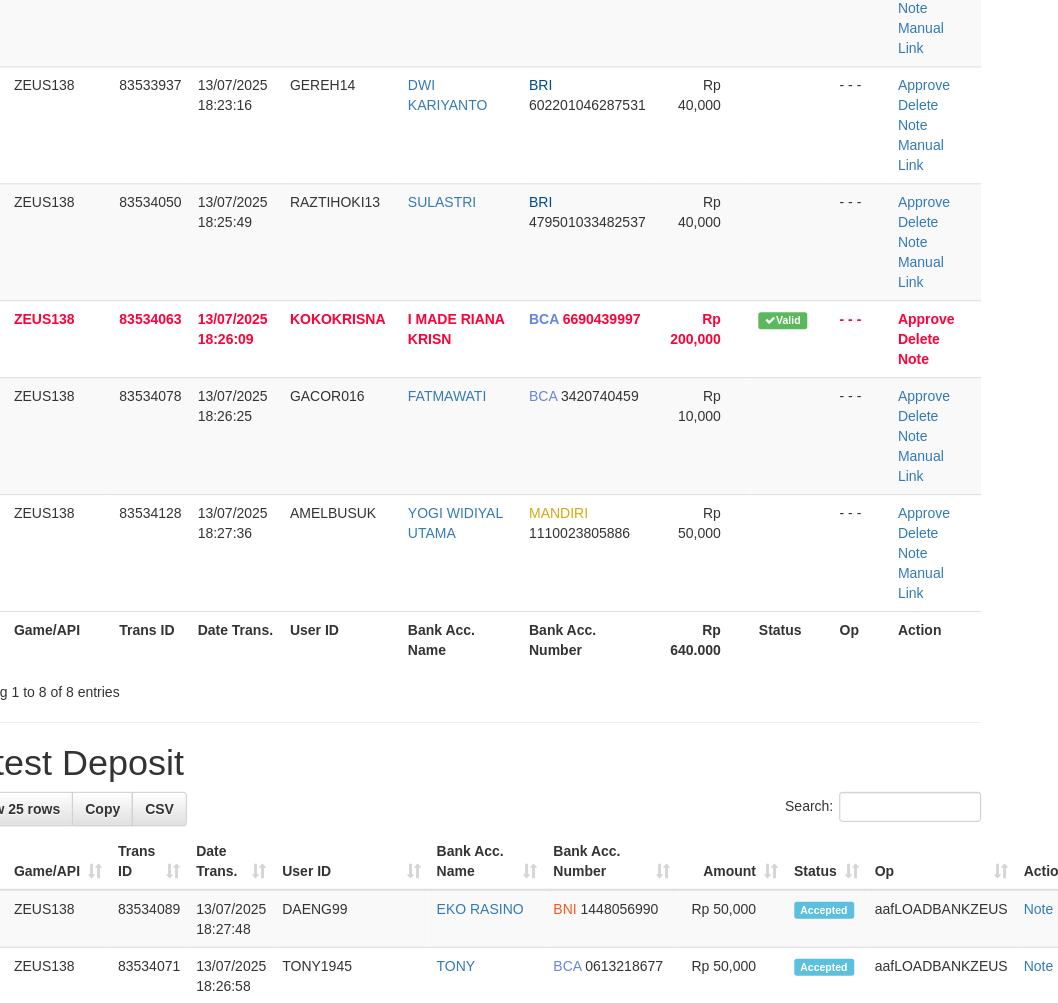 click on "Showing 1 to 8 of 8 entries" at bounding box center [468, 689] 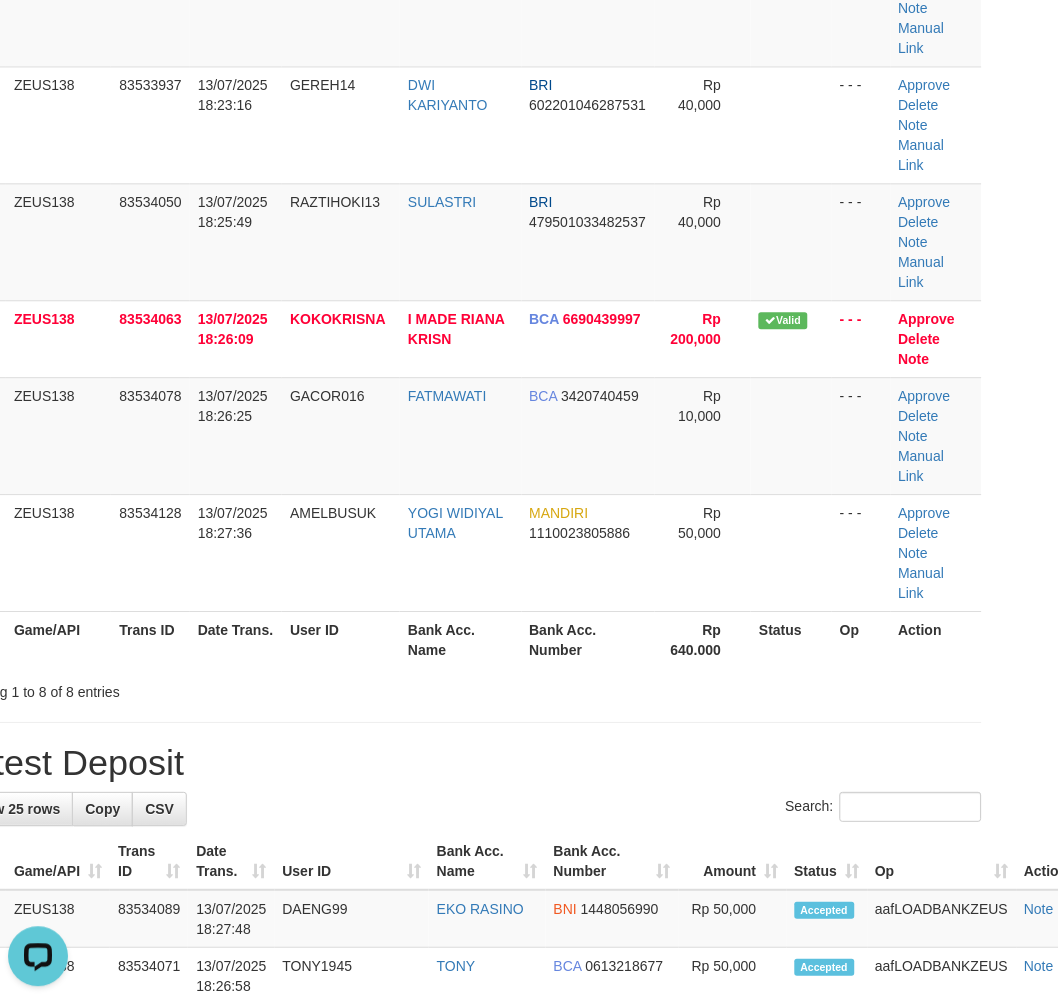 scroll, scrollTop: 0, scrollLeft: 0, axis: both 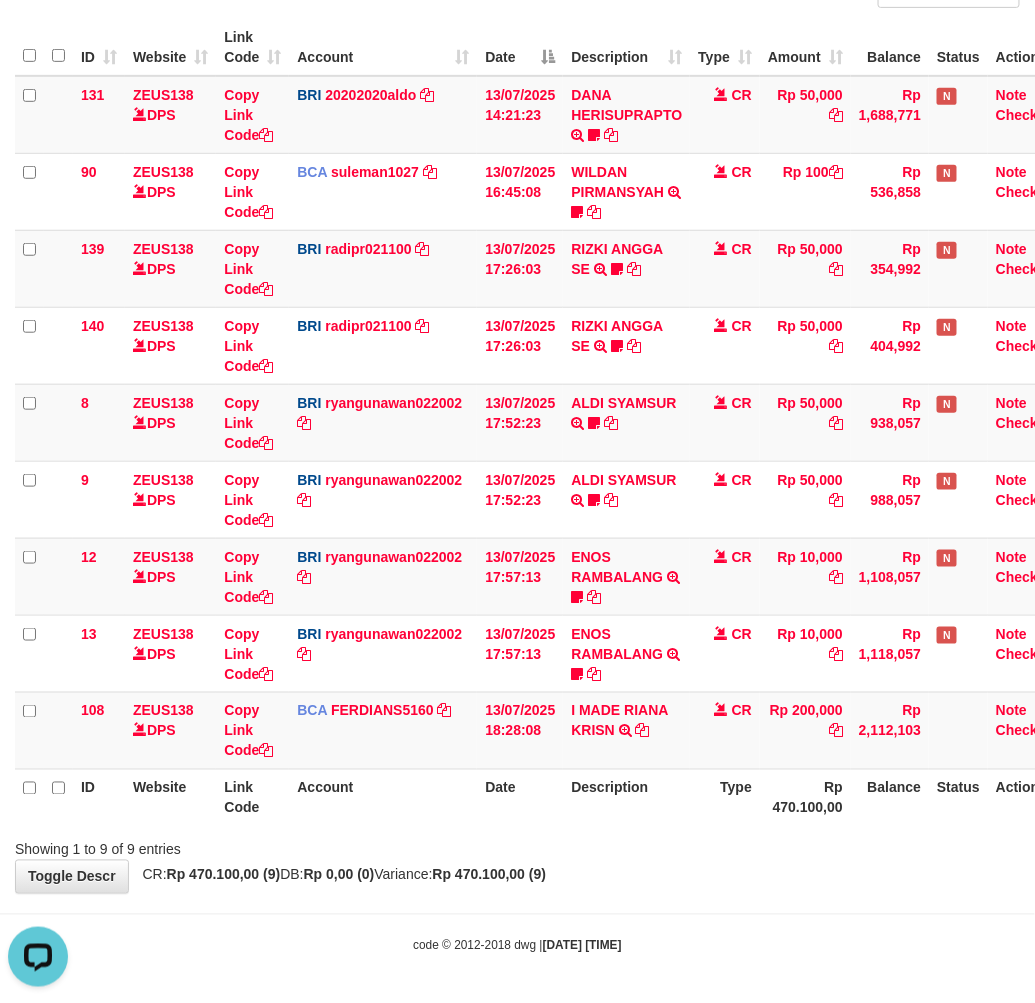 click on "Type" at bounding box center [725, 797] 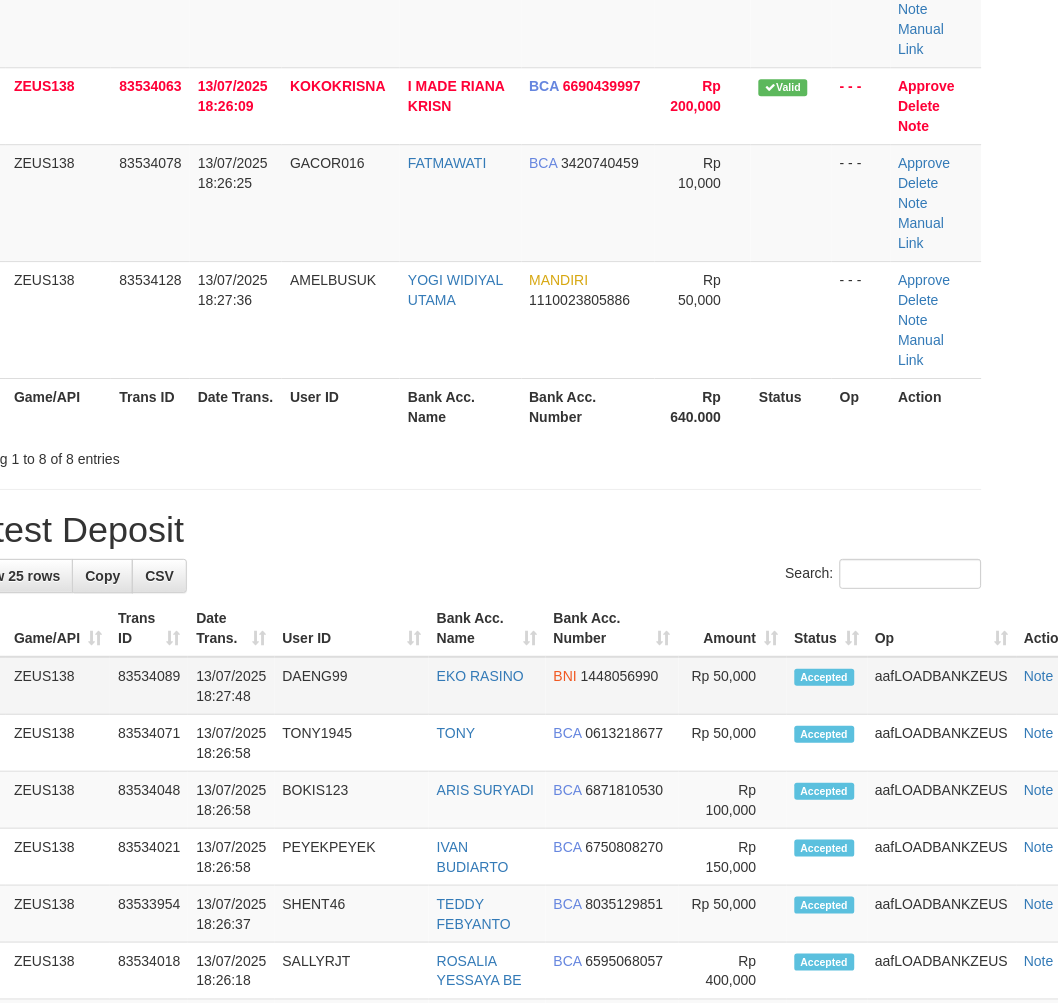 scroll, scrollTop: 634, scrollLeft: 61, axis: both 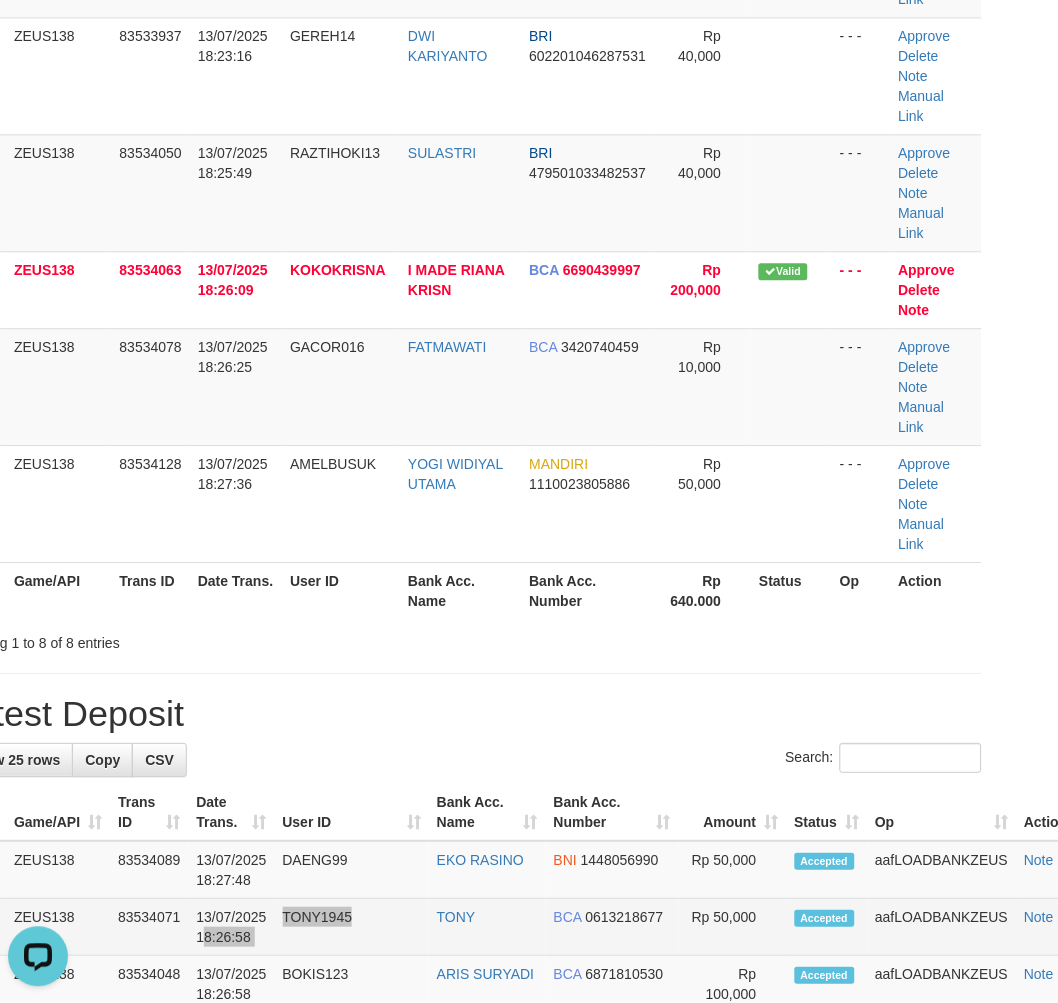 click on "2
ZEUS138
83534071
[DATE] [TIME]
TONY1945
TONY
BCA
0613218677
Rp 50,000
Accepted
aafLOADBANKZEUS
Note" at bounding box center (526, 927) 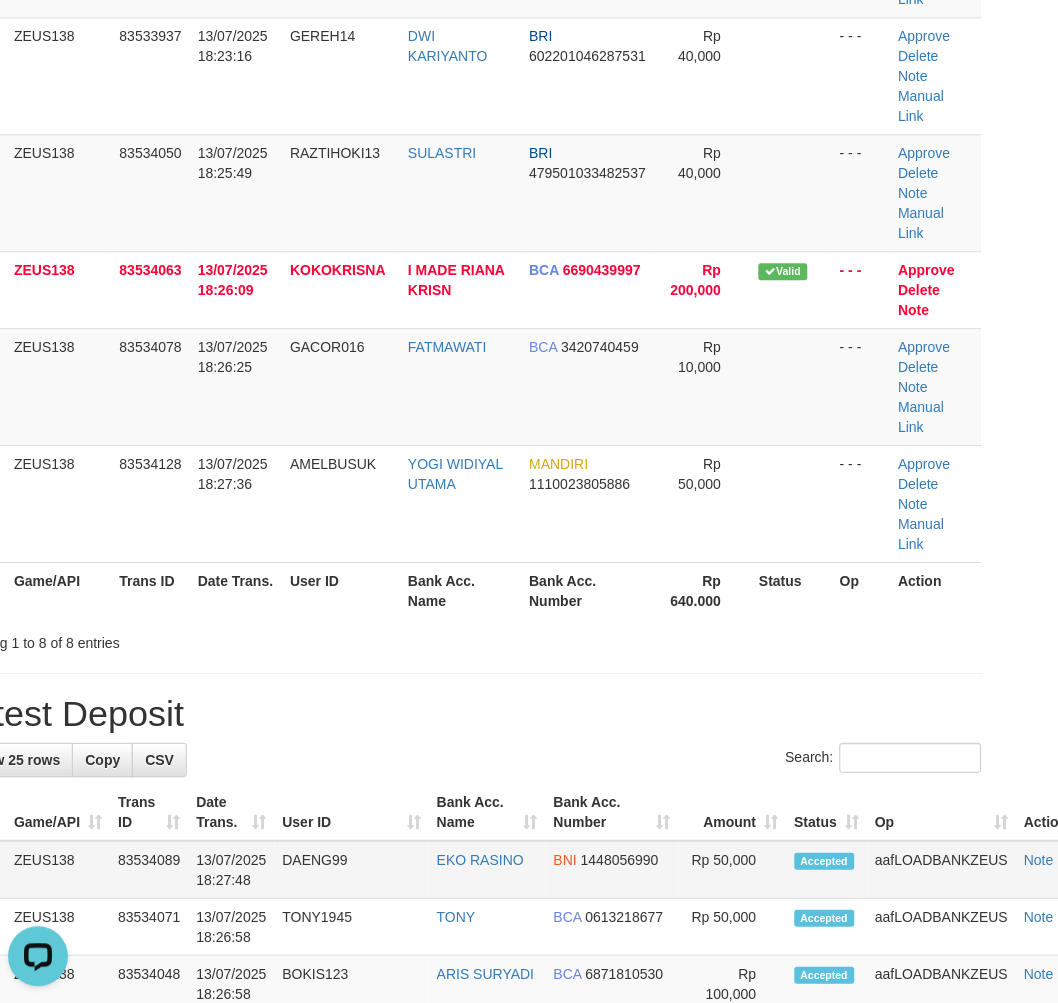 drag, startPoint x: 508, startPoint y: 496, endPoint x: 8, endPoint y: 731, distance: 552.47174 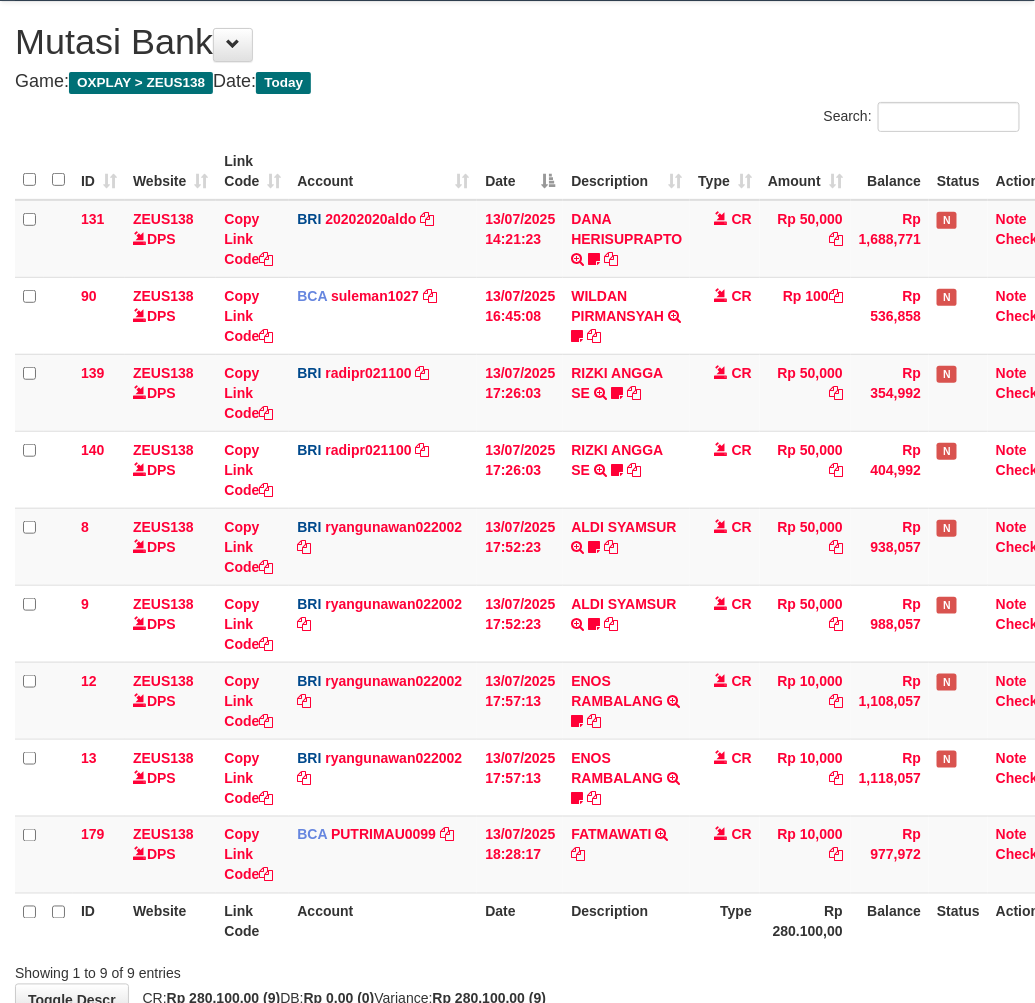 scroll, scrollTop: 224, scrollLeft: 0, axis: vertical 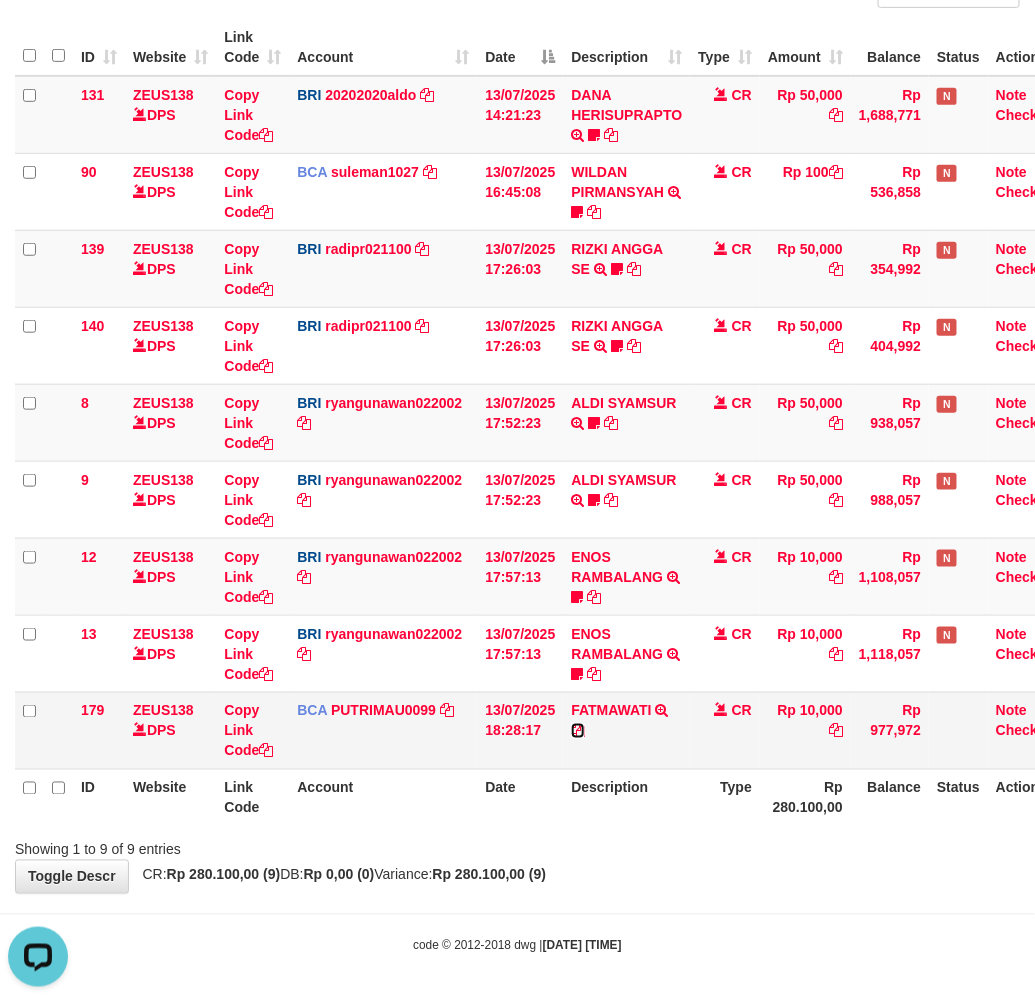 click at bounding box center [578, 731] 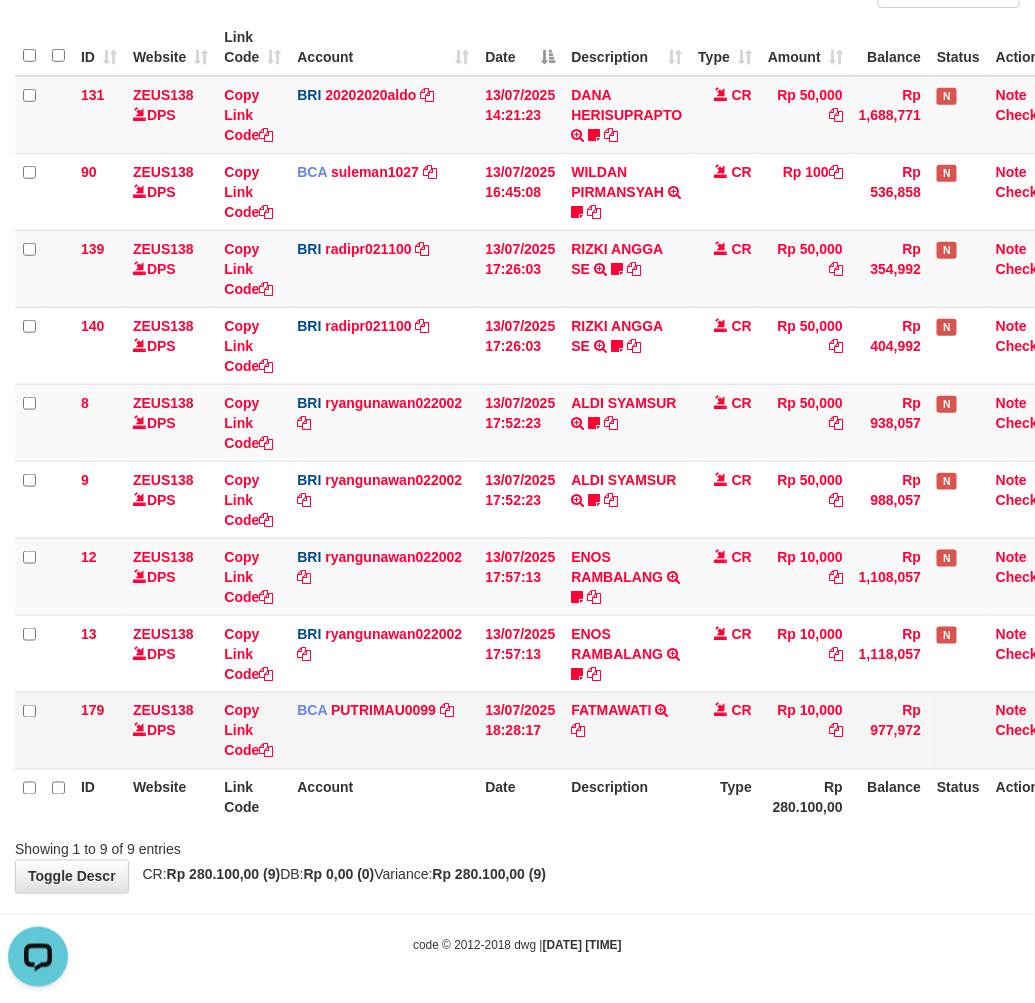 scroll, scrollTop: 0, scrollLeft: 0, axis: both 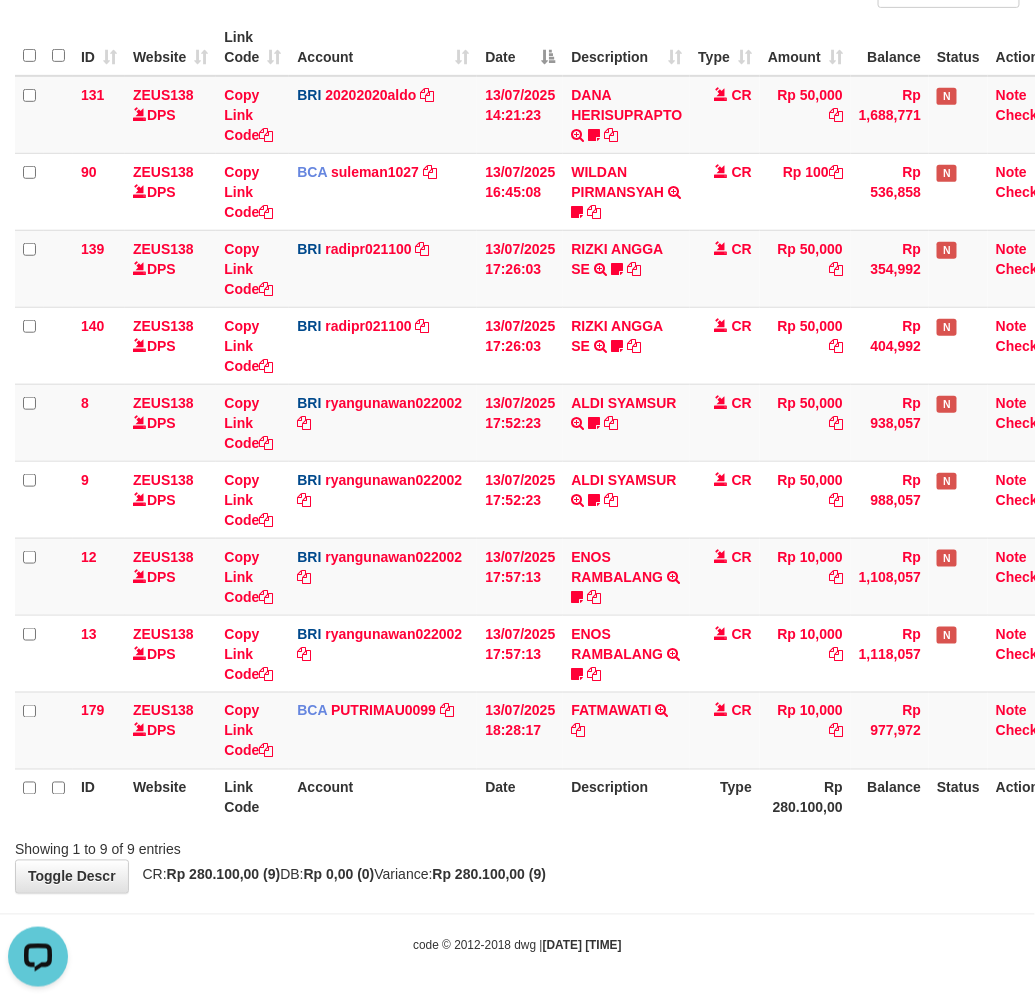 click on "**********" at bounding box center (517, 385) 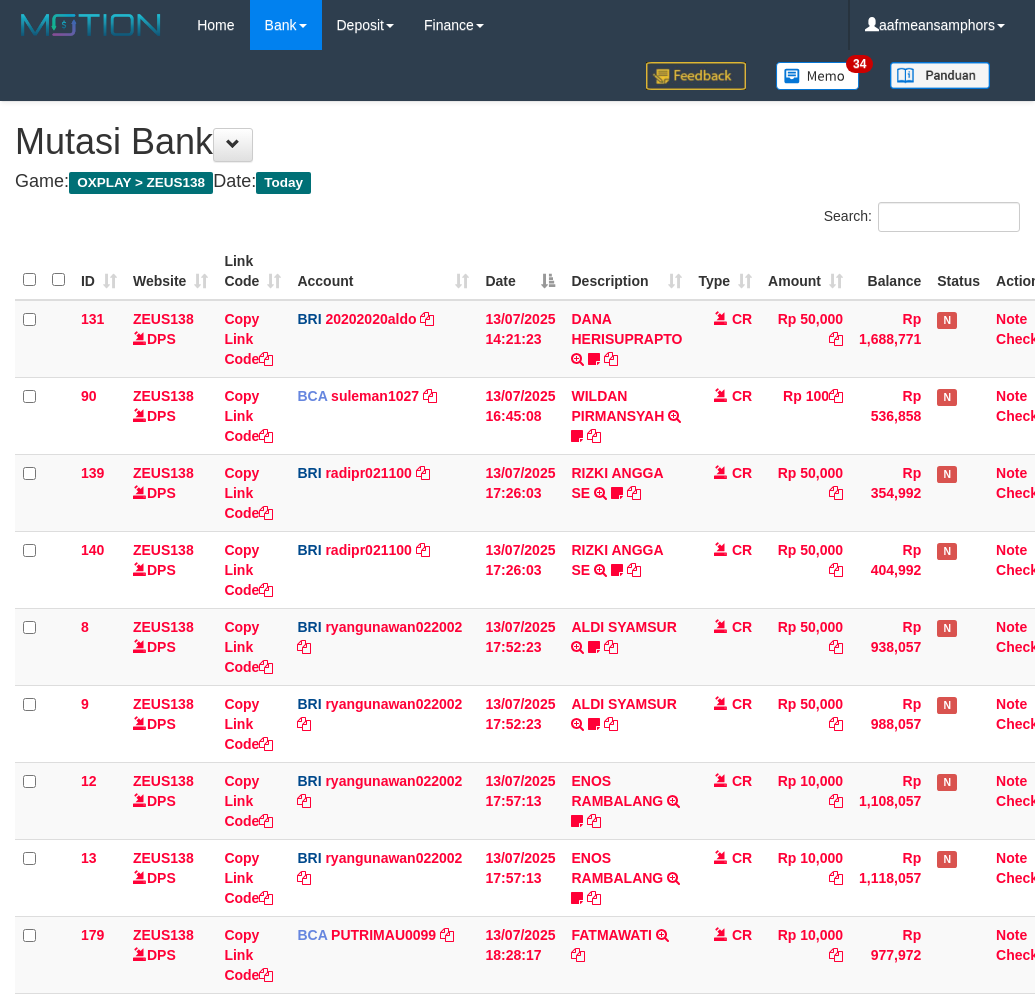 scroll, scrollTop: 100, scrollLeft: 0, axis: vertical 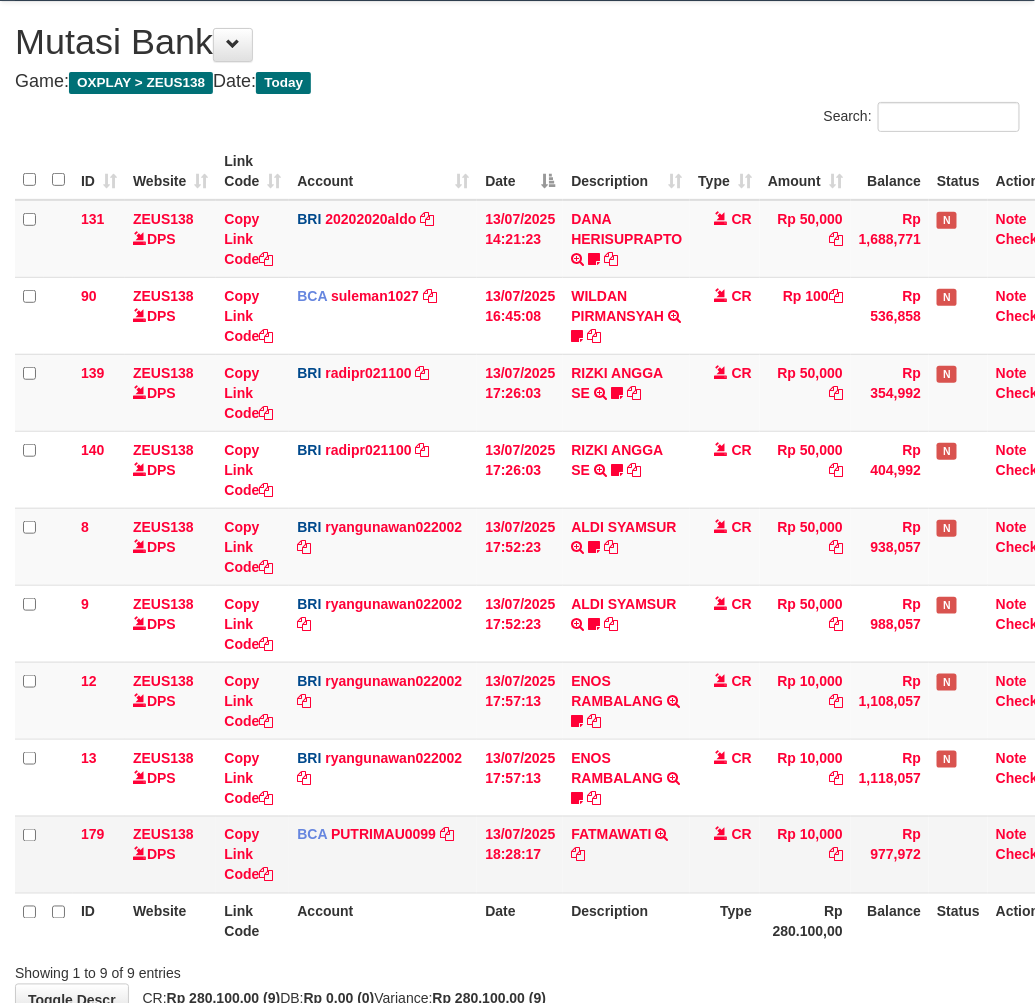 click on "[NAME] TRSF E-BANKING CR [NUMBER]/[CODE]/[CODE]
[AMOUNT][NAME]" at bounding box center (626, 854) 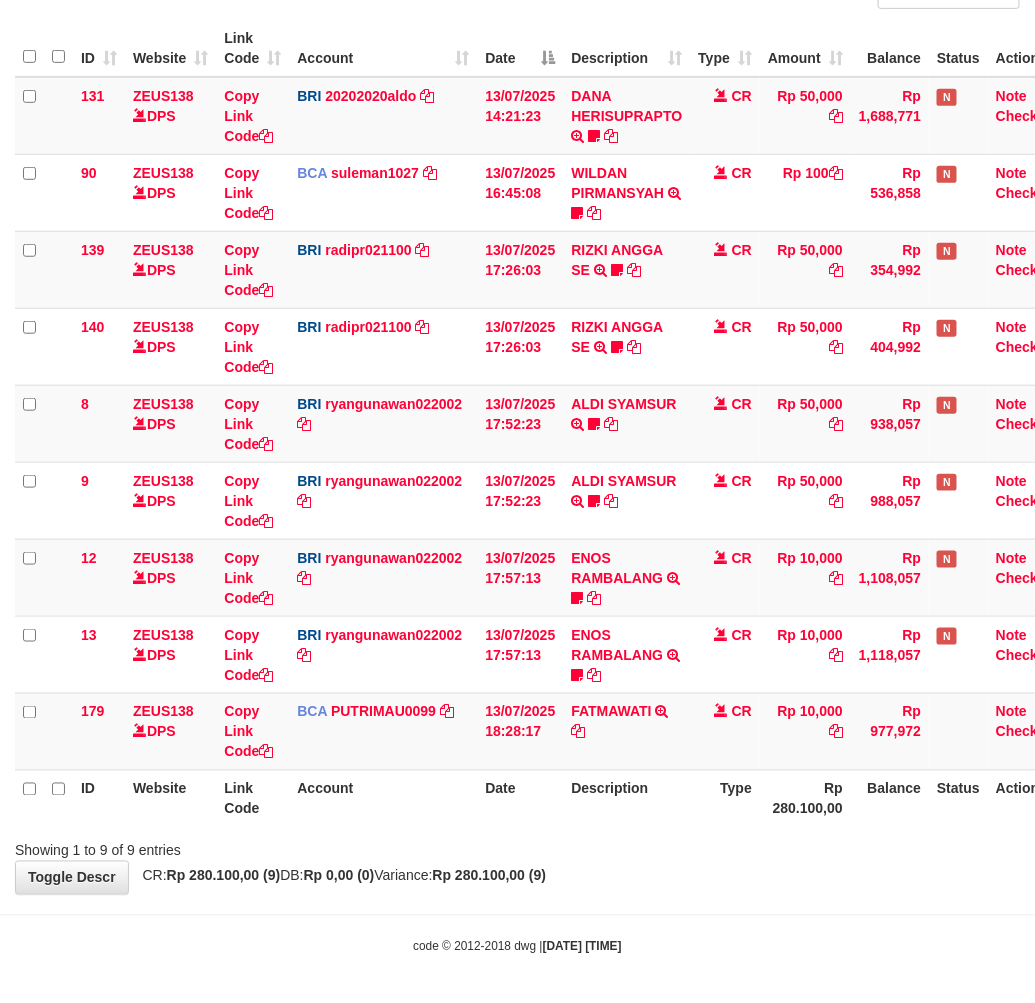 scroll, scrollTop: 224, scrollLeft: 0, axis: vertical 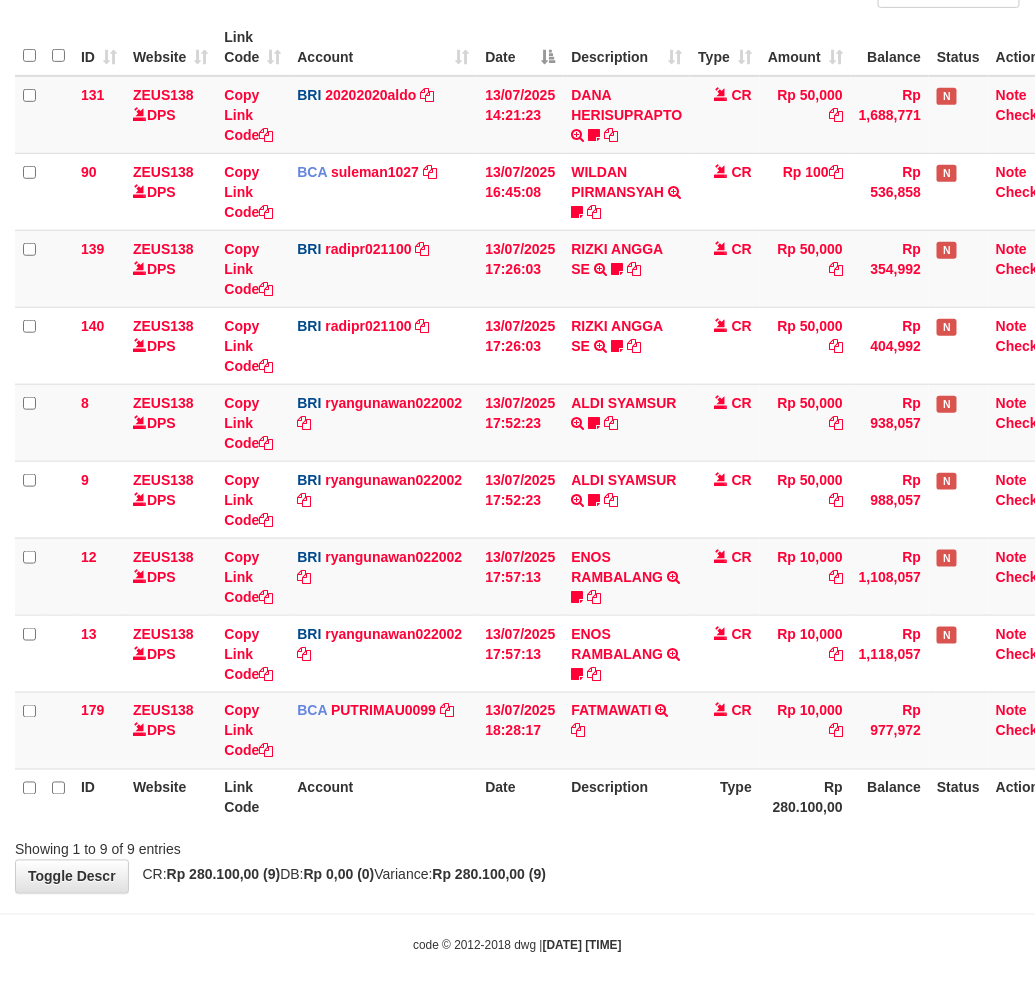 click on "Showing 1 to 9 of 9 entries" at bounding box center [517, 846] 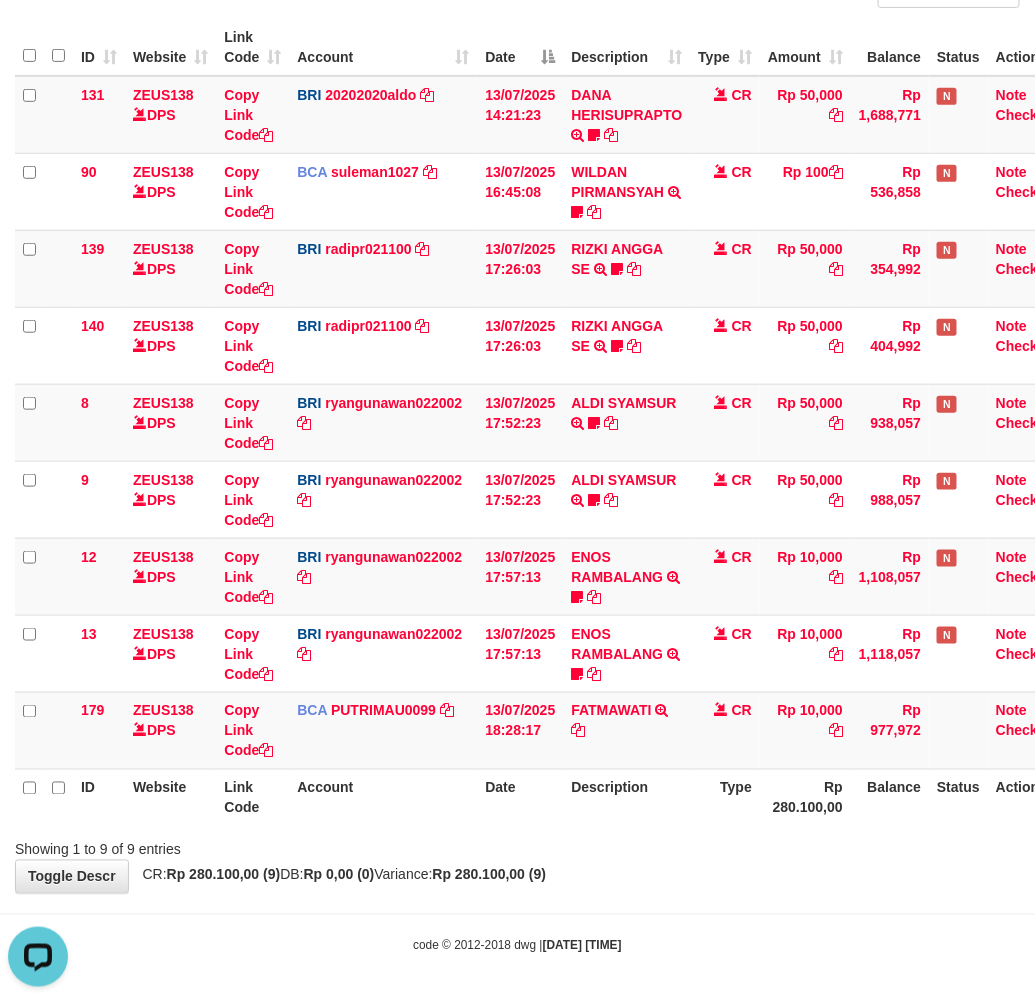 scroll, scrollTop: 0, scrollLeft: 0, axis: both 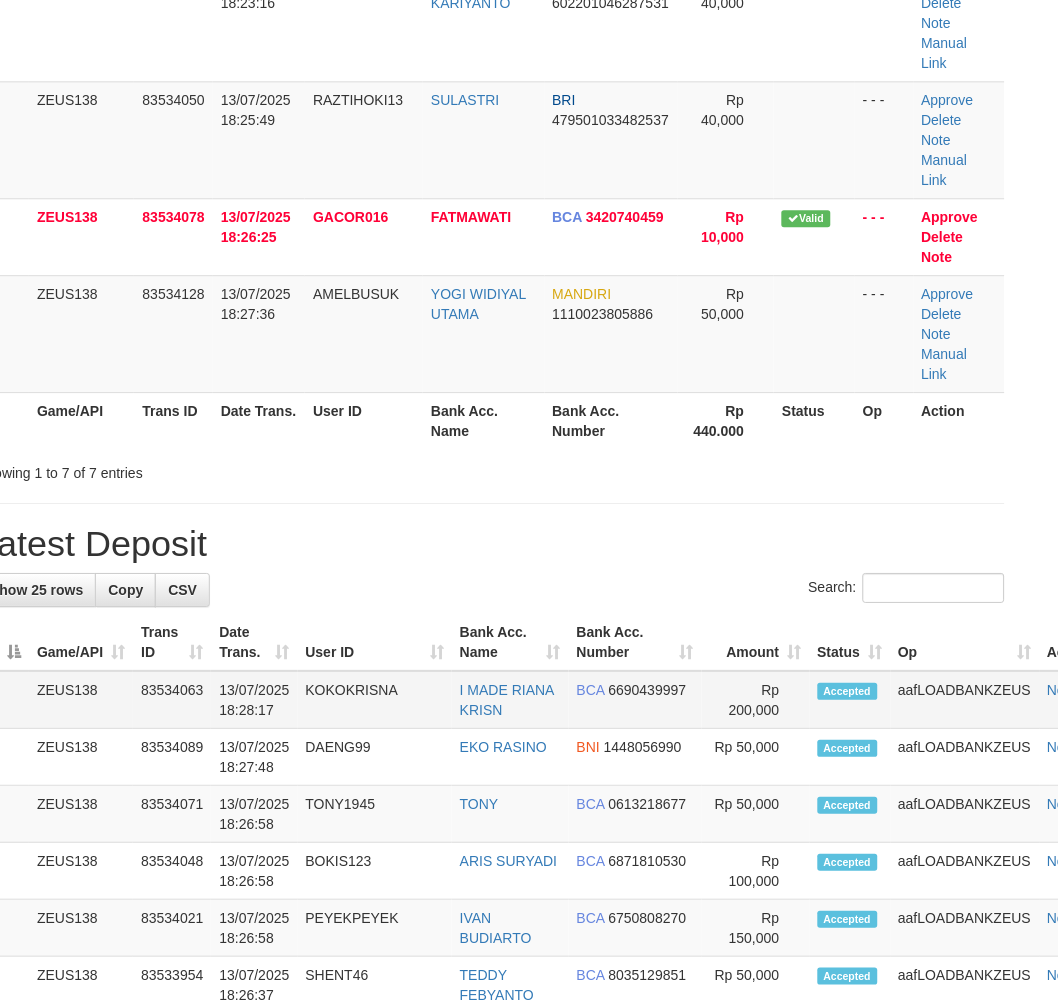 click on "KOKOKRISNA" at bounding box center [375, 700] 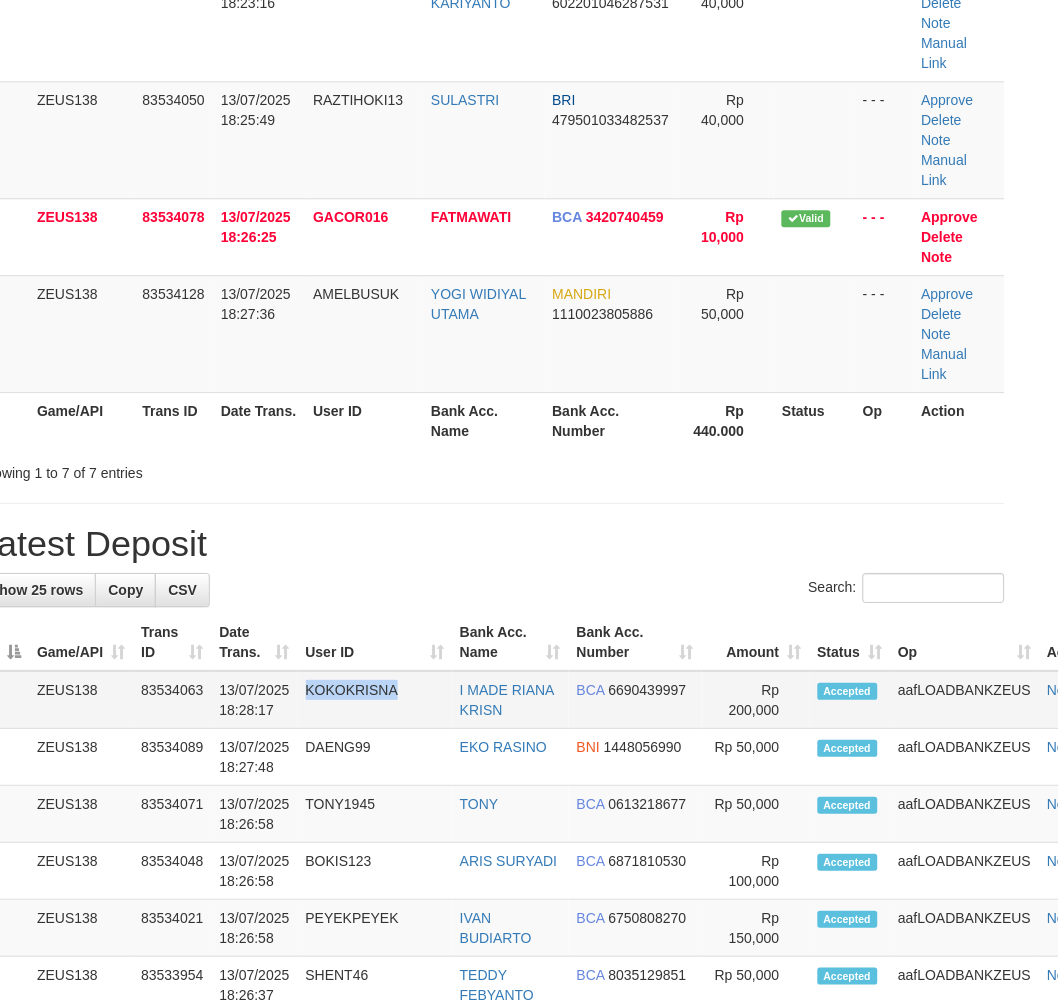 click on "KOKOKRISNA" at bounding box center (375, 700) 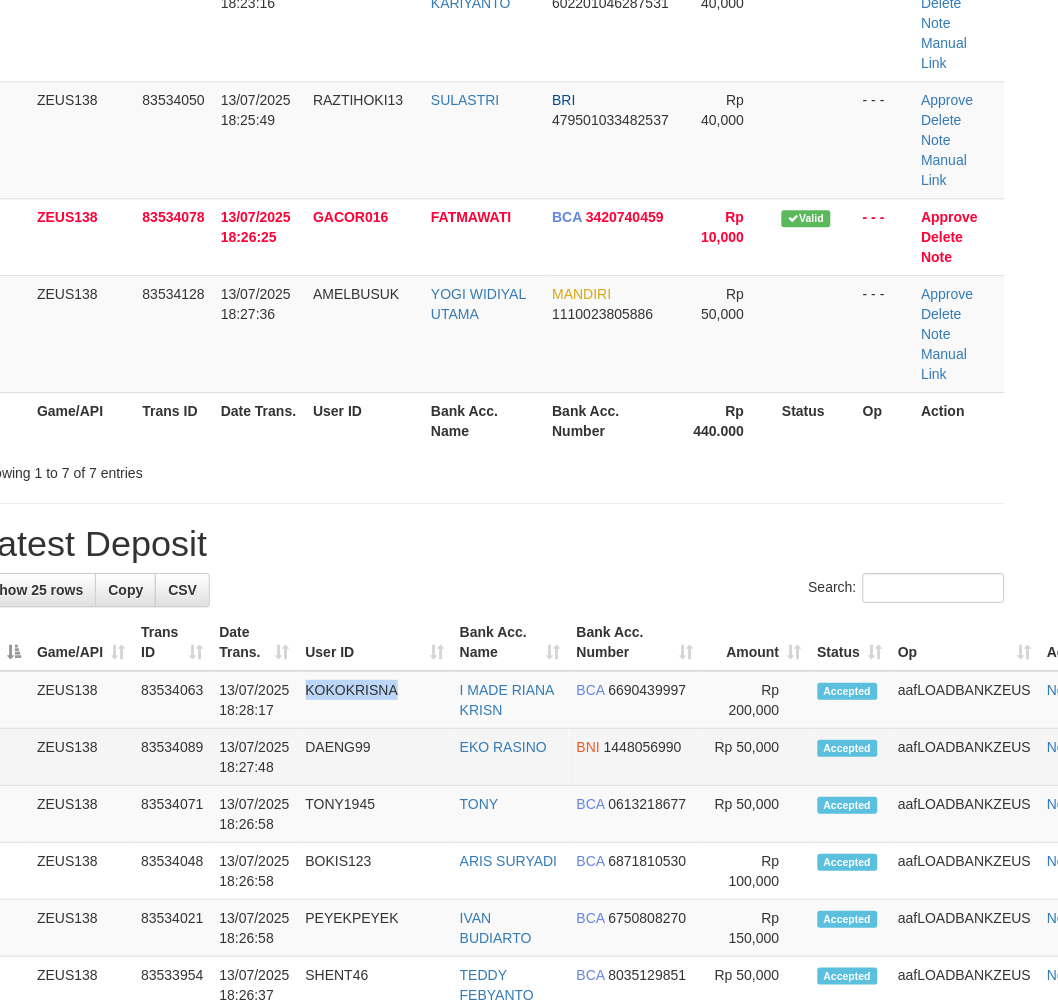 scroll, scrollTop: 684, scrollLeft: 61, axis: both 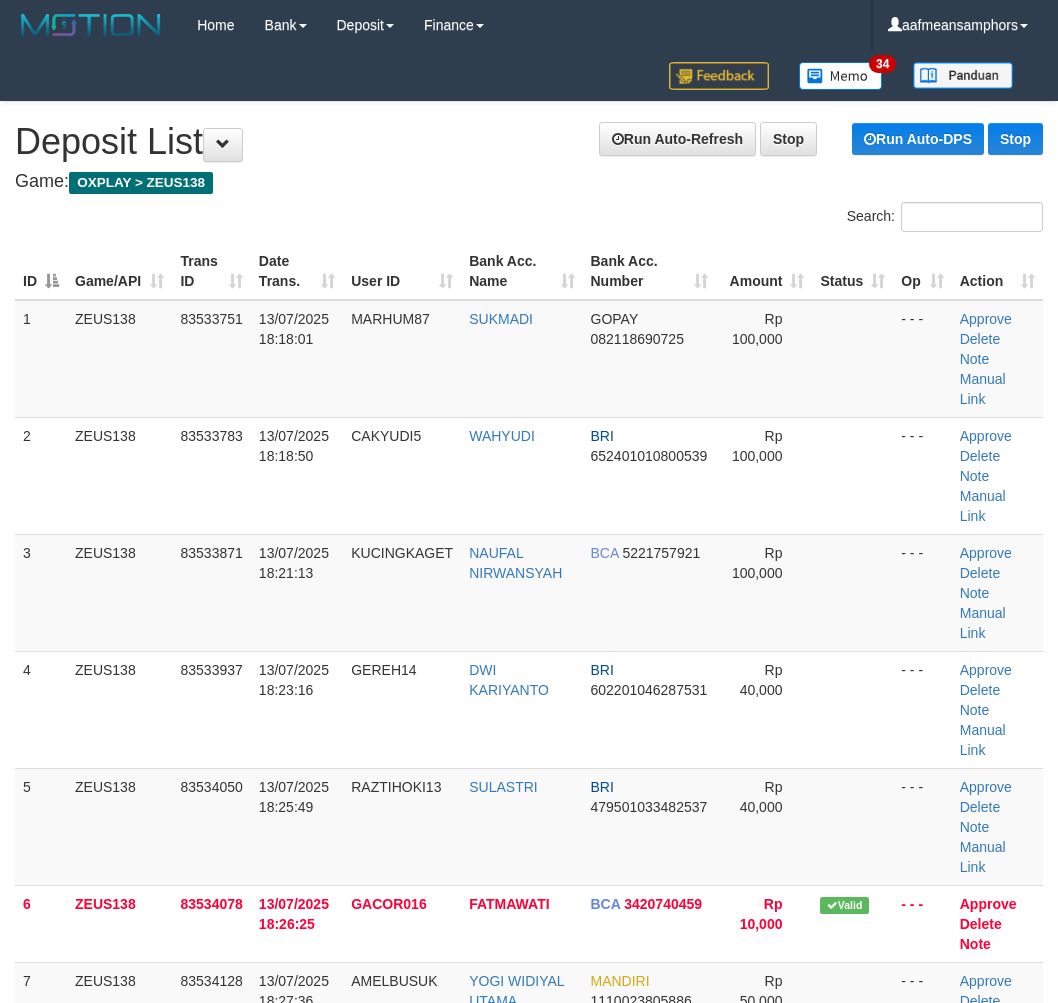 click on "PEYEKPEYEK" at bounding box center (413, 1615) 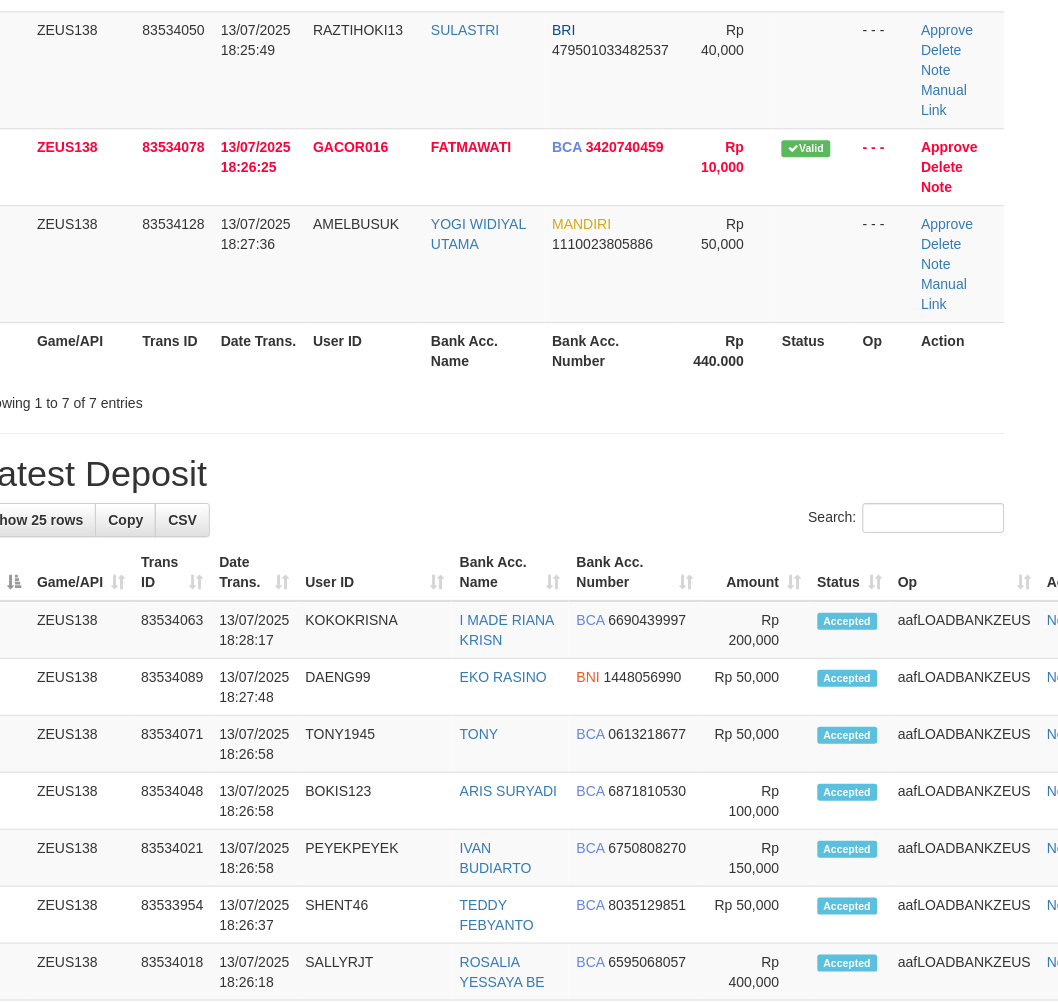 scroll, scrollTop: 734, scrollLeft: 61, axis: both 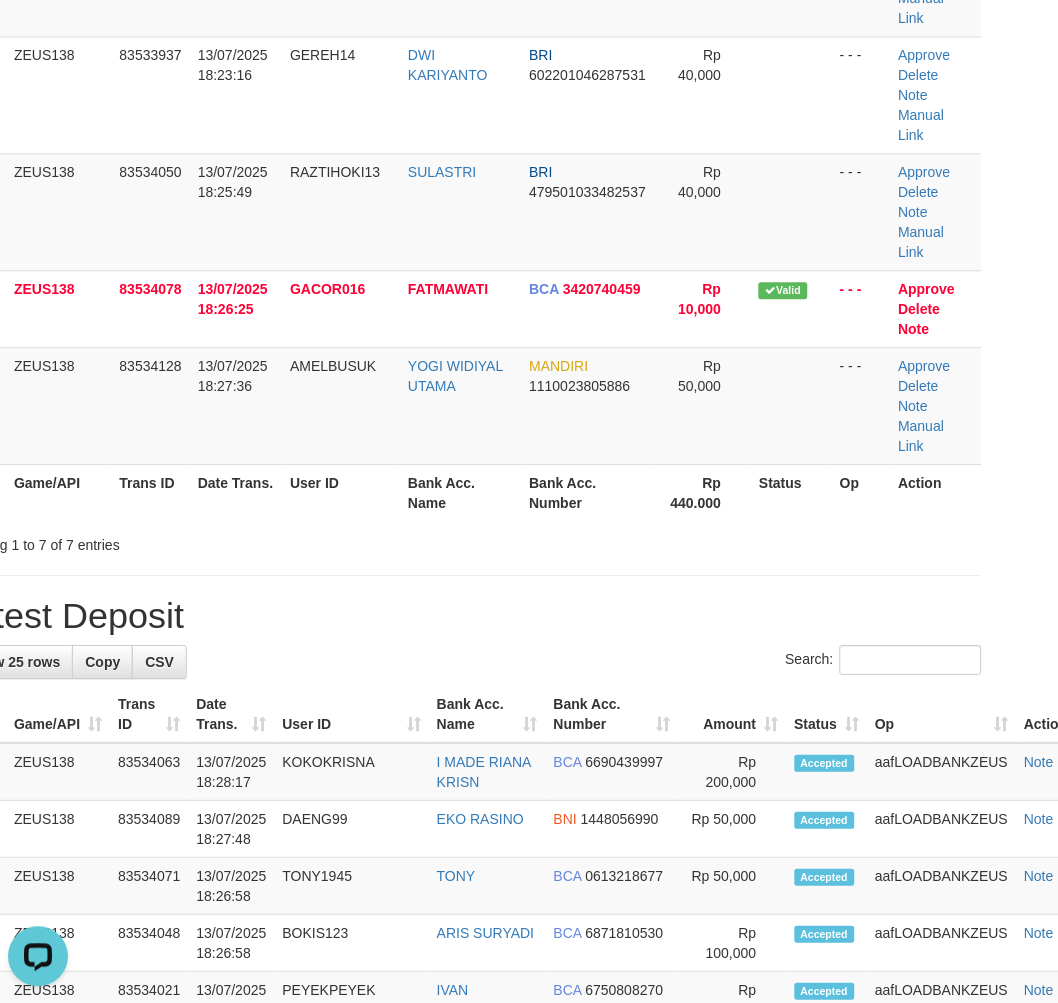 drag, startPoint x: 472, startPoint y: 441, endPoint x: 485, endPoint y: 443, distance: 13.152946 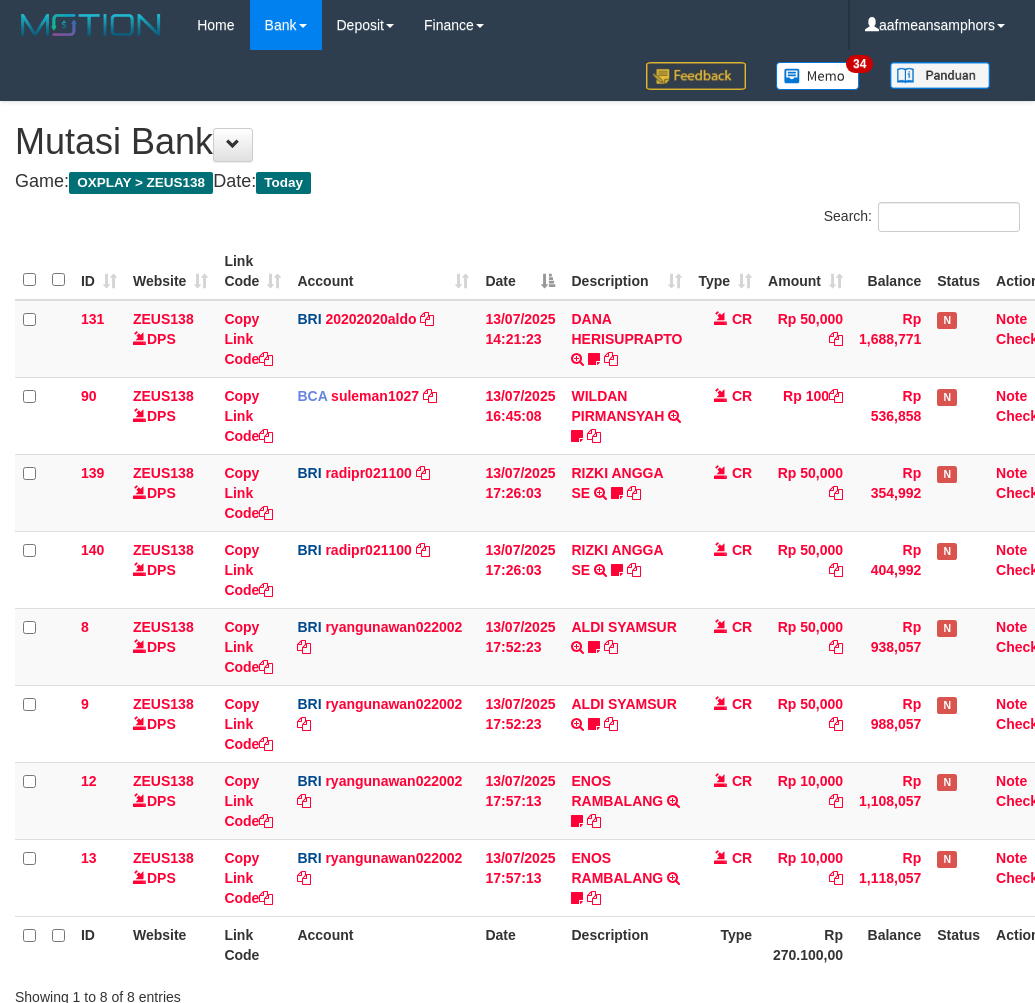 click on "Description" at bounding box center (626, 944) 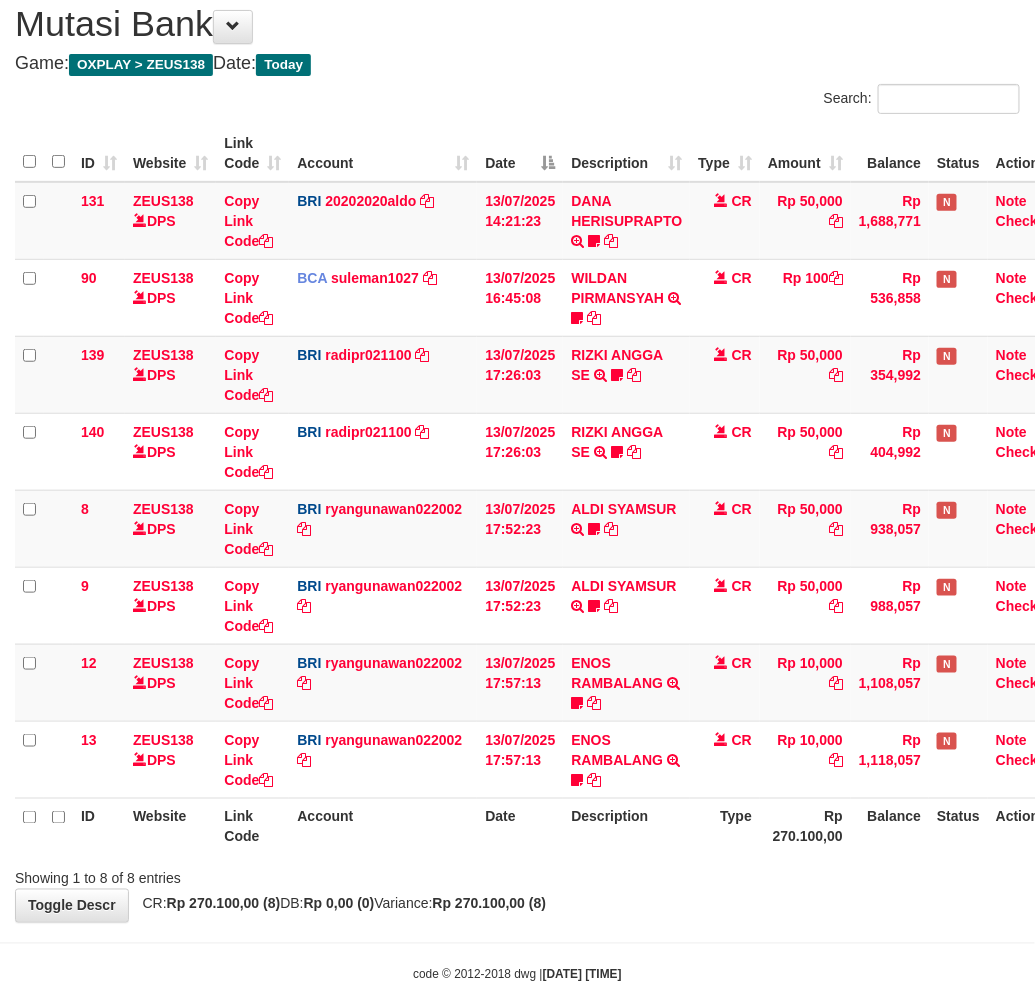 click on "Description" at bounding box center [626, 826] 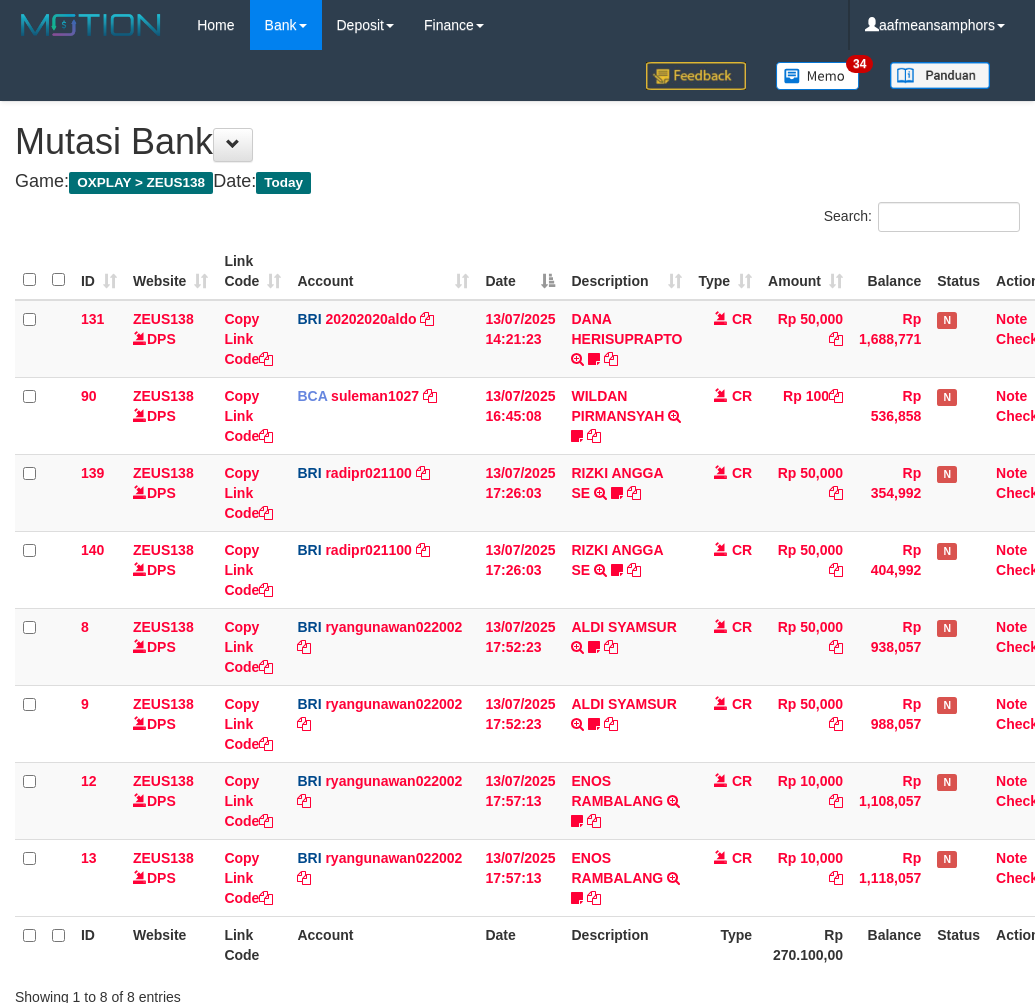 scroll, scrollTop: 118, scrollLeft: 0, axis: vertical 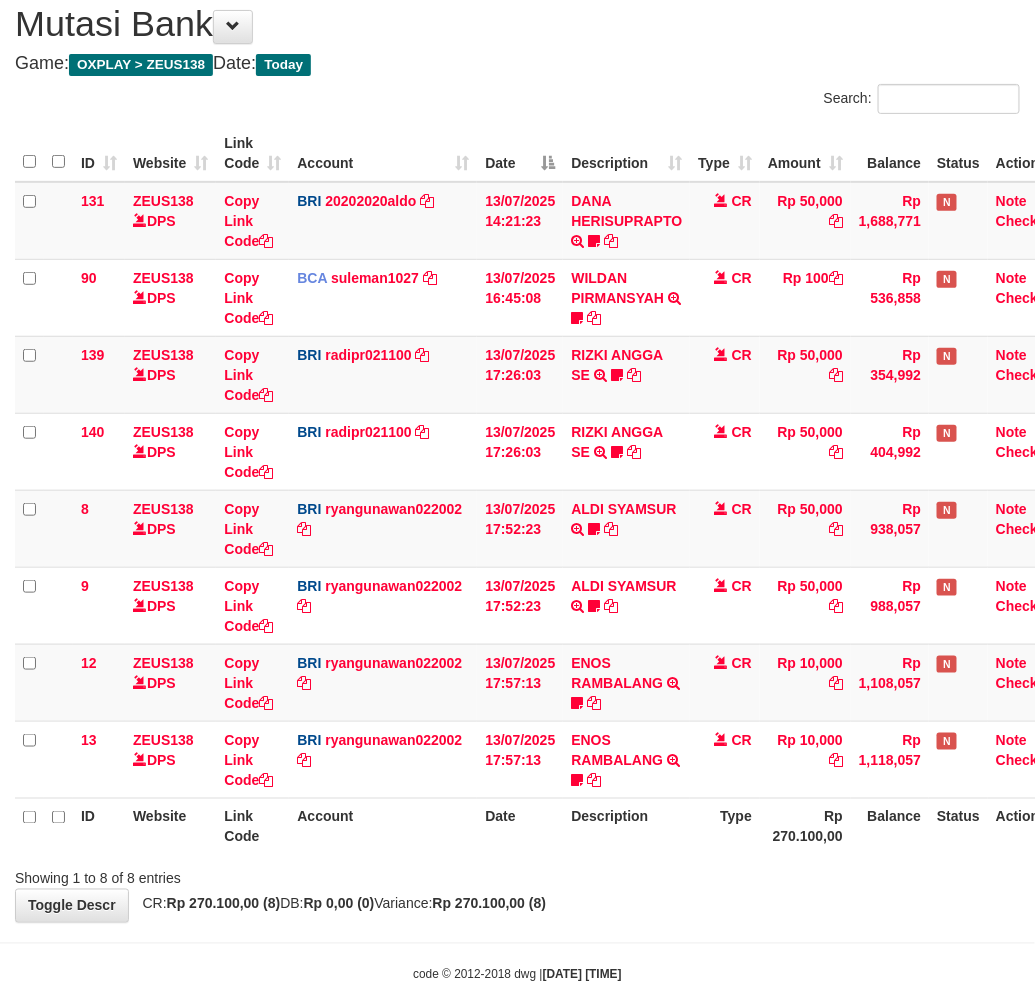 click on "Description" at bounding box center [626, 826] 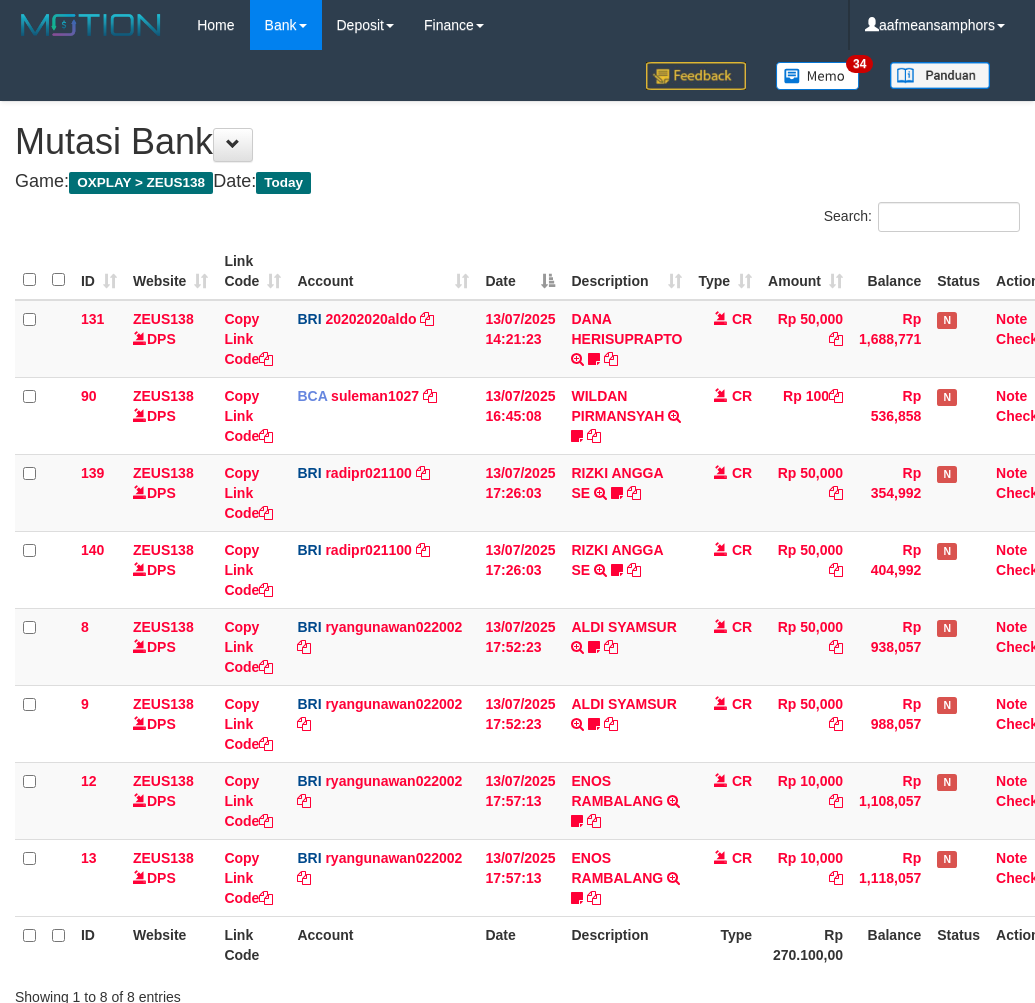 scroll, scrollTop: 118, scrollLeft: 0, axis: vertical 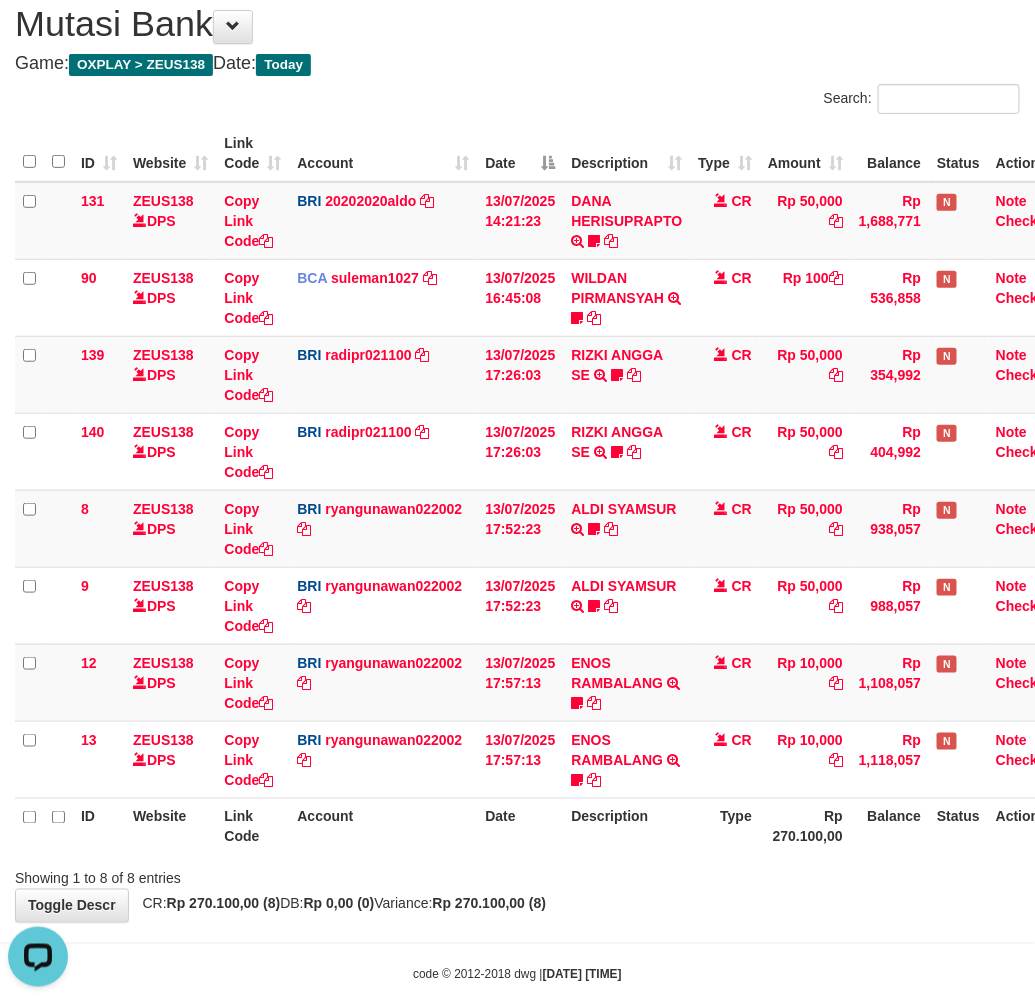 click on "Date" at bounding box center [520, 826] 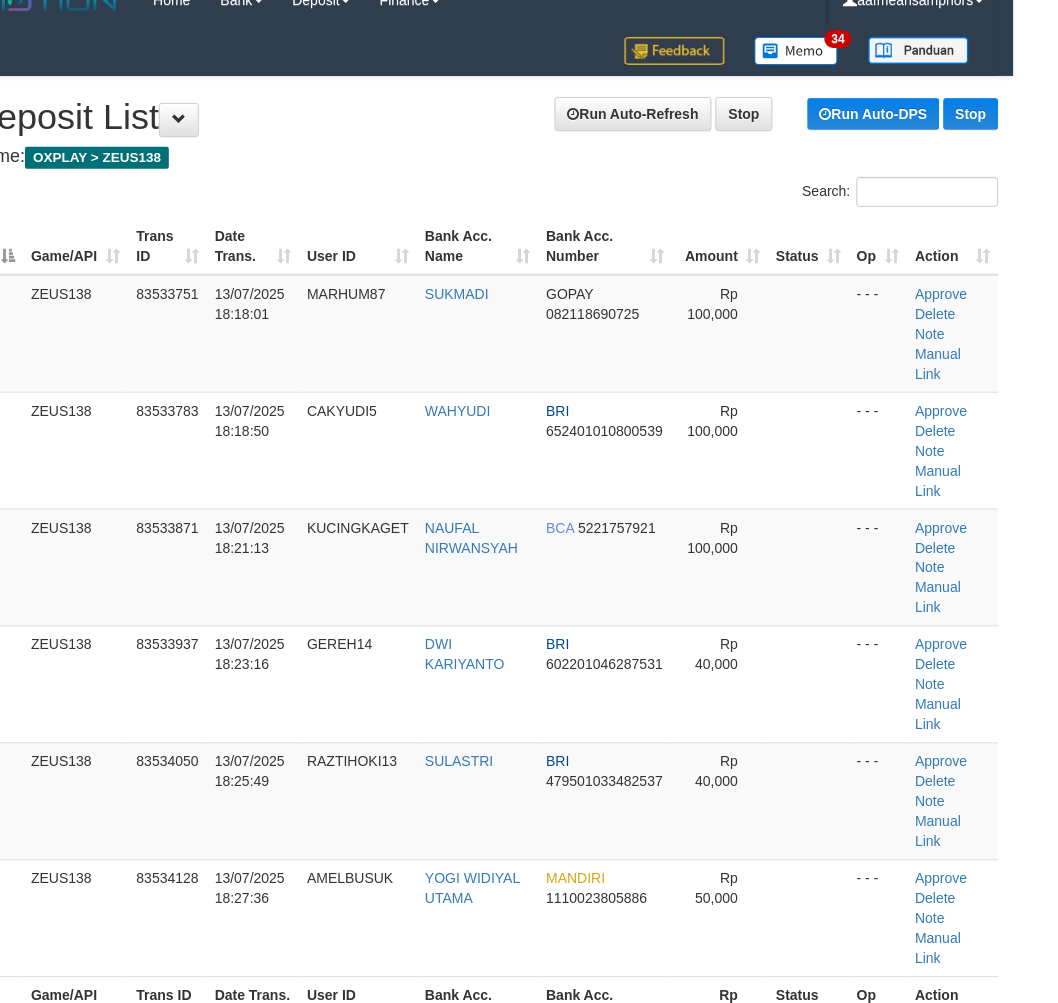scroll, scrollTop: 0, scrollLeft: 44, axis: horizontal 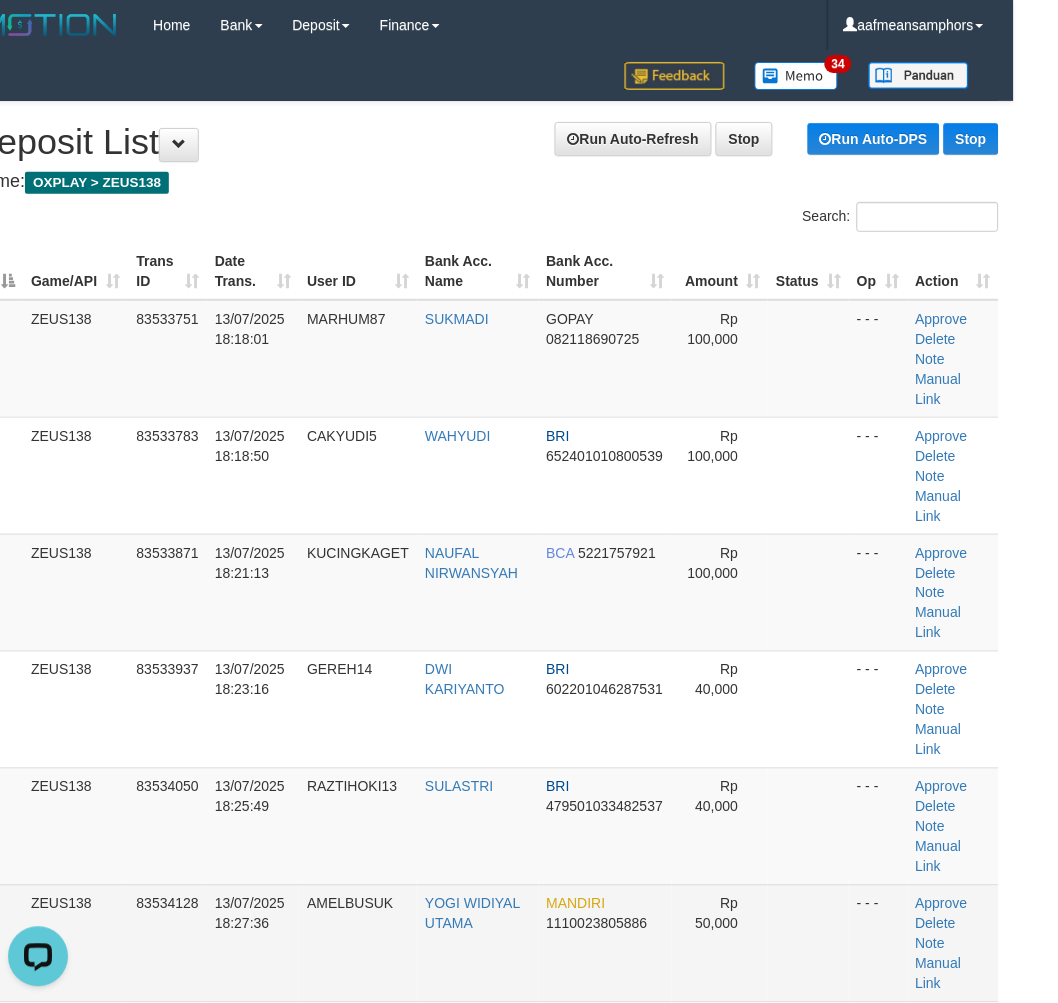 click on "13/07/2025 18:27:36" at bounding box center (253, 943) 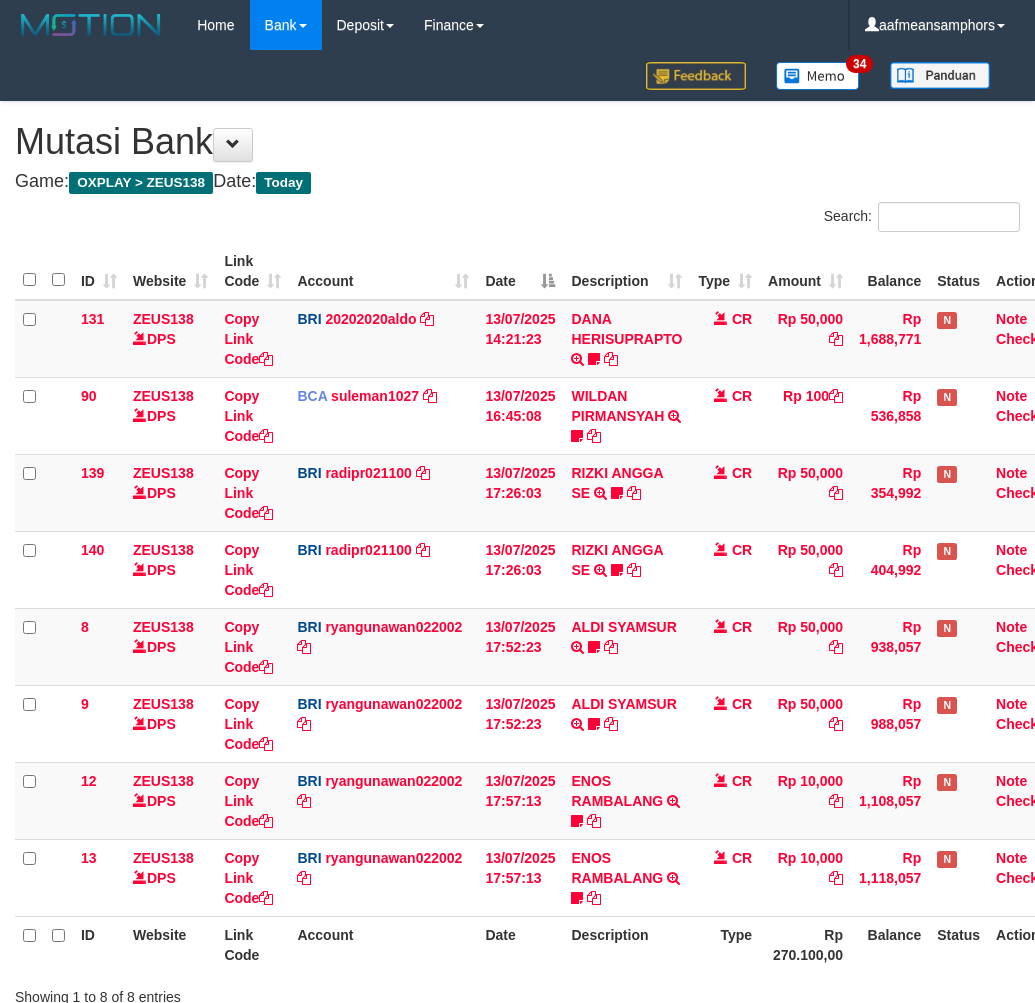 scroll, scrollTop: 118, scrollLeft: 0, axis: vertical 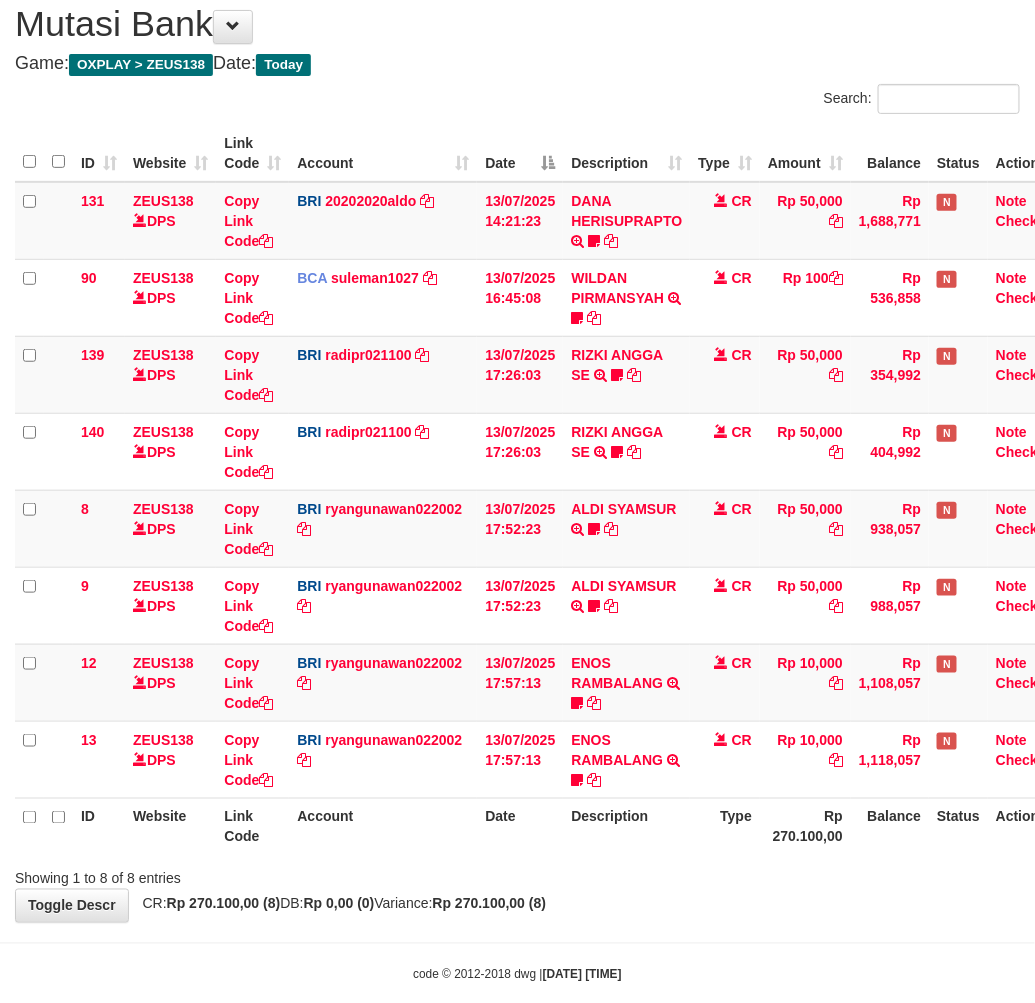 click on "Showing 1 to 8 of 8 entries" at bounding box center [517, 875] 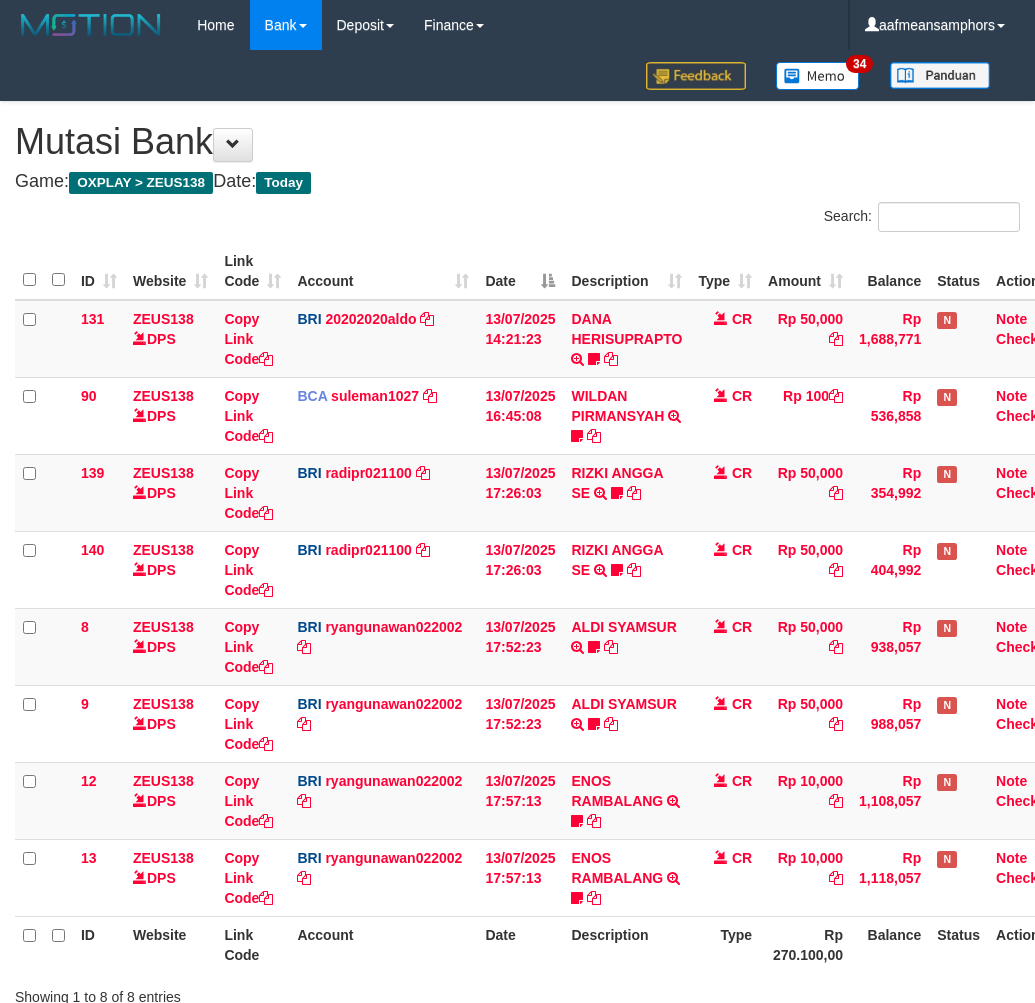 scroll, scrollTop: 118, scrollLeft: 0, axis: vertical 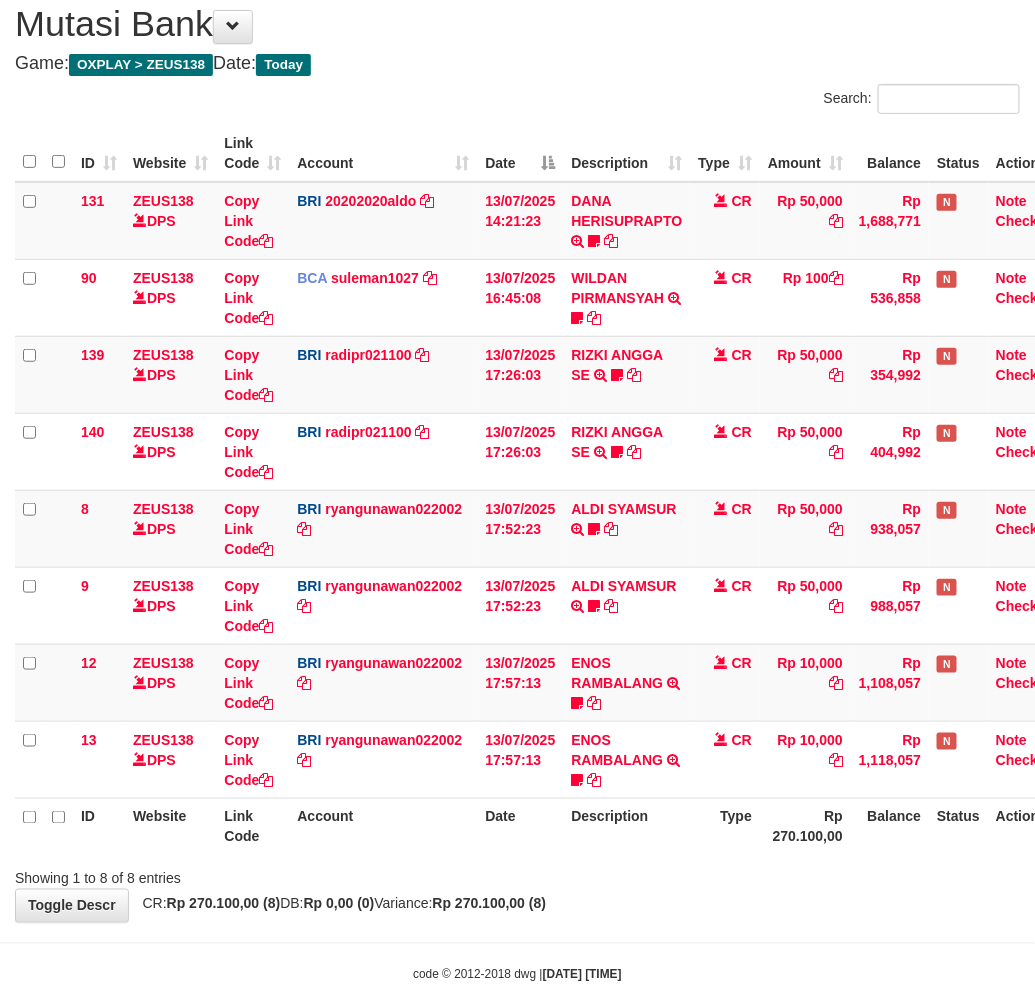click on "Showing 1 to 8 of 8 entries" at bounding box center (517, 875) 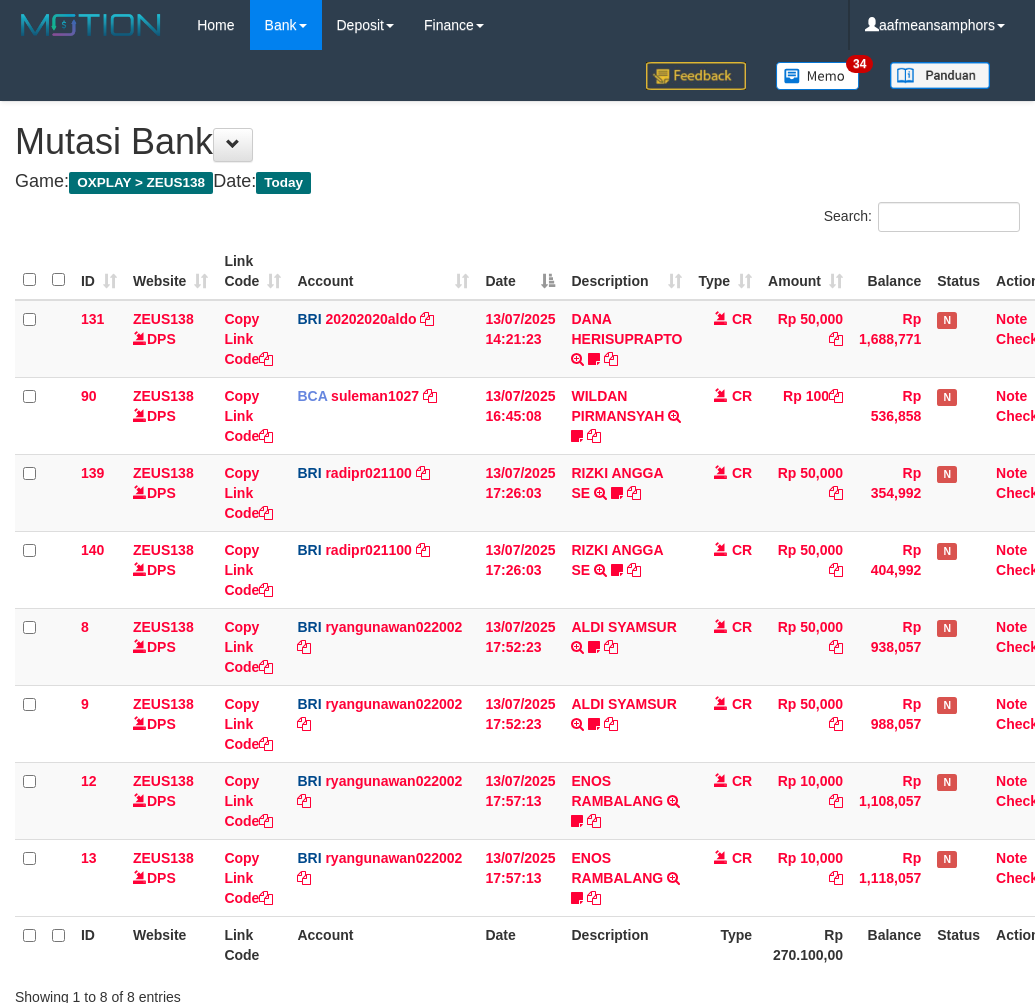 scroll, scrollTop: 118, scrollLeft: 0, axis: vertical 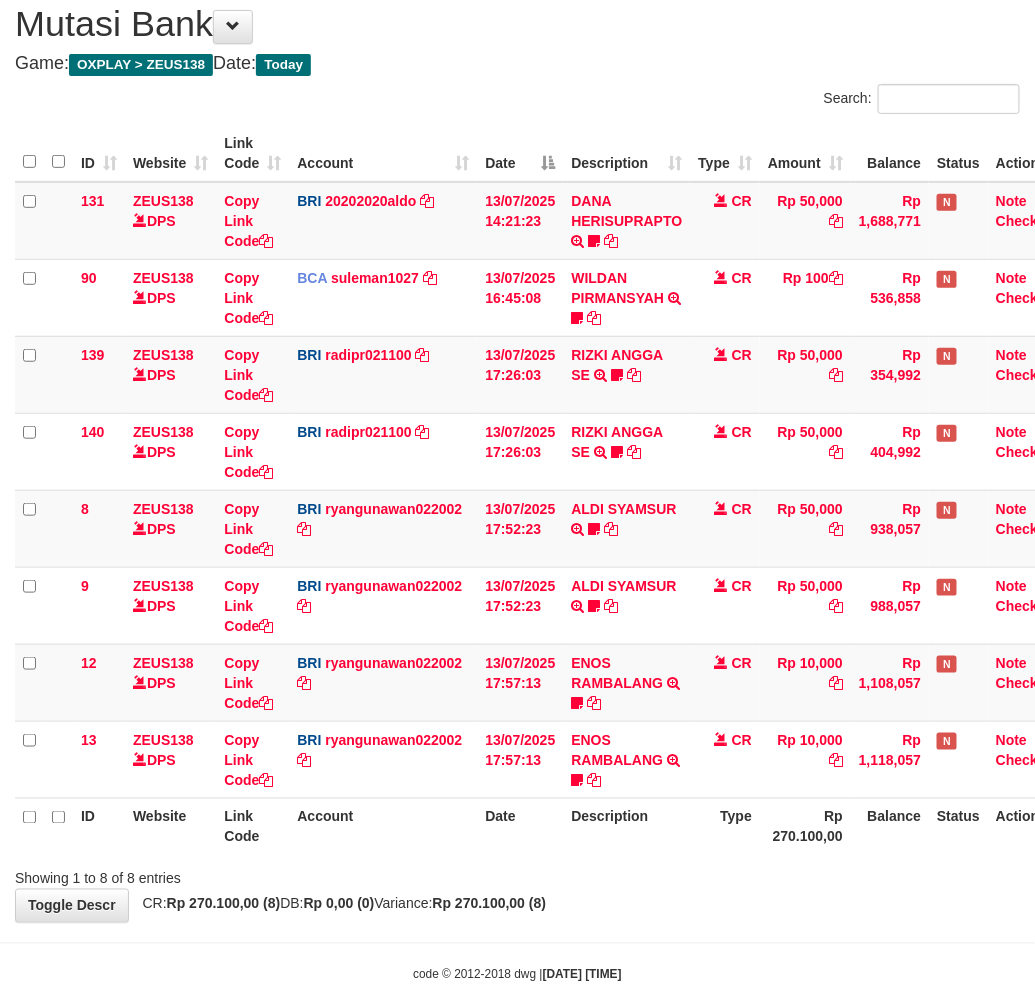 click on "Showing 1 to 8 of 8 entries" at bounding box center (517, 875) 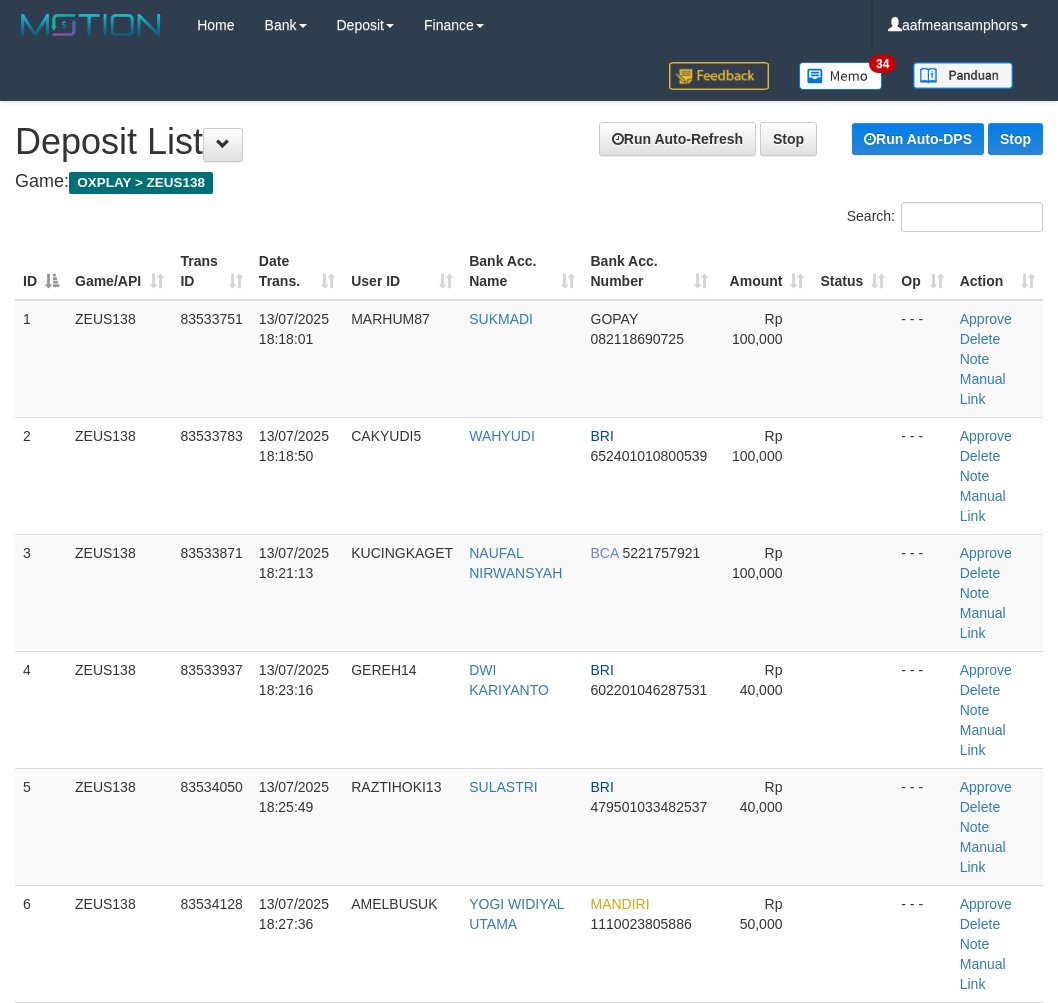 scroll, scrollTop: 0, scrollLeft: 44, axis: horizontal 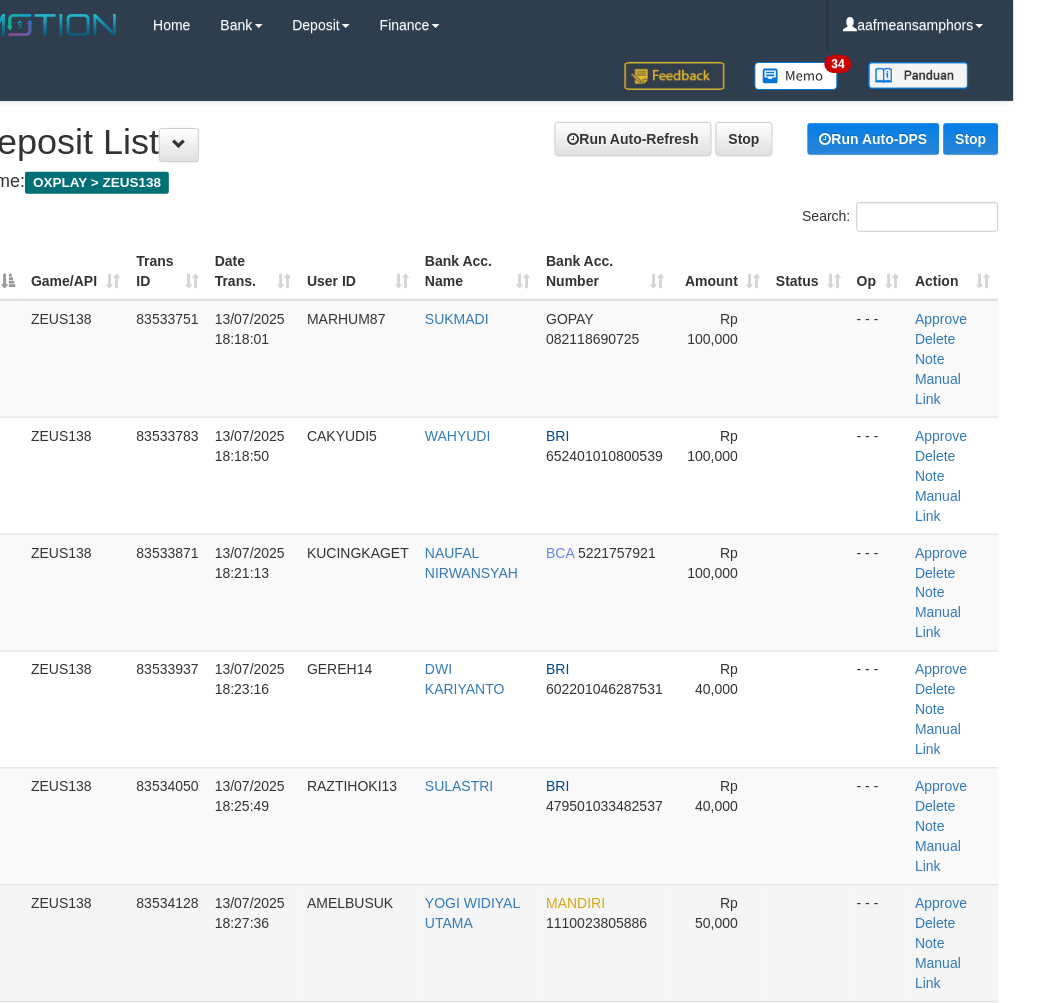 click on "AMELBUSUK" at bounding box center (350, 904) 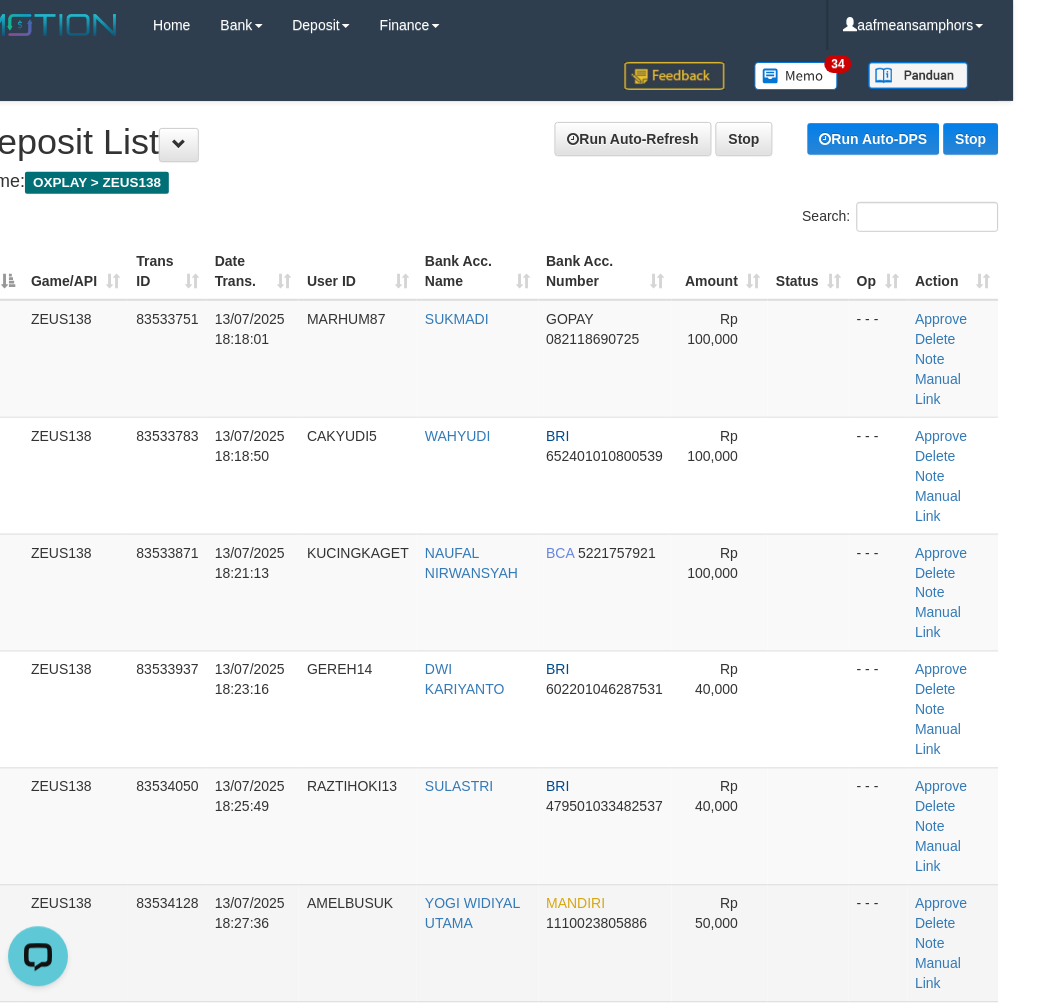 scroll, scrollTop: 0, scrollLeft: 0, axis: both 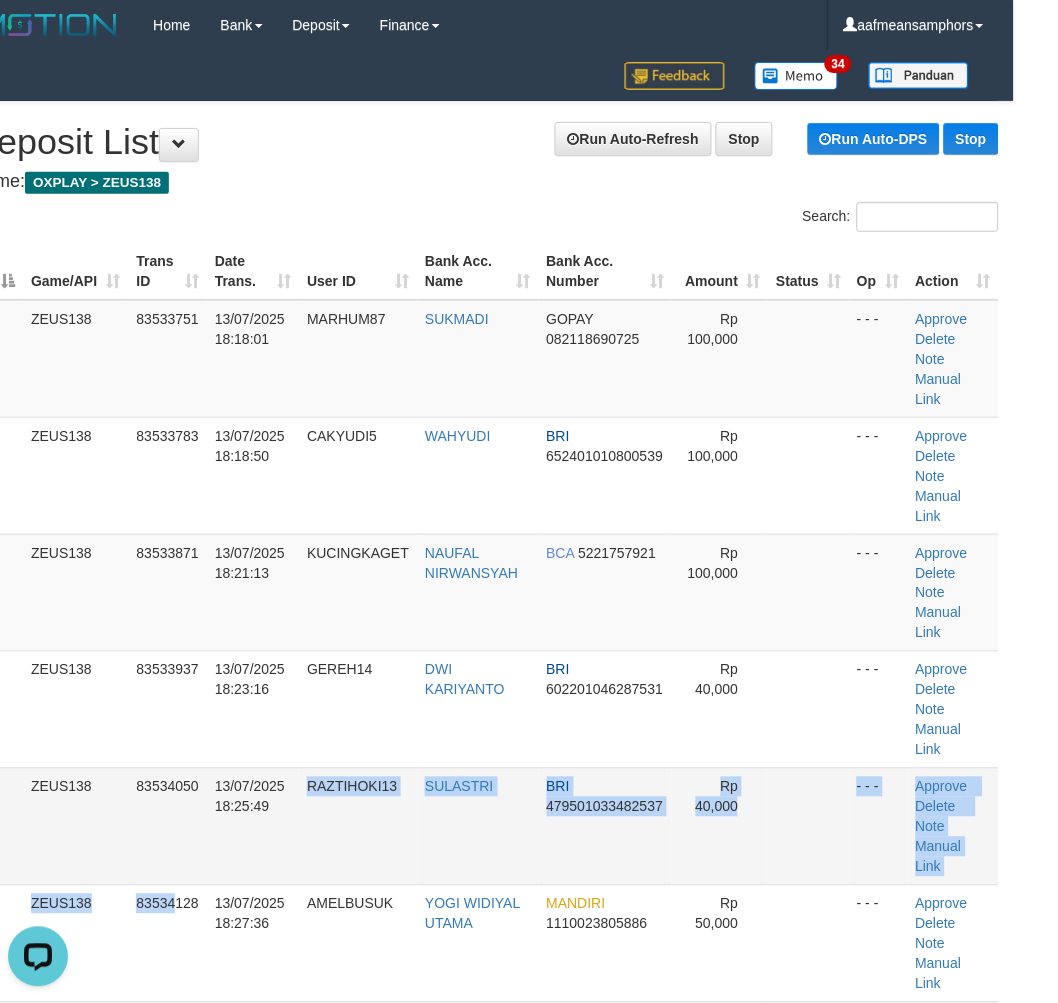 click on "1
ZEUS138
83533751
13/07/2025 18:18:01
MARHUM87
SUKMADI
GOPAY
082118690725
Rp 100,000
- - -
Approve
Delete
Note
Manual Link
2
ZEUS138
83533783
13/07/2025 18:18:50
CAKYUDI5
WAHYUDI
BRI
652401010800539
Rp 100,000
- - -
Approve
BCA" at bounding box center (485, 710) 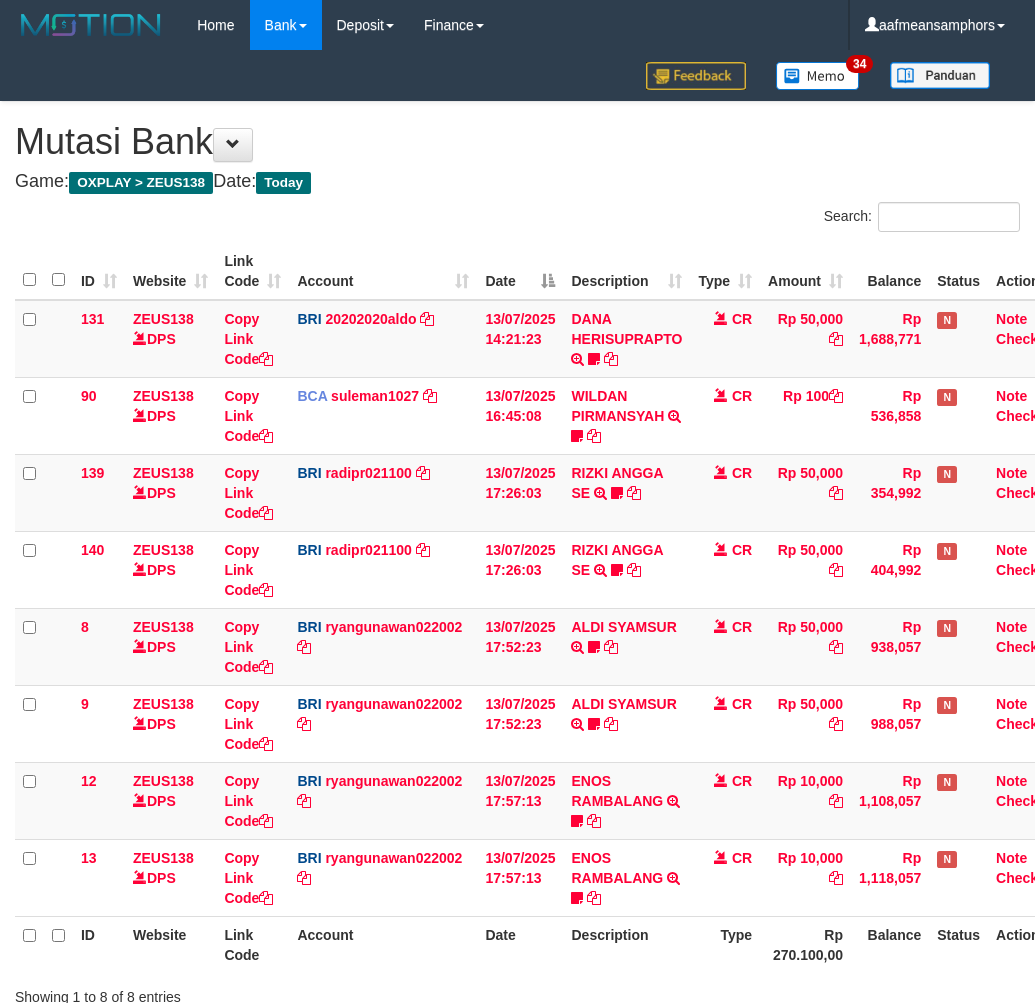 scroll, scrollTop: 118, scrollLeft: 0, axis: vertical 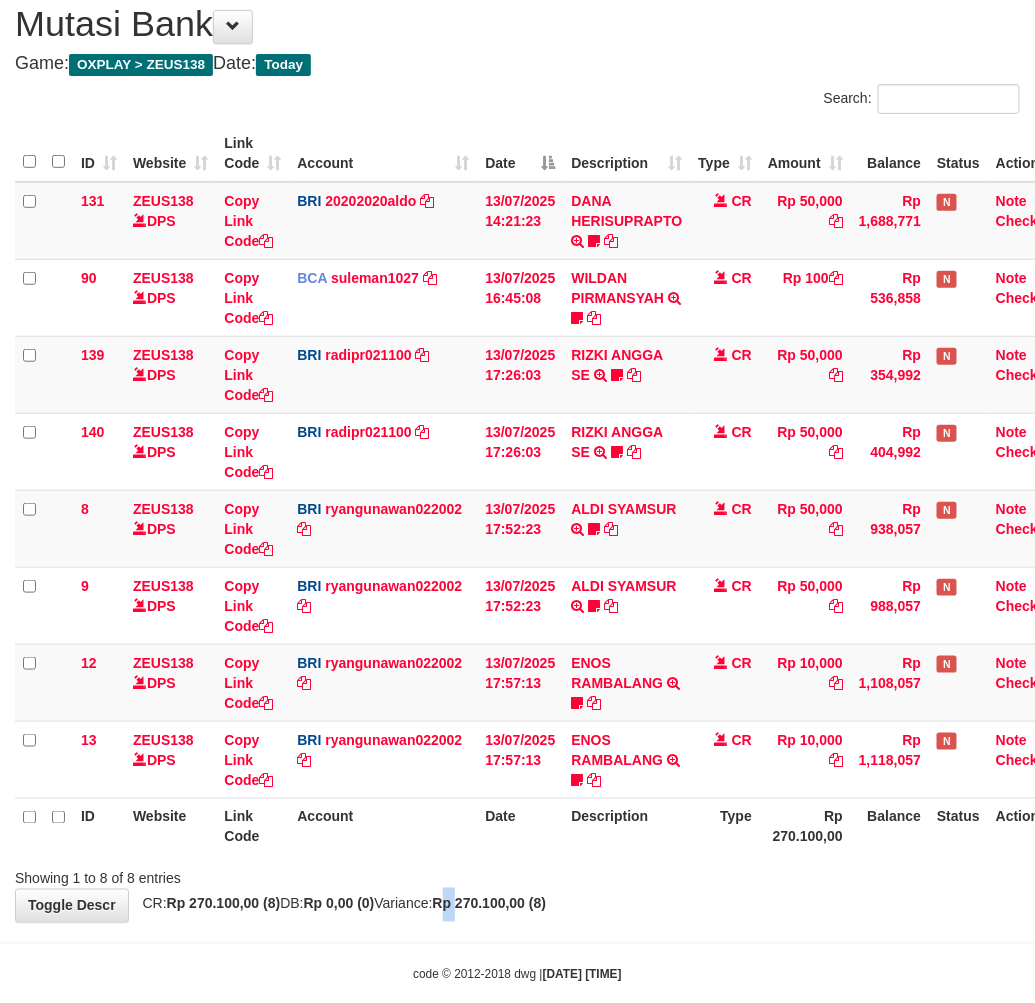 drag, startPoint x: 487, startPoint y: 904, endPoint x: 611, endPoint y: 847, distance: 136.47343 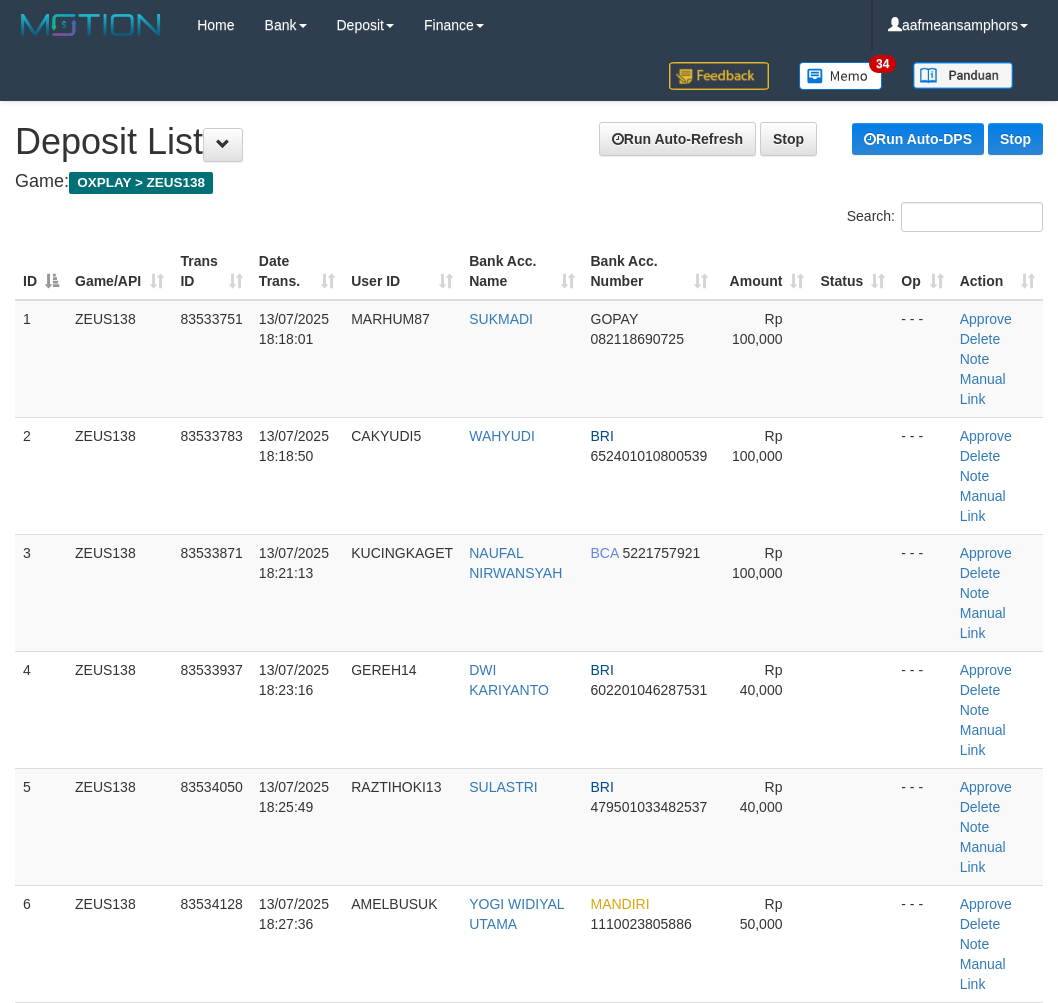 scroll, scrollTop: 0, scrollLeft: 44, axis: horizontal 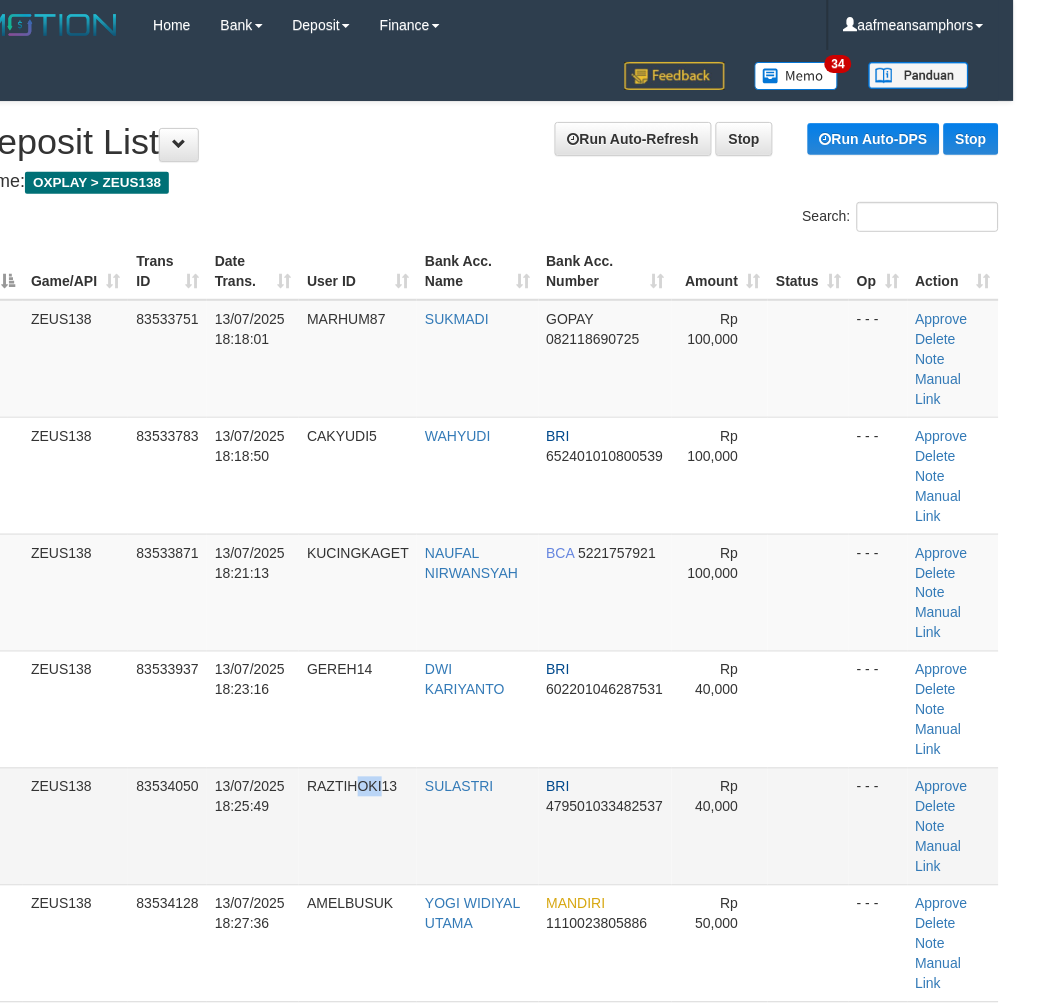 click on "RAZTIHOKI13" at bounding box center (358, 826) 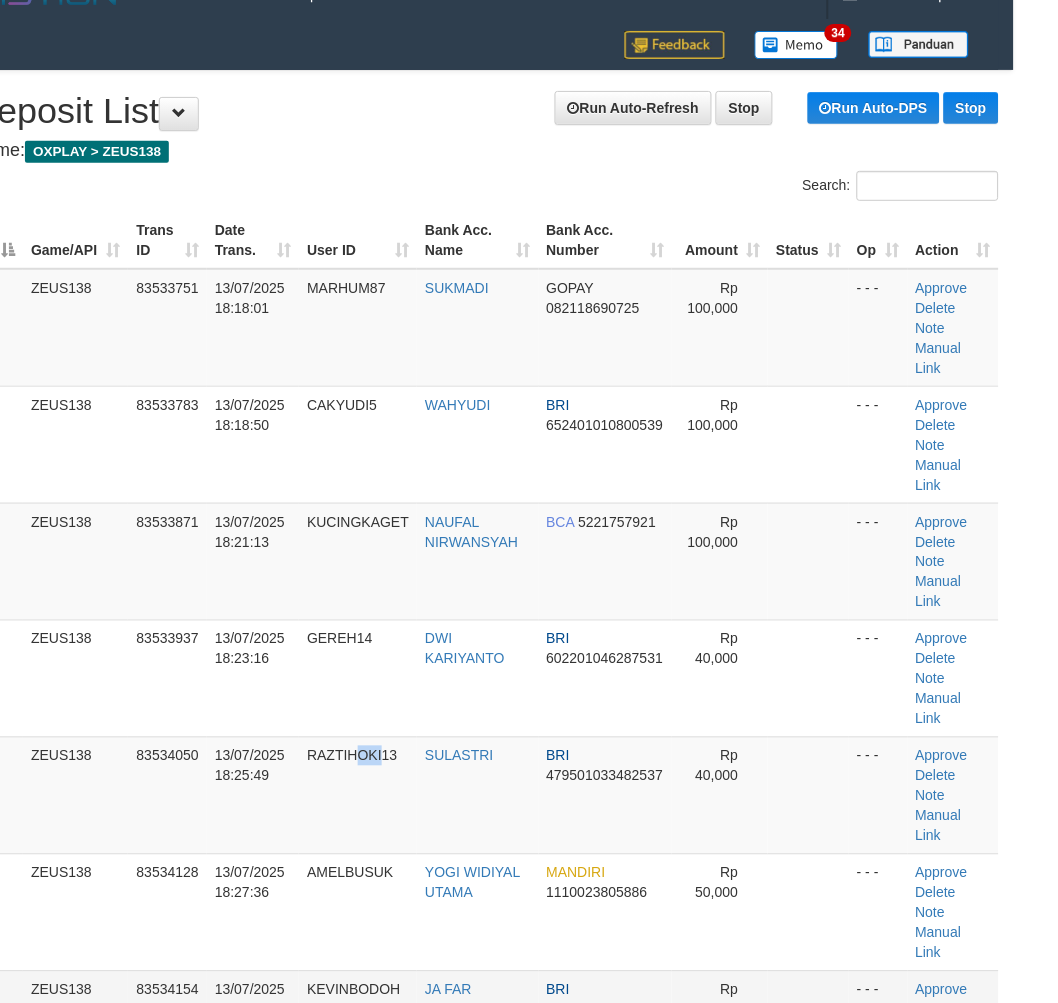 scroll, scrollTop: 333, scrollLeft: 44, axis: both 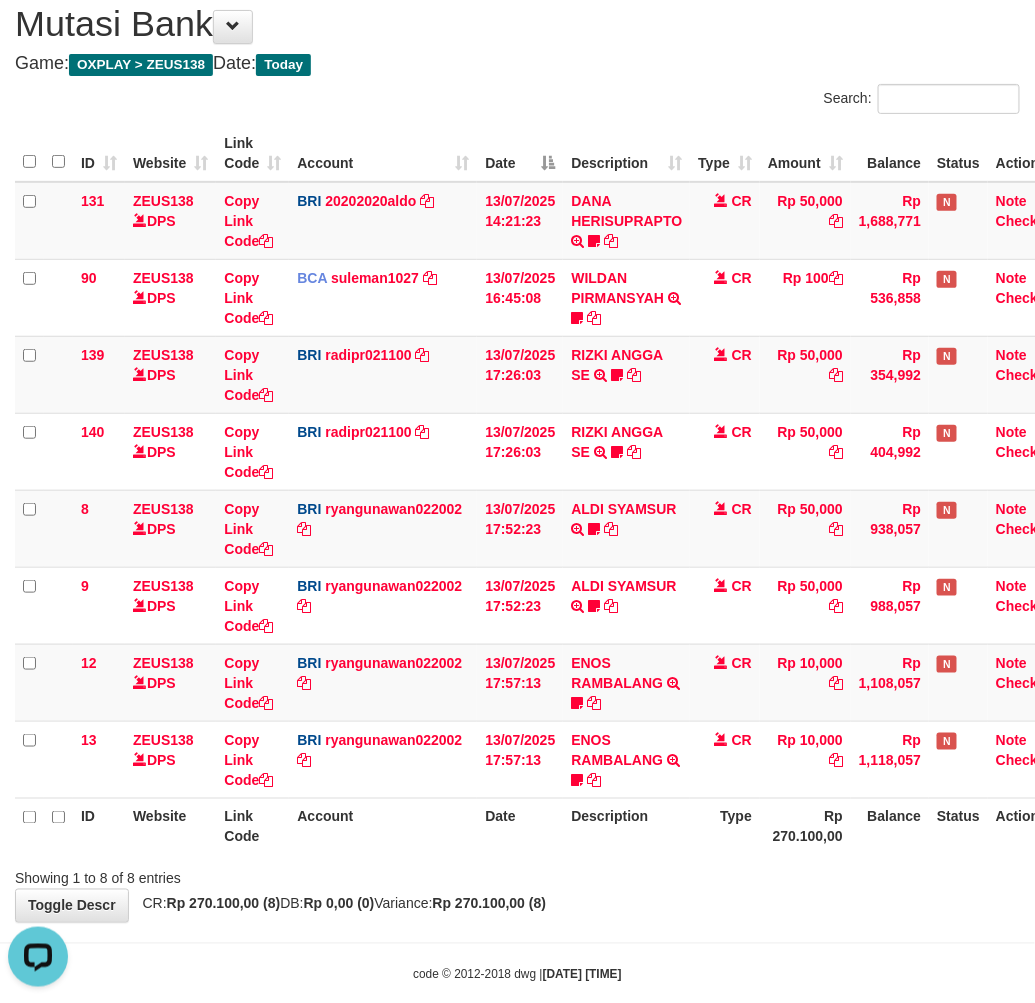 click on "Showing 1 to 8 of 8 entries" at bounding box center (517, 875) 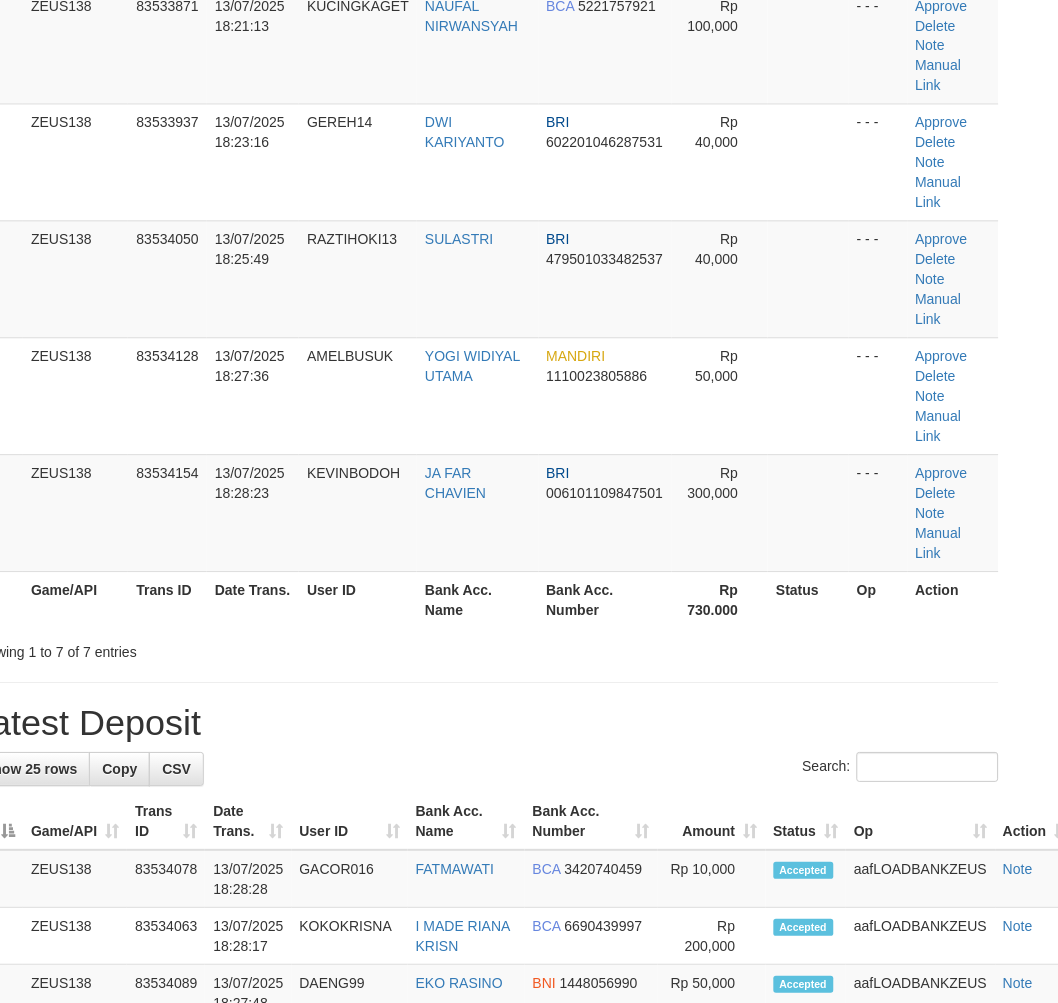 scroll, scrollTop: 383, scrollLeft: 44, axis: both 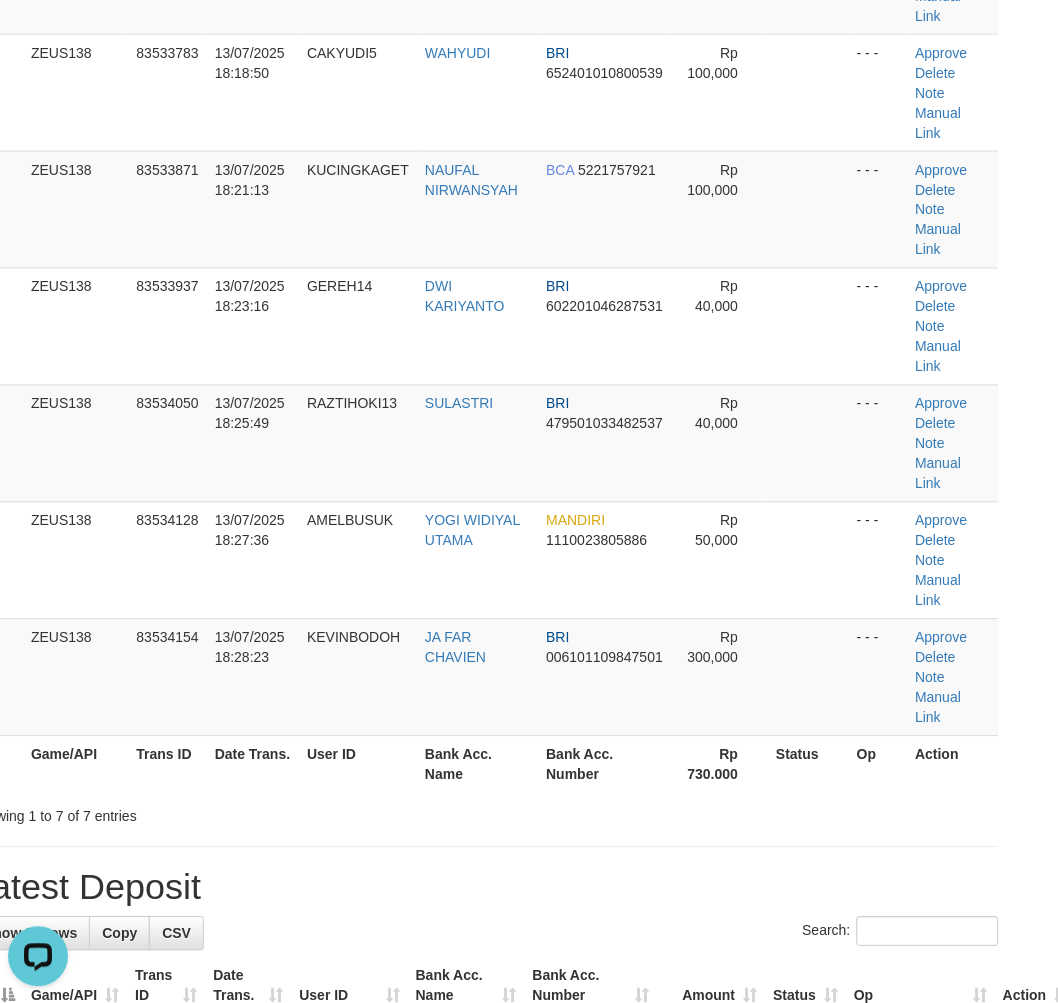 click on "Latest Deposit" at bounding box center (485, 888) 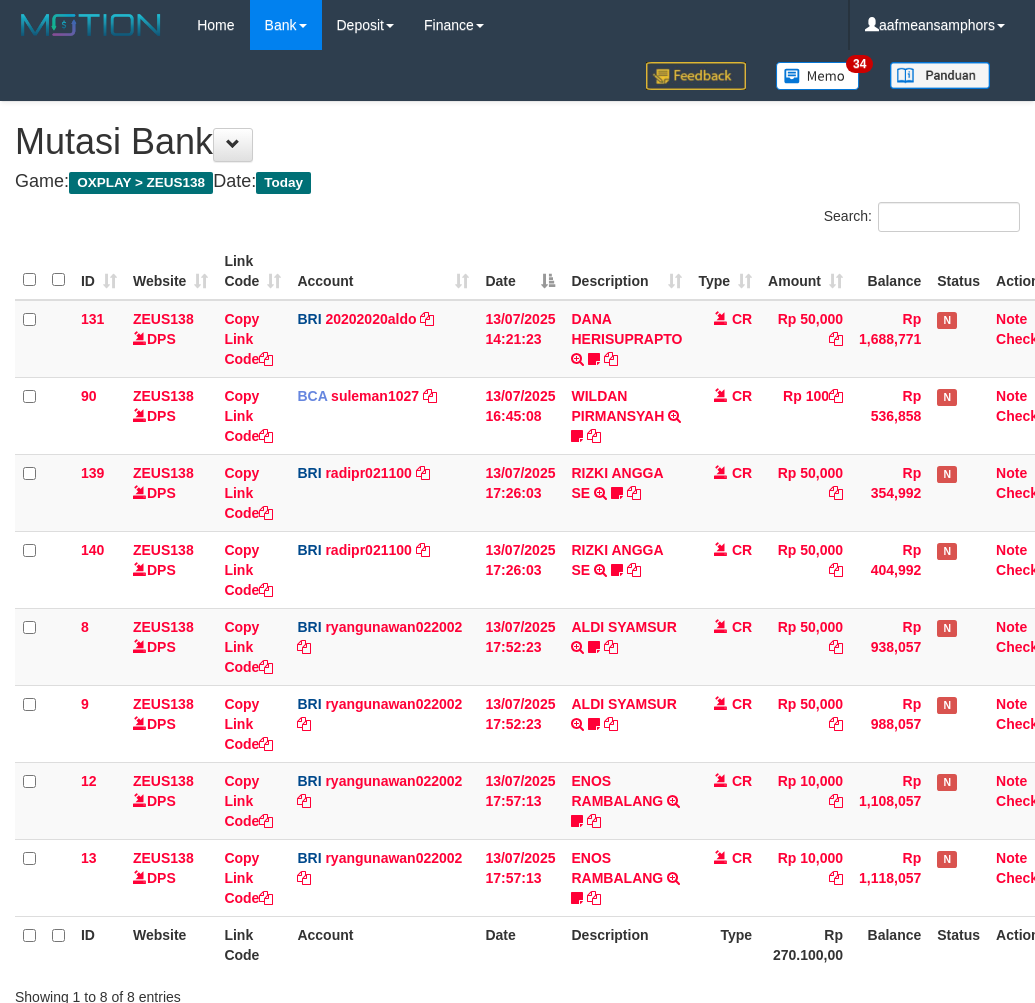 scroll, scrollTop: 118, scrollLeft: 0, axis: vertical 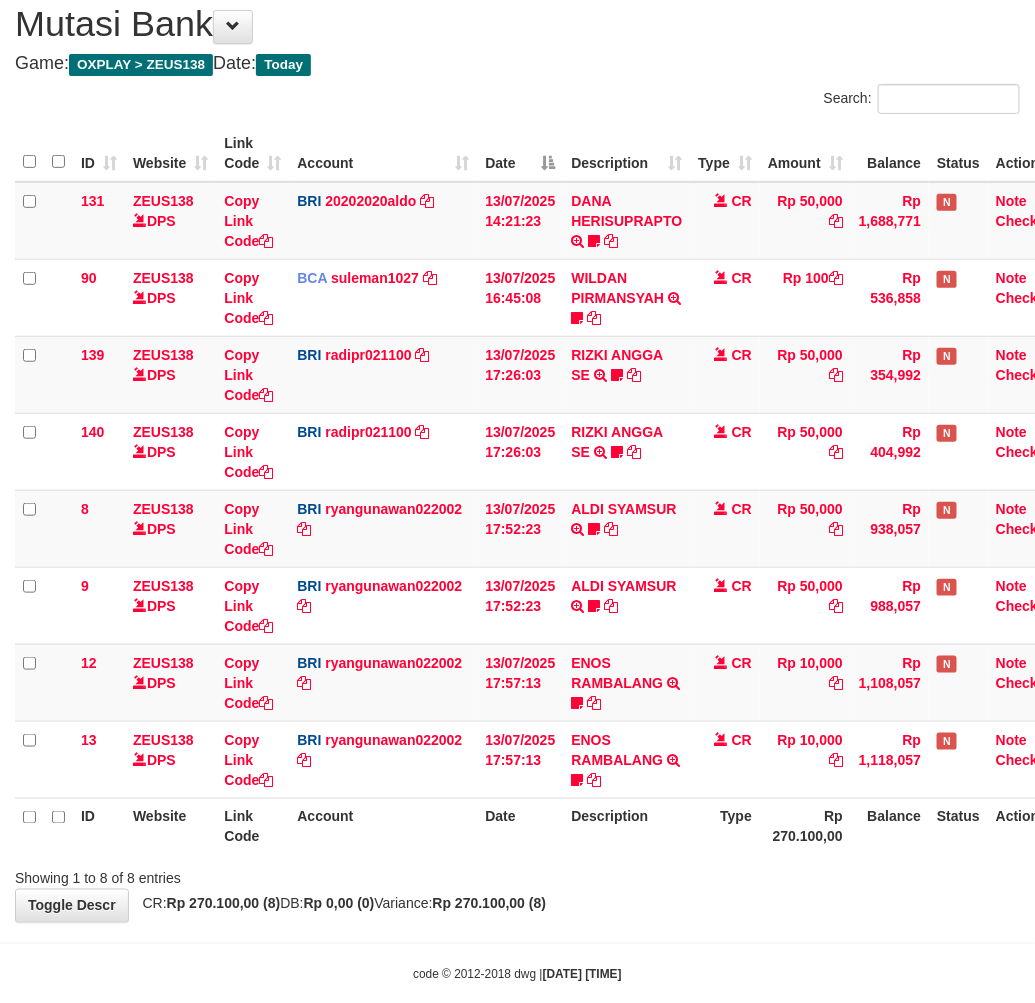 click on "Showing 1 to 8 of 8 entries" at bounding box center [517, 875] 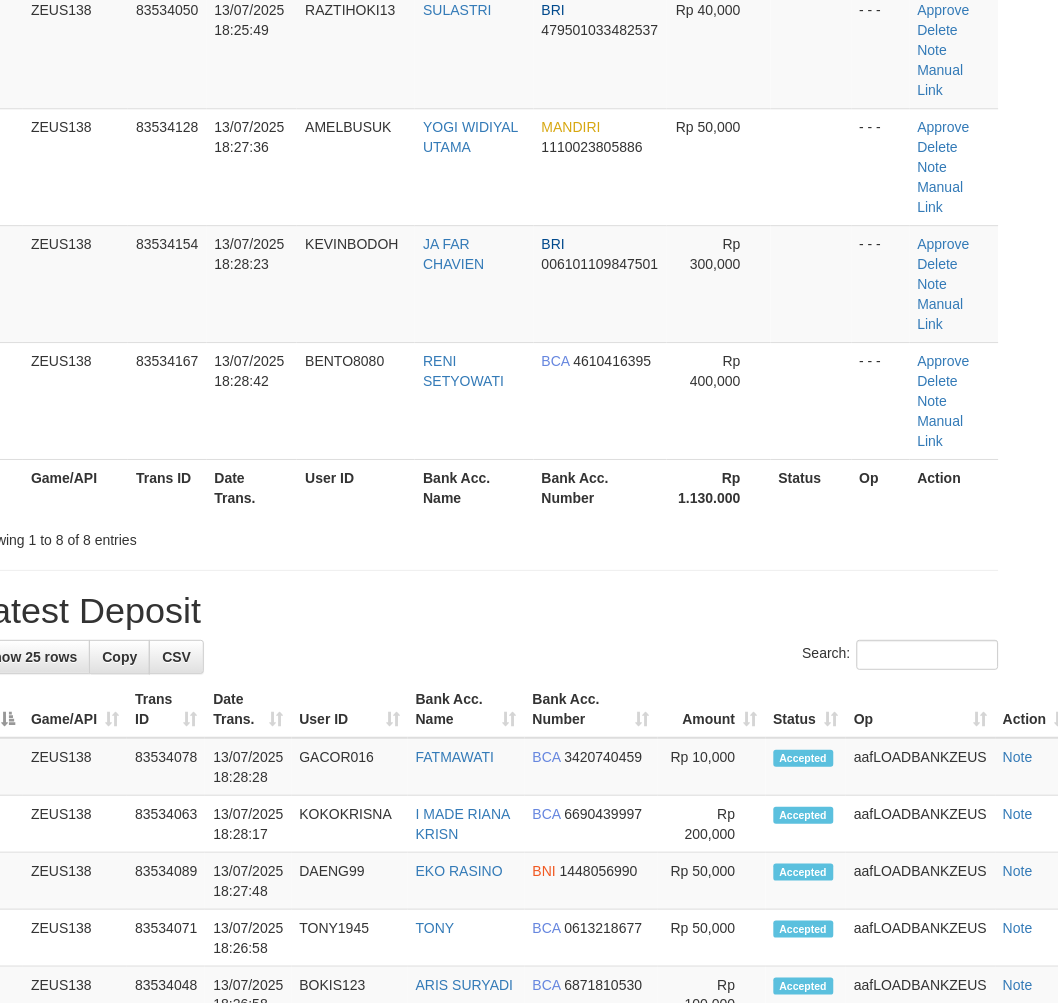 scroll, scrollTop: 453, scrollLeft: 44, axis: both 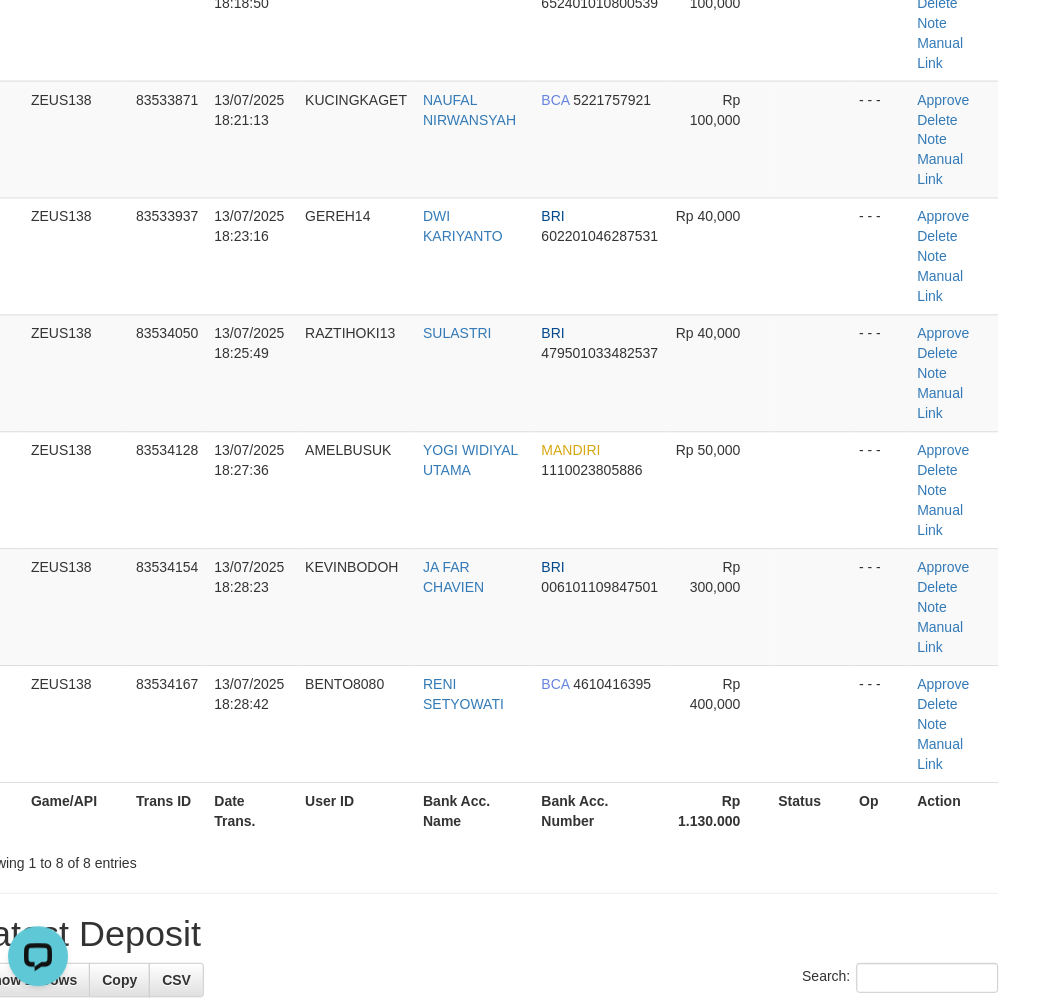 click on "User ID" at bounding box center [356, 811] 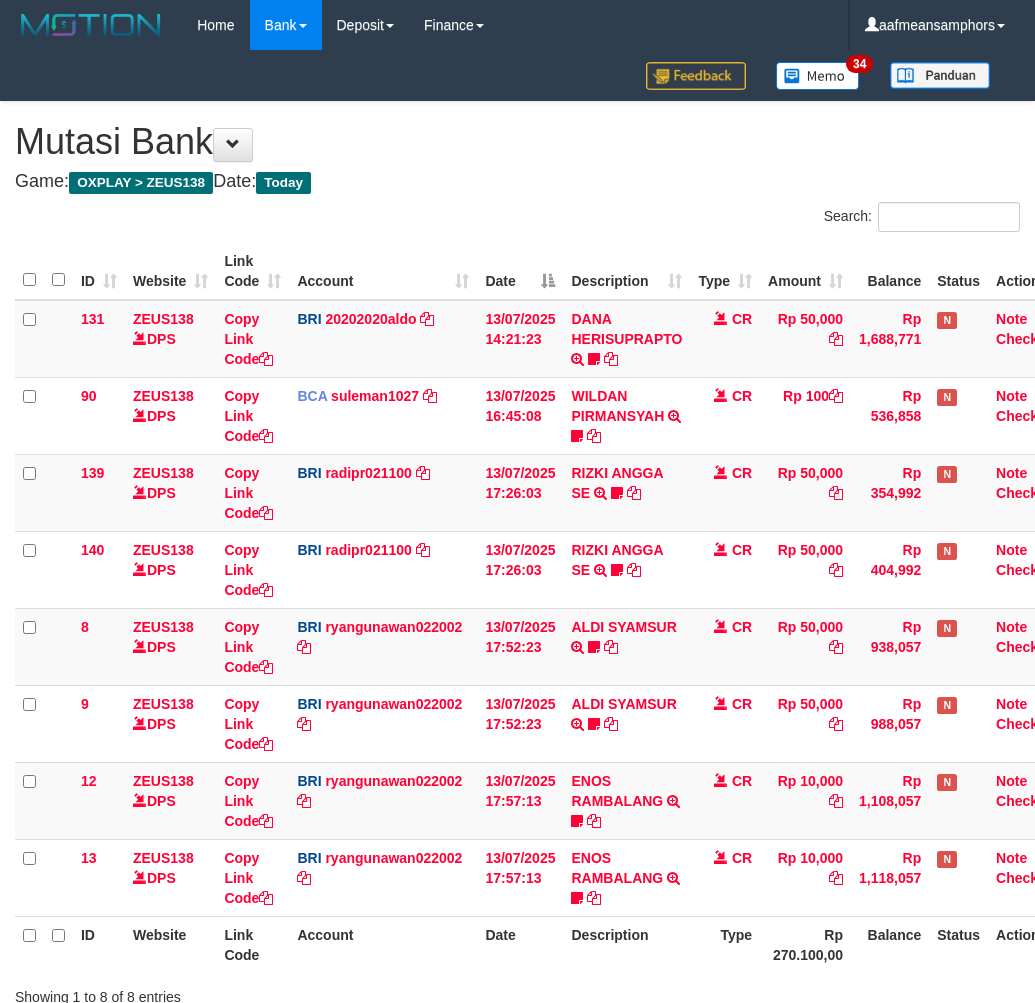 scroll, scrollTop: 118, scrollLeft: 0, axis: vertical 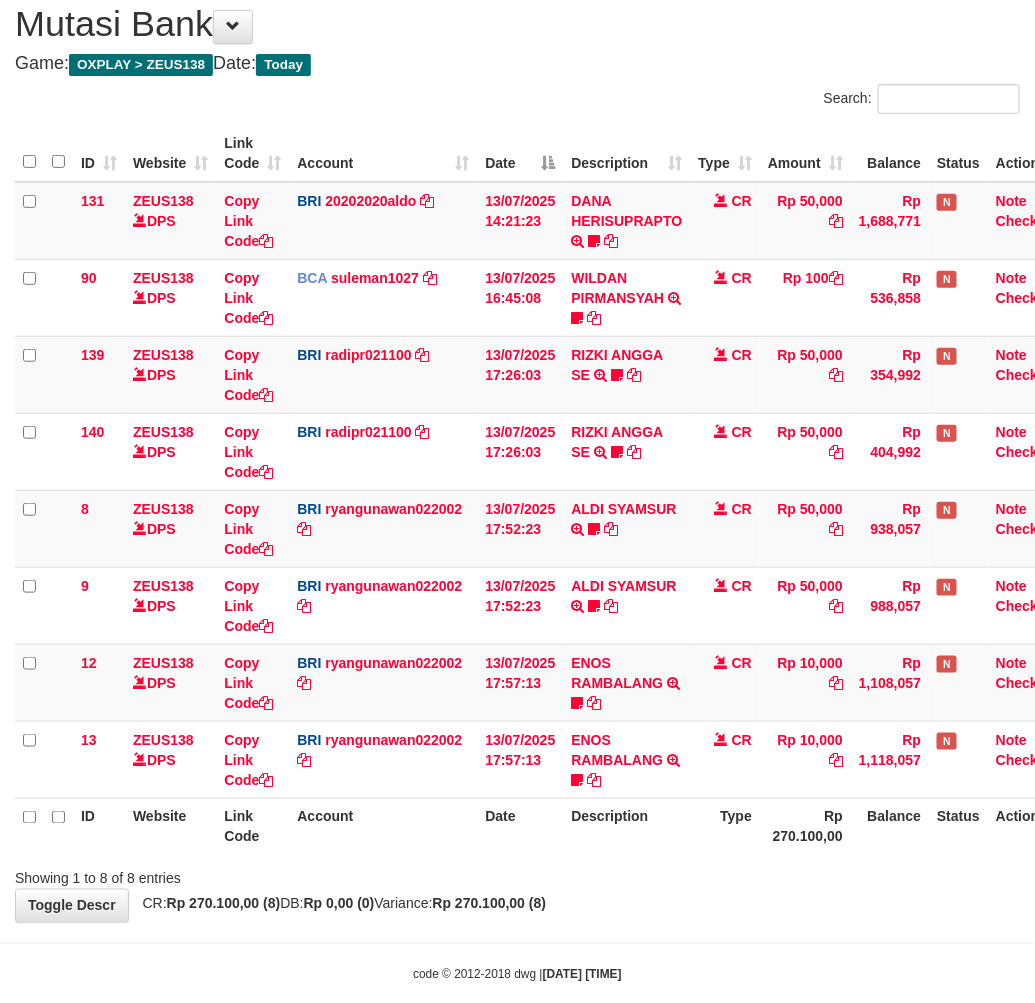 click on "Showing 1 to 8 of 8 entries" at bounding box center (517, 875) 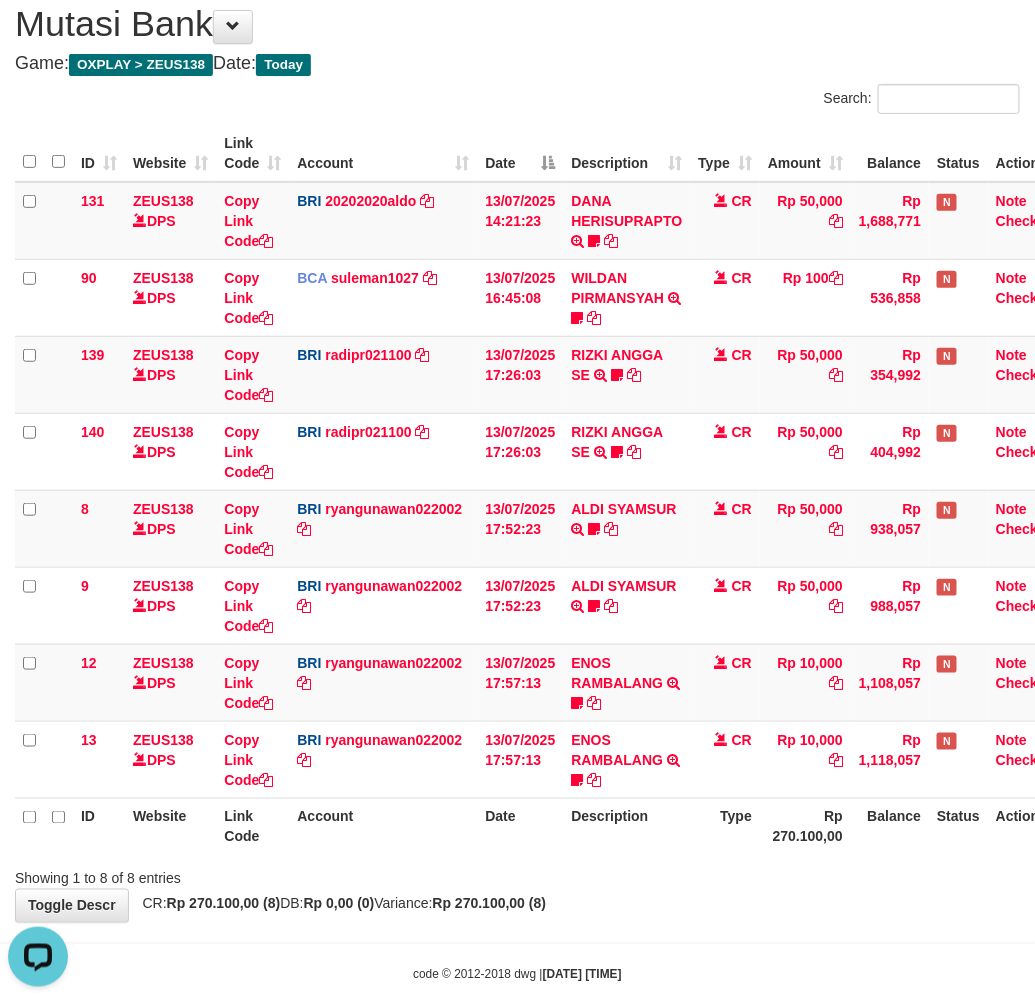 scroll, scrollTop: 0, scrollLeft: 0, axis: both 